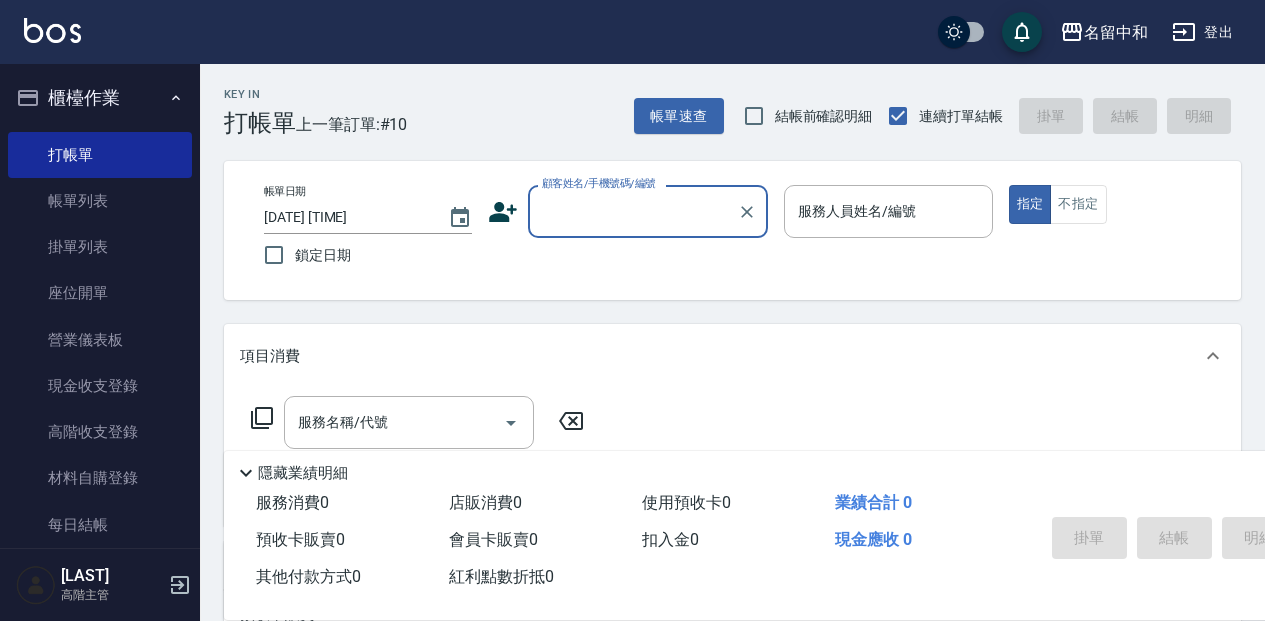 scroll, scrollTop: 0, scrollLeft: 0, axis: both 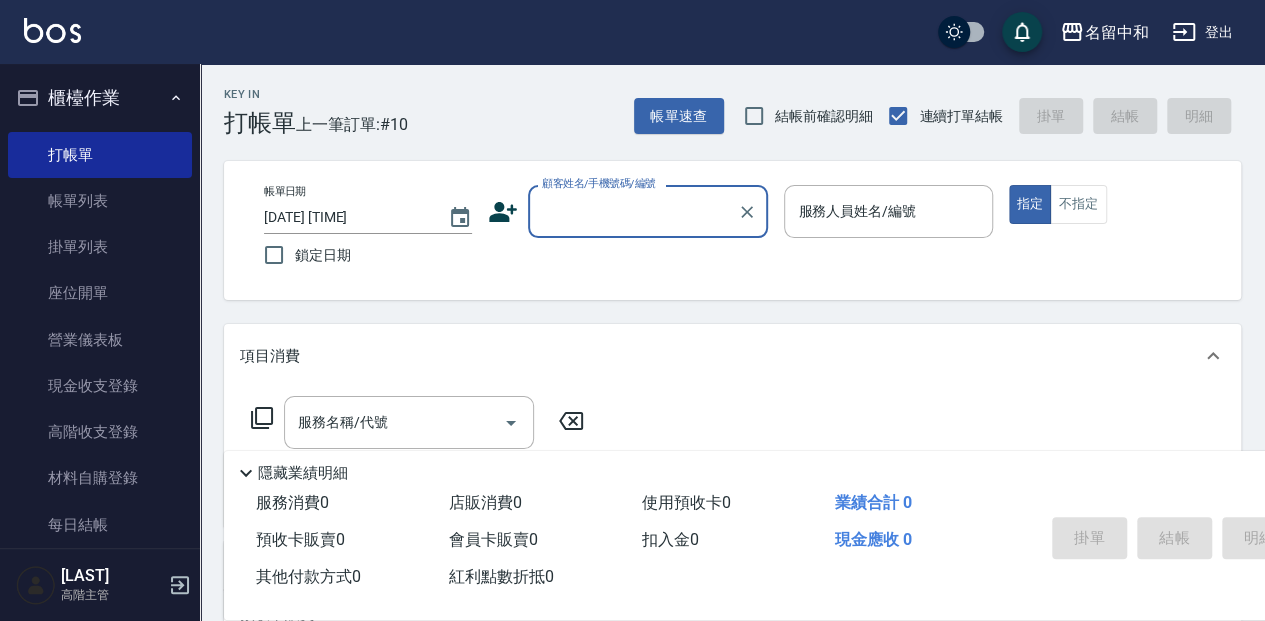 click on "顧客姓名/手機號碼/編號" at bounding box center (633, 211) 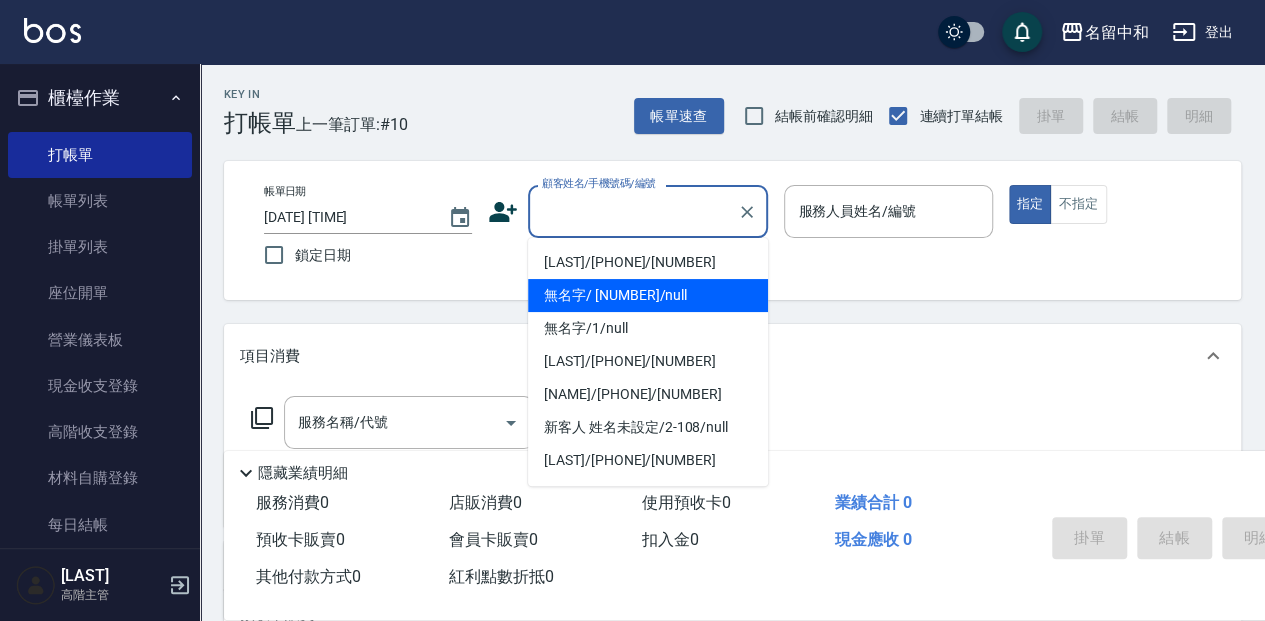 click on "無名字/ [NUMBER]/null" at bounding box center (648, 295) 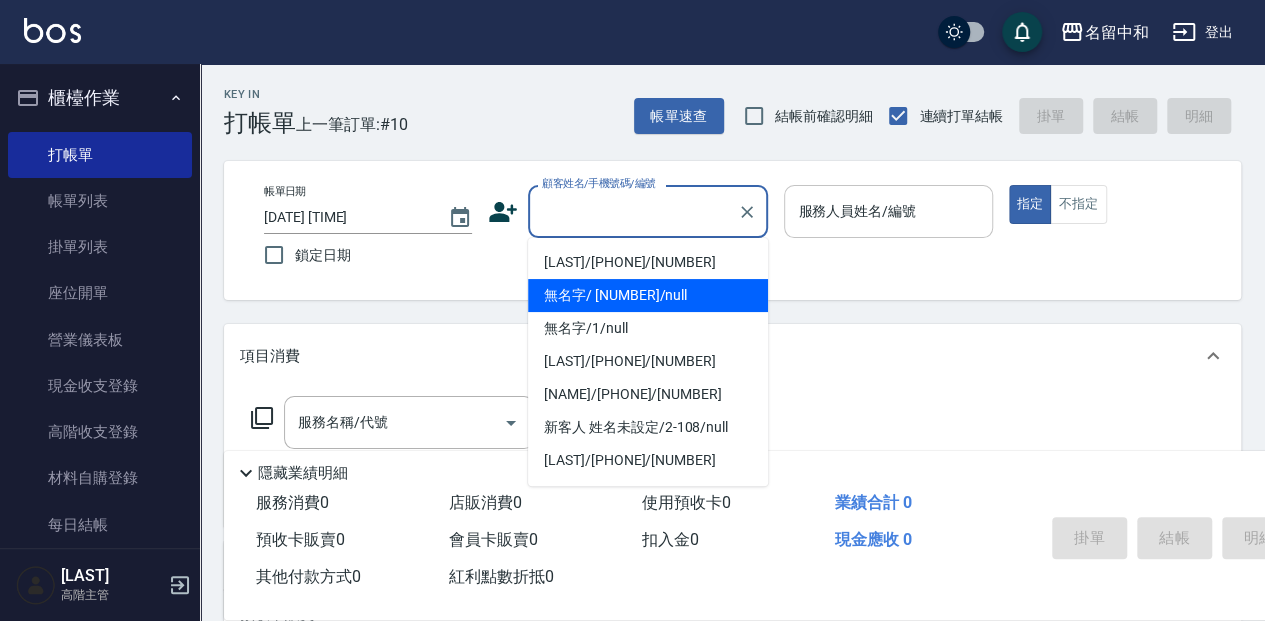 type on "無名字/ [NUMBER]/null" 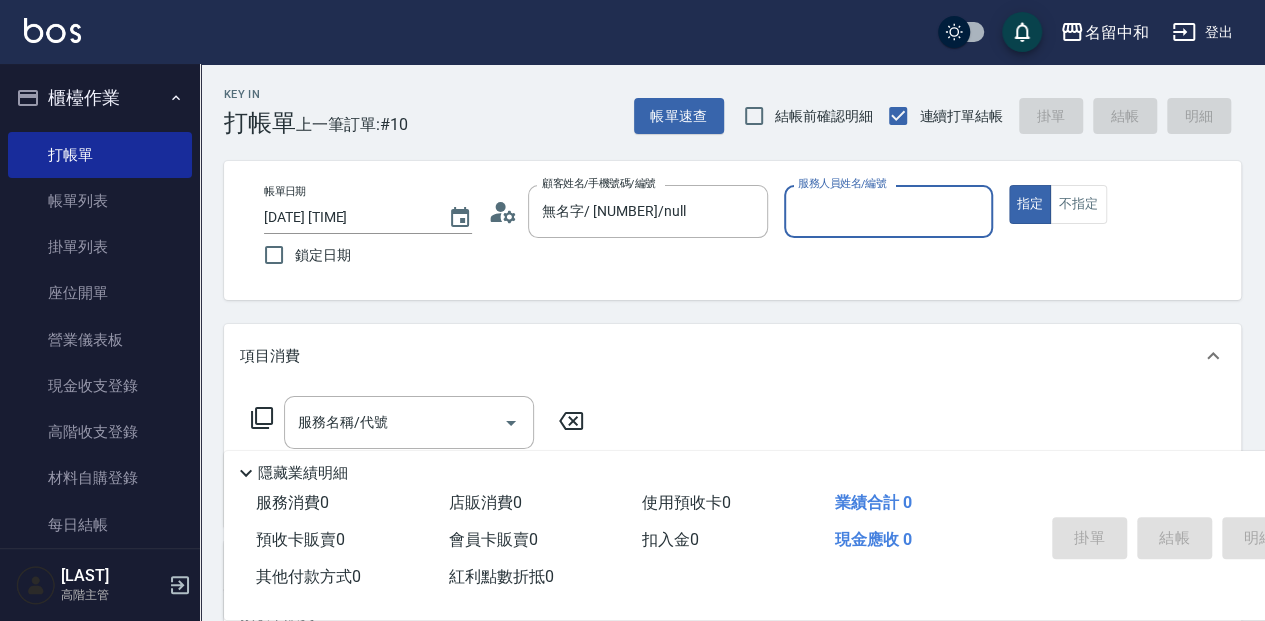 click on "服務人員姓名/編號" at bounding box center (888, 211) 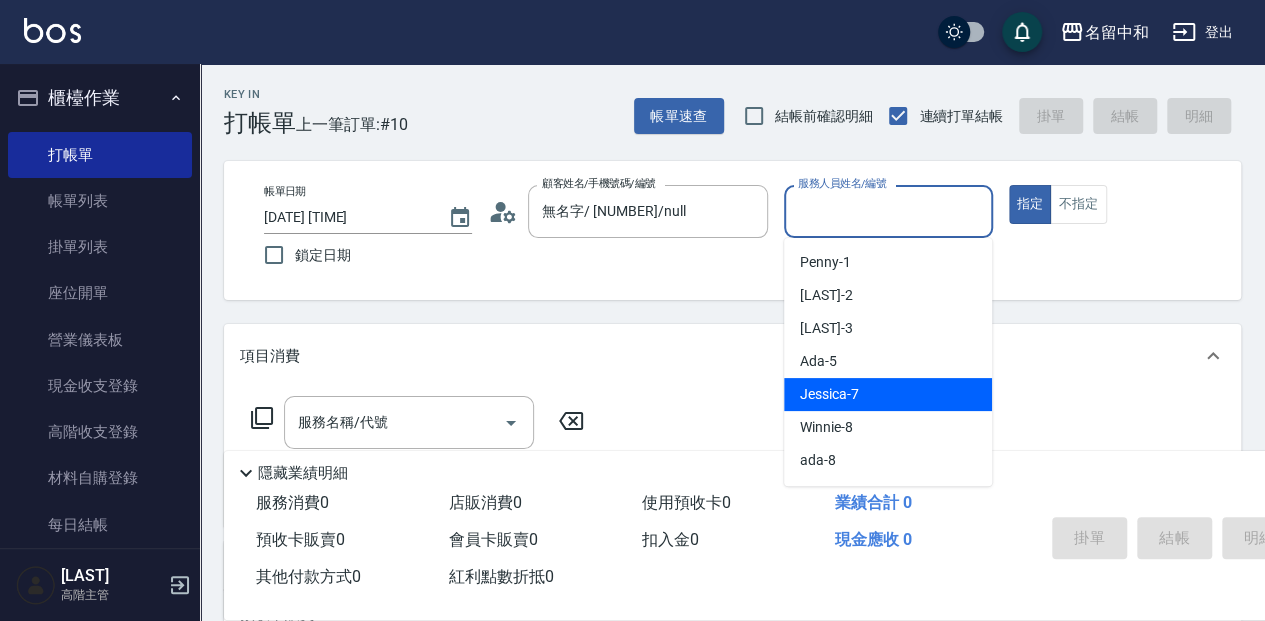click on "[LAST] - [NUMBER]" at bounding box center (888, 394) 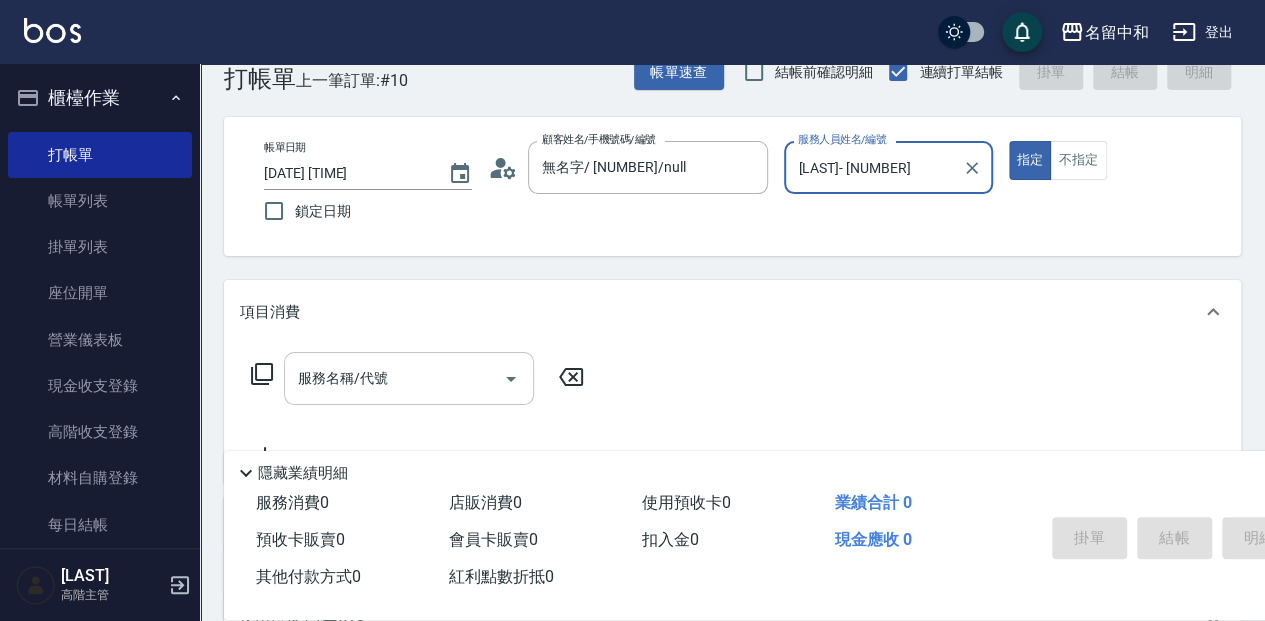 scroll, scrollTop: 66, scrollLeft: 0, axis: vertical 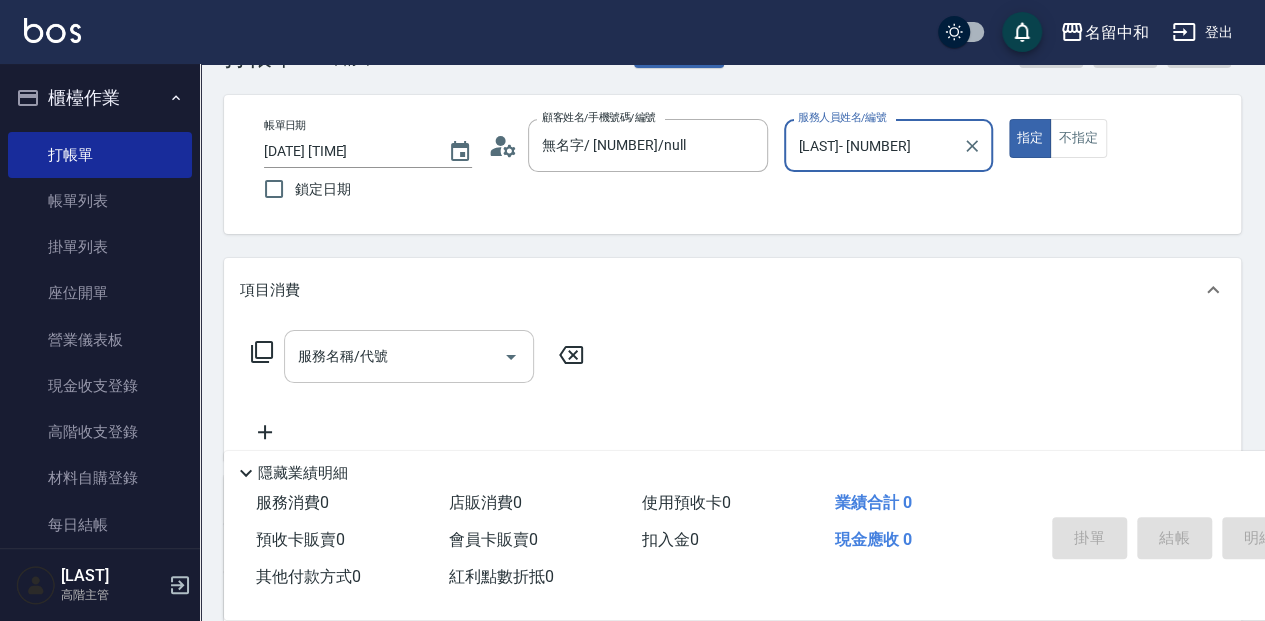 click on "服務名稱/代號 服務名稱/代號" at bounding box center [409, 356] 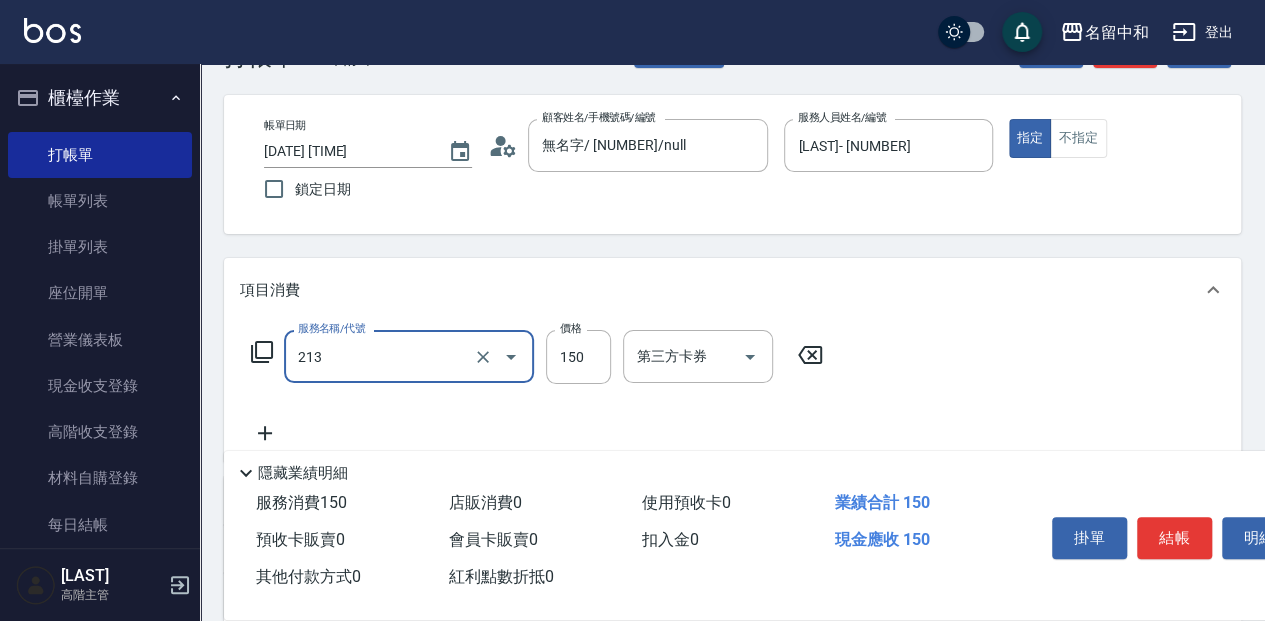 type on "親朋洗150(213)" 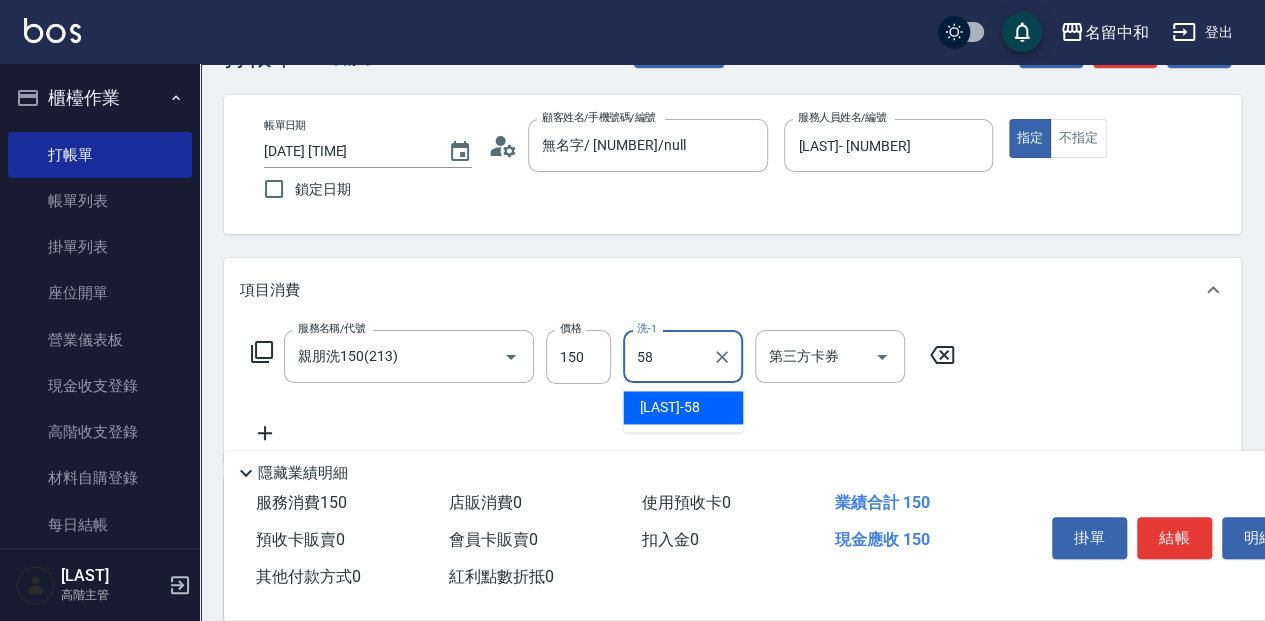 type on "[LAST]- [NUMBER]" 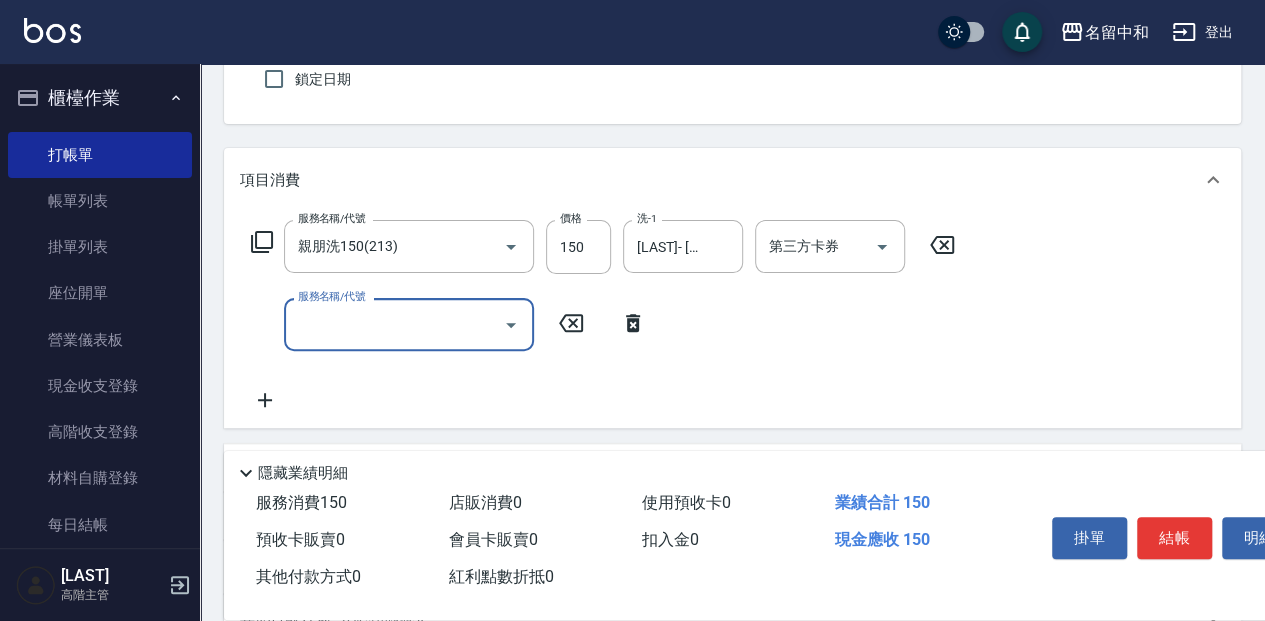 scroll, scrollTop: 200, scrollLeft: 0, axis: vertical 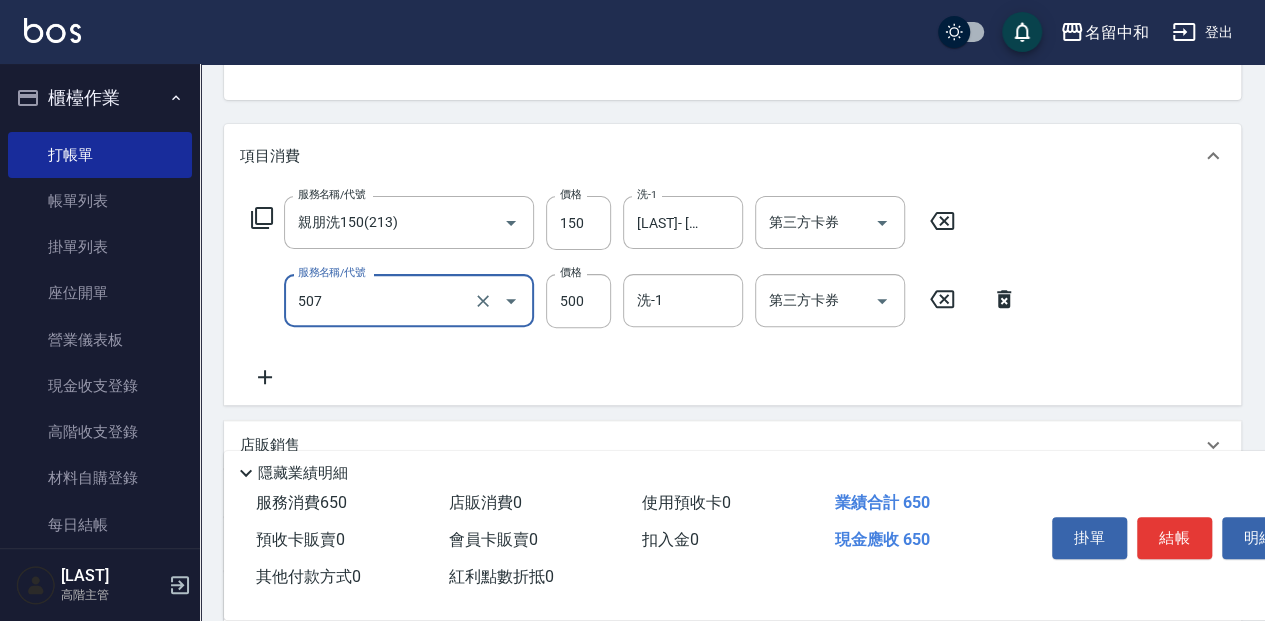 type on "補染(507)" 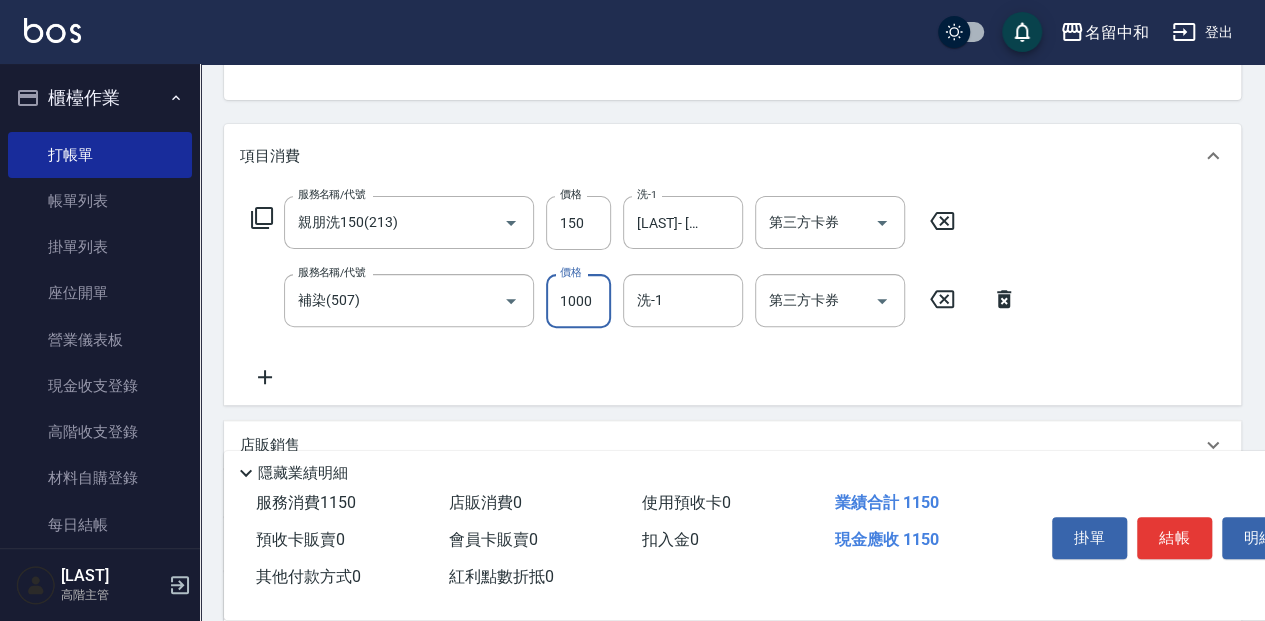 type on "1000" 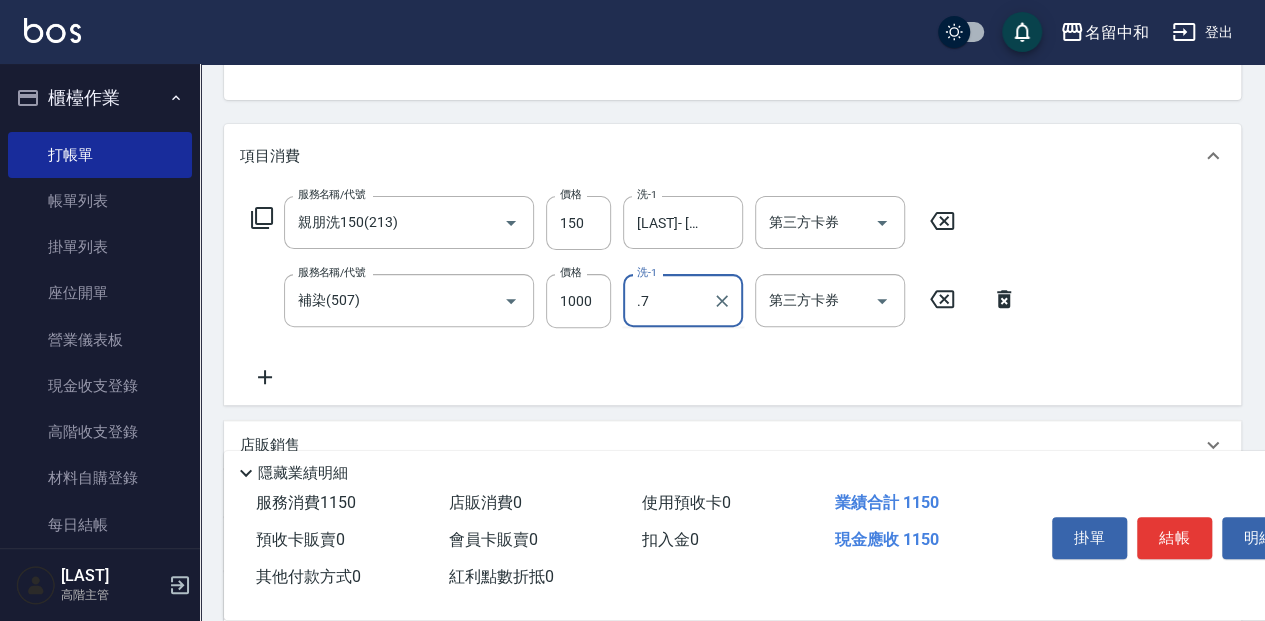 type on ".7" 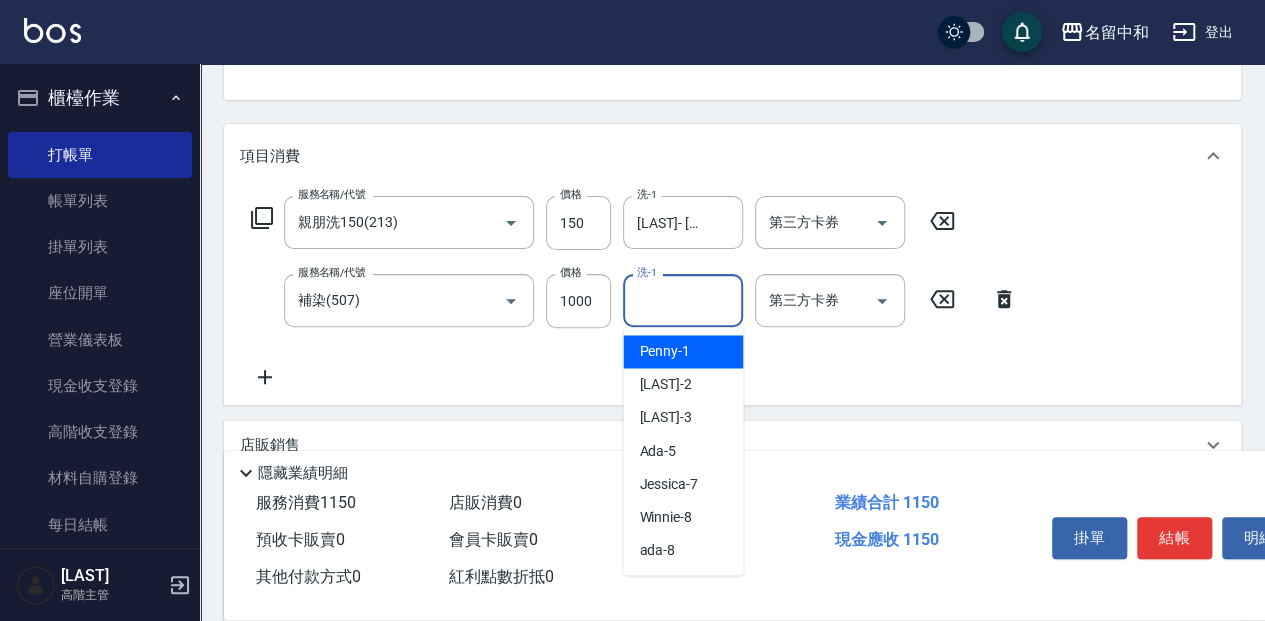 click on "洗-1" at bounding box center [683, 300] 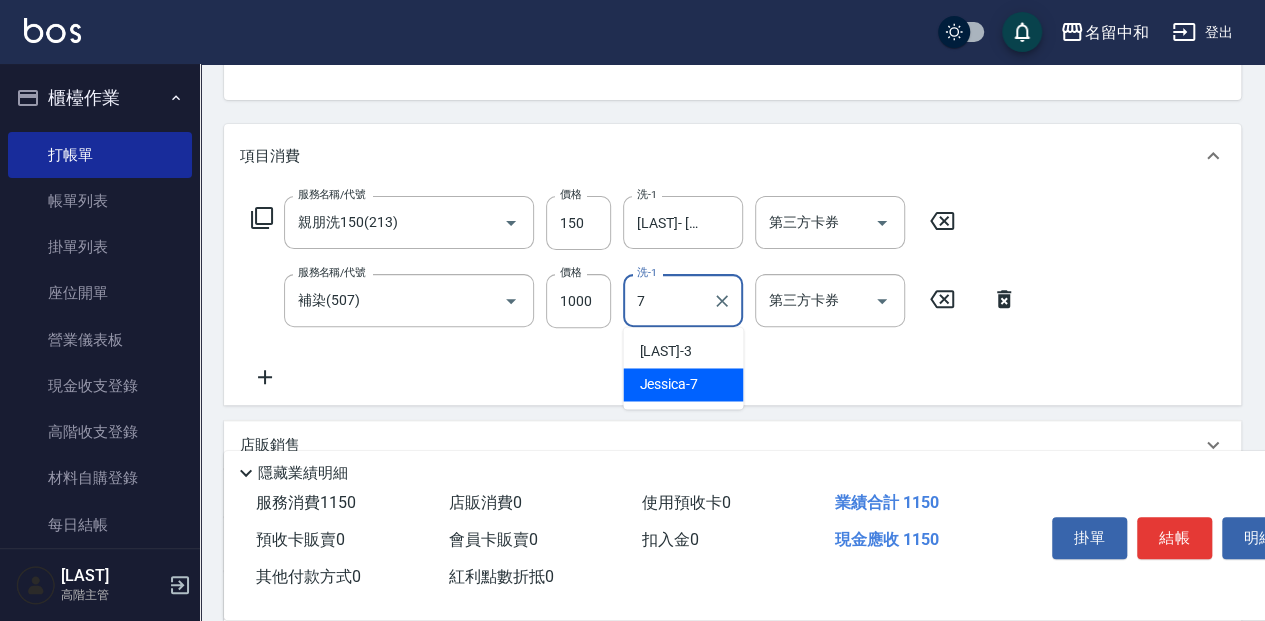 type on "[LAST]- [NUMBER]" 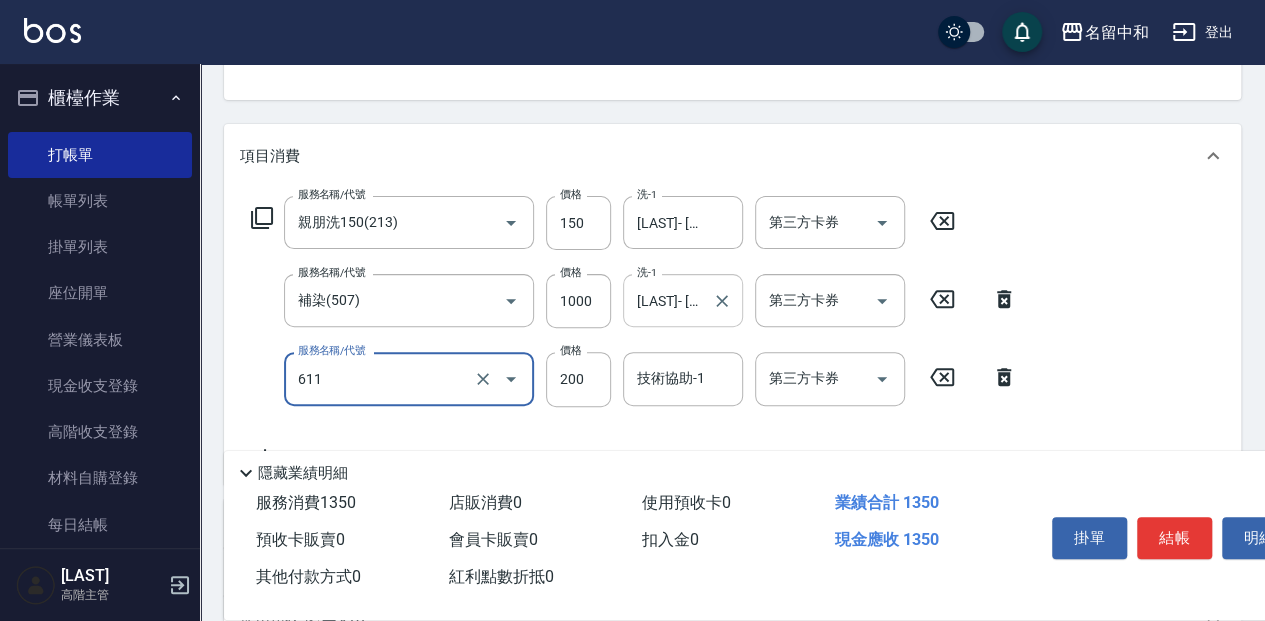 type on "染.頭皮隔離(611)" 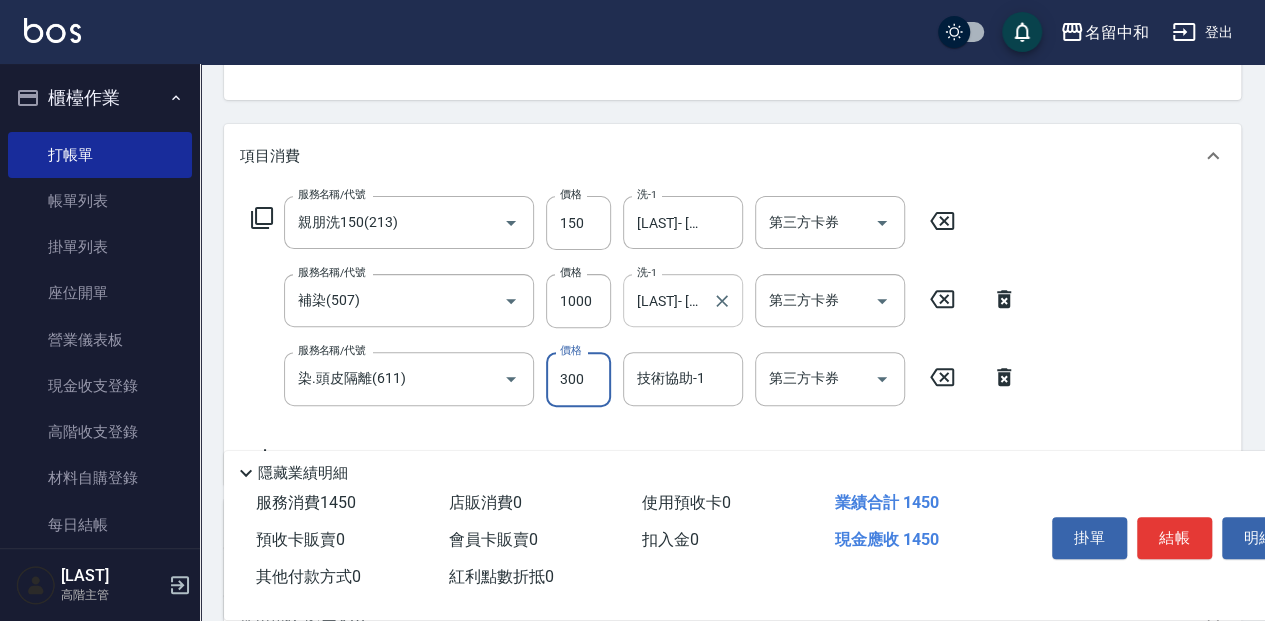 type on "300" 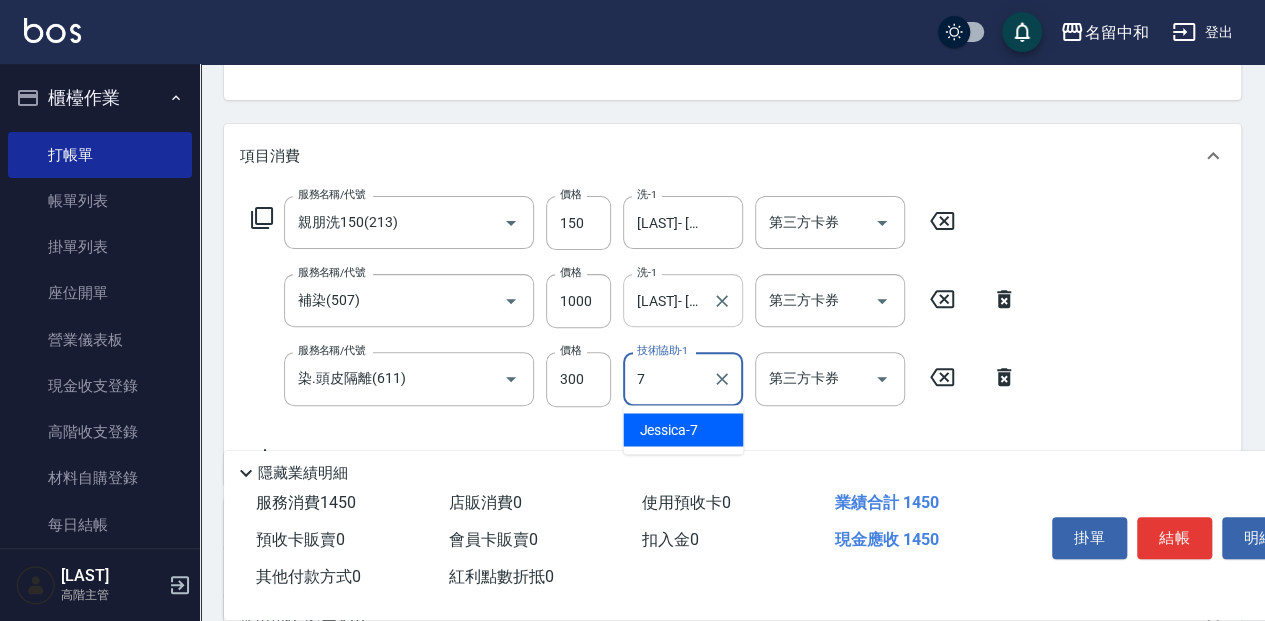 type on "[LAST]- [NUMBER]" 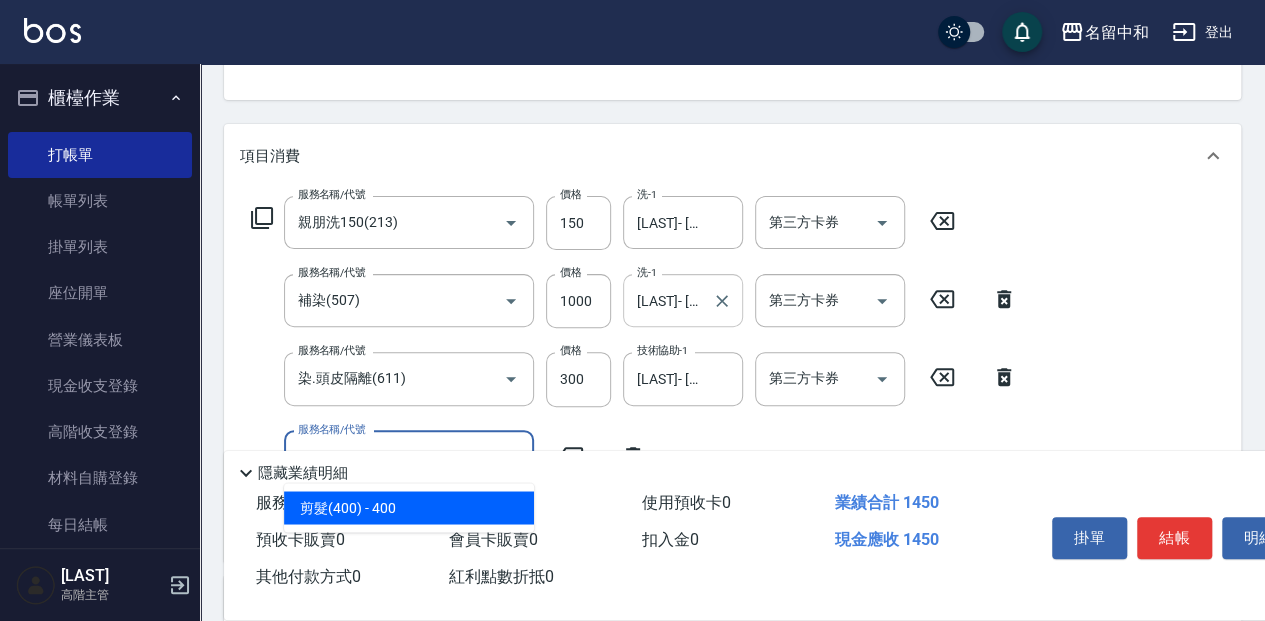 type on "剪髮(400)(401)" 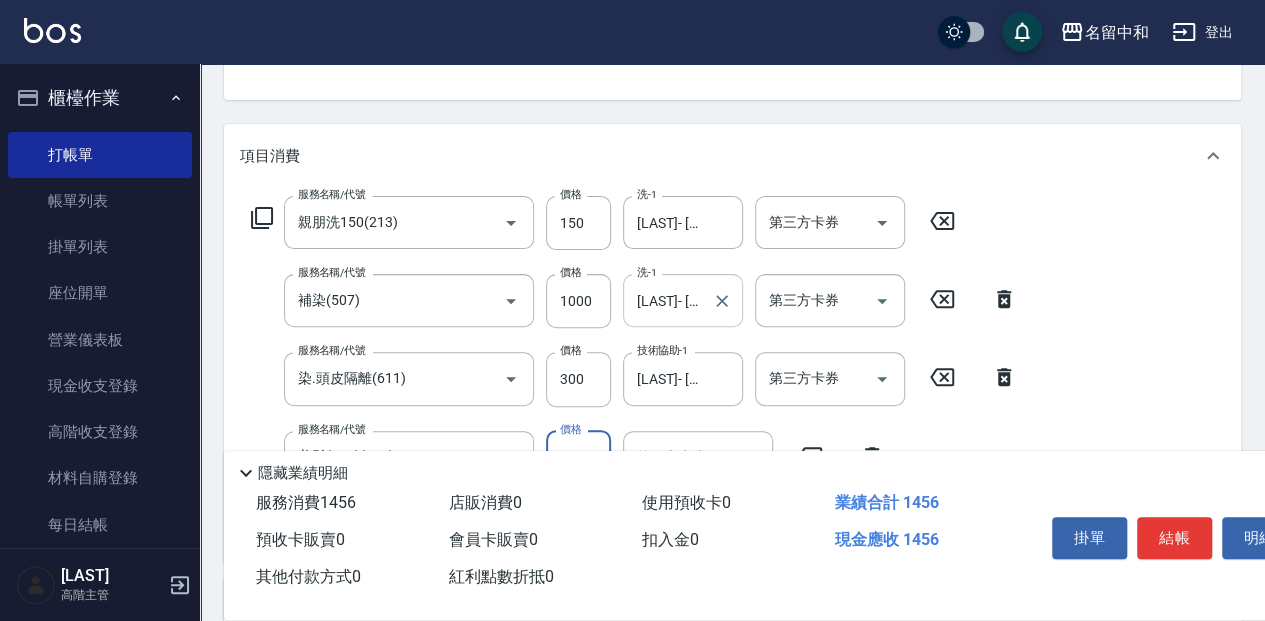 type on "600" 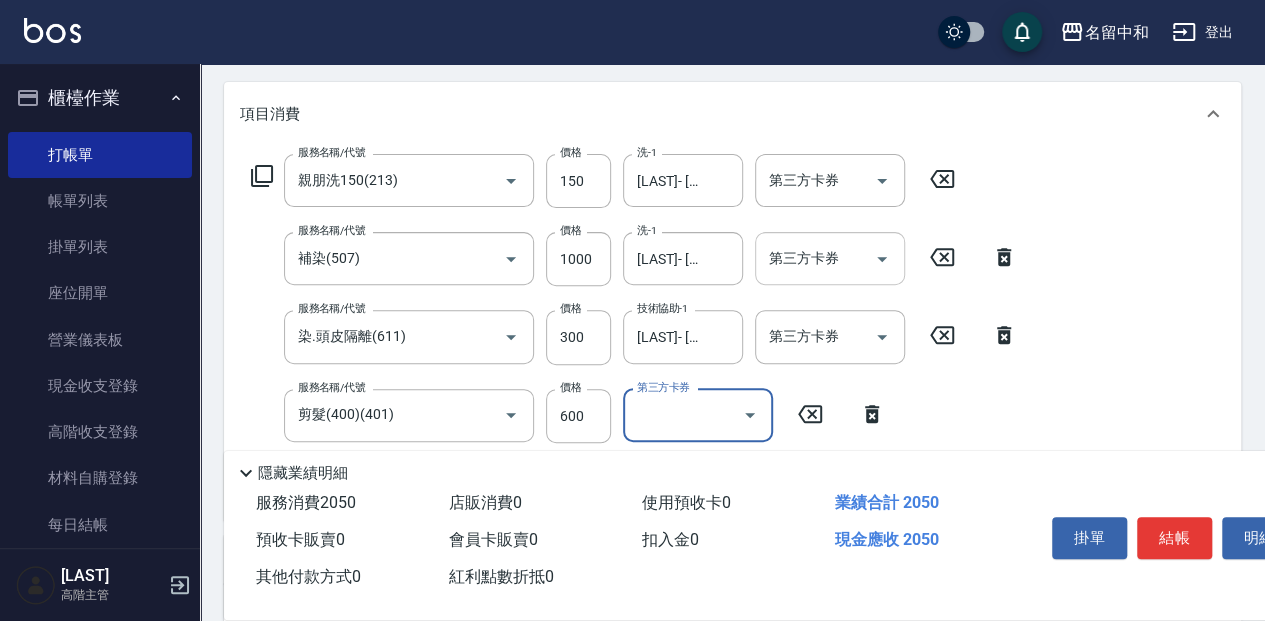 scroll, scrollTop: 266, scrollLeft: 0, axis: vertical 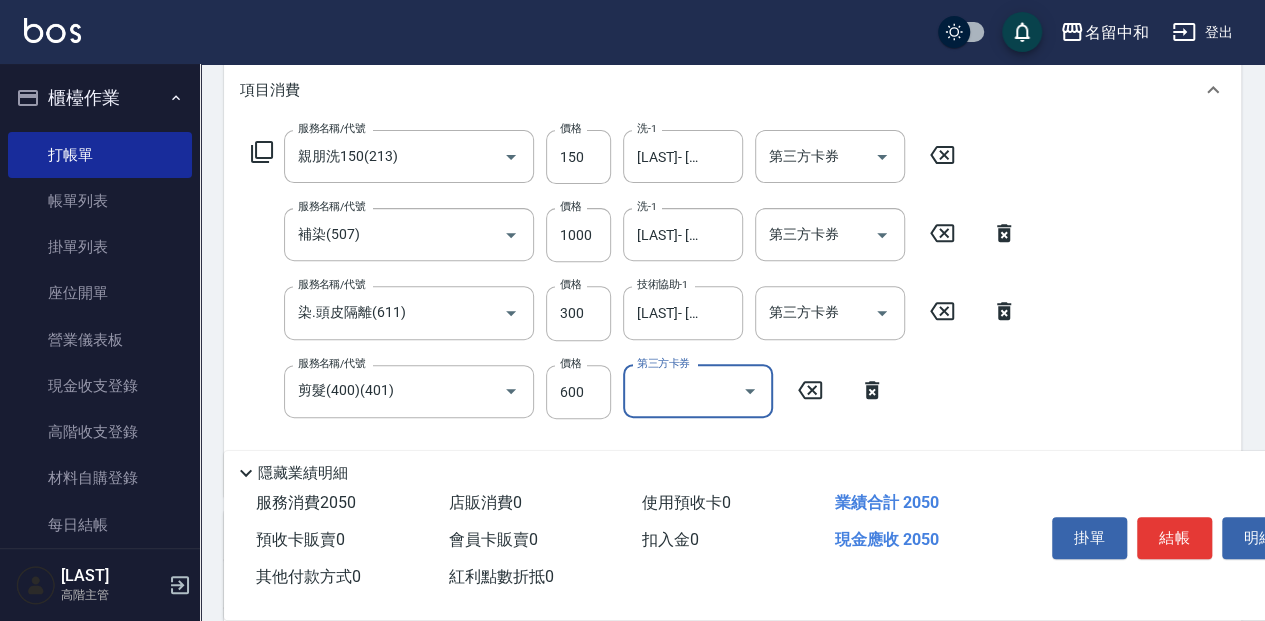 click on "結帳" at bounding box center (1174, 538) 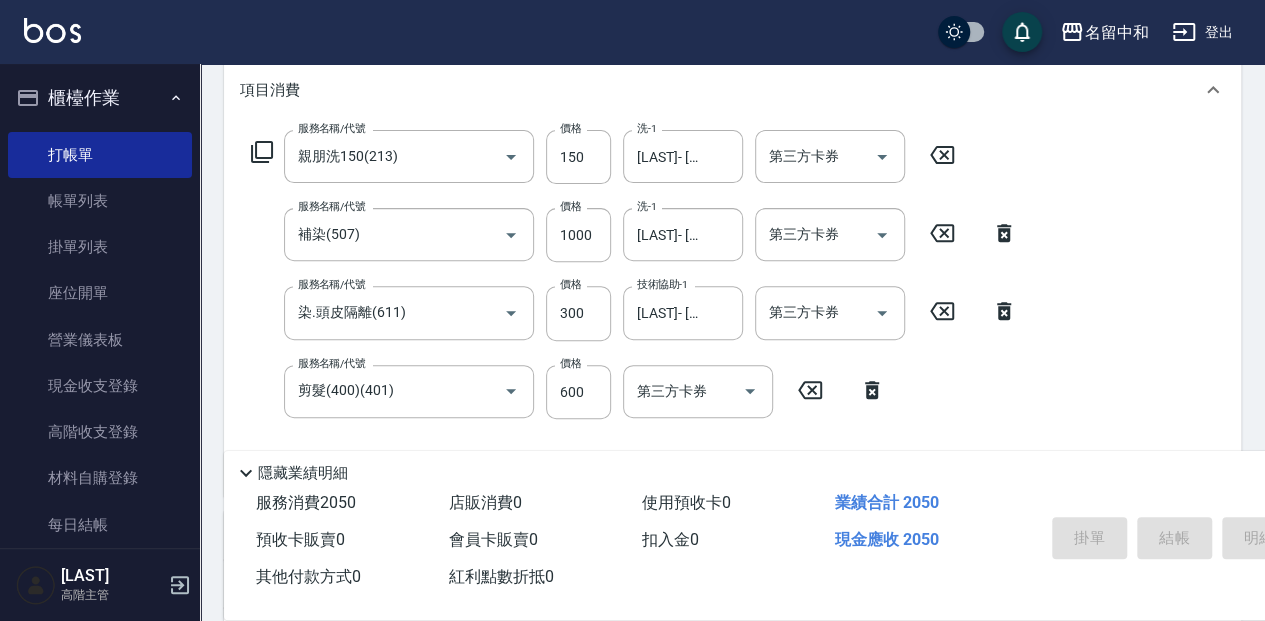 type on "[DATE] [TIME]" 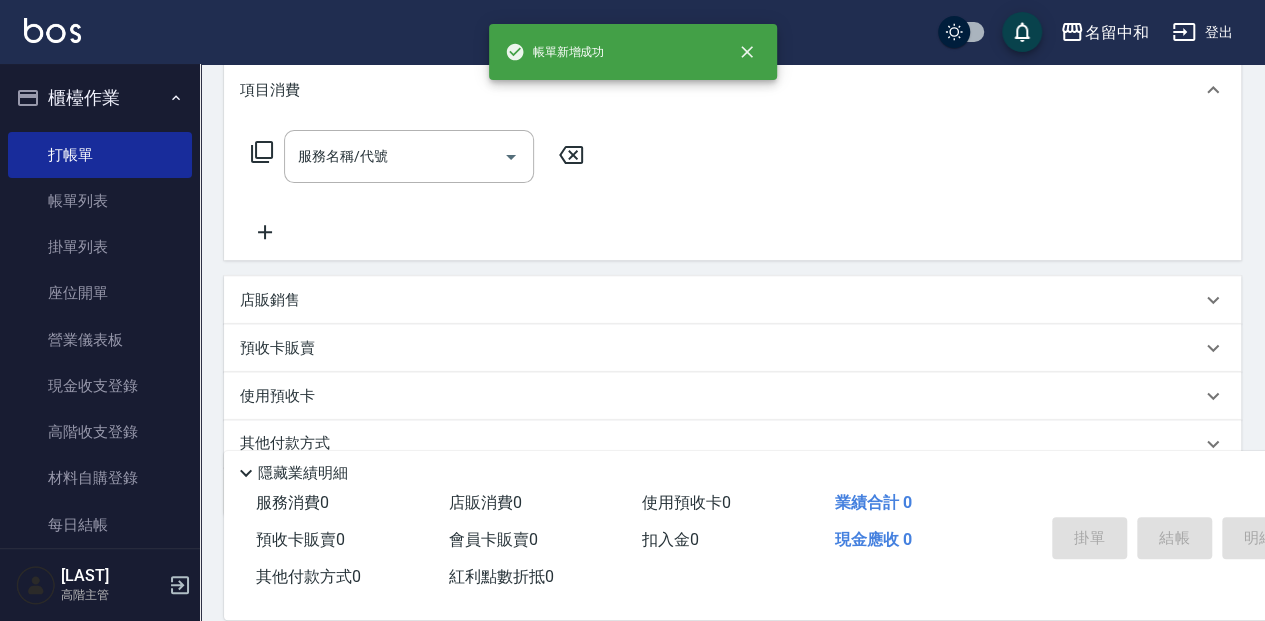 scroll, scrollTop: 0, scrollLeft: 0, axis: both 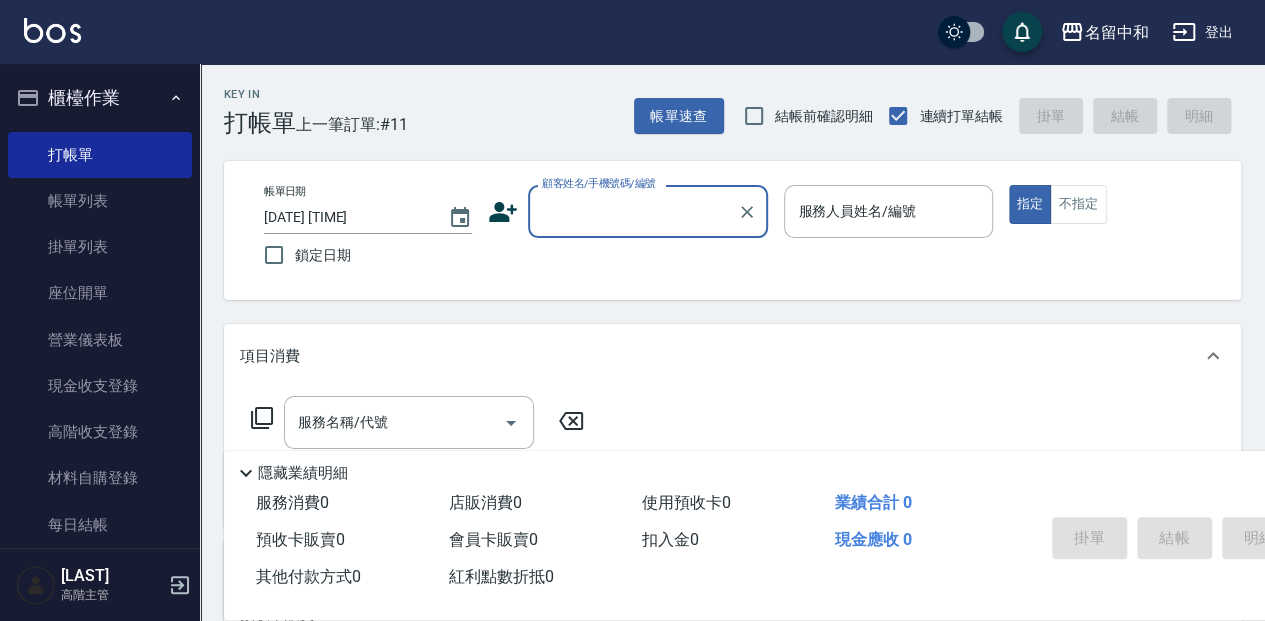 click on "顧客姓名/手機號碼/編號" at bounding box center (633, 211) 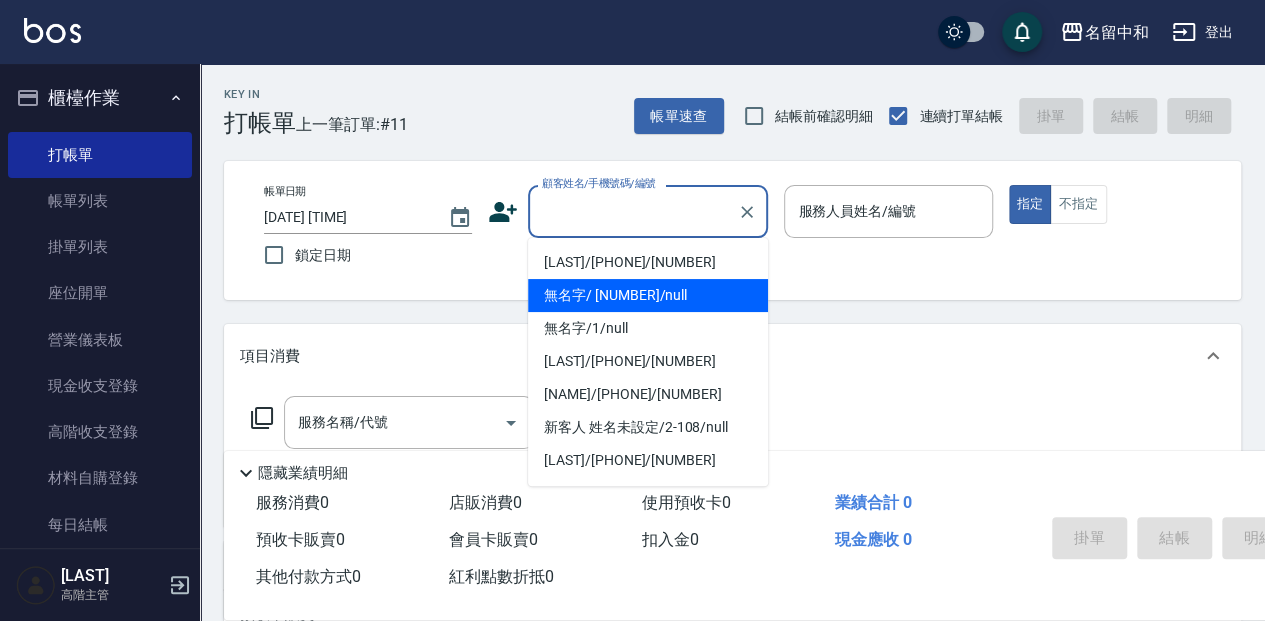 click on "無名字/ [NUMBER]/null" at bounding box center (648, 295) 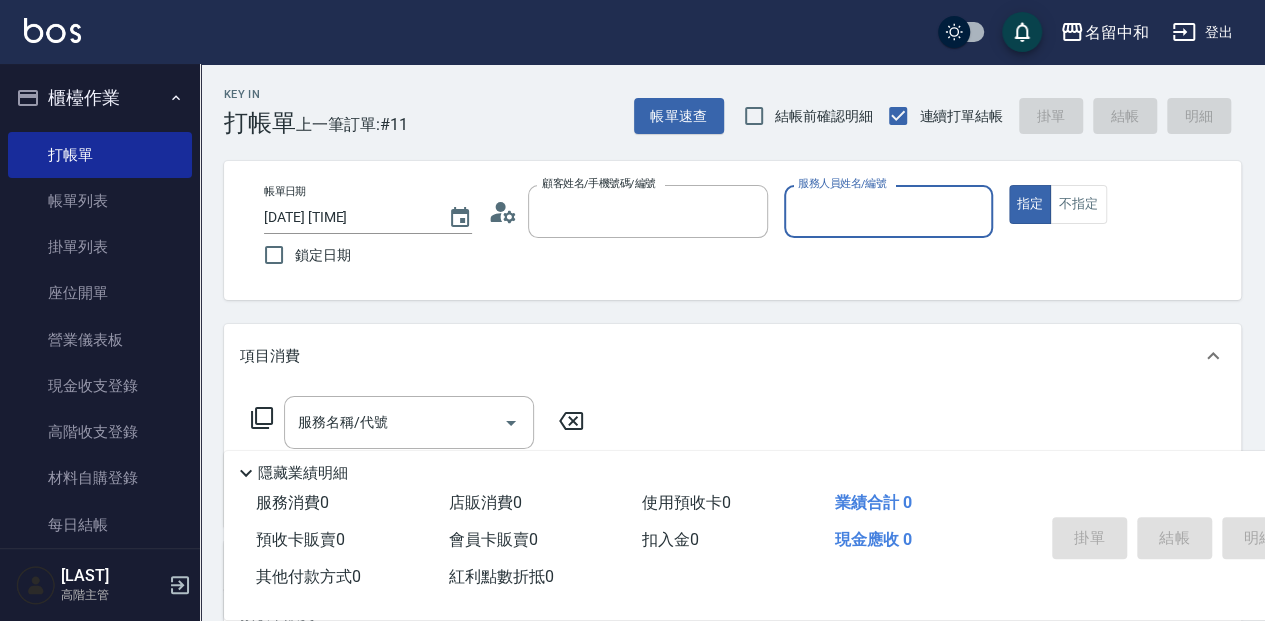 type on "無名字/ [NUMBER]/null" 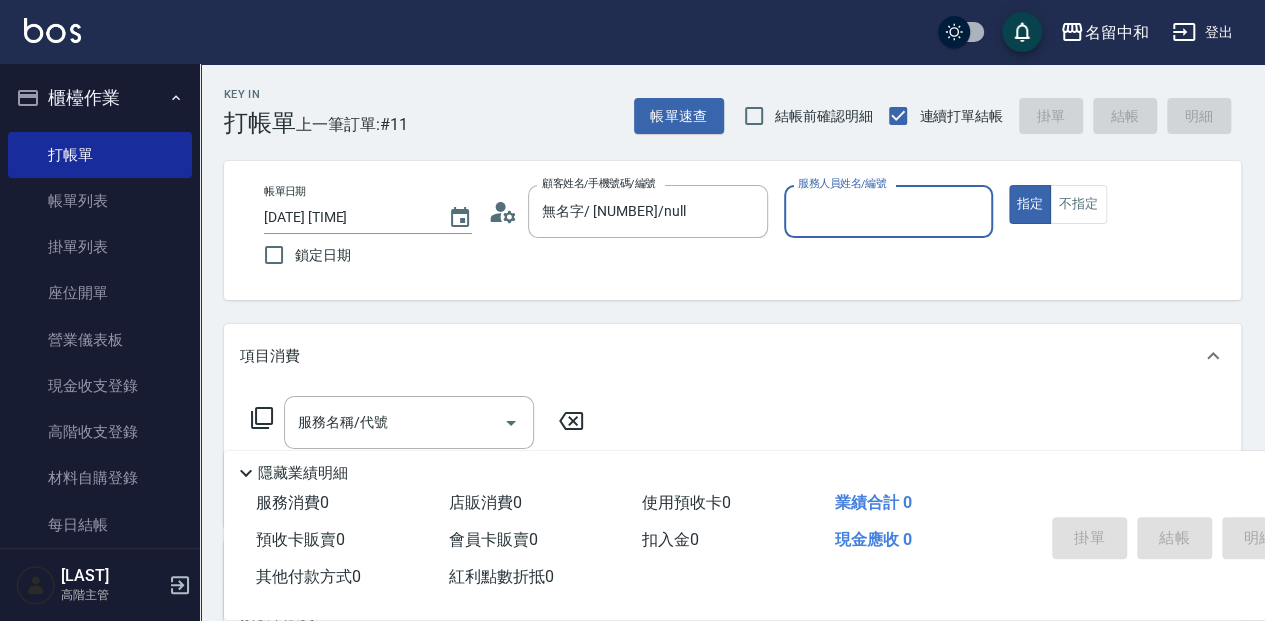 click on "服務人員姓名/編號" at bounding box center [888, 211] 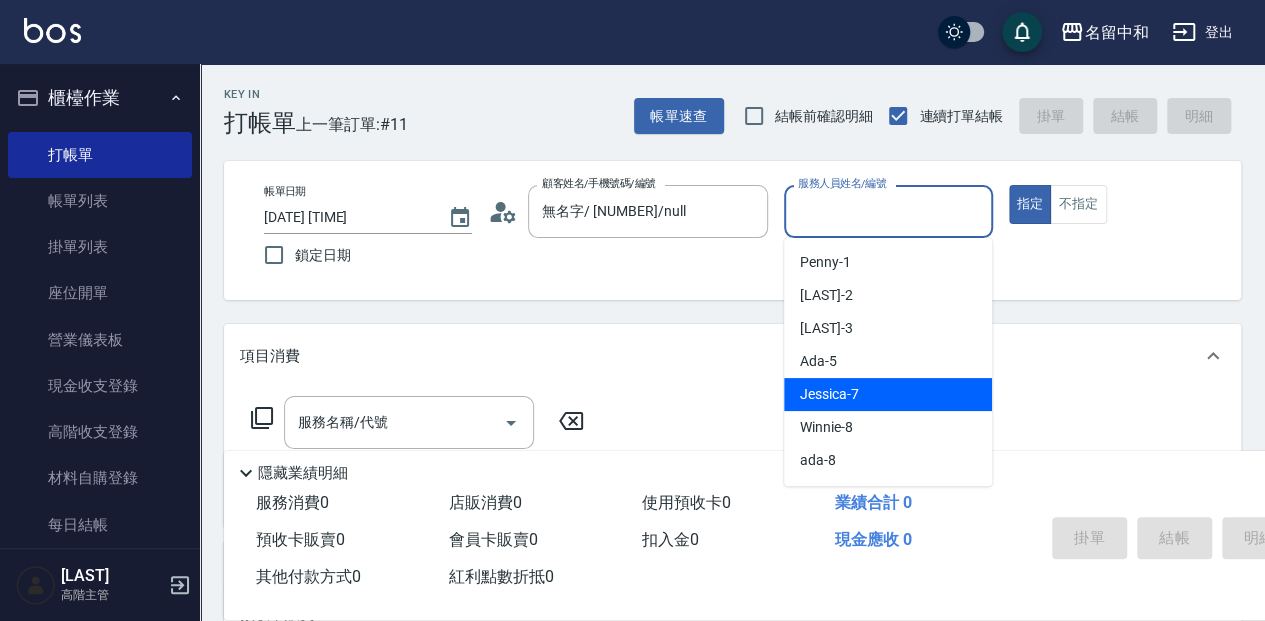 click on "[LAST] - [NUMBER]" at bounding box center [888, 394] 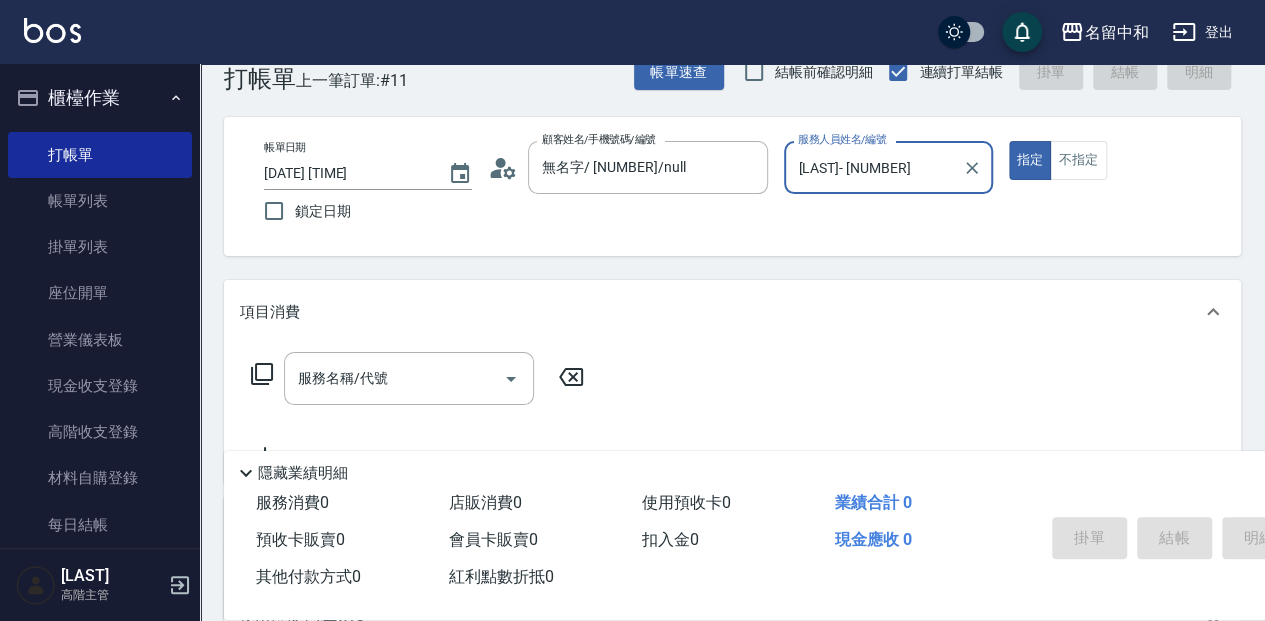 scroll, scrollTop: 66, scrollLeft: 0, axis: vertical 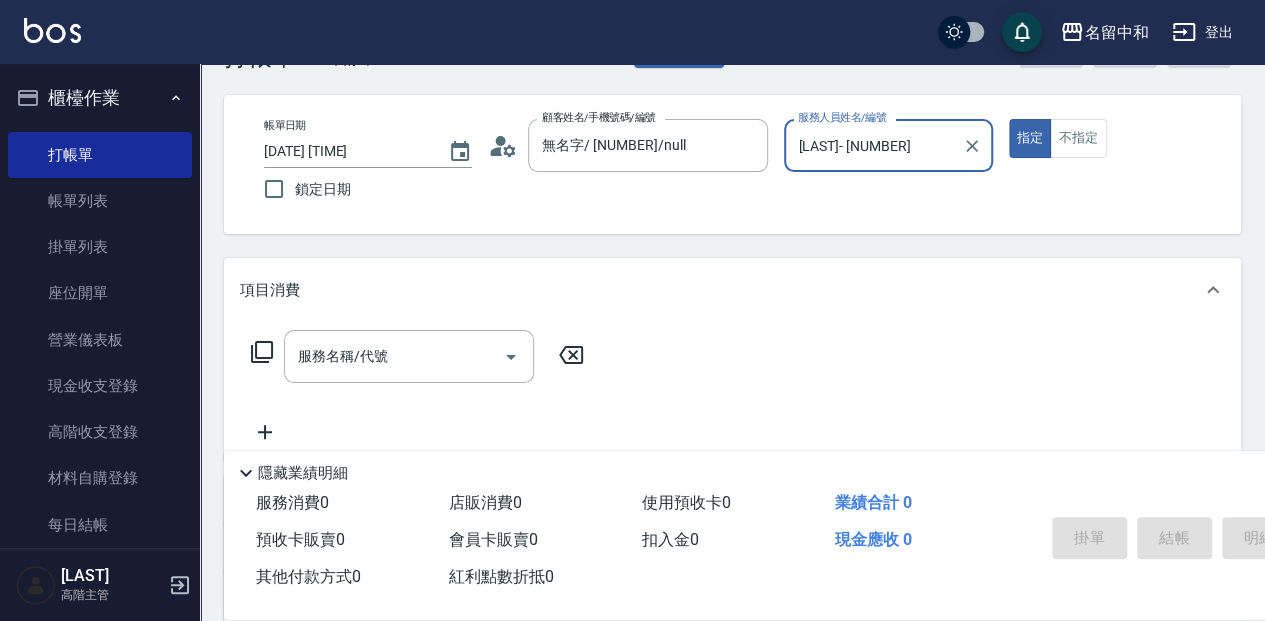 drag, startPoint x: 422, startPoint y: 353, endPoint x: 654, endPoint y: 321, distance: 234.1965 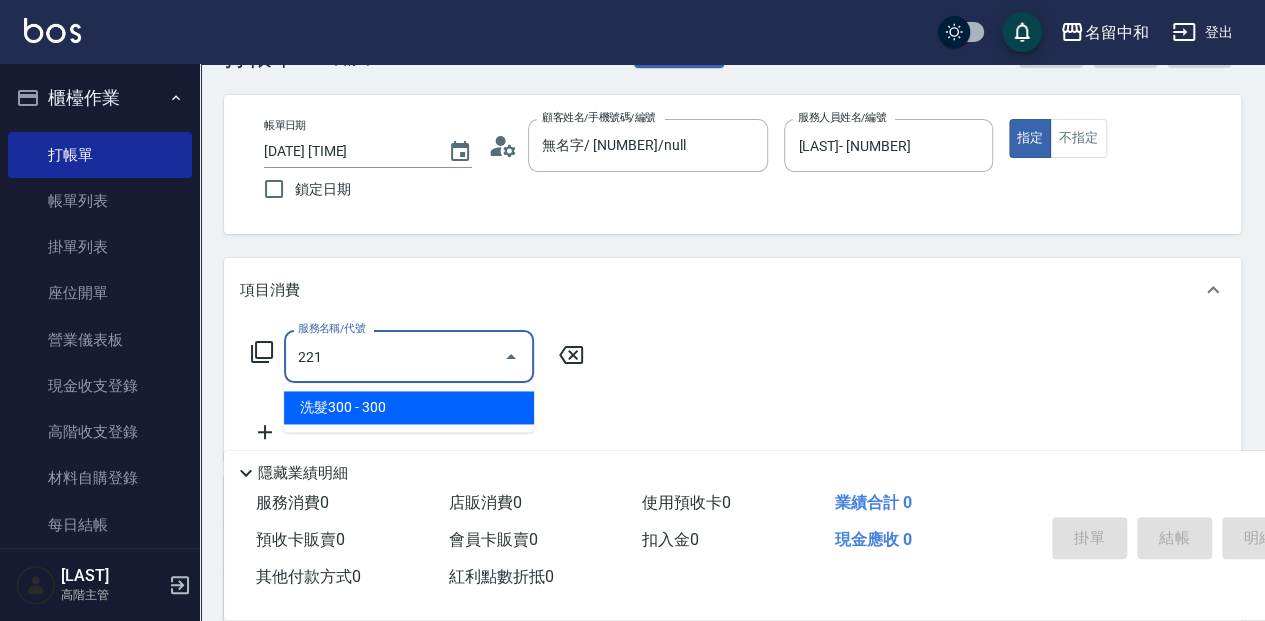 type on "洗髮300(221)" 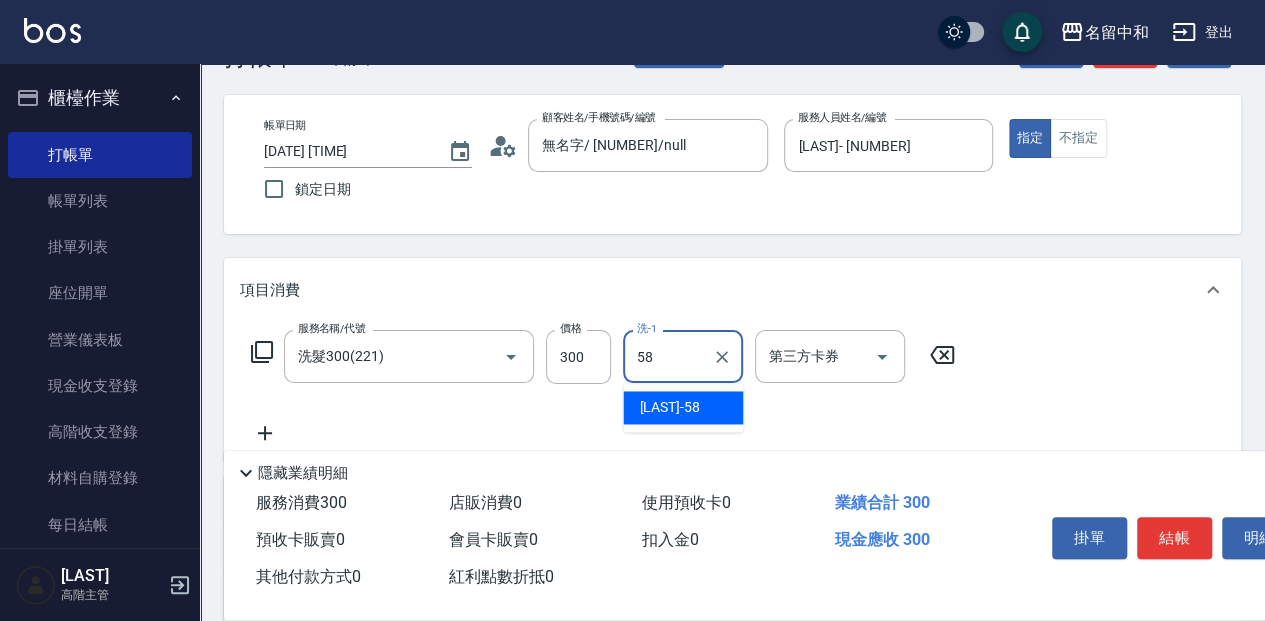 type on "[LAST]- [NUMBER]" 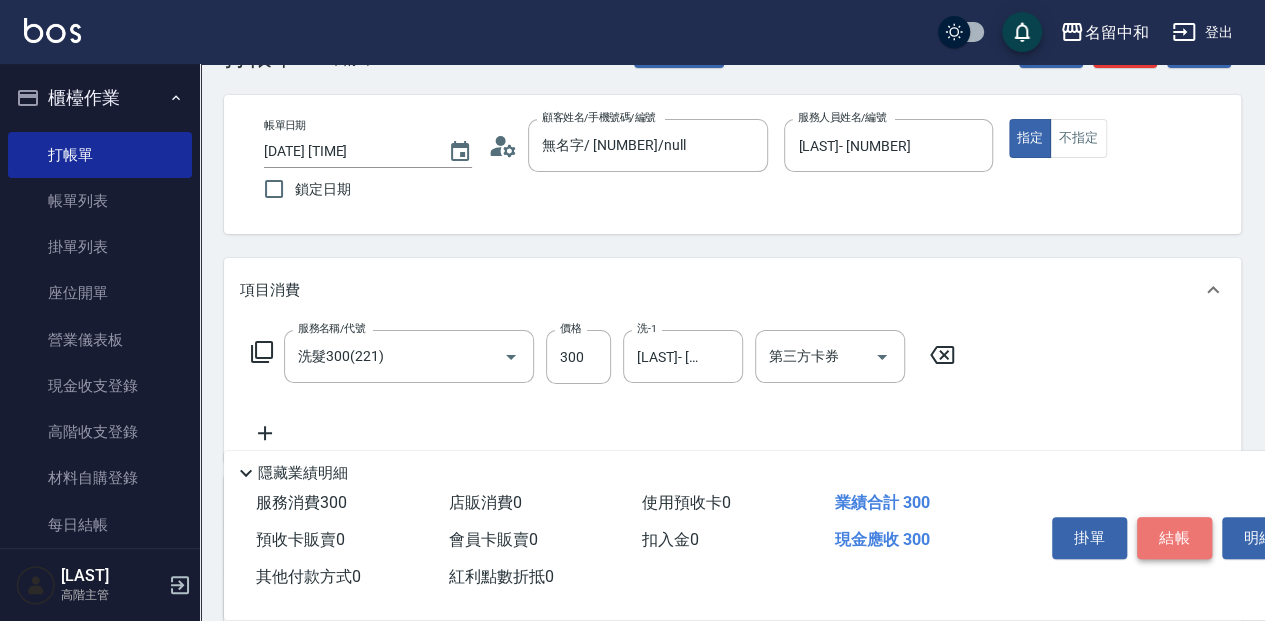 click on "結帳" at bounding box center [1174, 538] 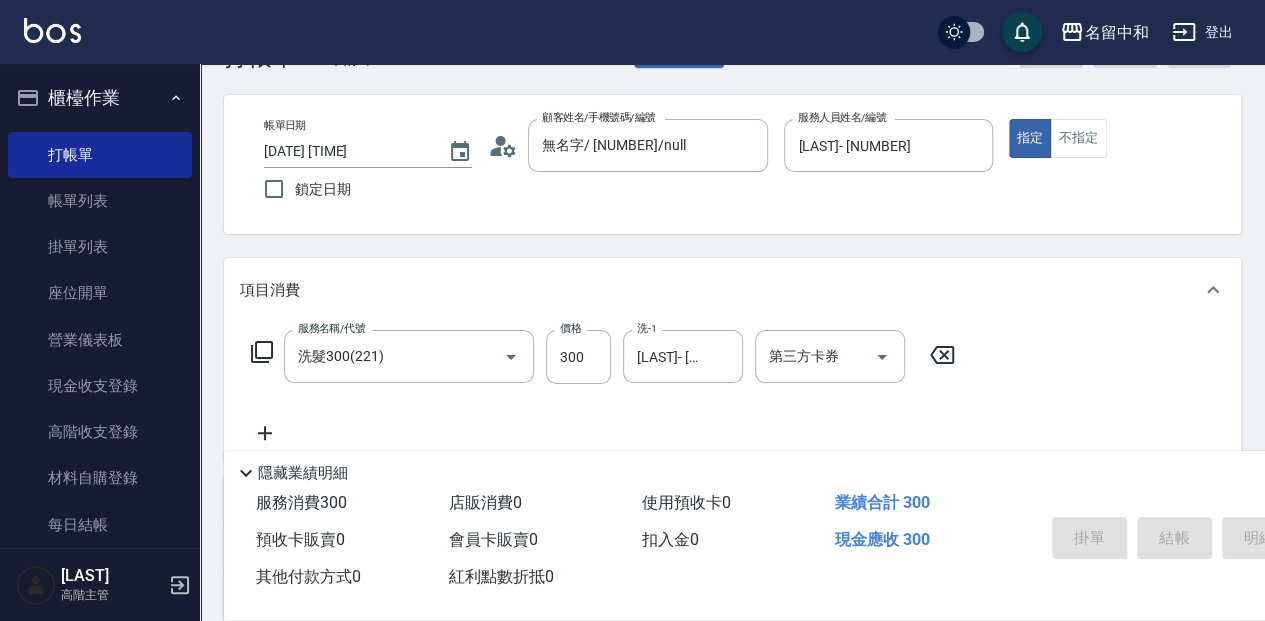 type on "2025/08/03 13:48" 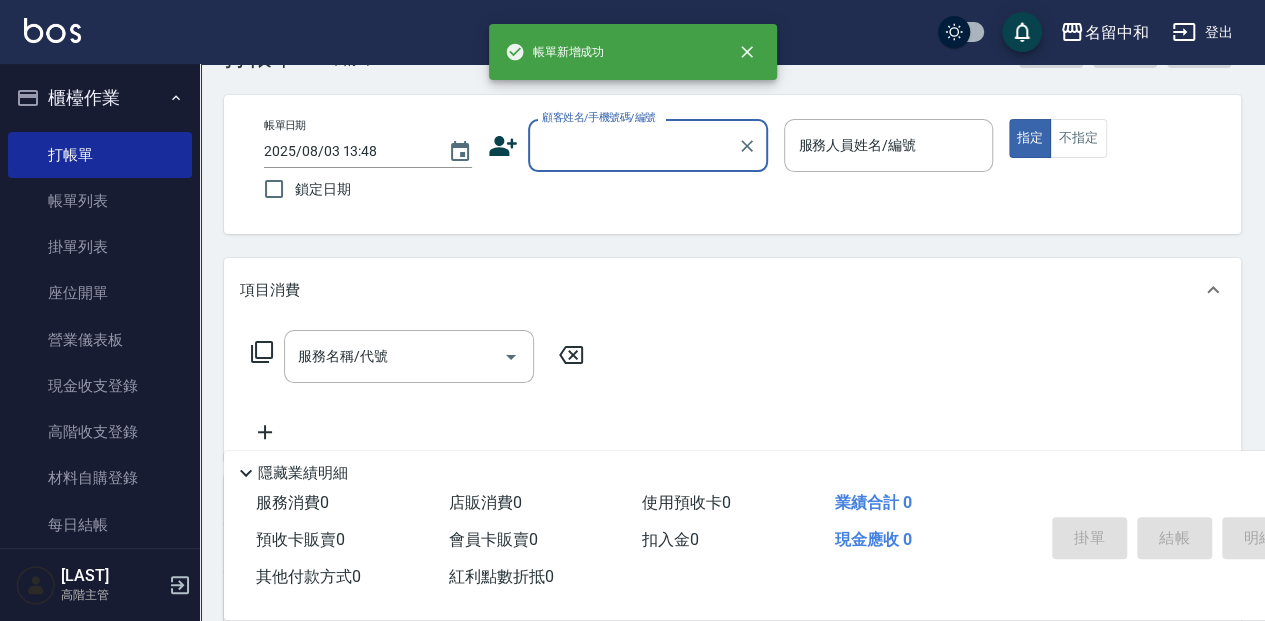 scroll, scrollTop: 0, scrollLeft: 0, axis: both 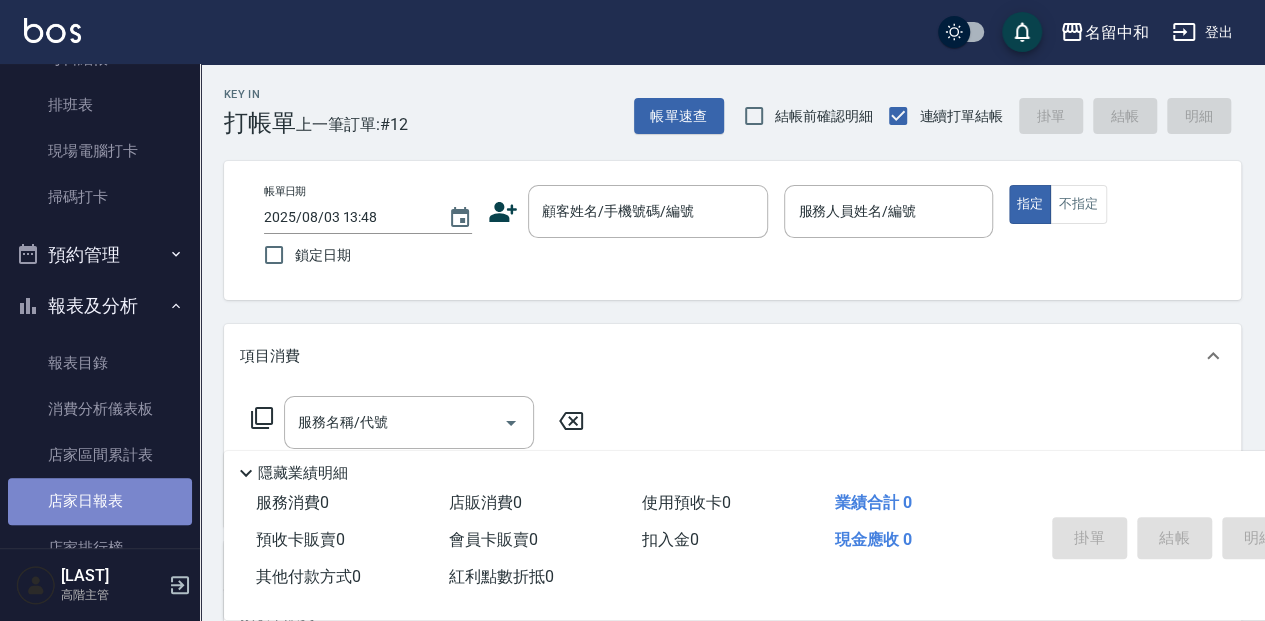click on "店家日報表" at bounding box center [100, 501] 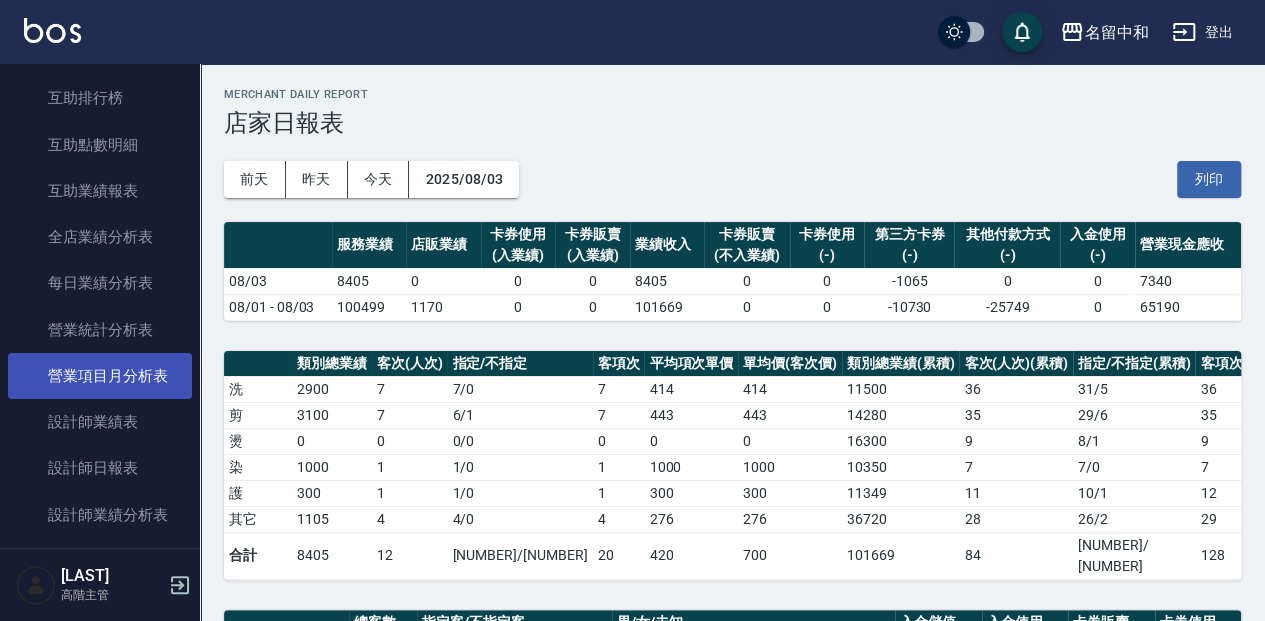 scroll, scrollTop: 1066, scrollLeft: 0, axis: vertical 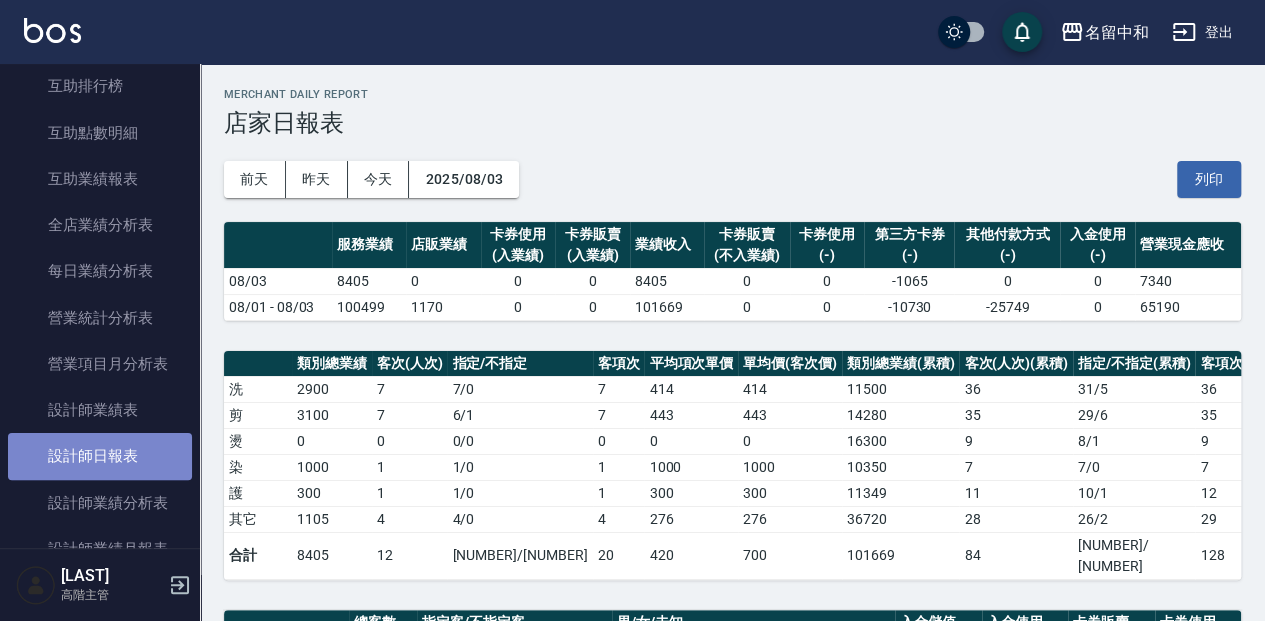 click on "設計師日報表" at bounding box center [100, 456] 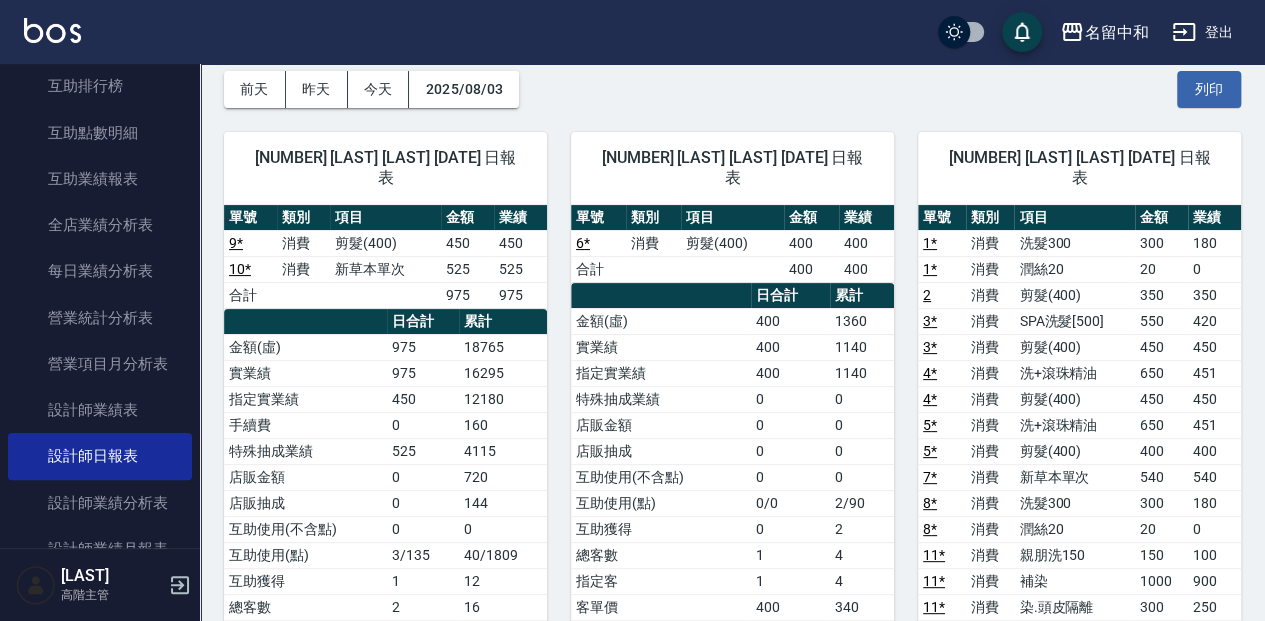 scroll, scrollTop: 66, scrollLeft: 0, axis: vertical 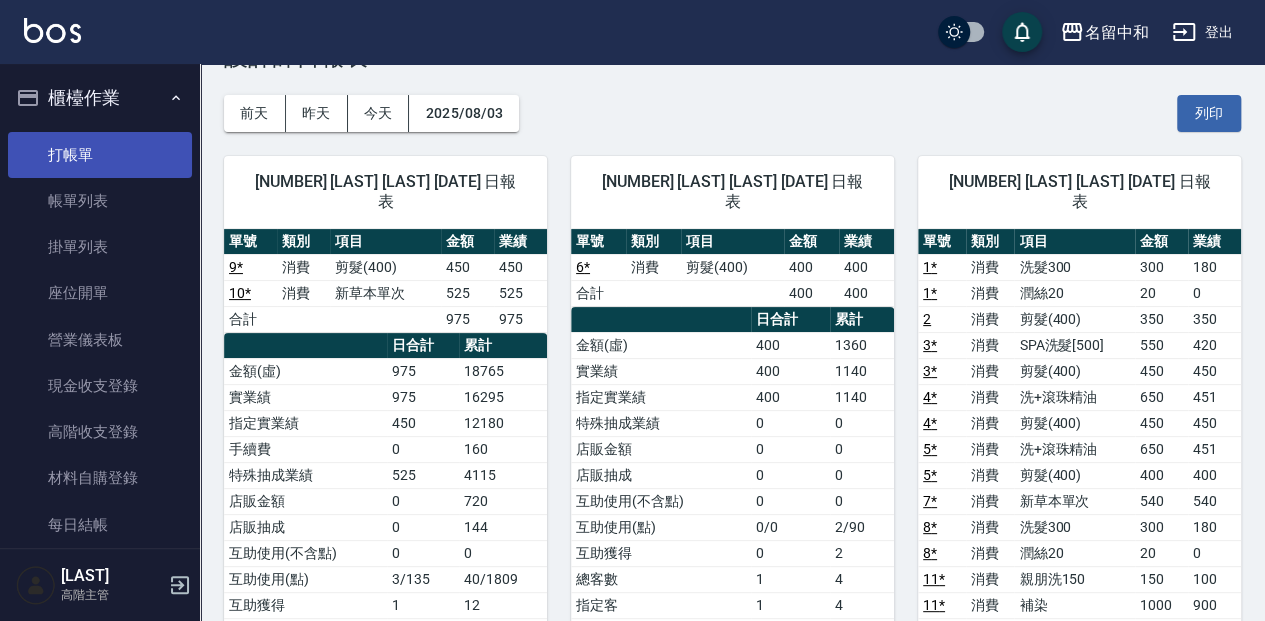 click on "打帳單" at bounding box center [100, 155] 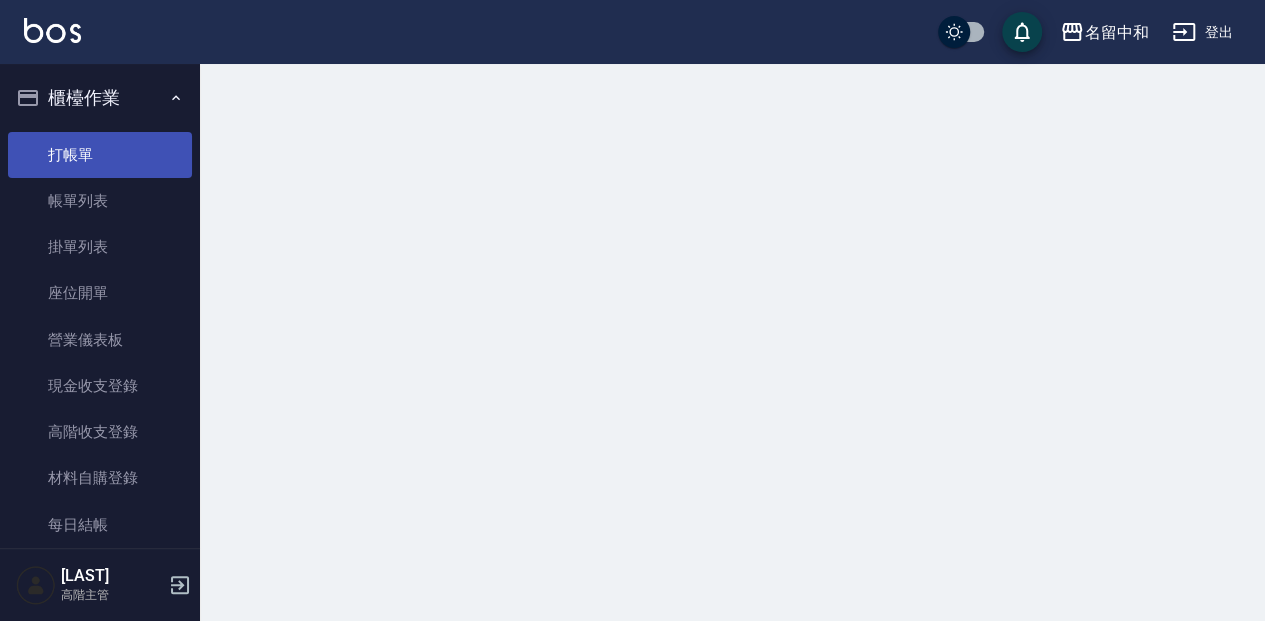 scroll, scrollTop: 0, scrollLeft: 0, axis: both 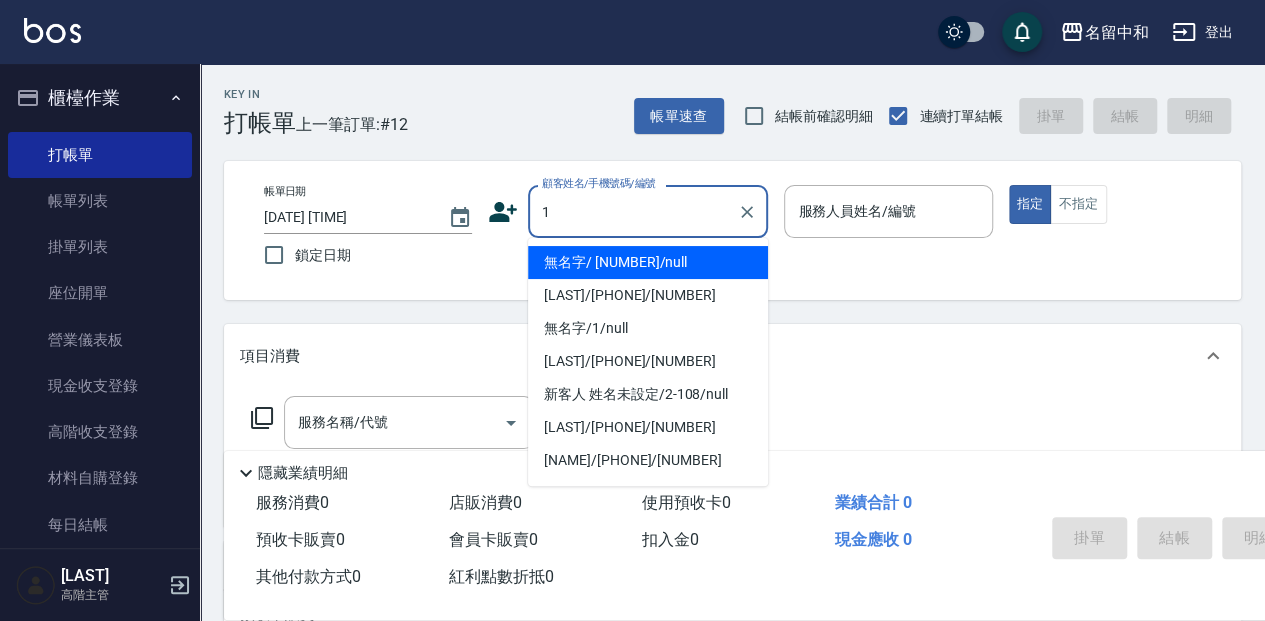 type on "無名字/ [NUMBER]/null" 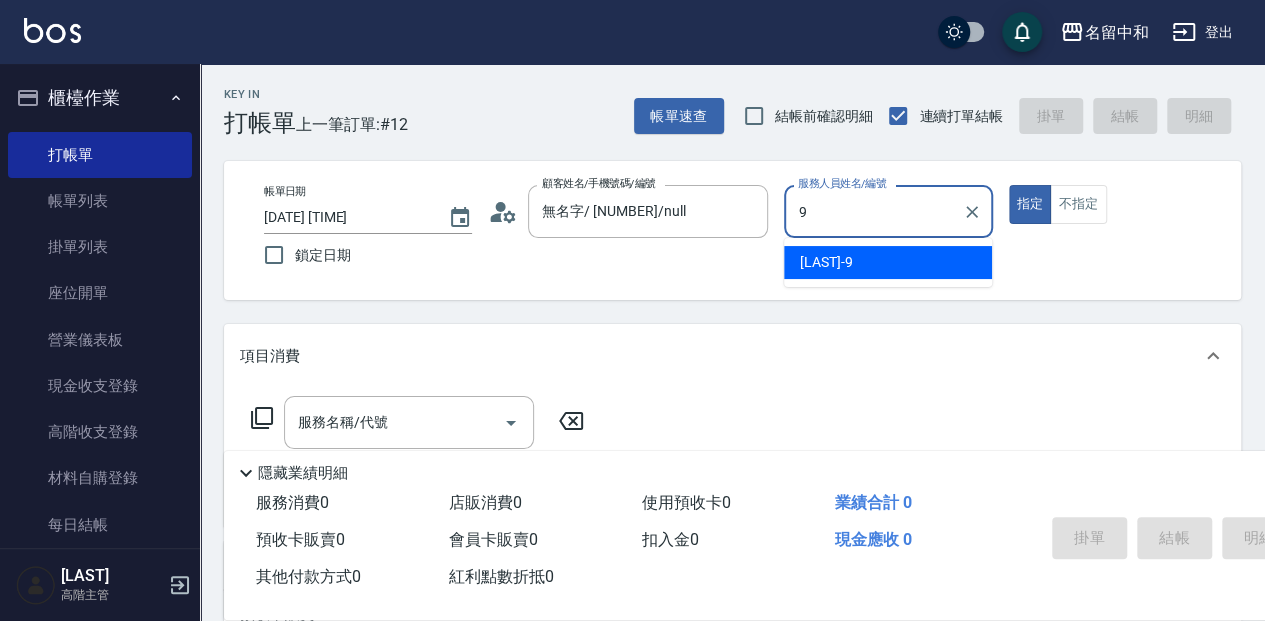 type on "[NAME]-[NUMBER]" 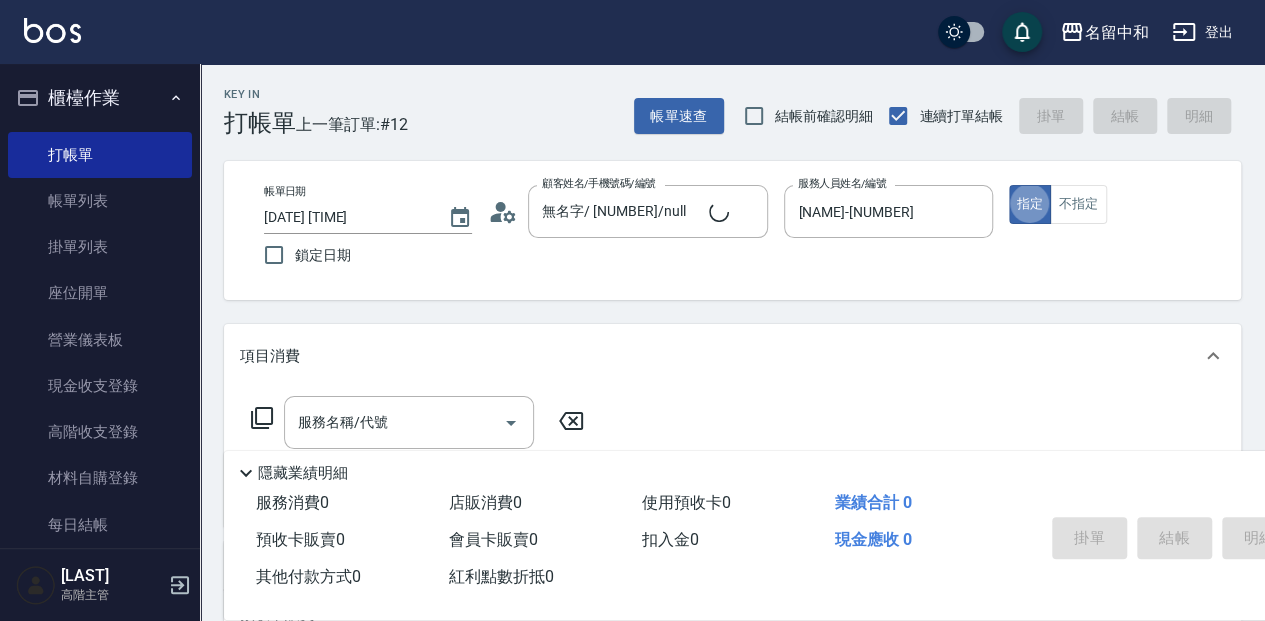 type on "true" 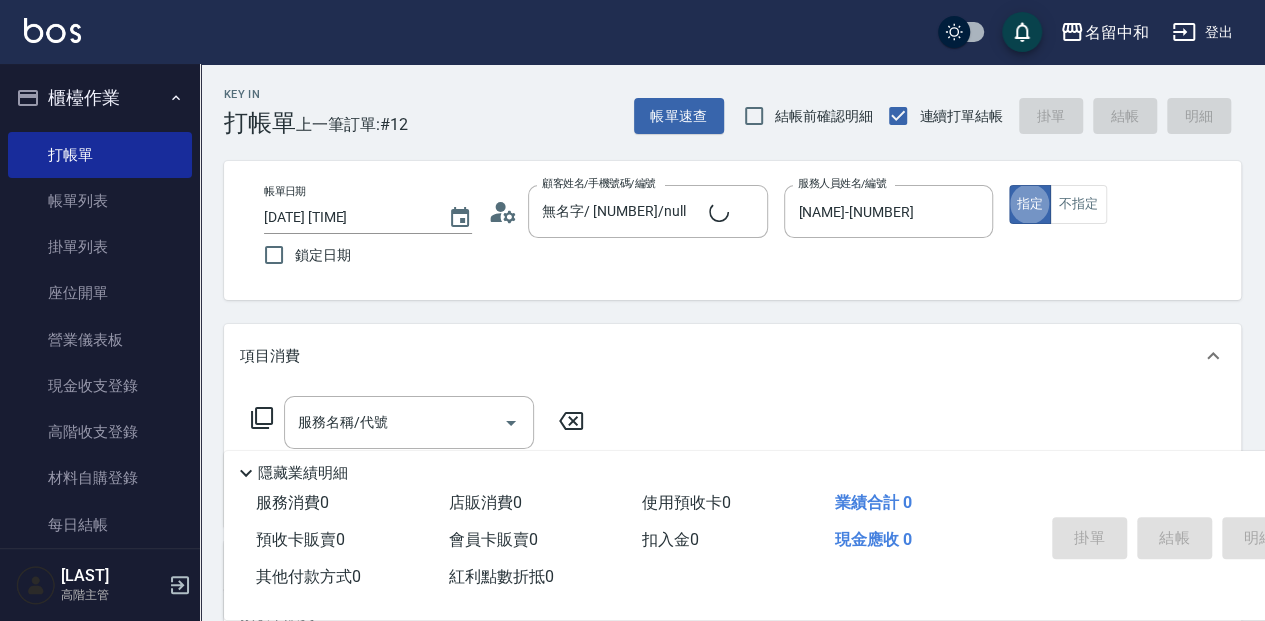 type on "無名字/1/null" 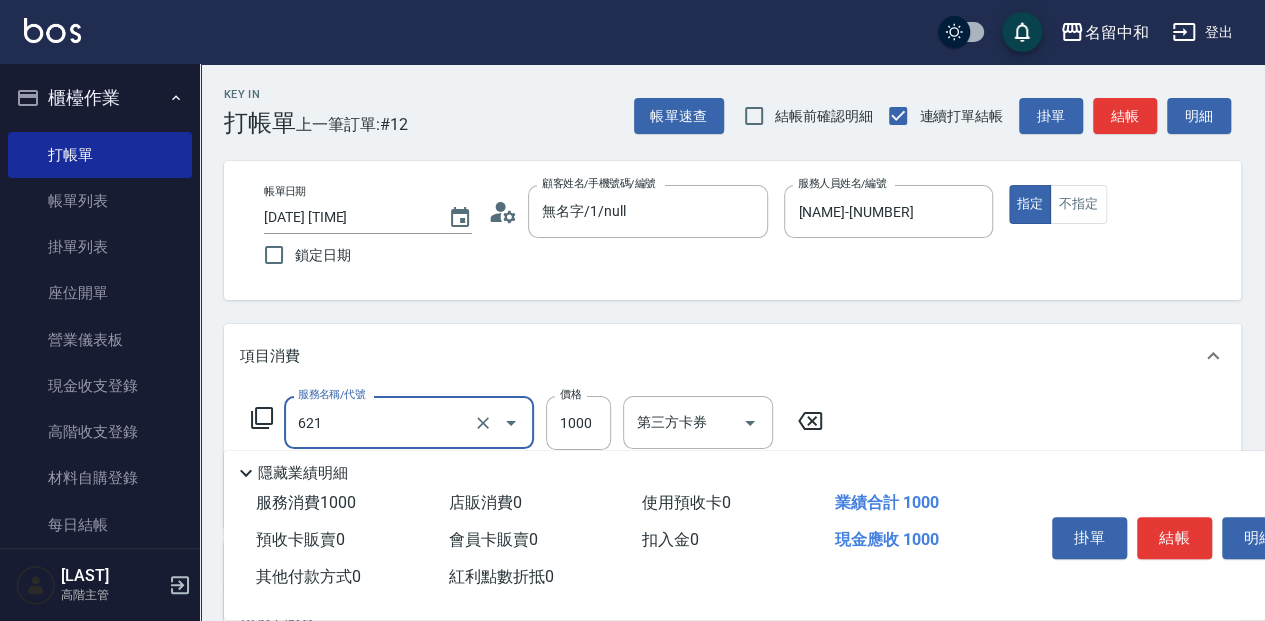 type on "醫學頭皮( [NUMBER] )" 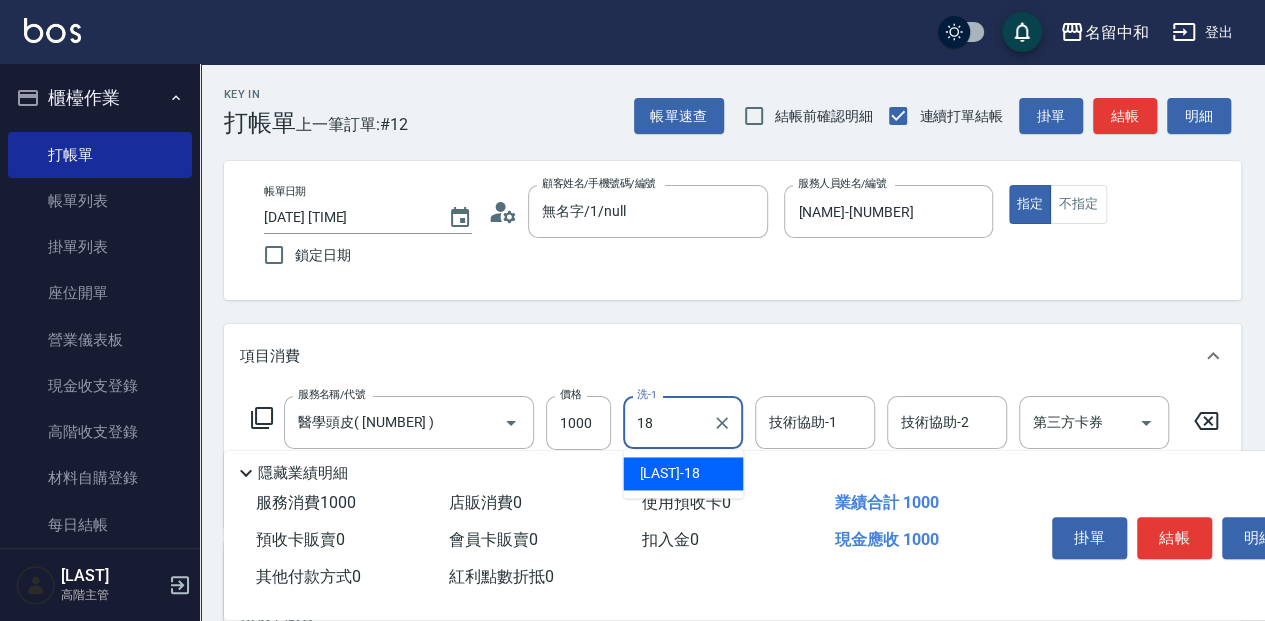 type on "[LAST]- [NUMBER]" 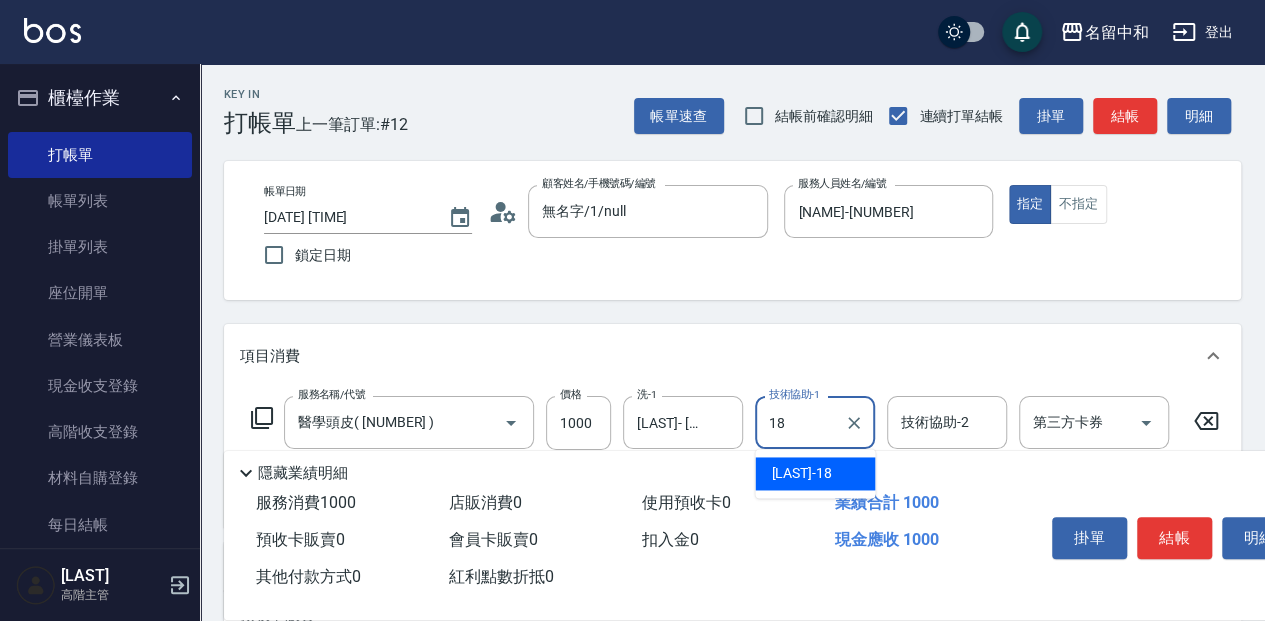 type on "[LAST]- [NUMBER]" 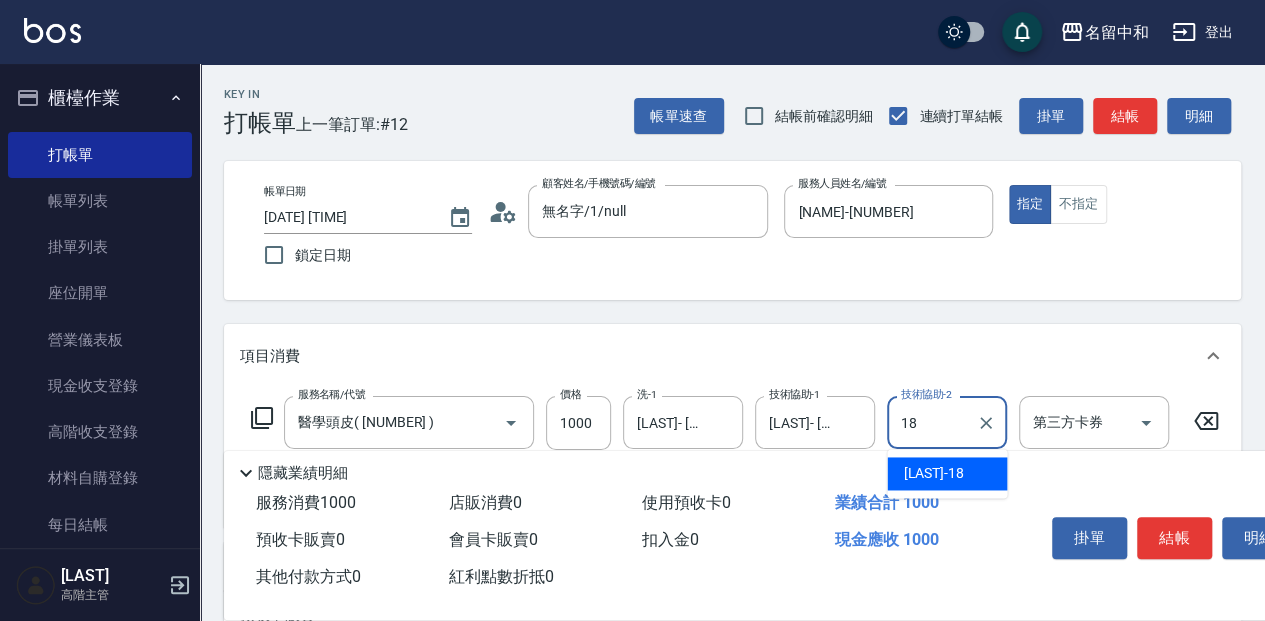 type on "[LAST]- [NUMBER]" 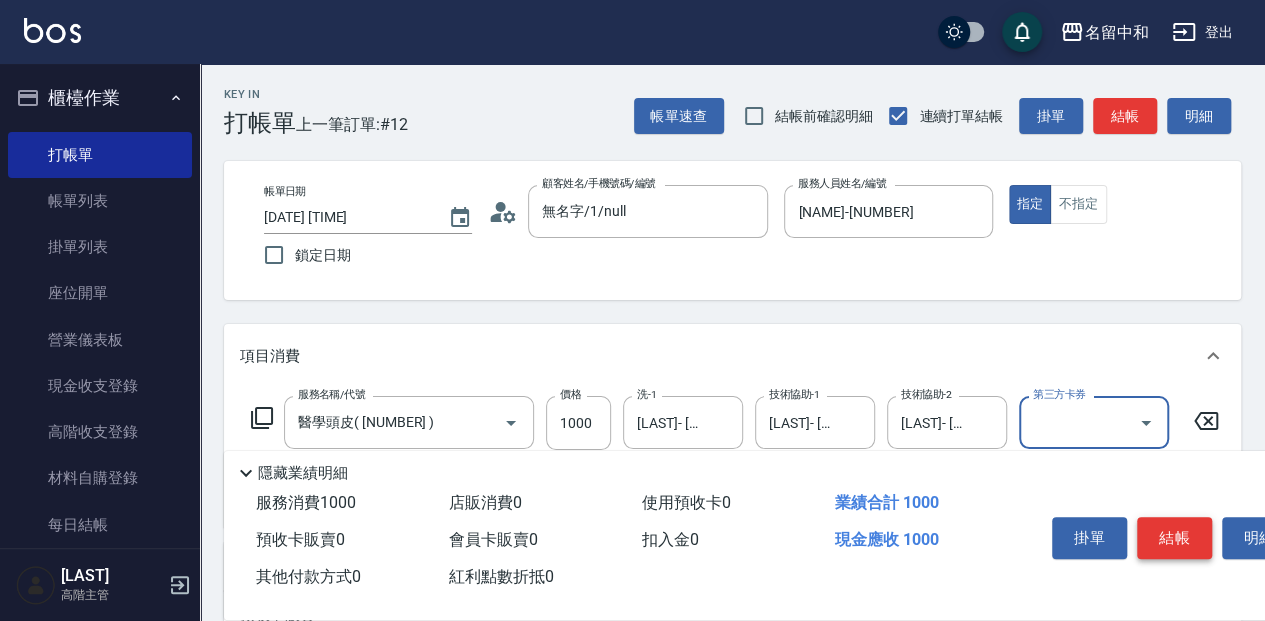 click on "結帳" at bounding box center (1174, 538) 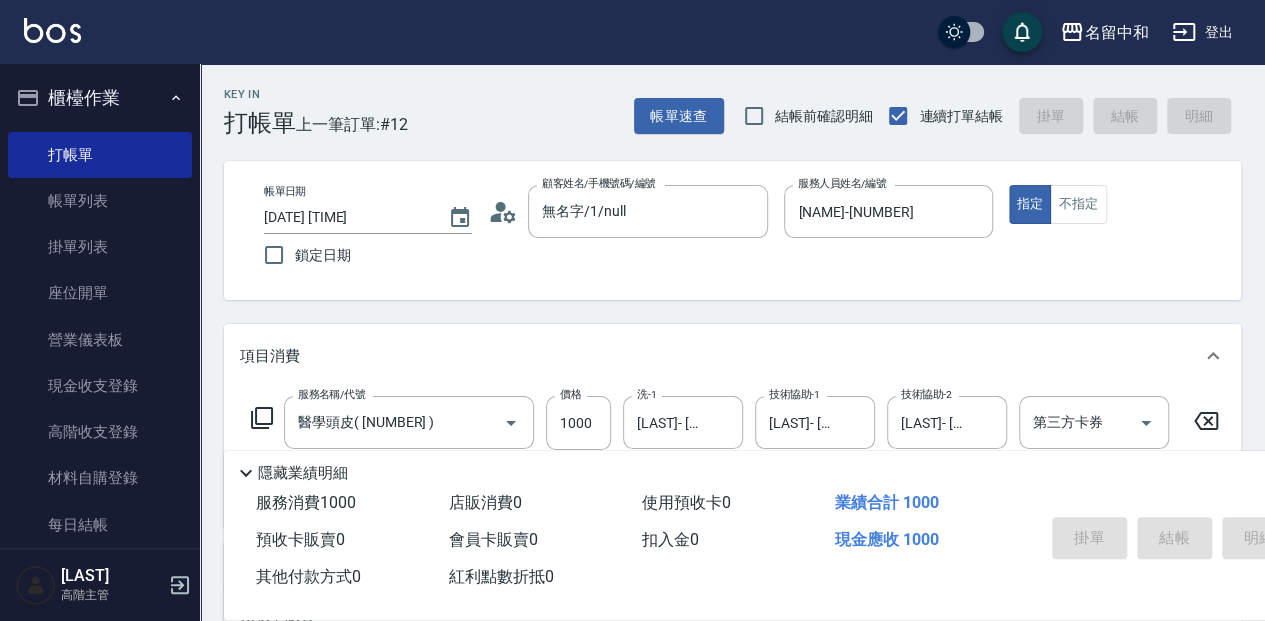 type on "[DATE] [TIME]" 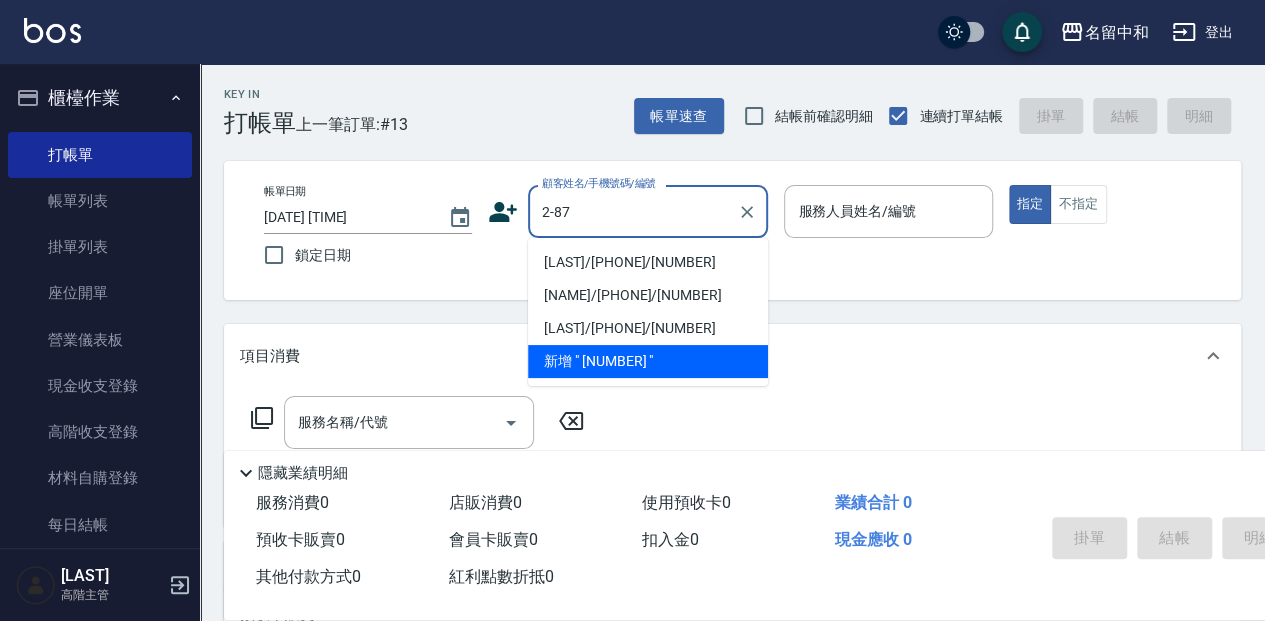 click on "[LAST]/[PHONE]/[NUMBER]" at bounding box center (648, 262) 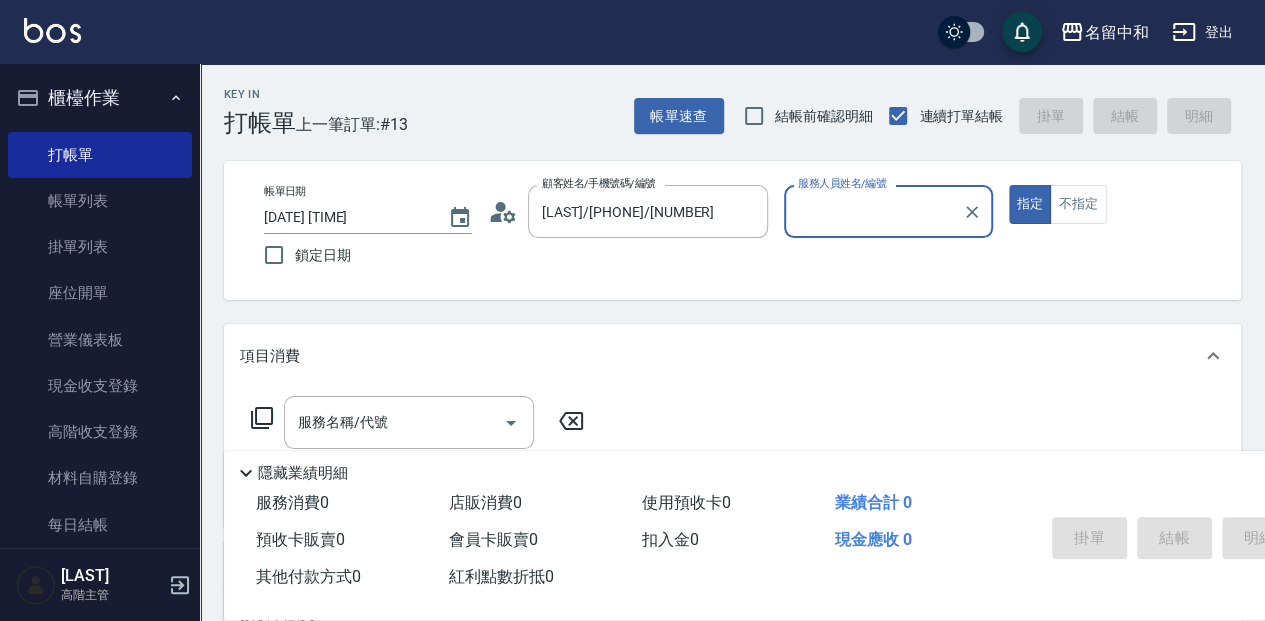 type on "[LAST]- [NUMBER]" 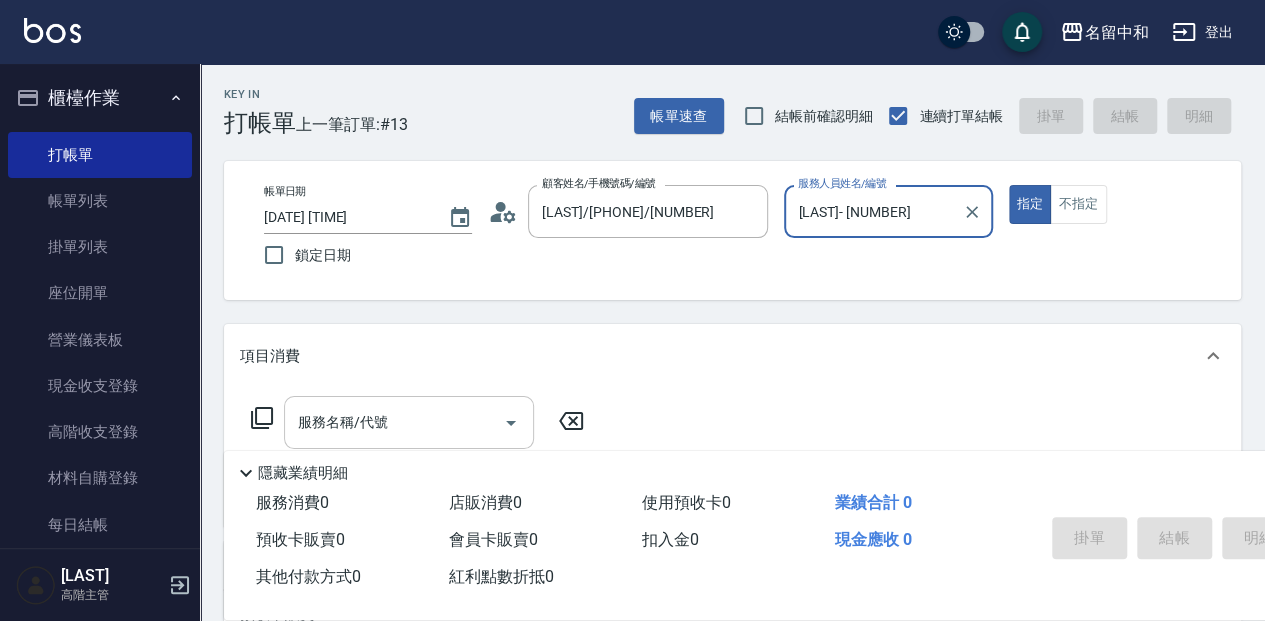 click on "服務名稱/代號 服務名稱/代號" at bounding box center [409, 422] 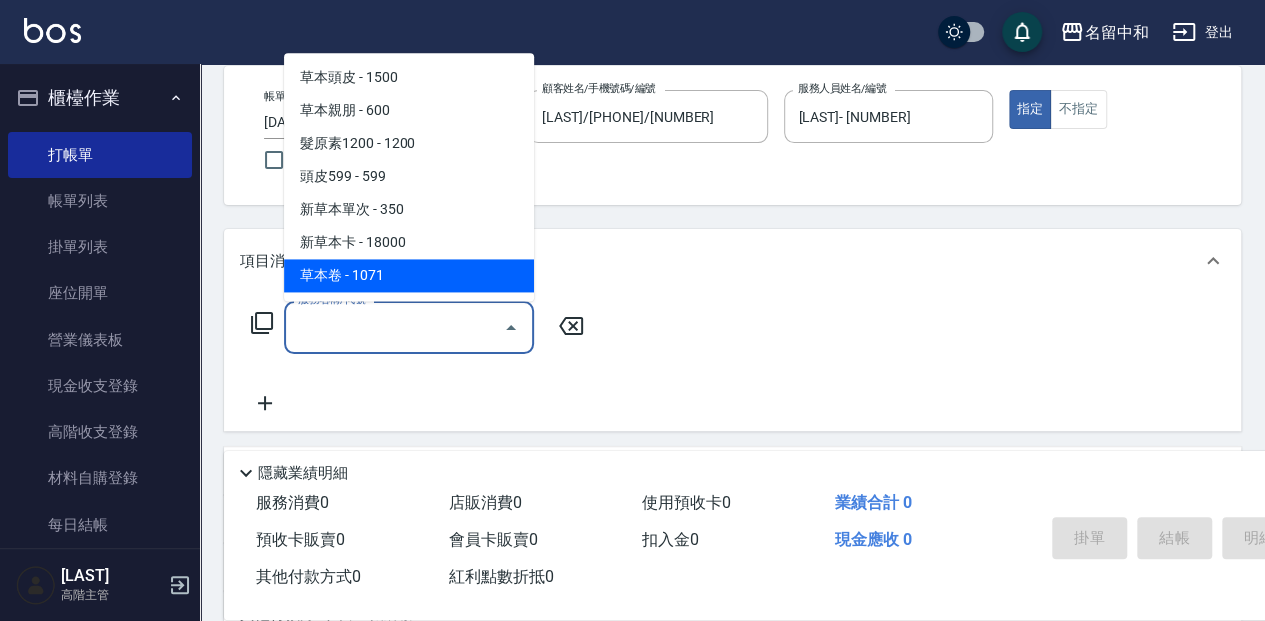 scroll, scrollTop: 133, scrollLeft: 0, axis: vertical 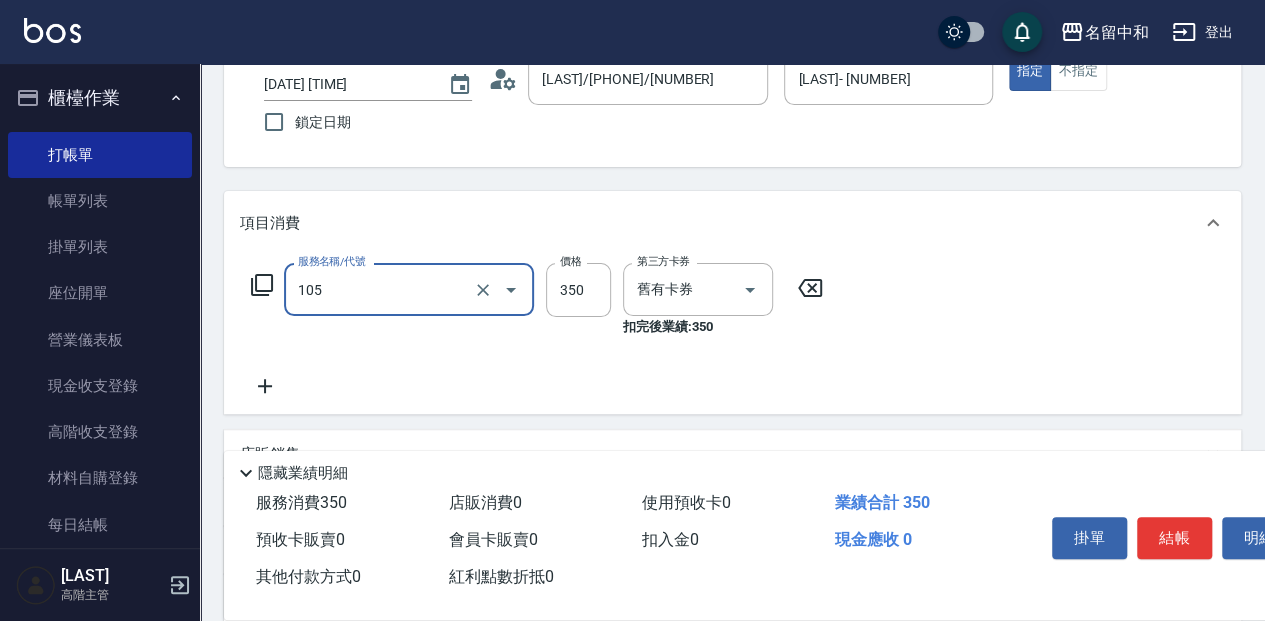 type on "新草本單次( [NUMBER] )" 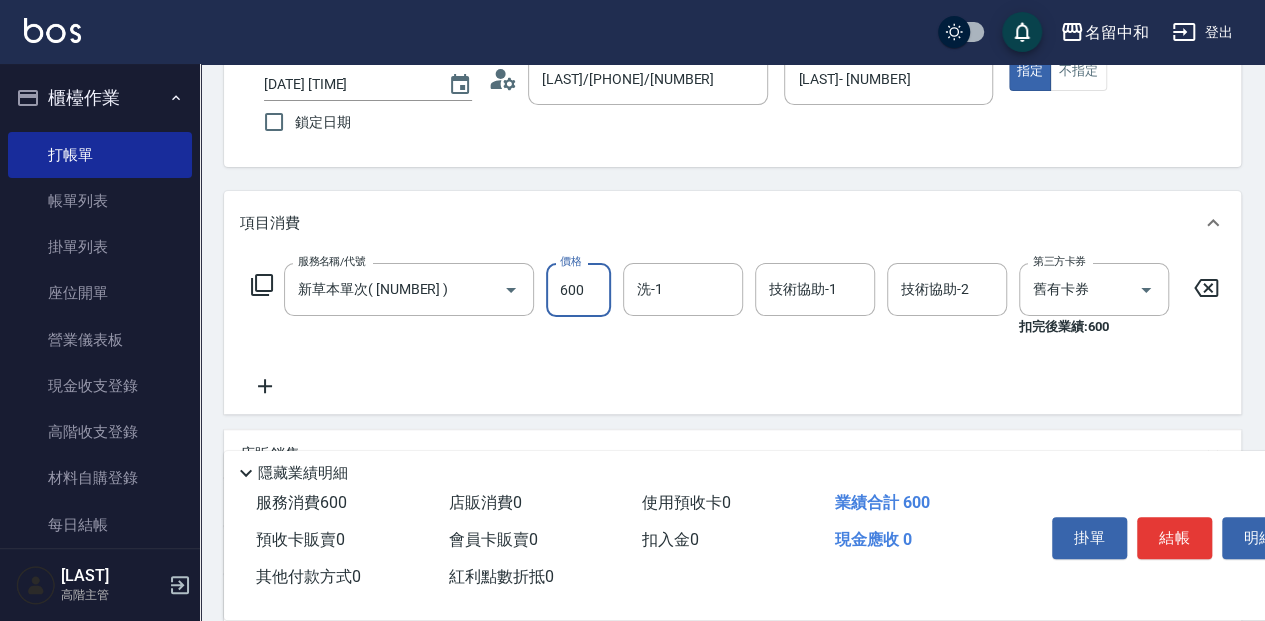 type on "600" 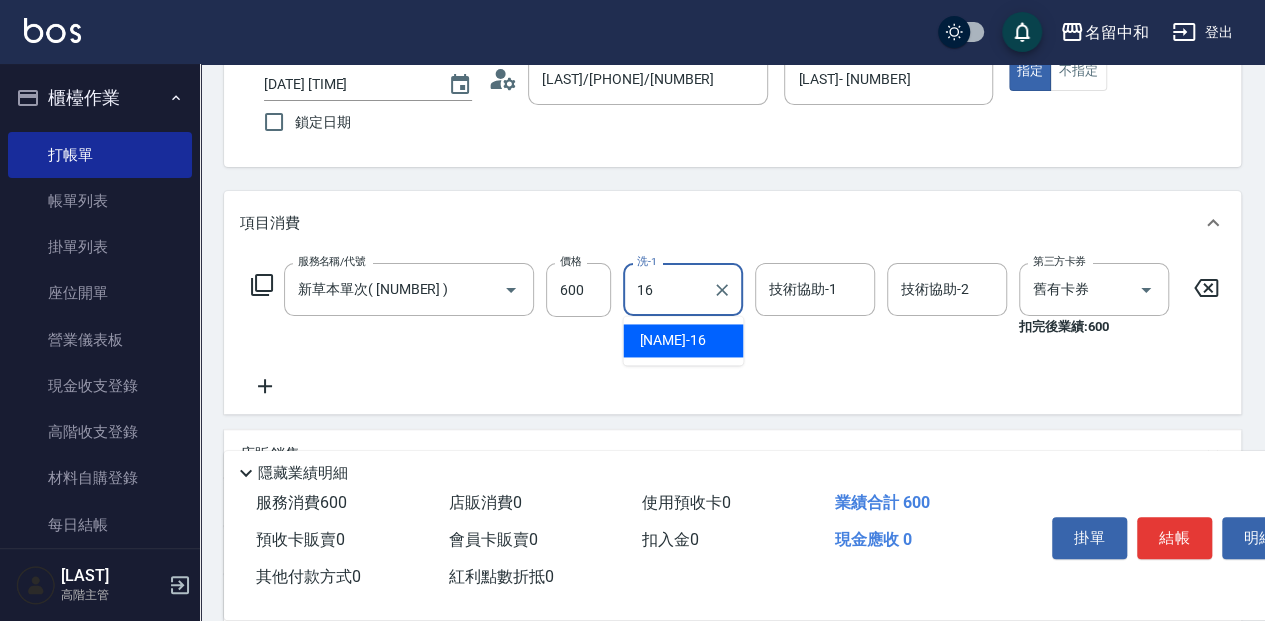 type on "[LAST]- [NUMBER]" 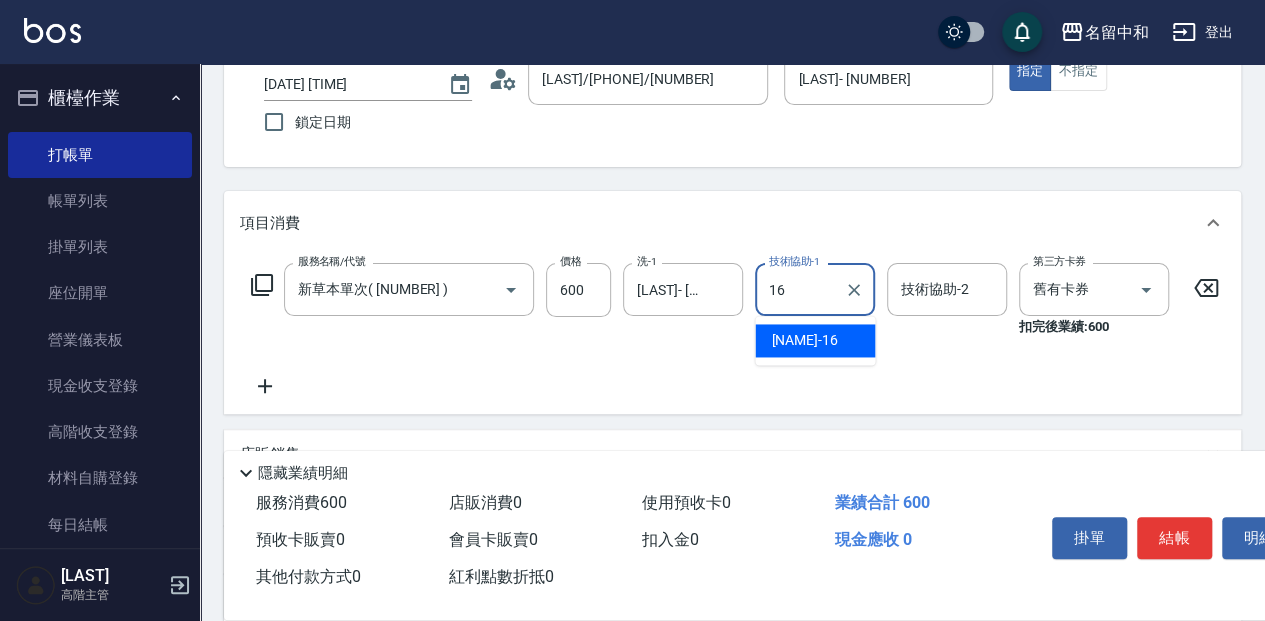 type on "[LAST]- [NUMBER]" 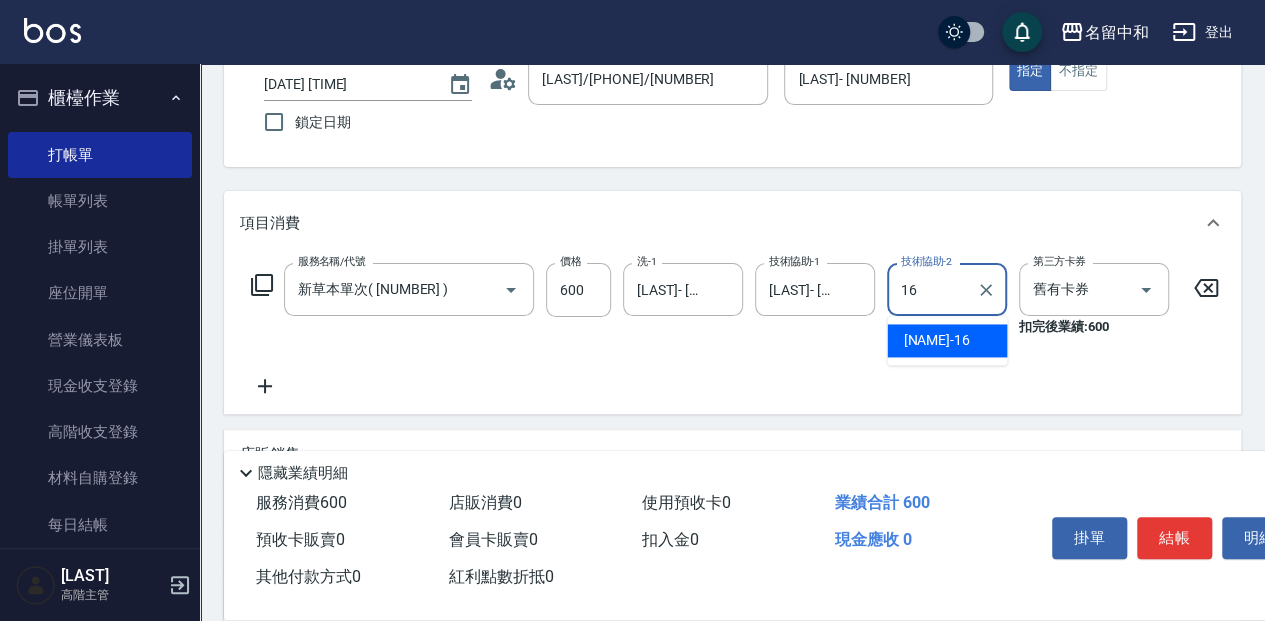 type on "[LAST]- [NUMBER]" 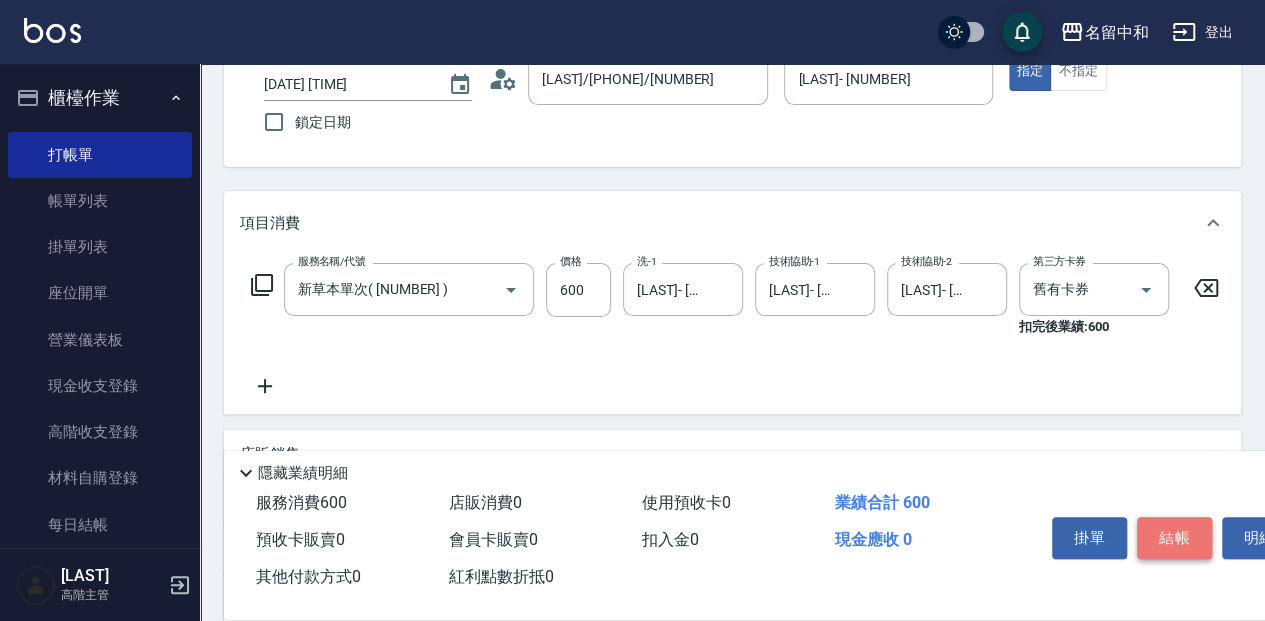click on "結帳" at bounding box center (1174, 538) 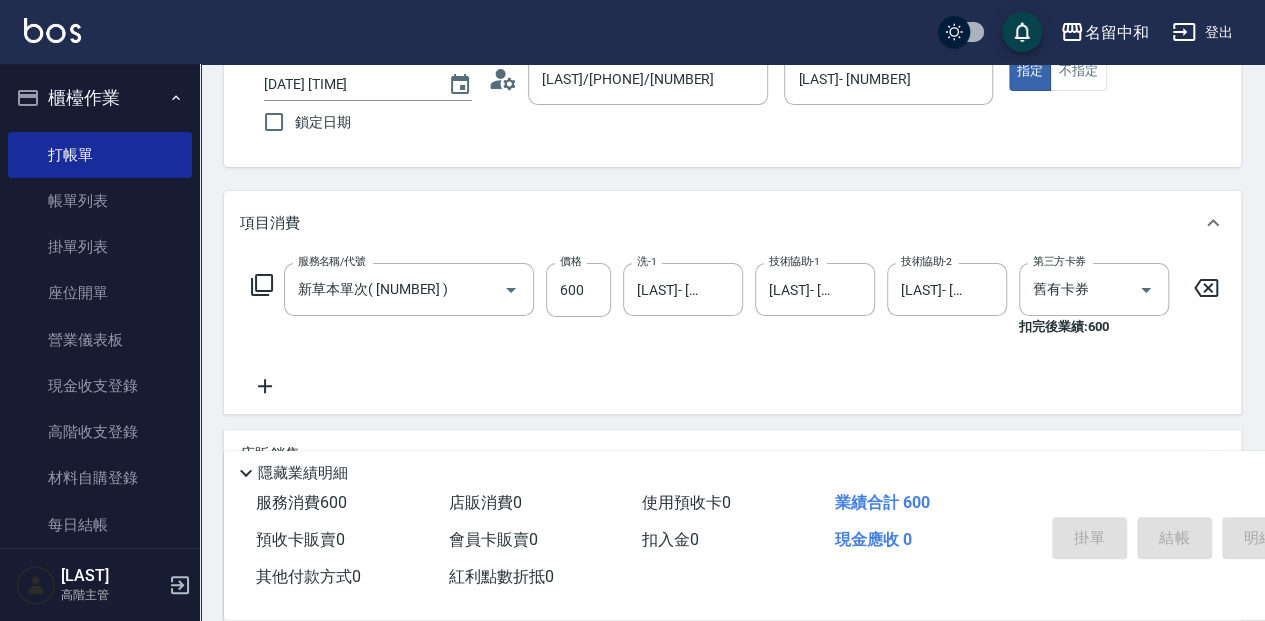 type on "2025/08/03 14:38" 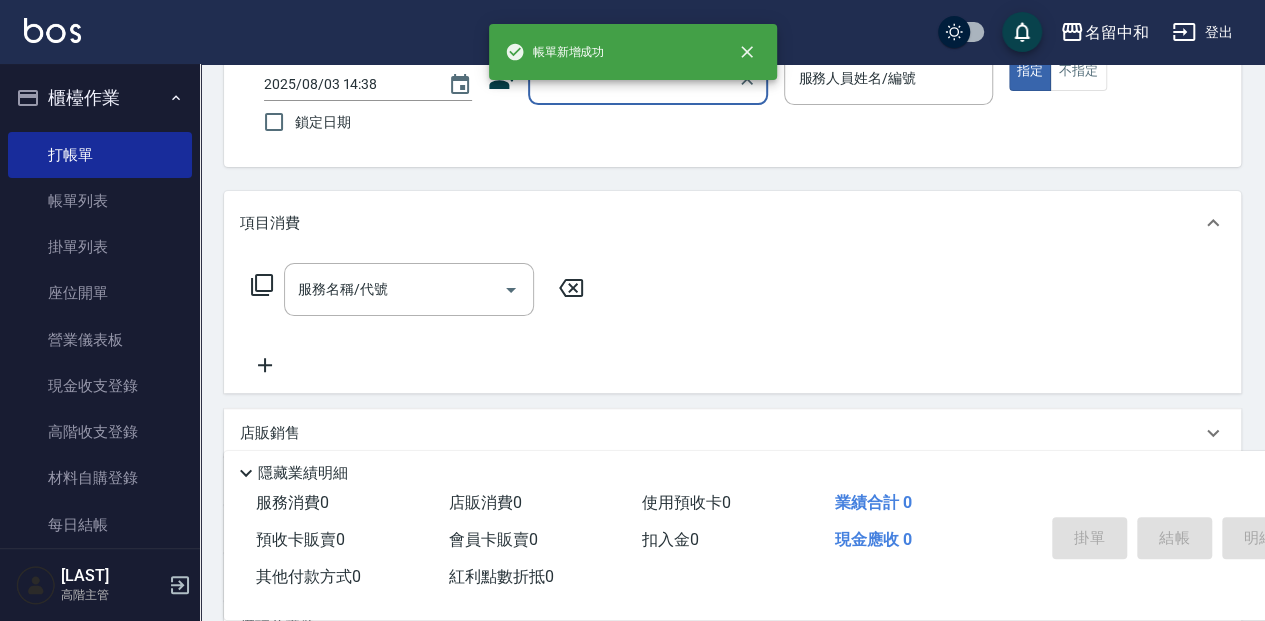 scroll, scrollTop: 0, scrollLeft: 0, axis: both 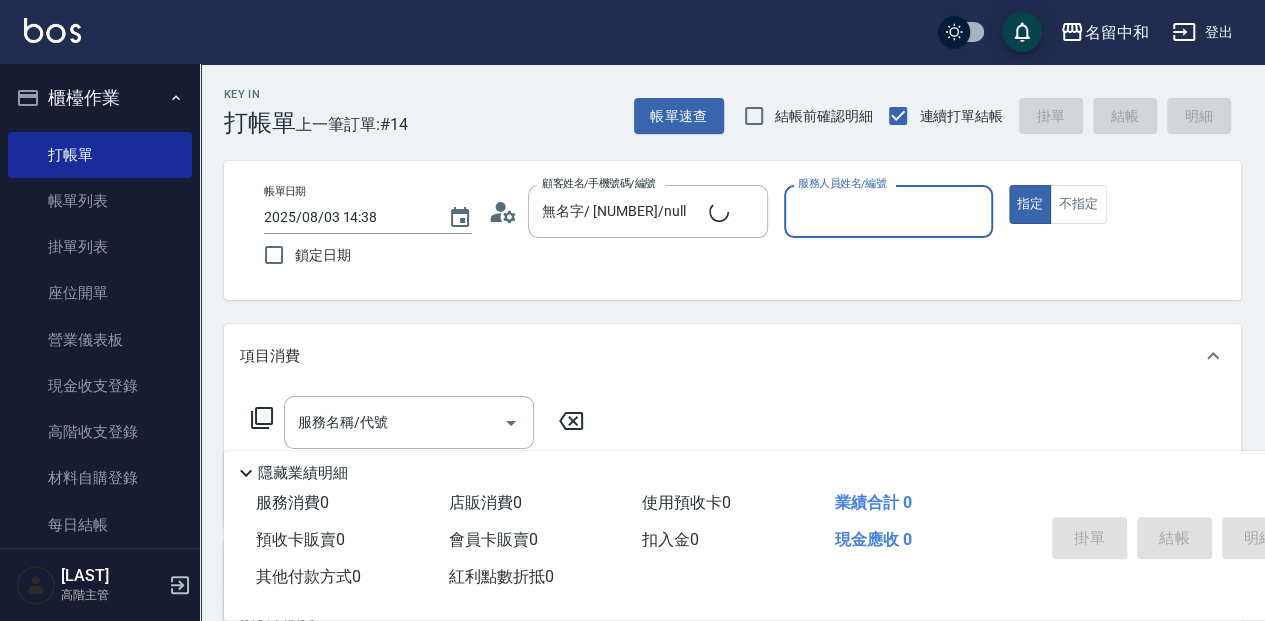 type on "無名字/1/null" 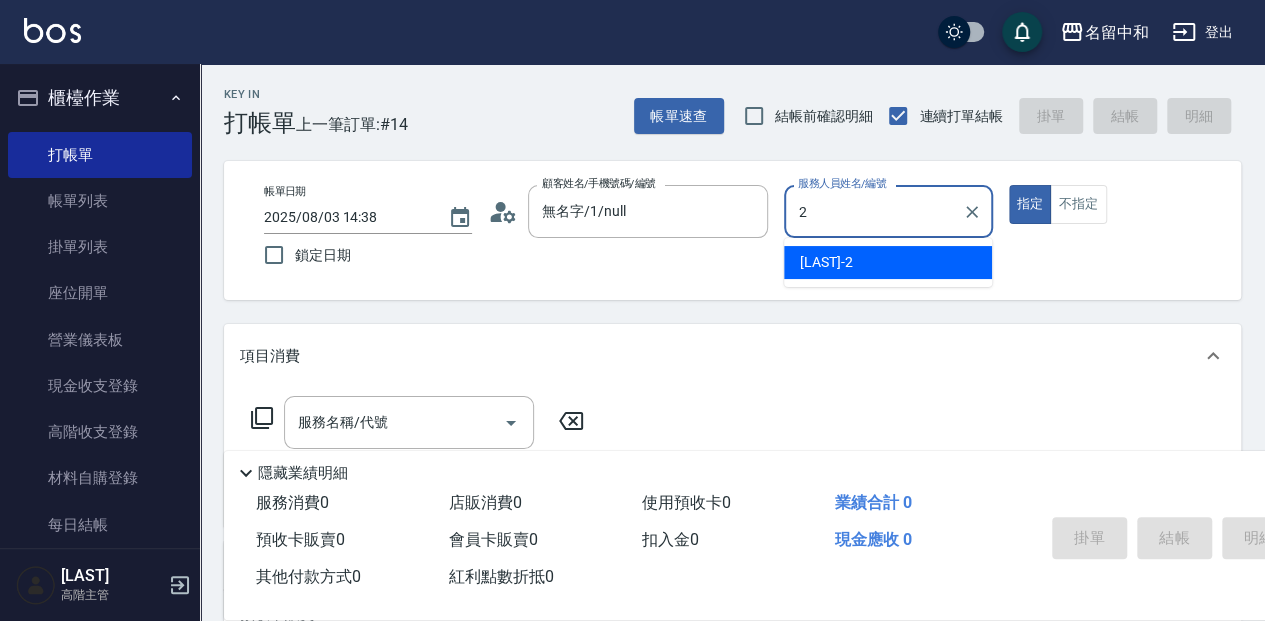 type on "[LAST]- [NUMBER]" 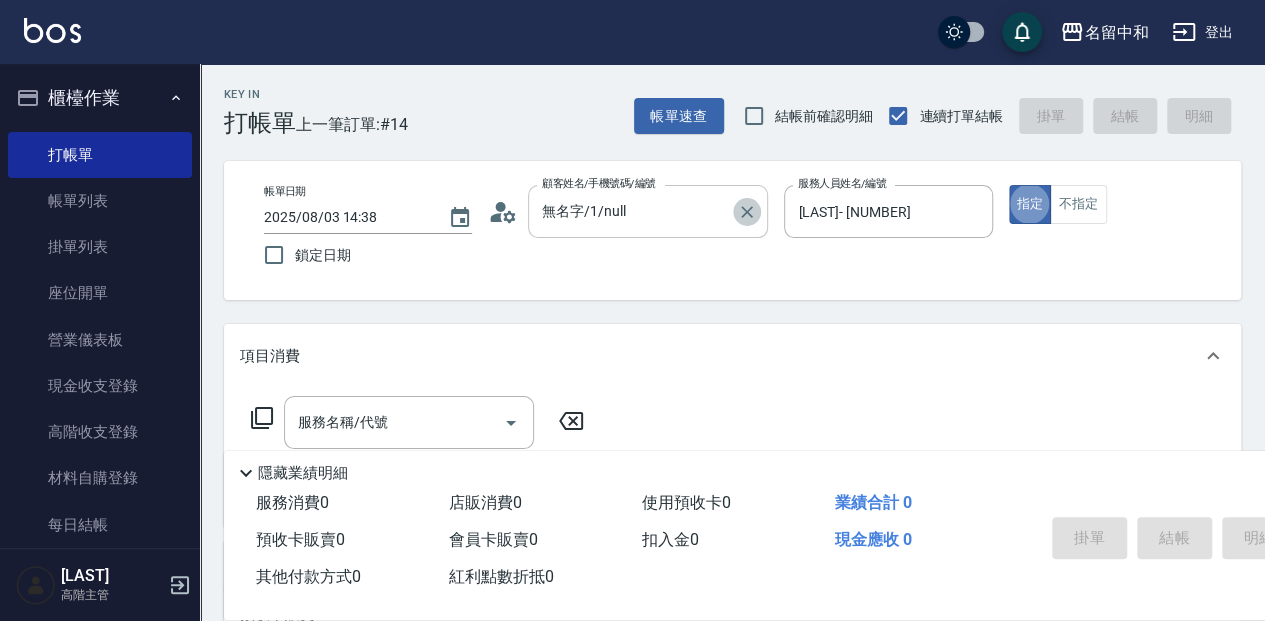 click 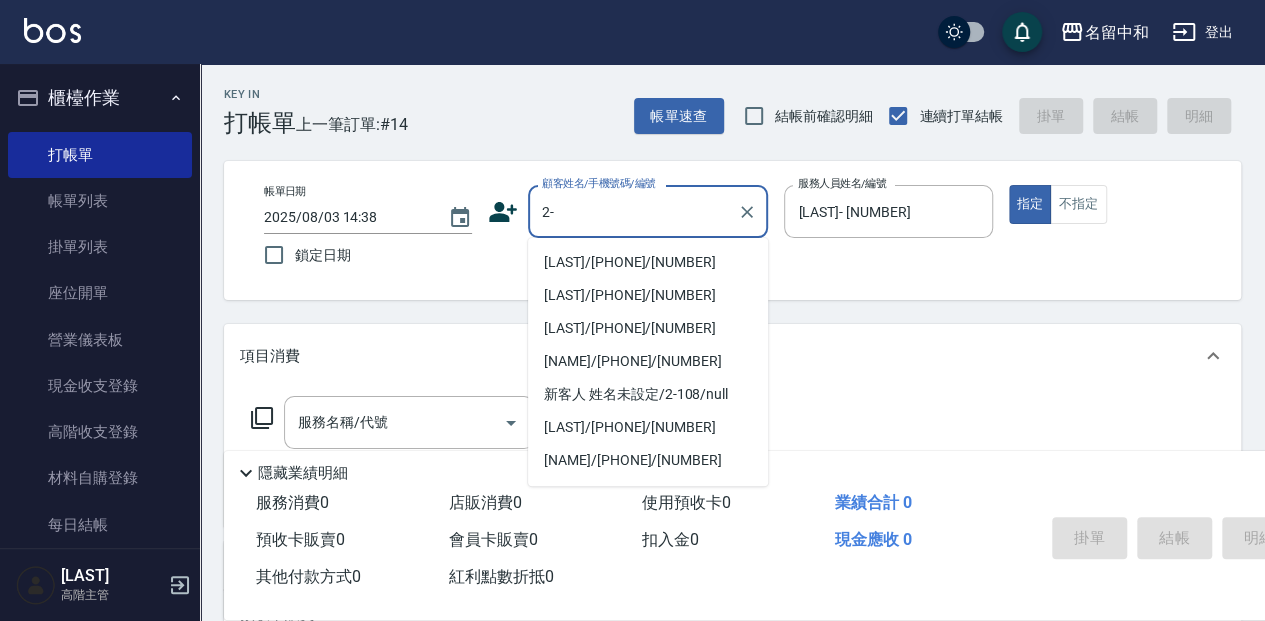 click on "[LAST]/[PHONE]/[NUMBER]" at bounding box center [648, 262] 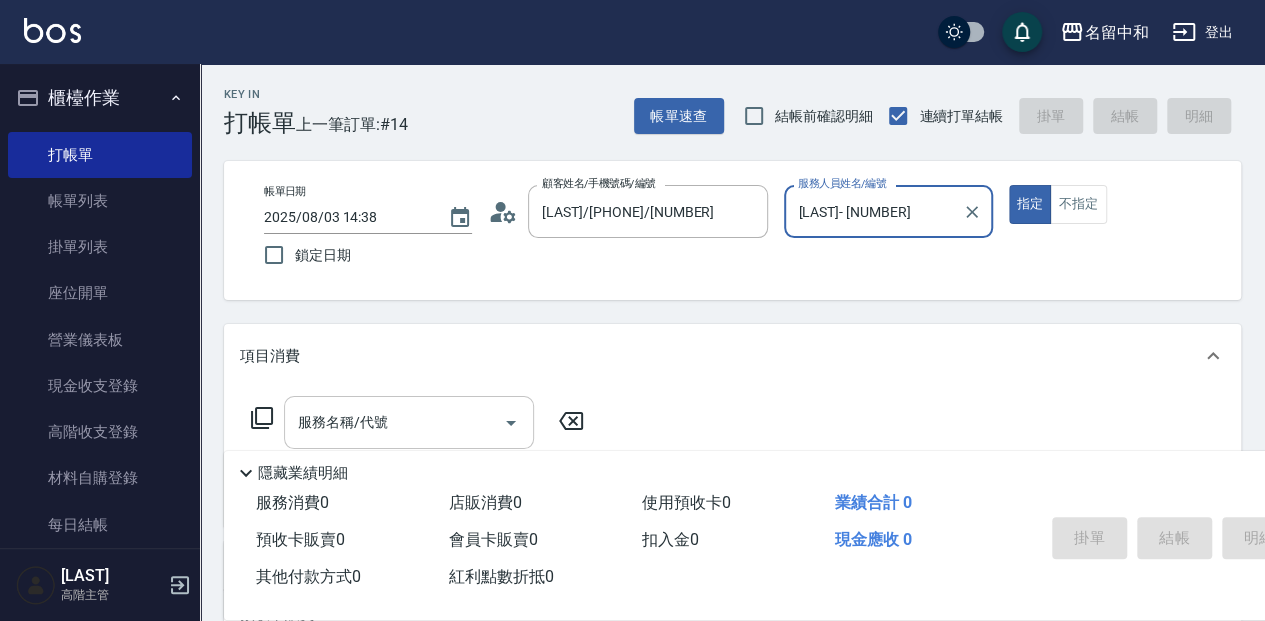 click on "服務名稱/代號" at bounding box center (394, 422) 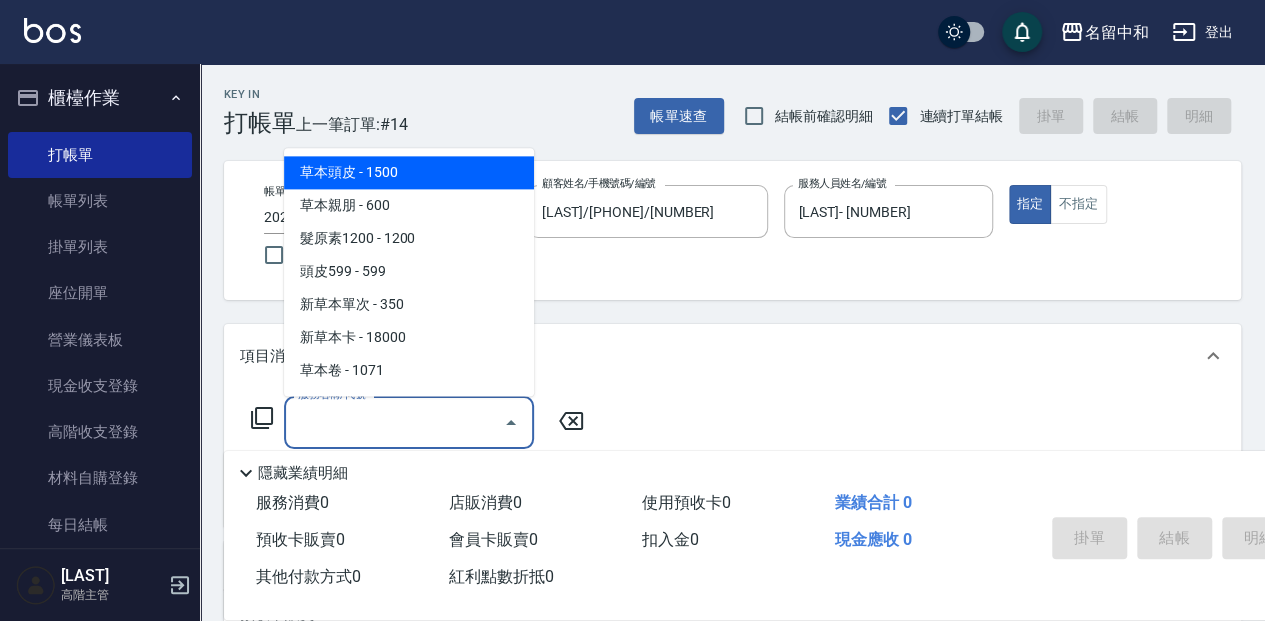 scroll, scrollTop: 66, scrollLeft: 0, axis: vertical 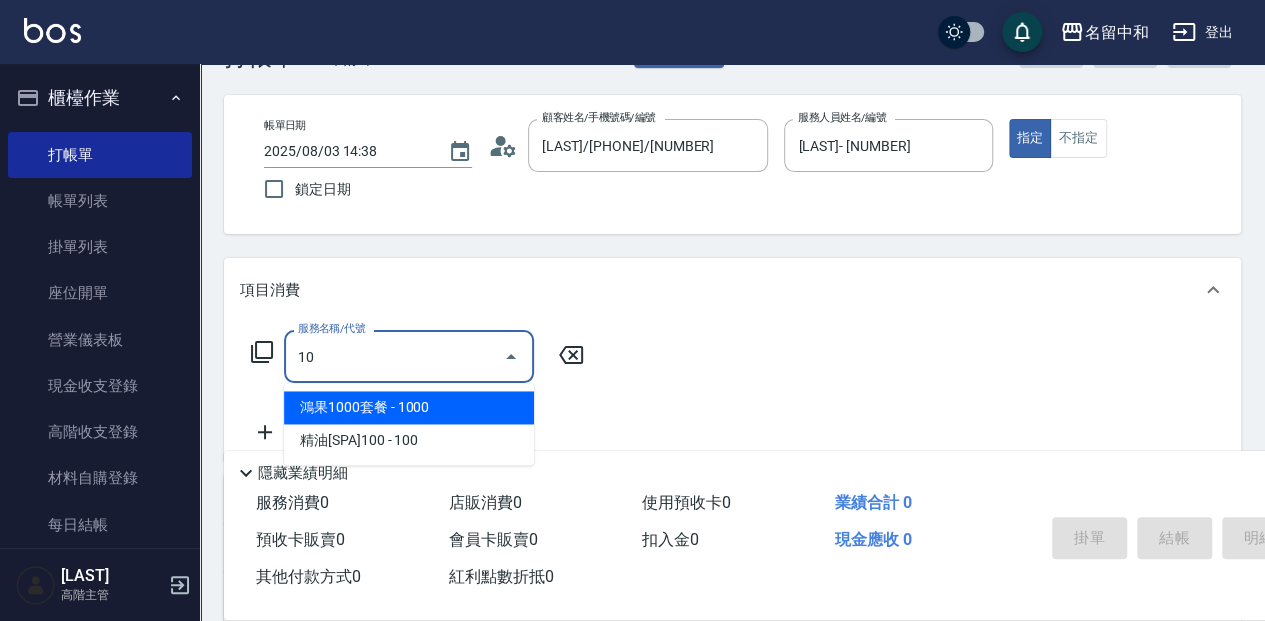 type on "101" 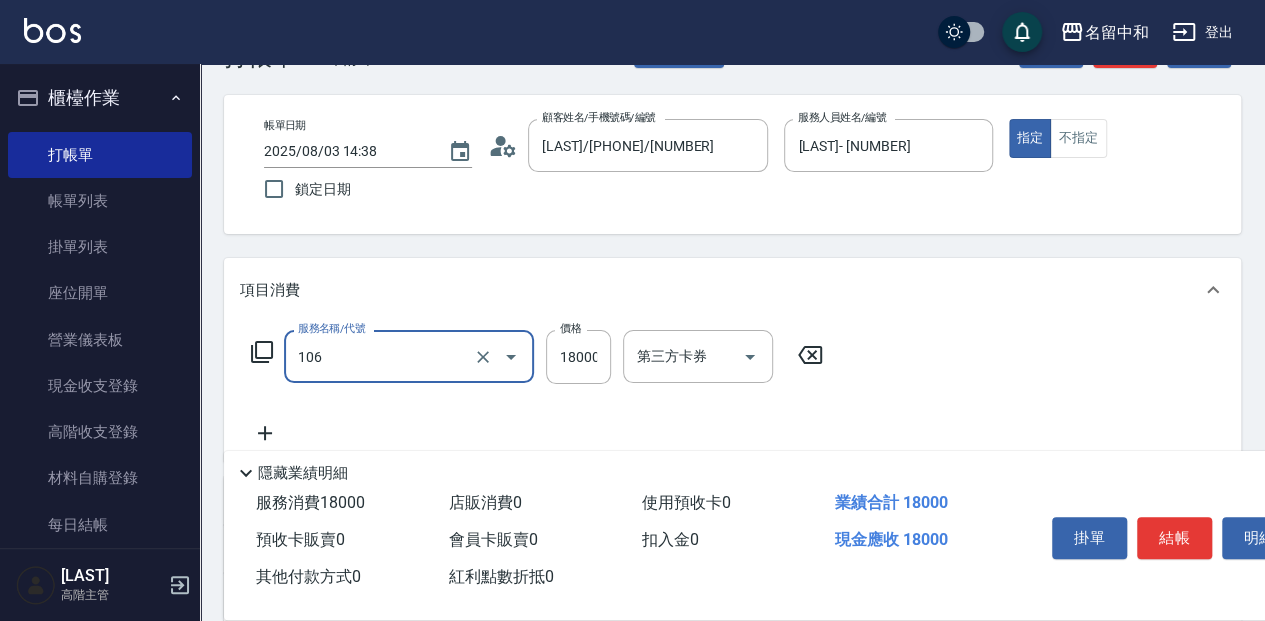 type on "新草本卡( [NUMBER] )" 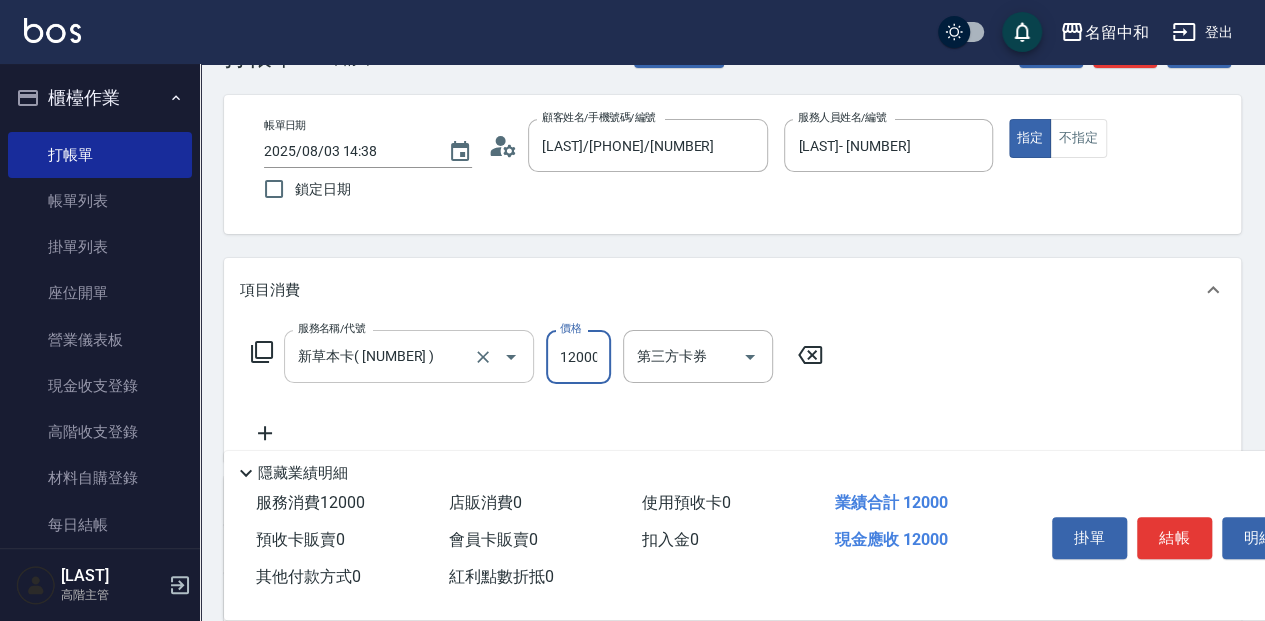 scroll, scrollTop: 0, scrollLeft: 2, axis: horizontal 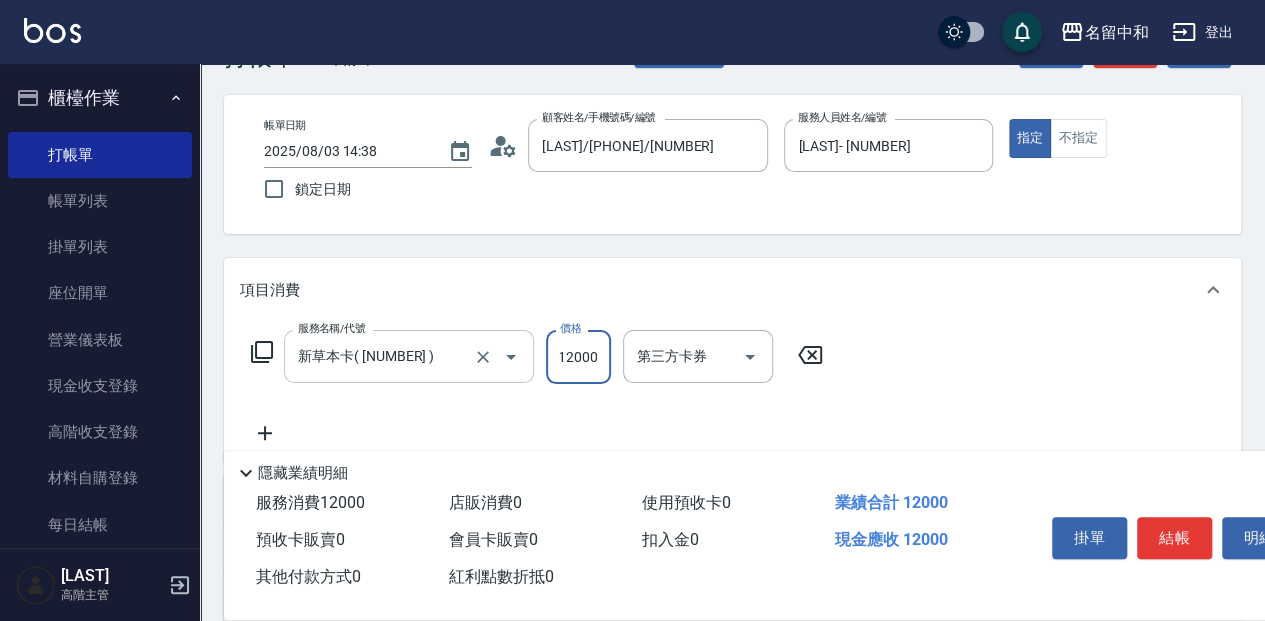 type on "12000" 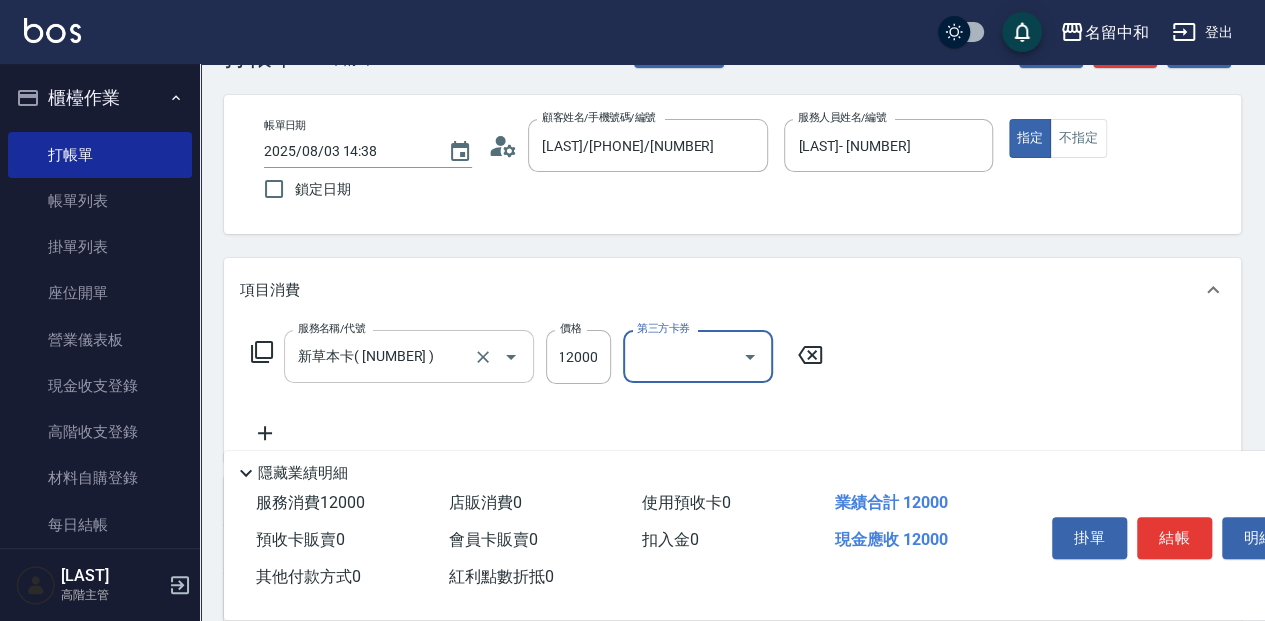 scroll, scrollTop: 0, scrollLeft: 0, axis: both 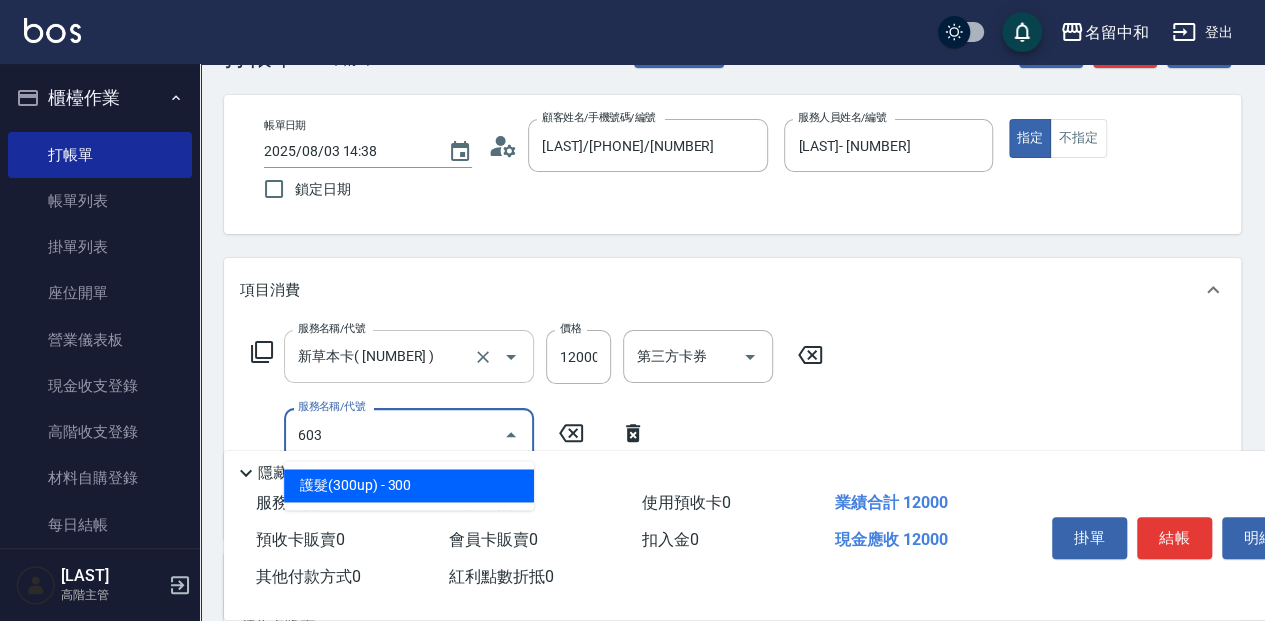type on "護髮( [NUMBER]up)( [NUMBER] )" 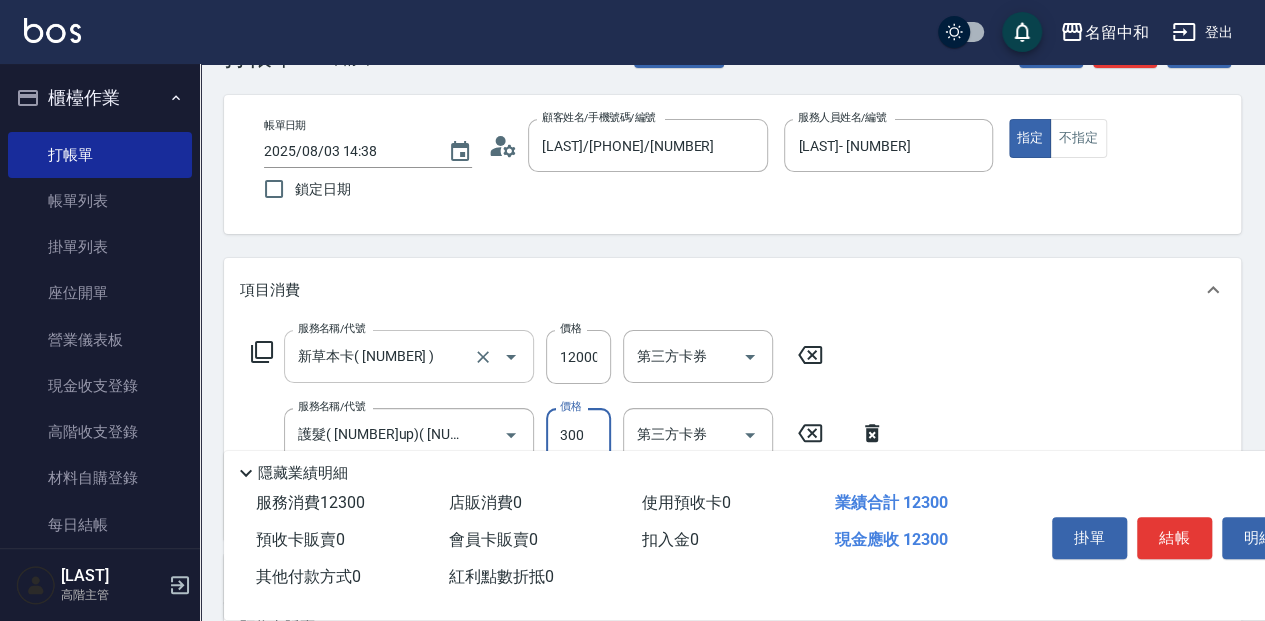 scroll, scrollTop: 0, scrollLeft: 0, axis: both 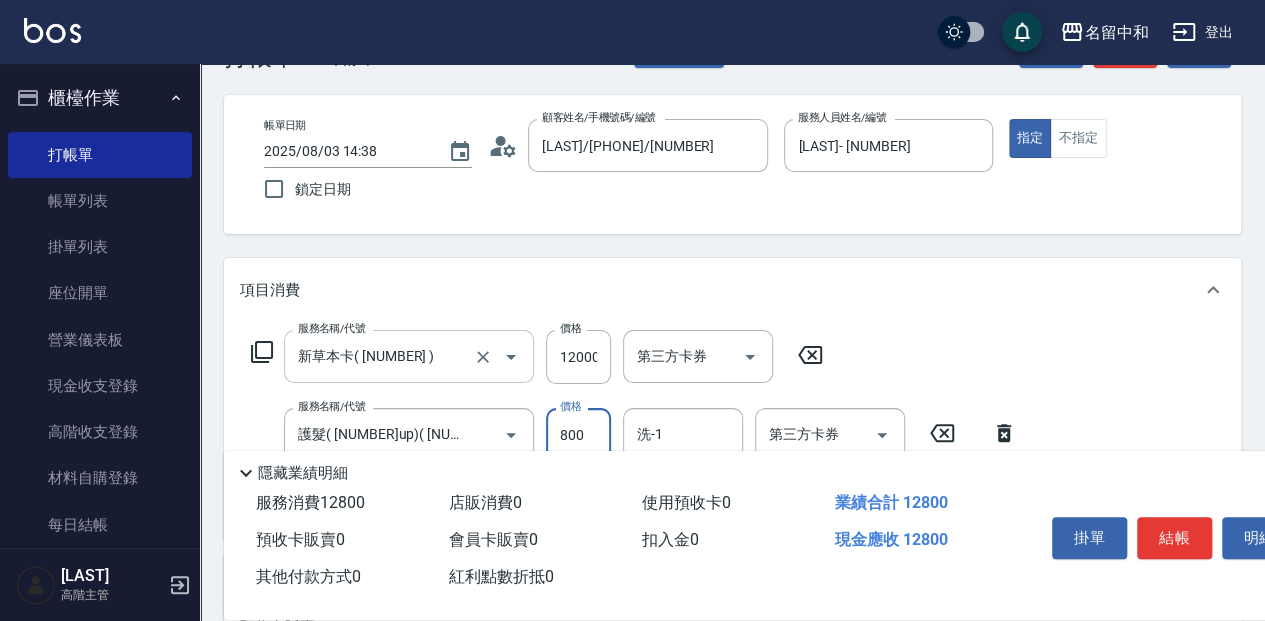 type on "800" 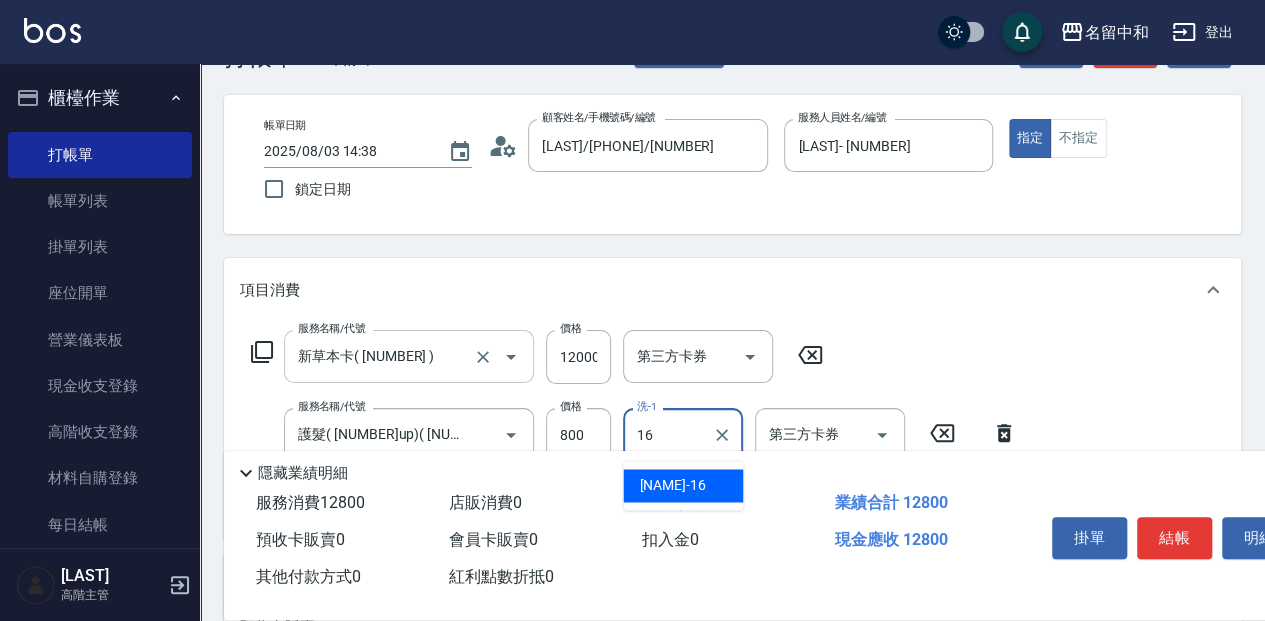 type on "[LAST]- [NUMBER]" 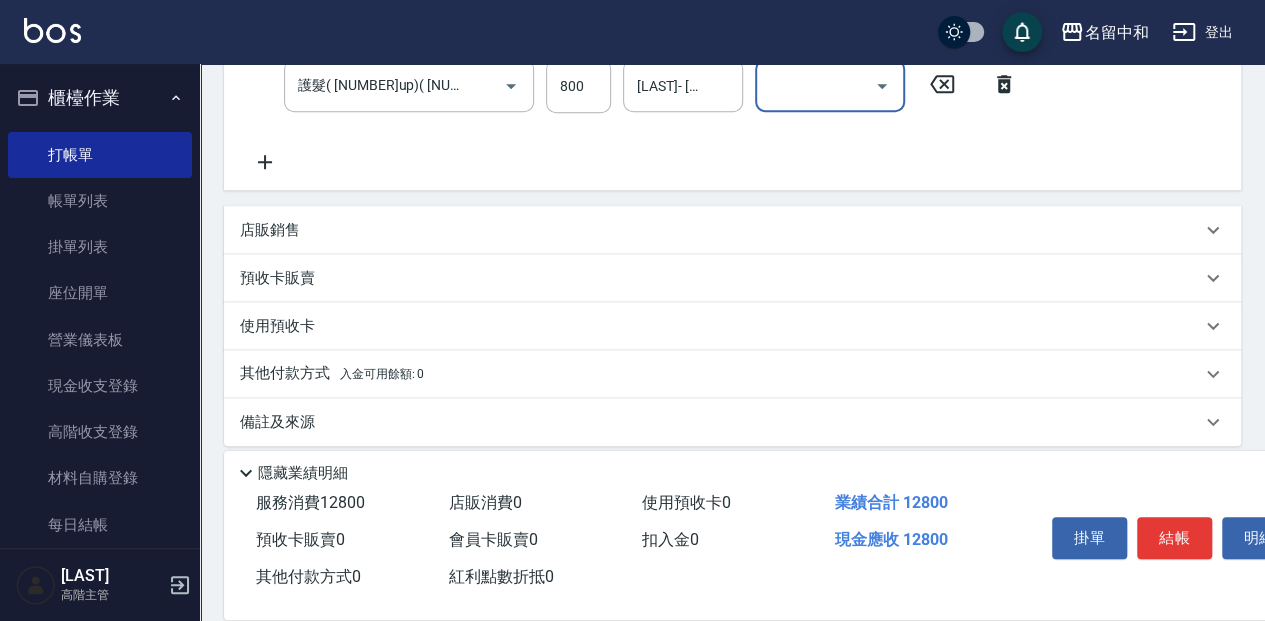 scroll, scrollTop: 430, scrollLeft: 0, axis: vertical 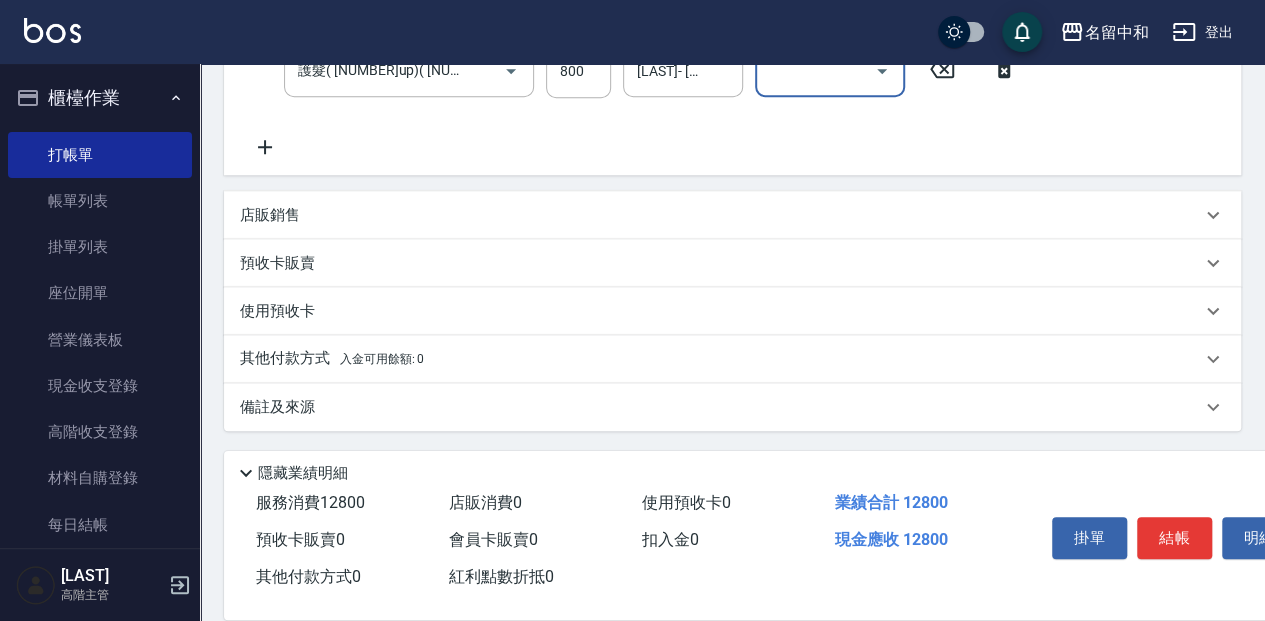 click on "其他付款方式 入金可用餘額: 0" at bounding box center (332, 359) 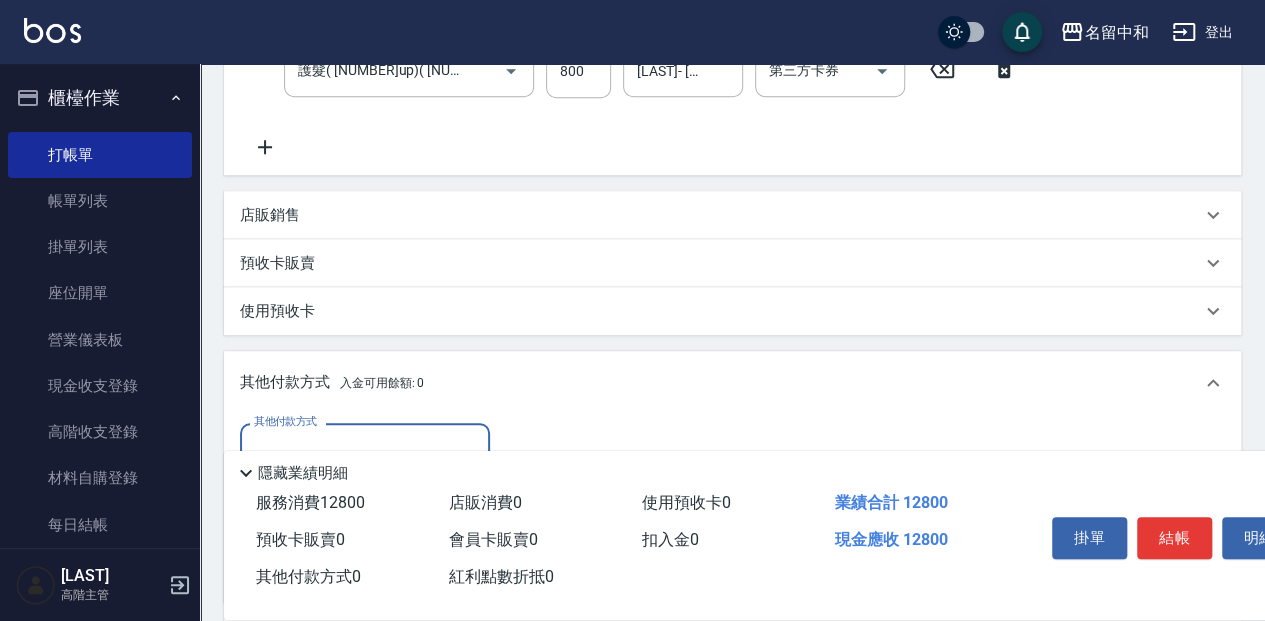 scroll, scrollTop: 0, scrollLeft: 0, axis: both 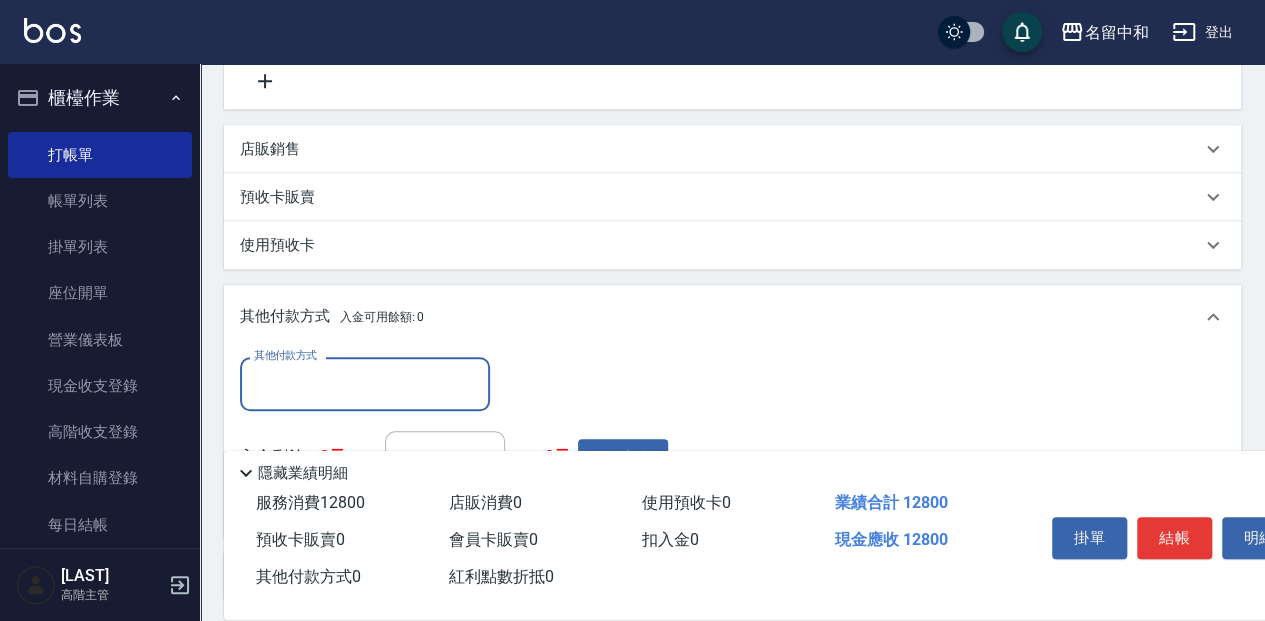 click on "其他付款方式" at bounding box center (365, 383) 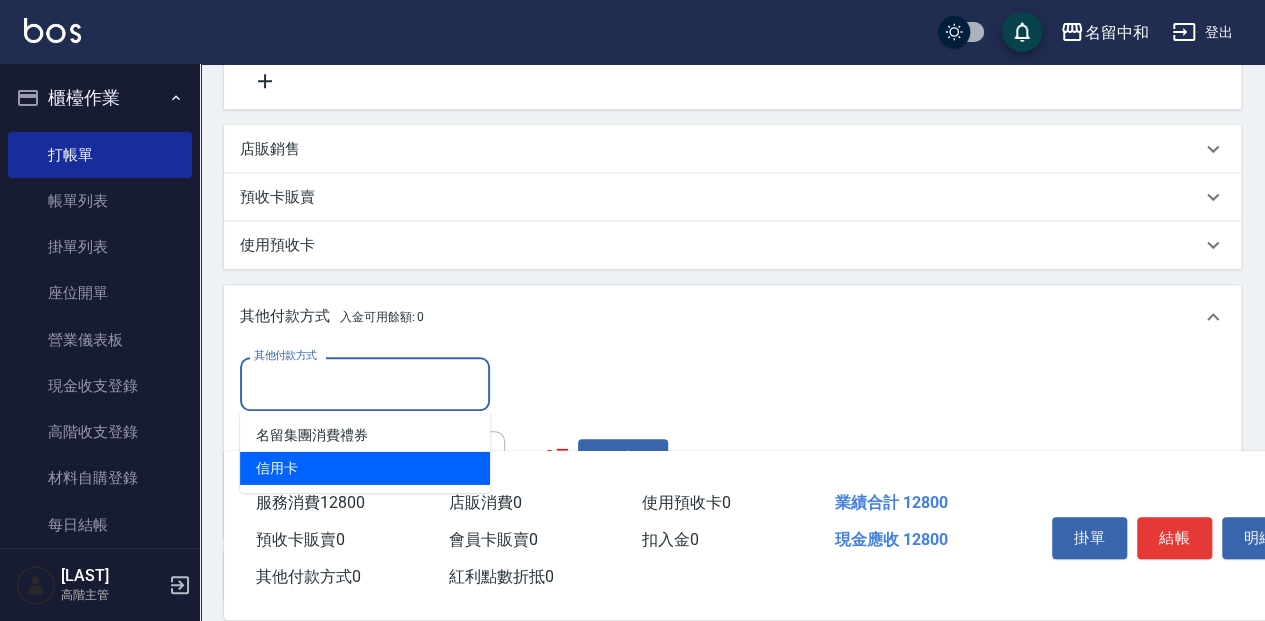 drag, startPoint x: 371, startPoint y: 457, endPoint x: 510, endPoint y: 416, distance: 144.92067 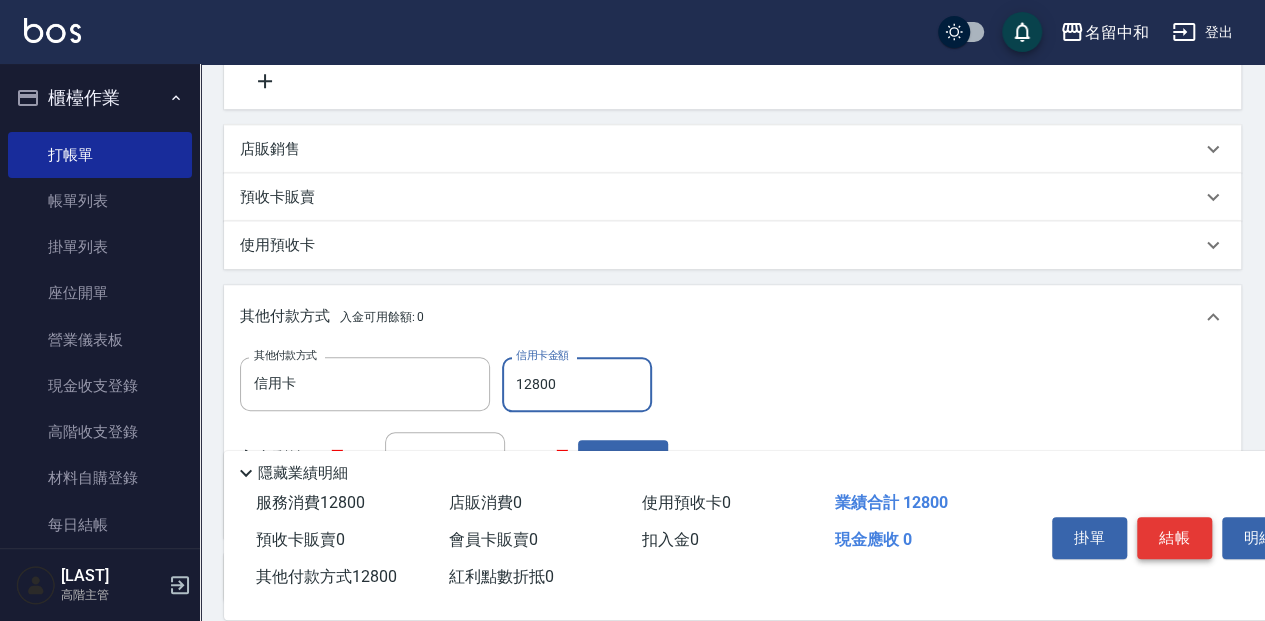 type on "12800" 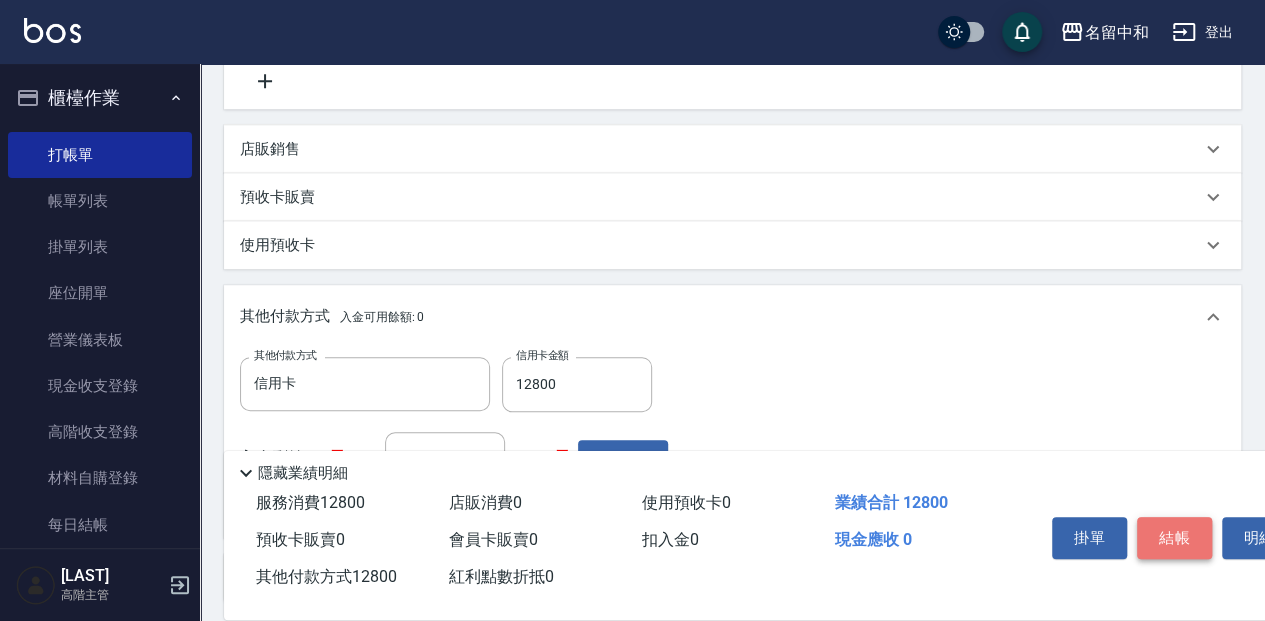 click on "結帳" at bounding box center [1174, 538] 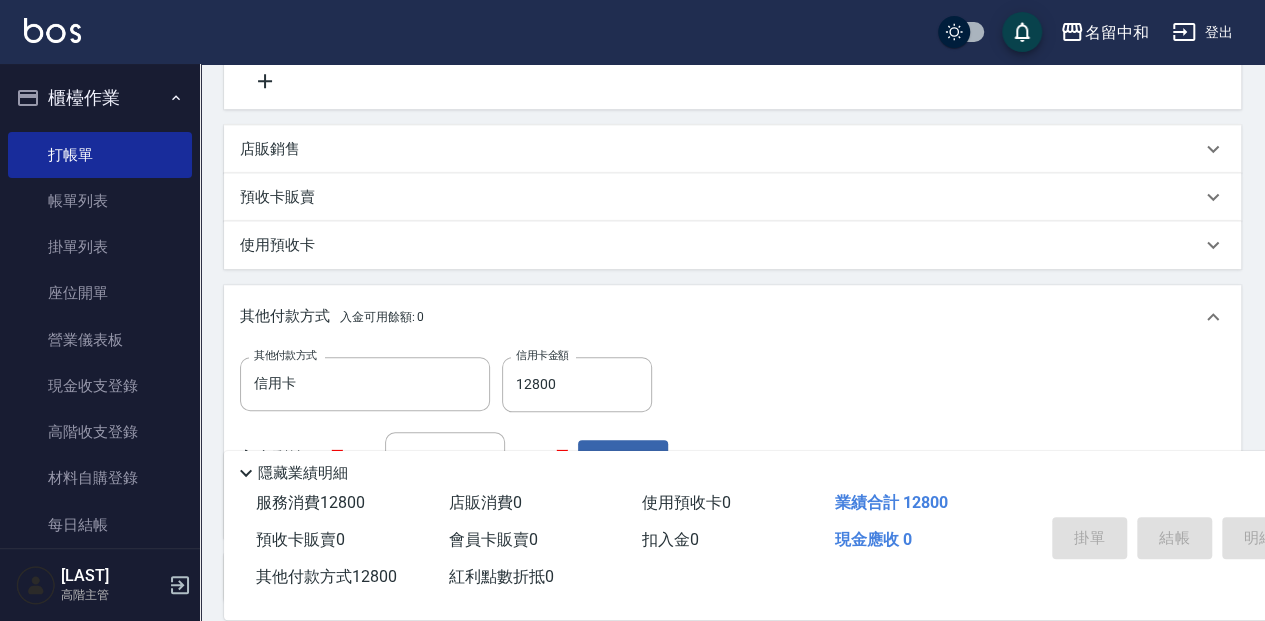 type on "[DATE] [TIME]" 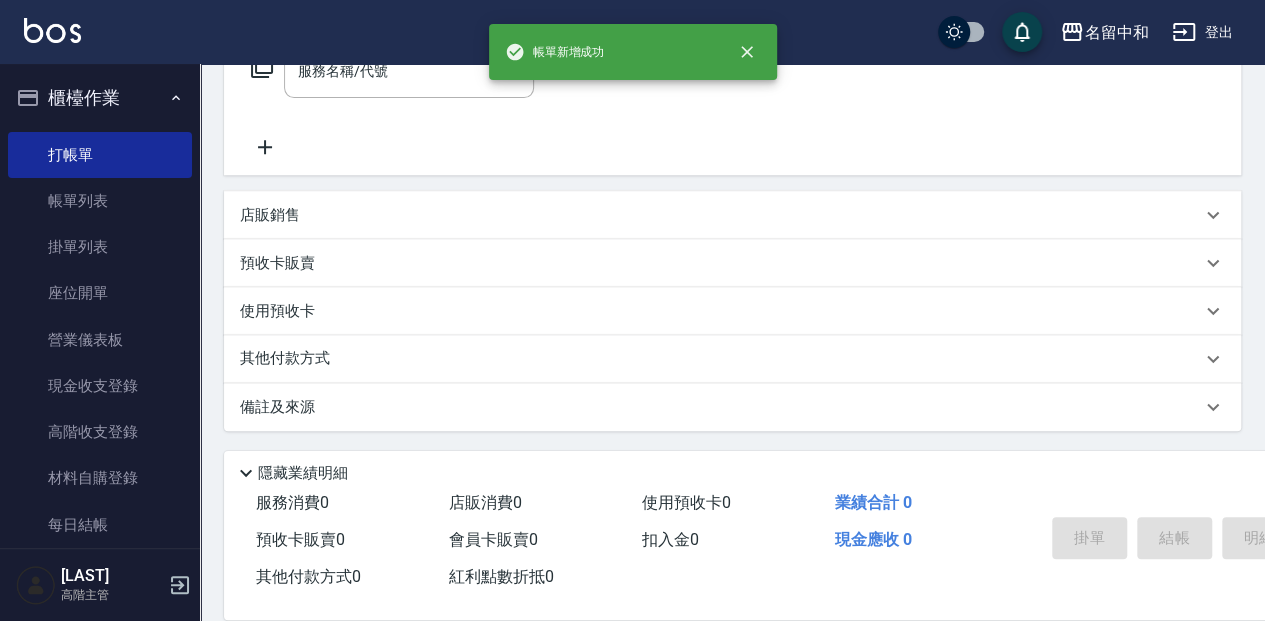 scroll, scrollTop: 66, scrollLeft: 0, axis: vertical 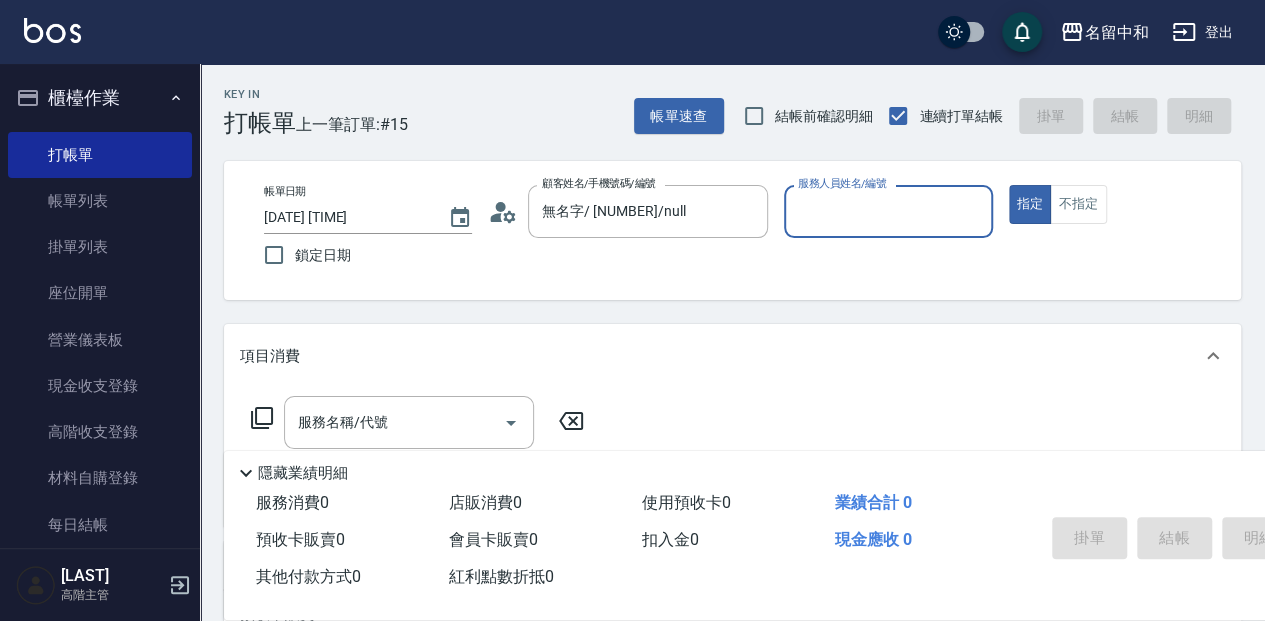 type on "無名字/[NUMBER]/null" 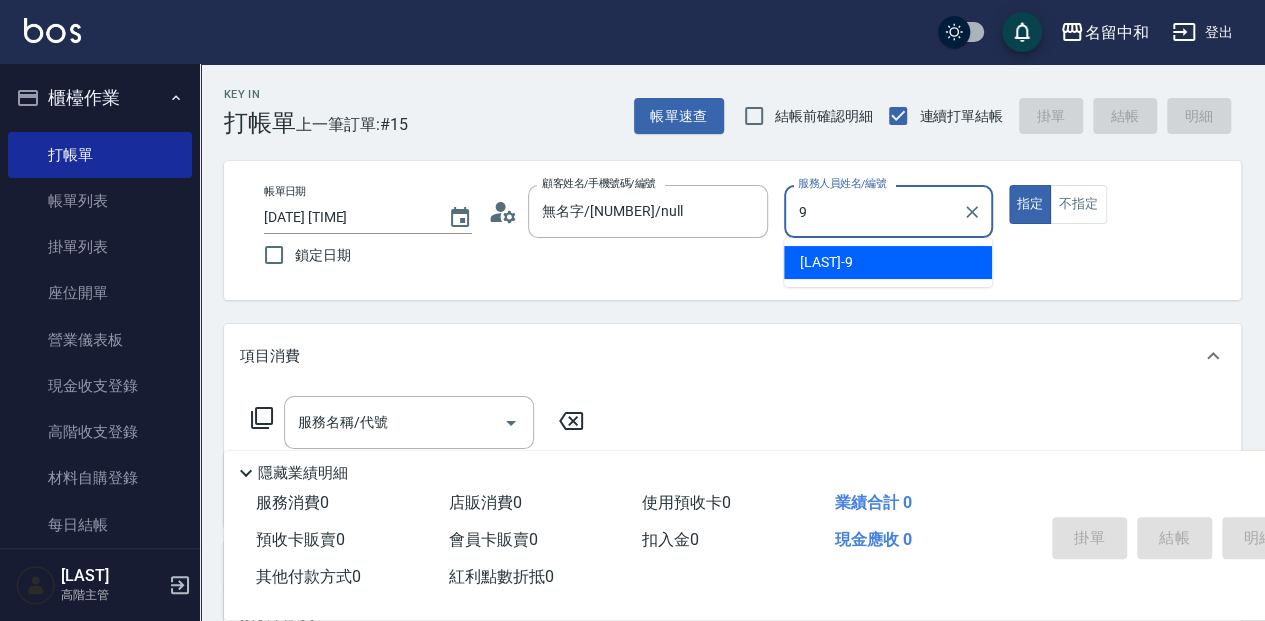 type on "[NAME]-[NUMBER]" 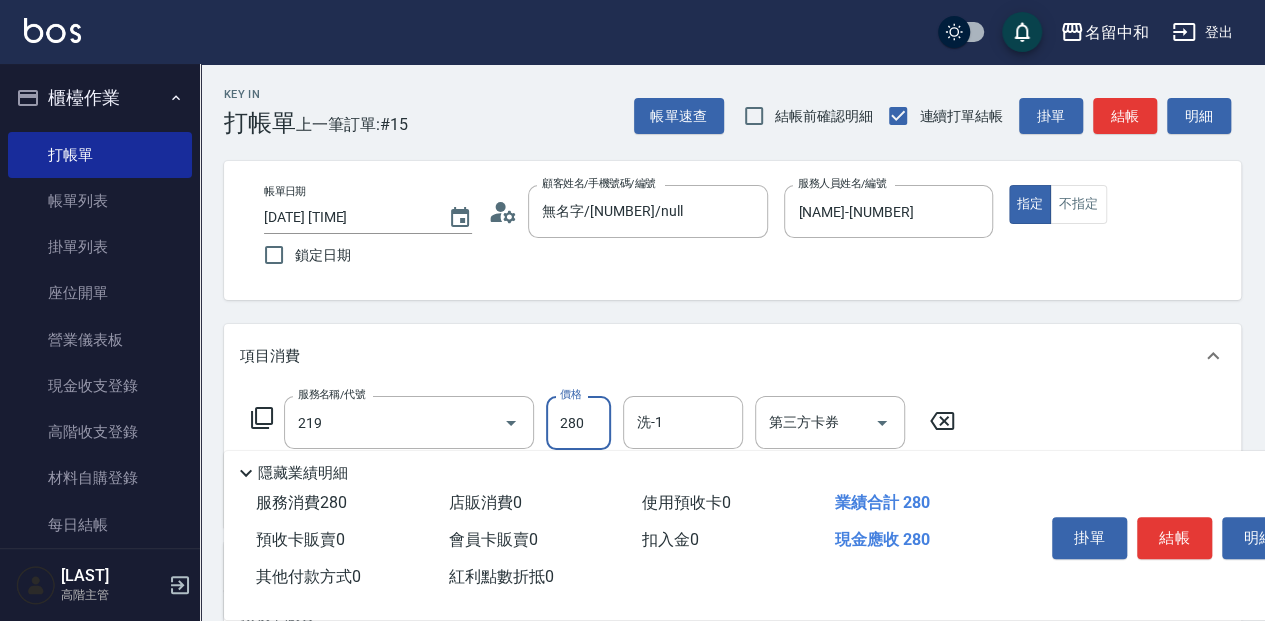type on "洗髮280(219)" 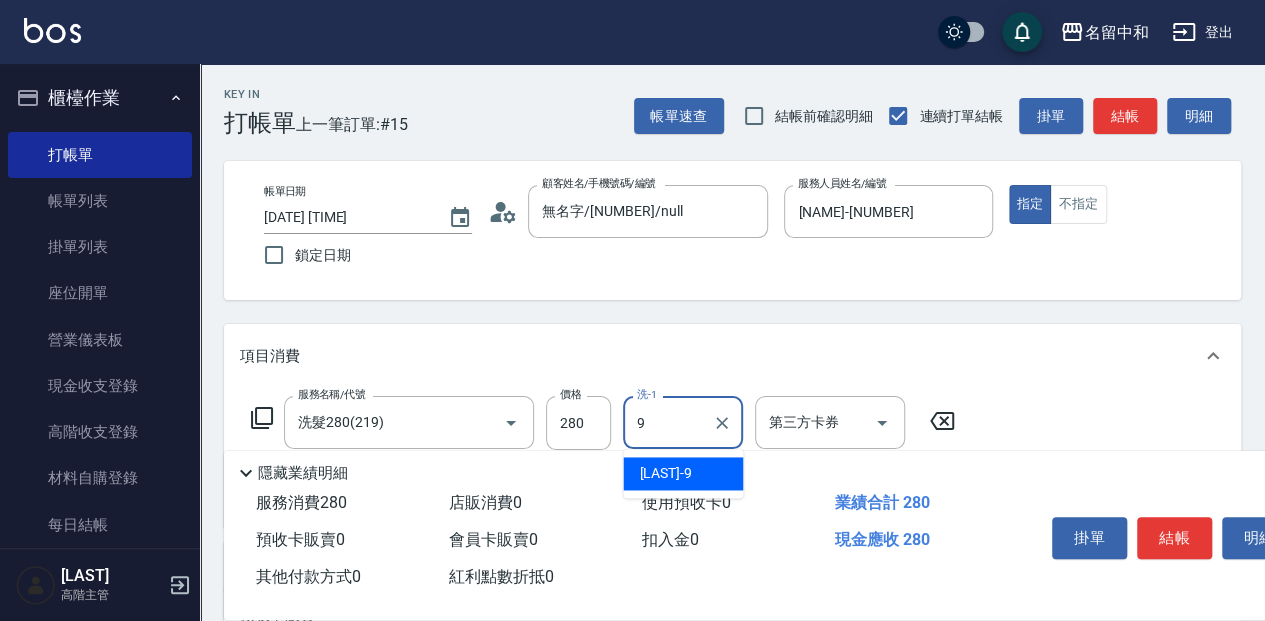 type on "[NAME]-[NUMBER]" 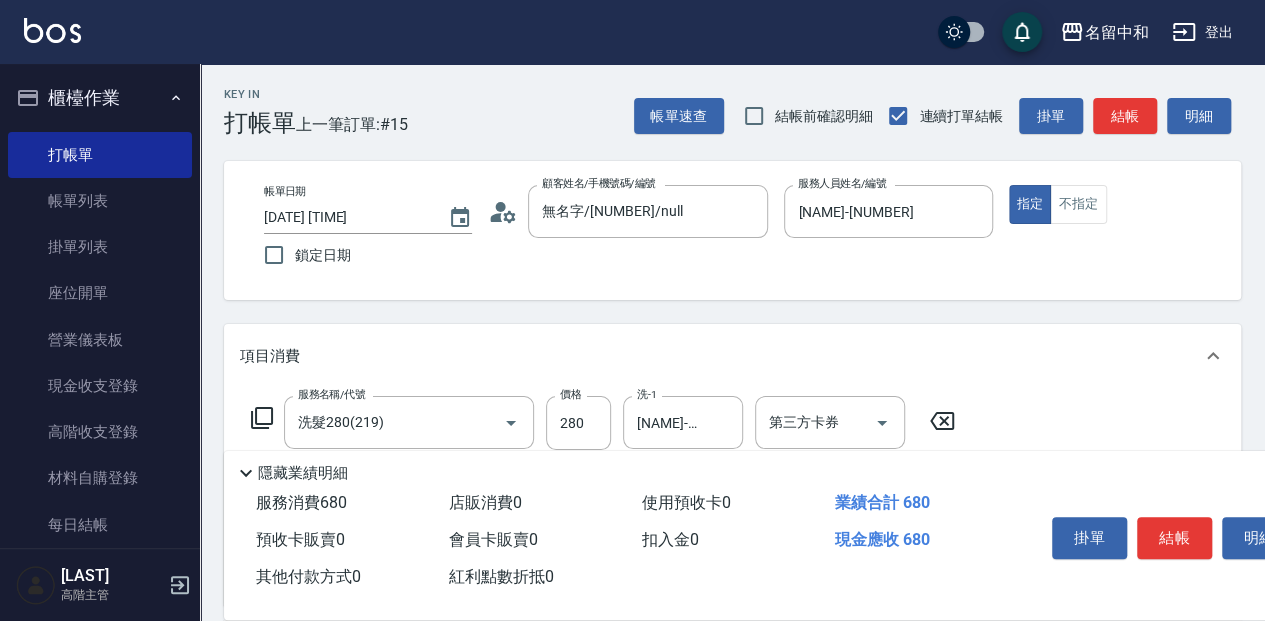 type on "剪髮(400)(401)" 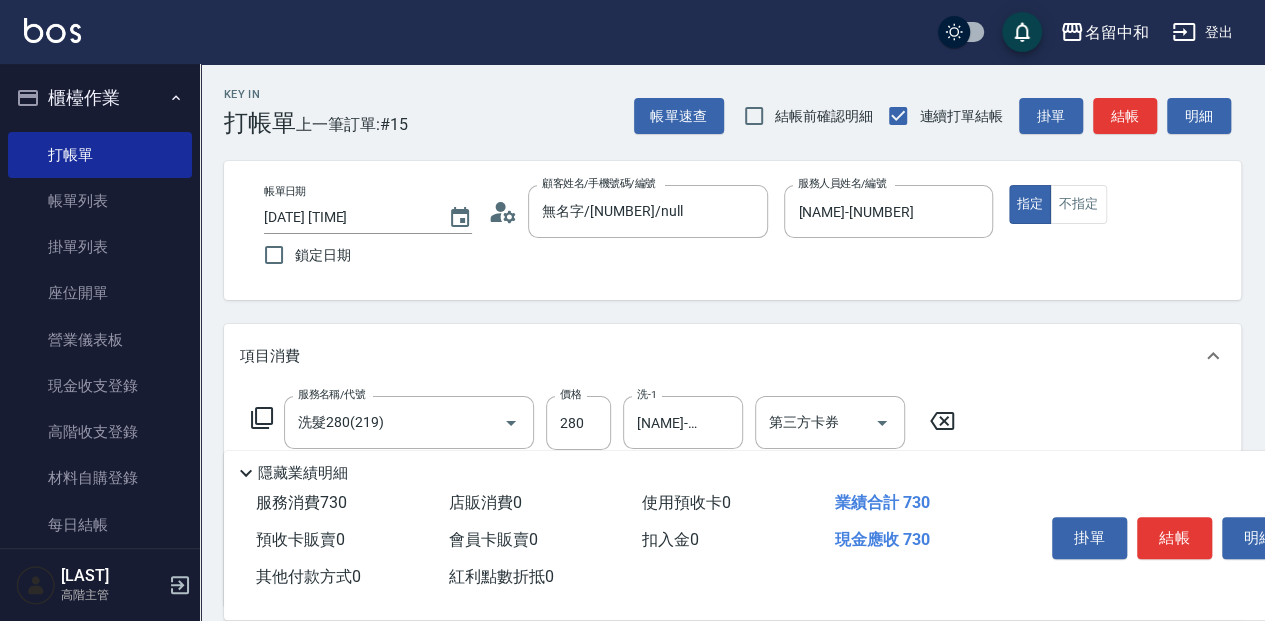 type on "450" 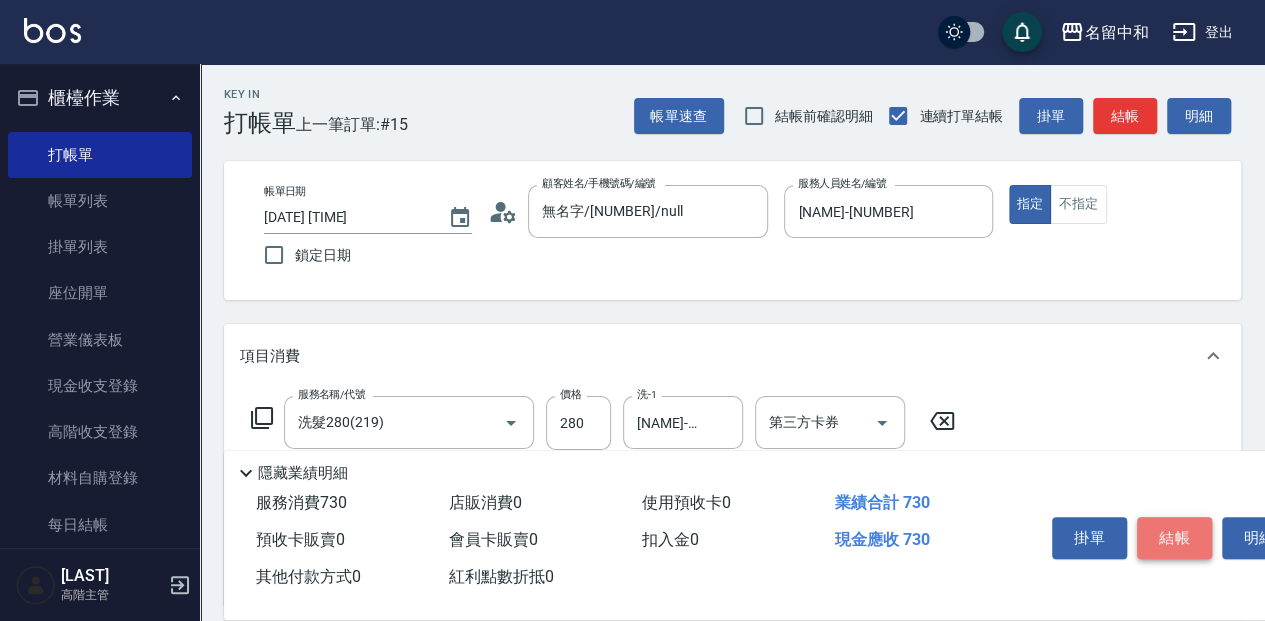click on "結帳" at bounding box center (1174, 538) 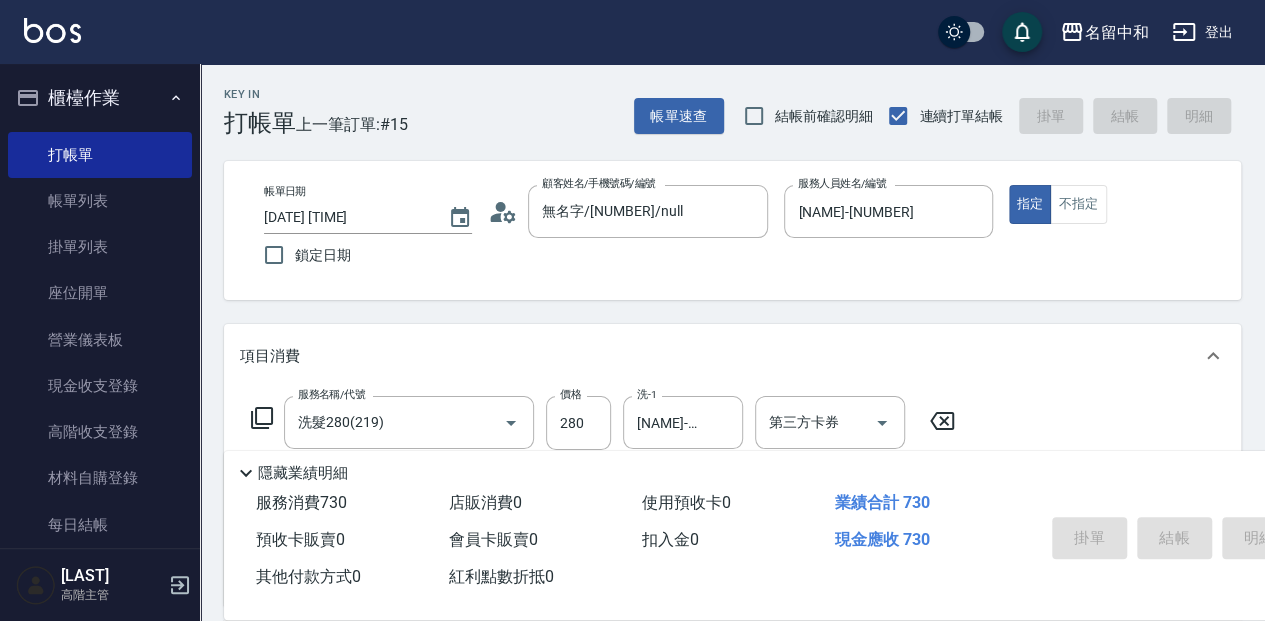 type on "2025/08/03 14:40" 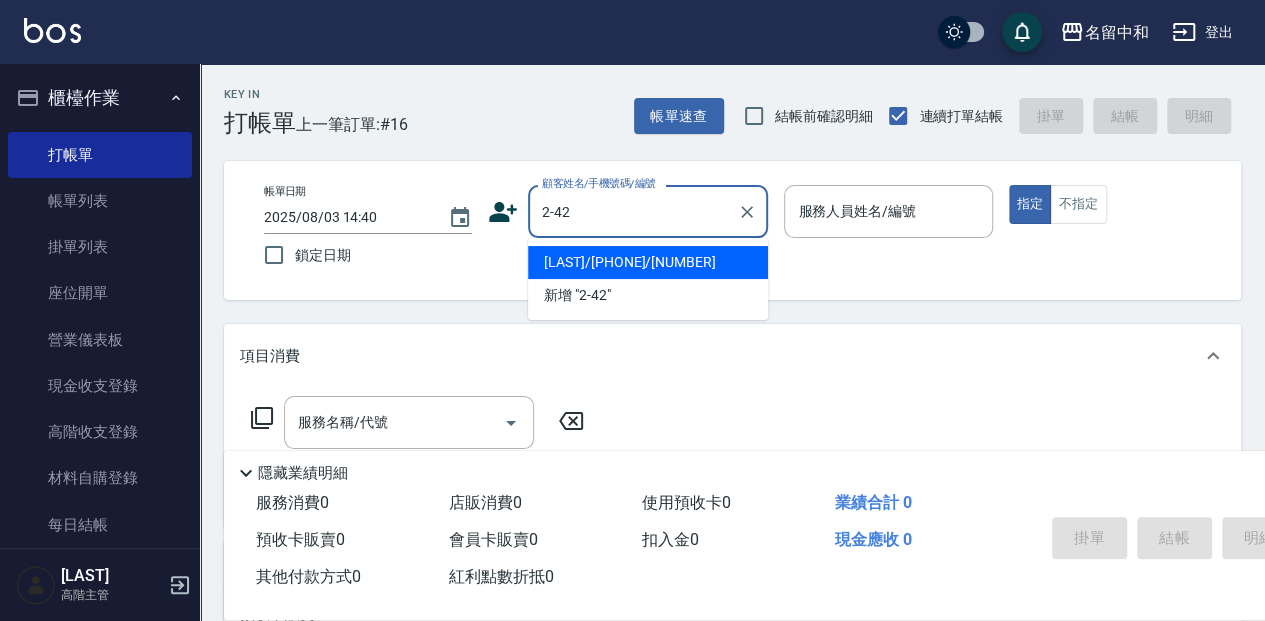 click on "[LAST]/[PHONE]/[NUMBER]" at bounding box center (648, 262) 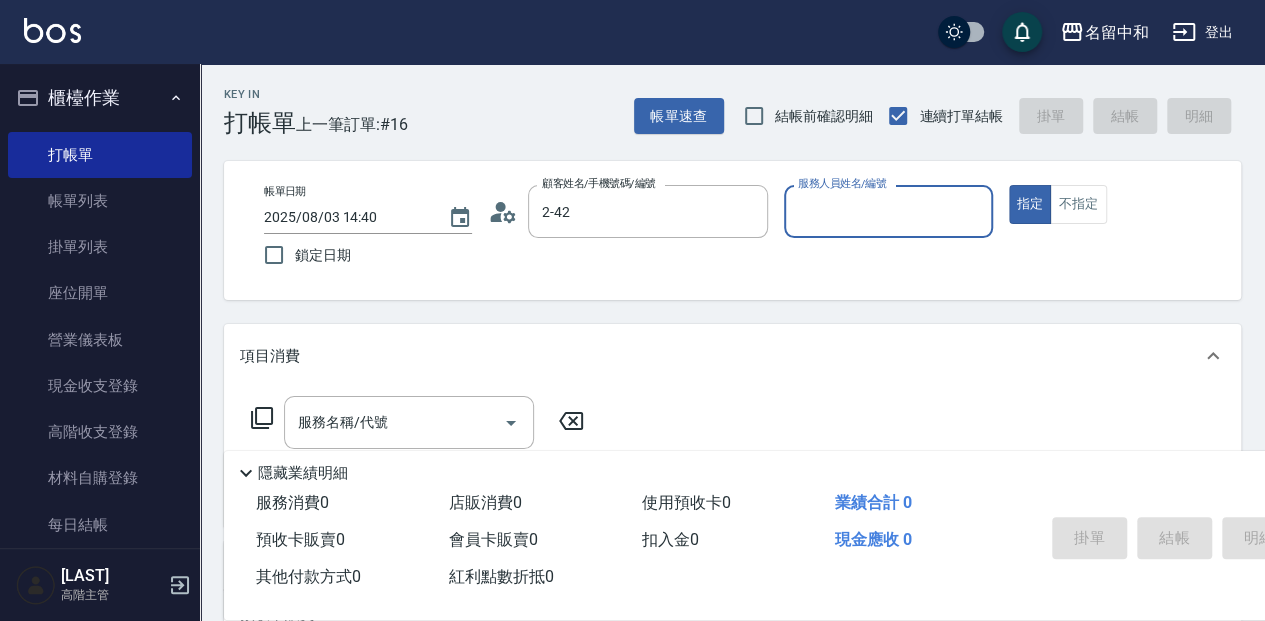 type on "[LAST]/[PHONE]/[NUMBER]" 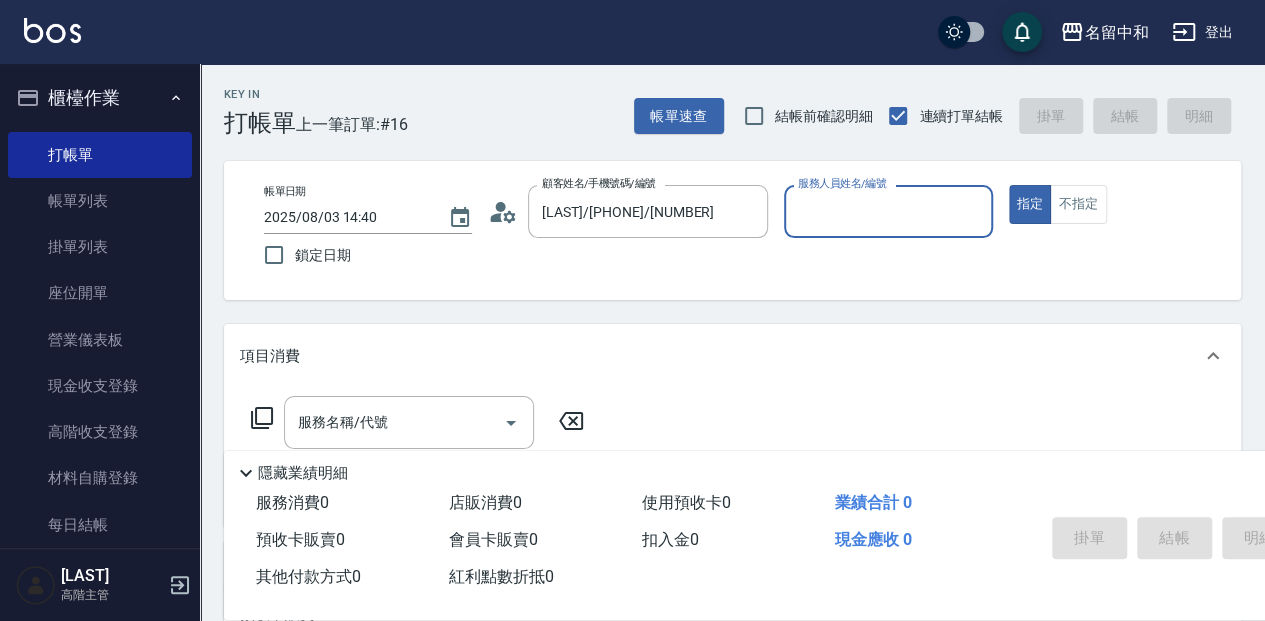 type on "[LAST]- [NUMBER]" 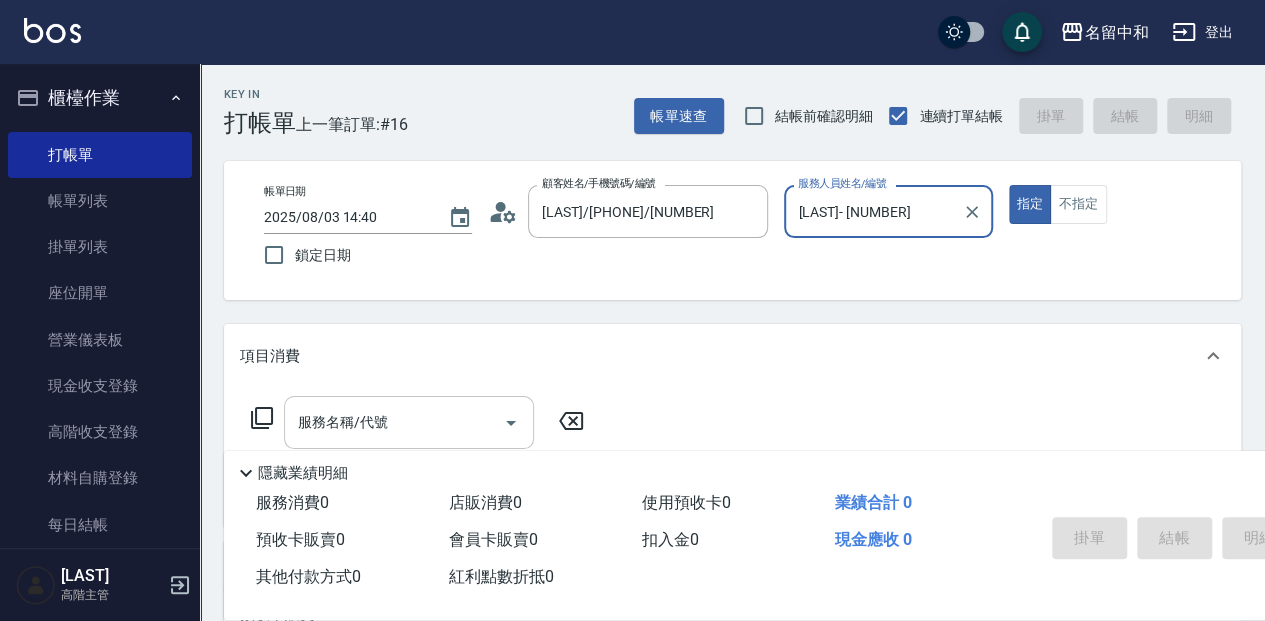 click on "服務名稱/代號 服務名稱/代號" at bounding box center (409, 422) 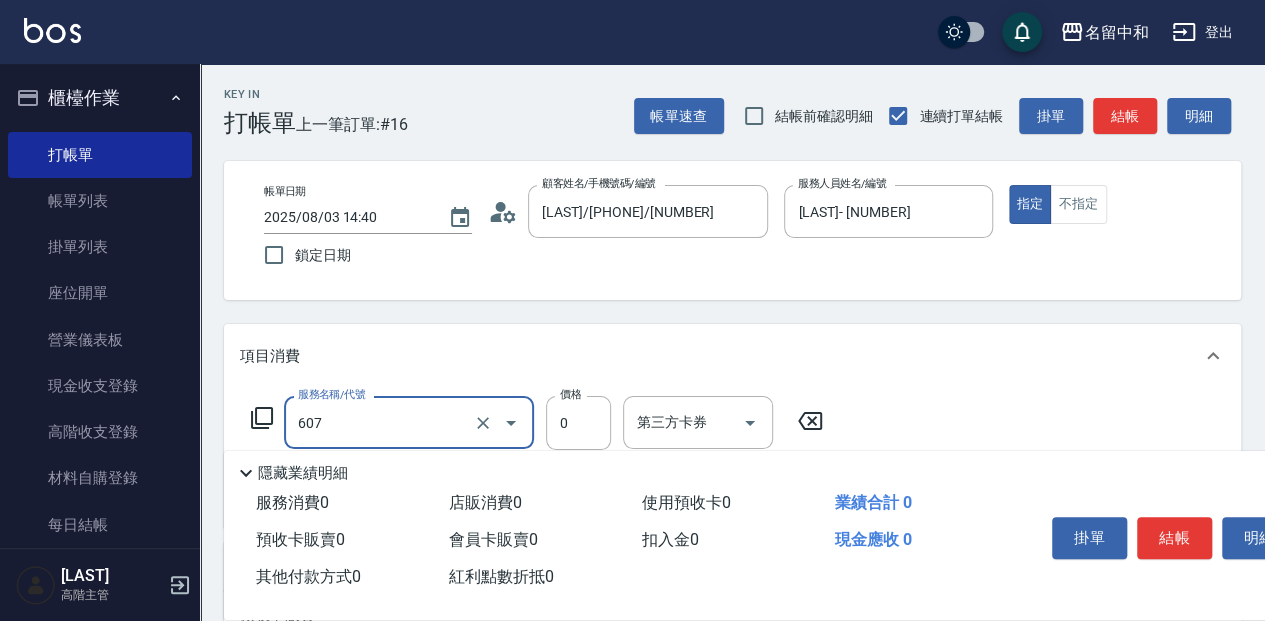 type on "魚子單次0( [NUMBER] )" 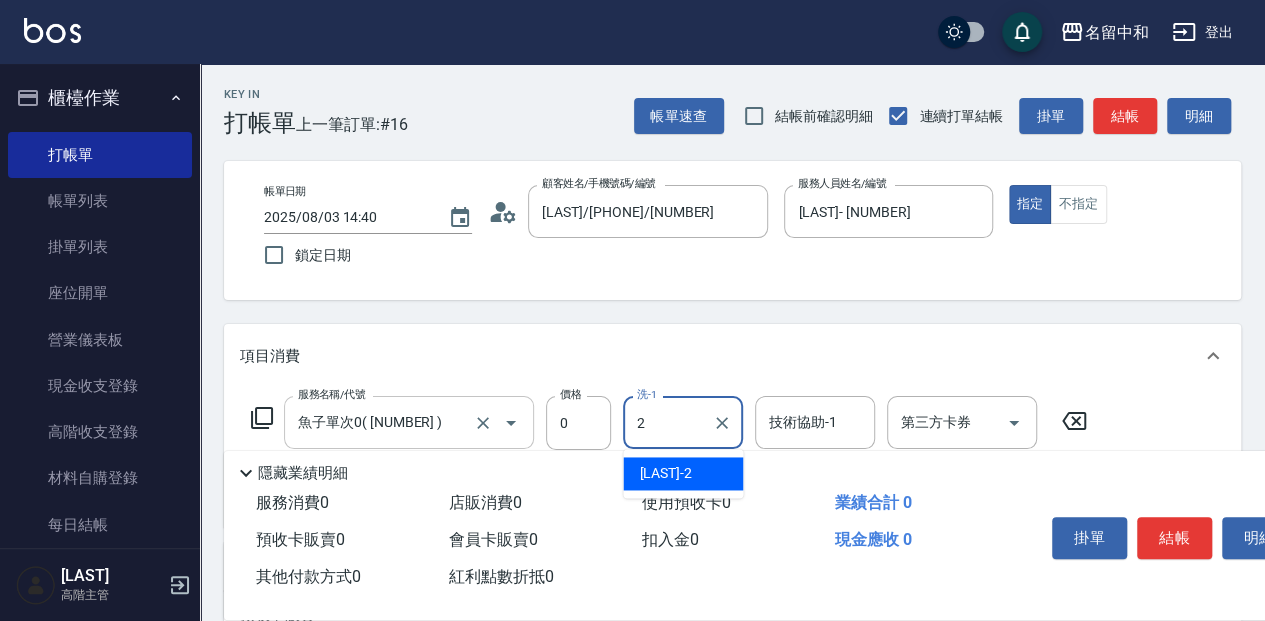 type on "[LAST]- [NUMBER]" 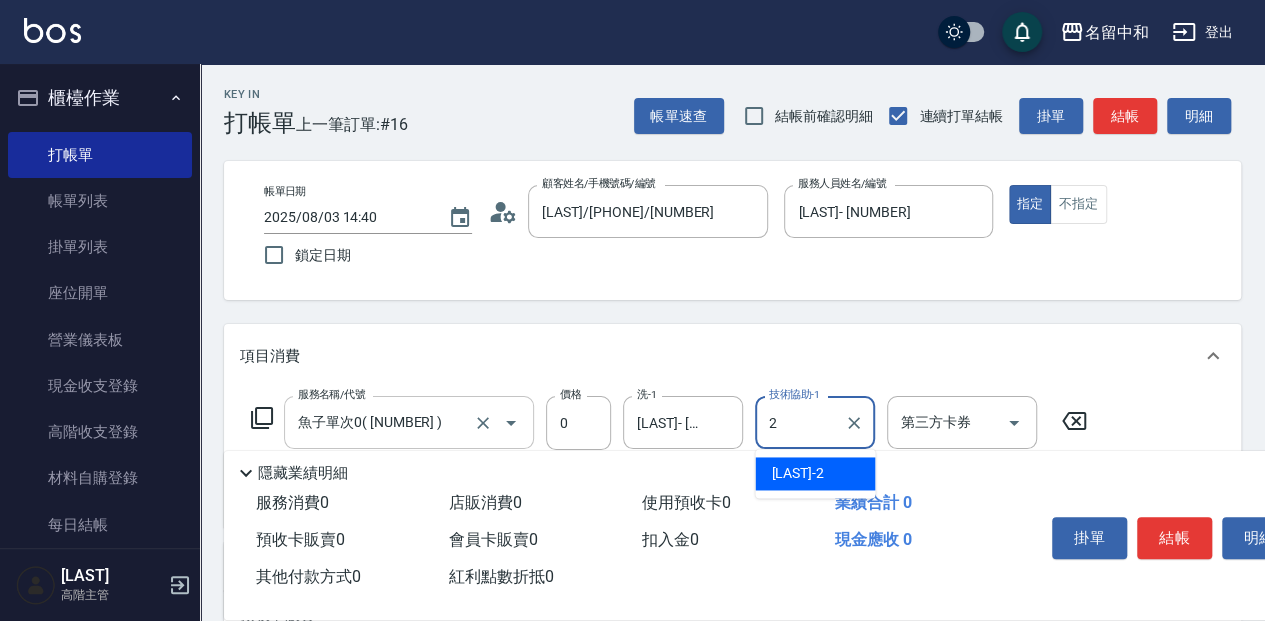 type on "[LAST]- [NUMBER]" 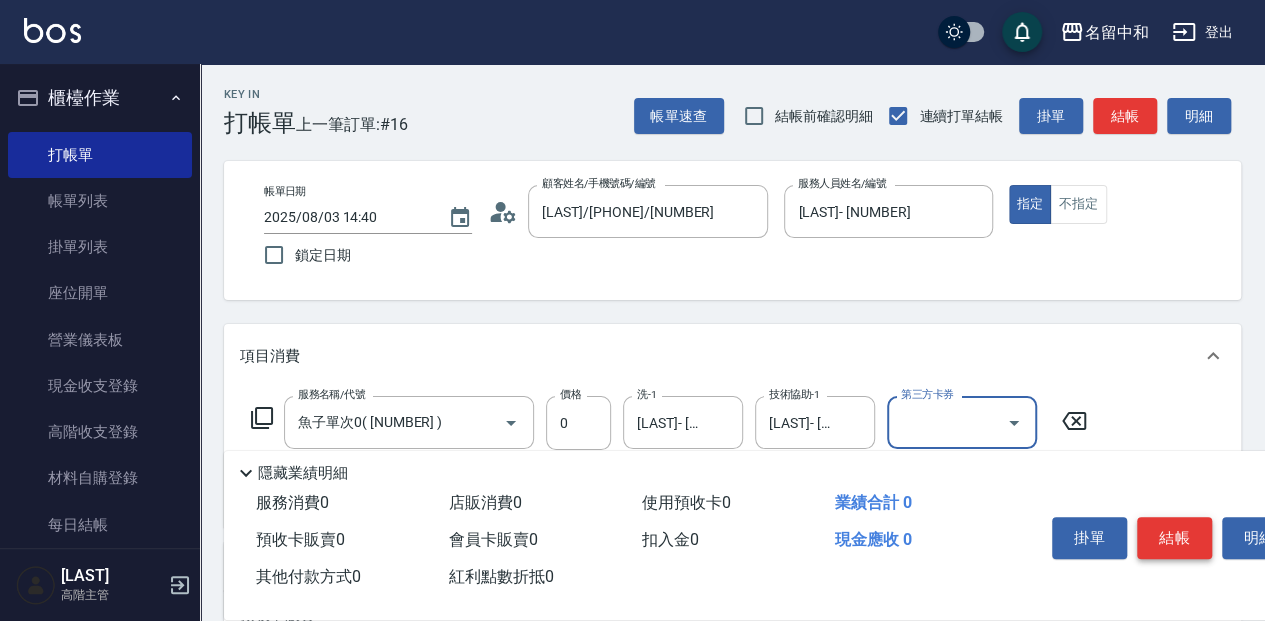 click on "結帳" at bounding box center [1174, 538] 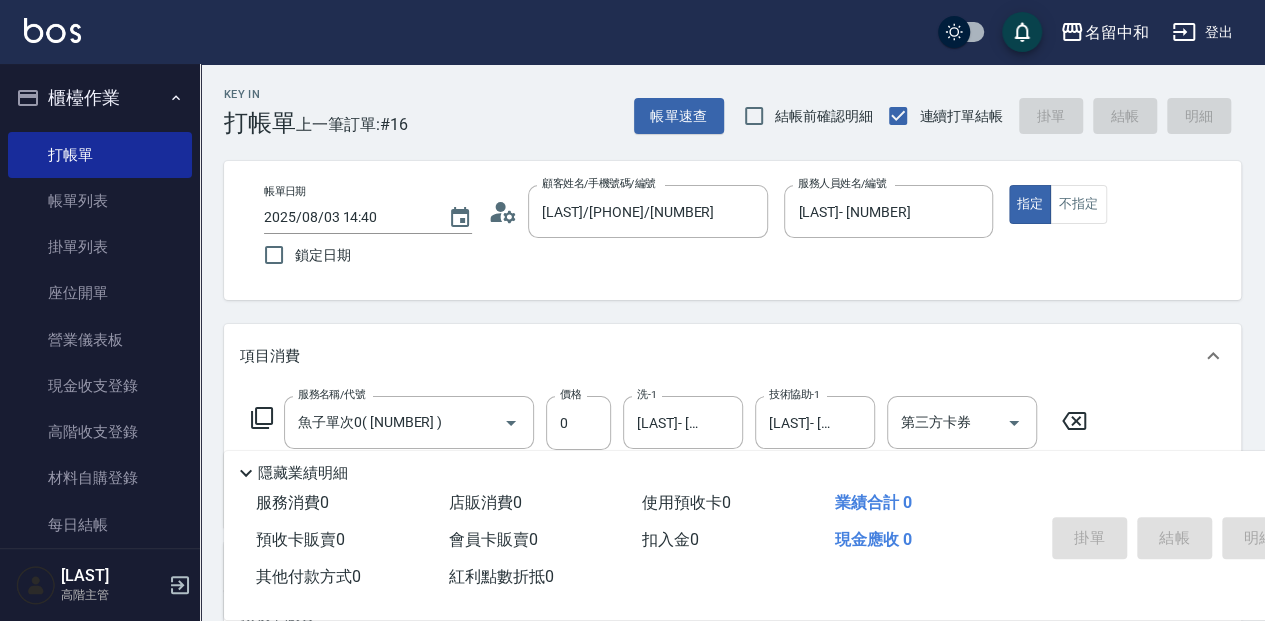 type 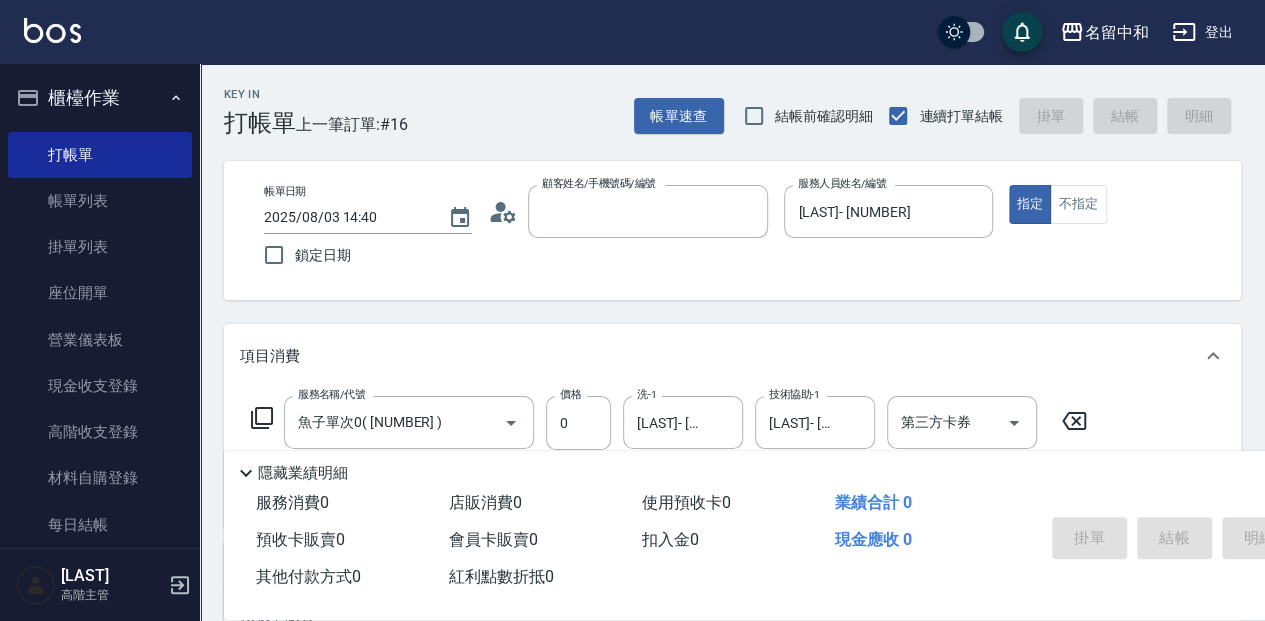 type 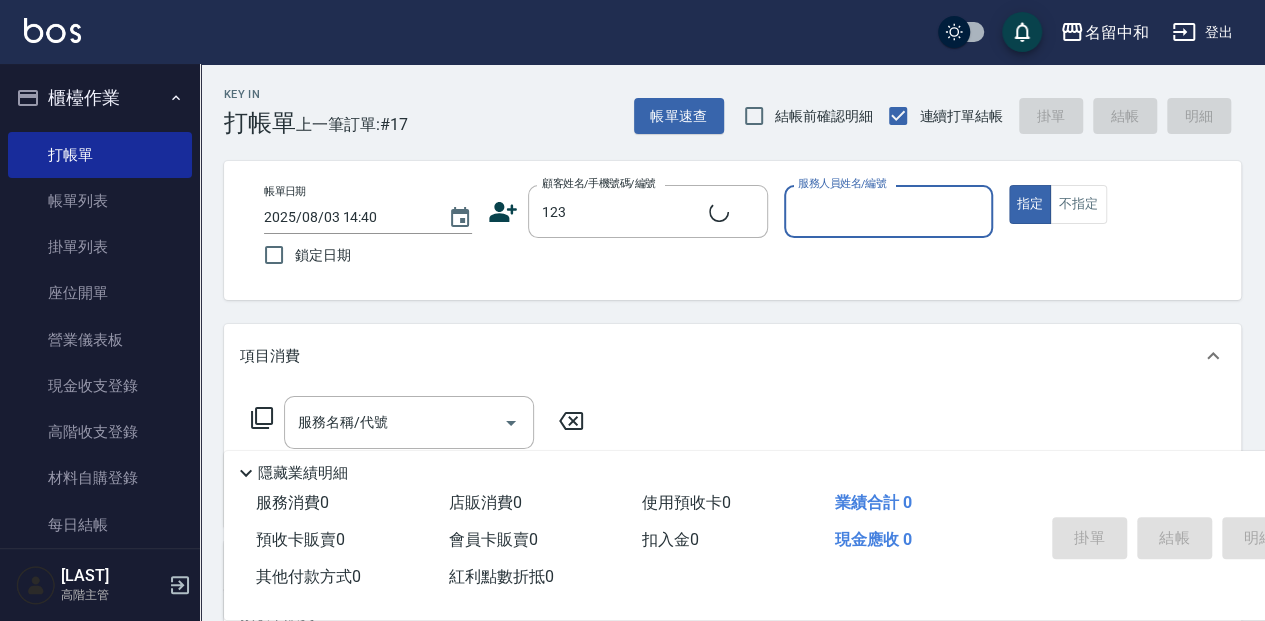 type on "無名字/[NUMBER]/null" 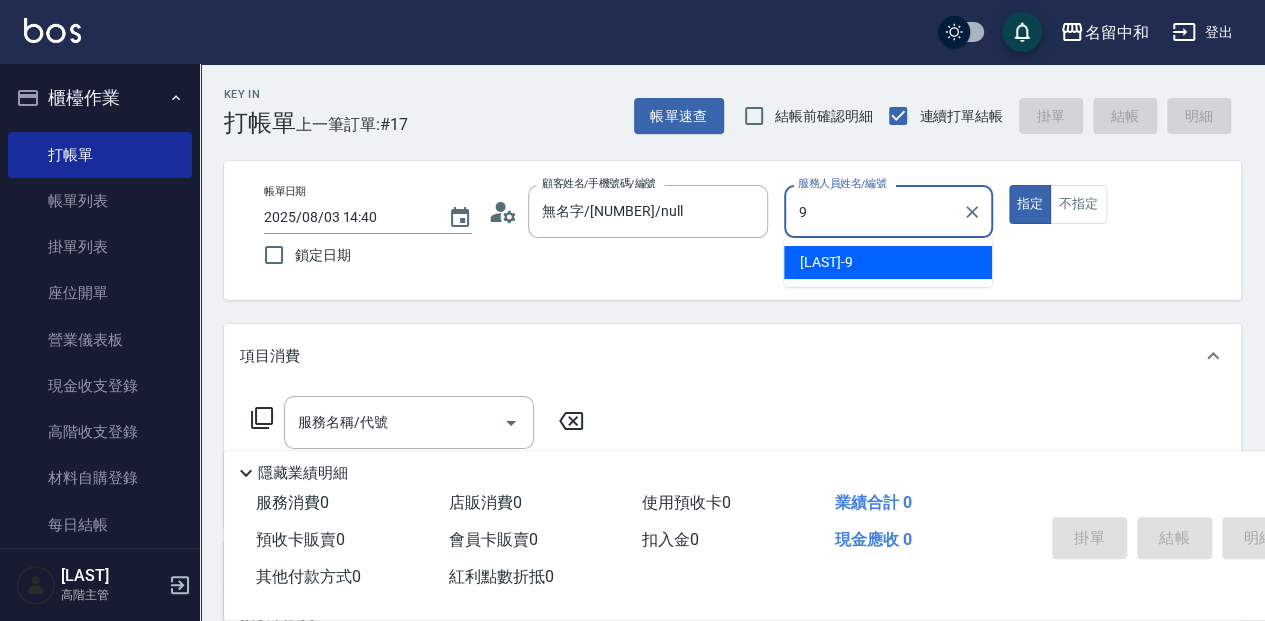 type on "[NAME]-[NUMBER]" 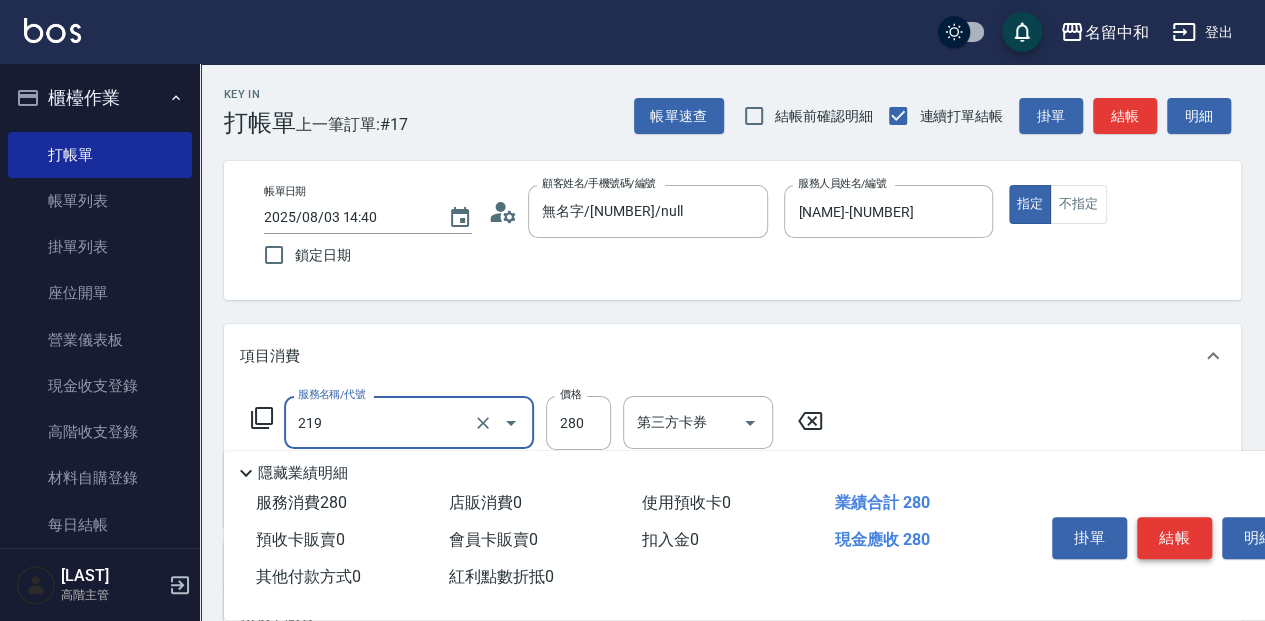 type on "洗髮280(219)" 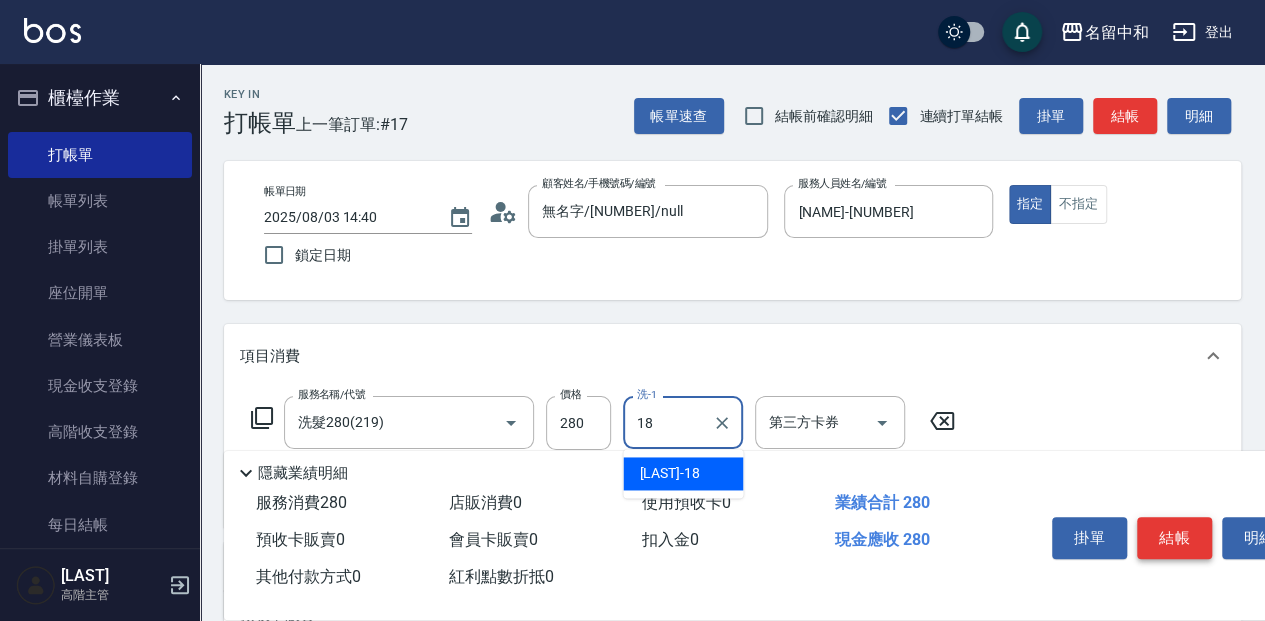 type on "[LAST]- [NUMBER]" 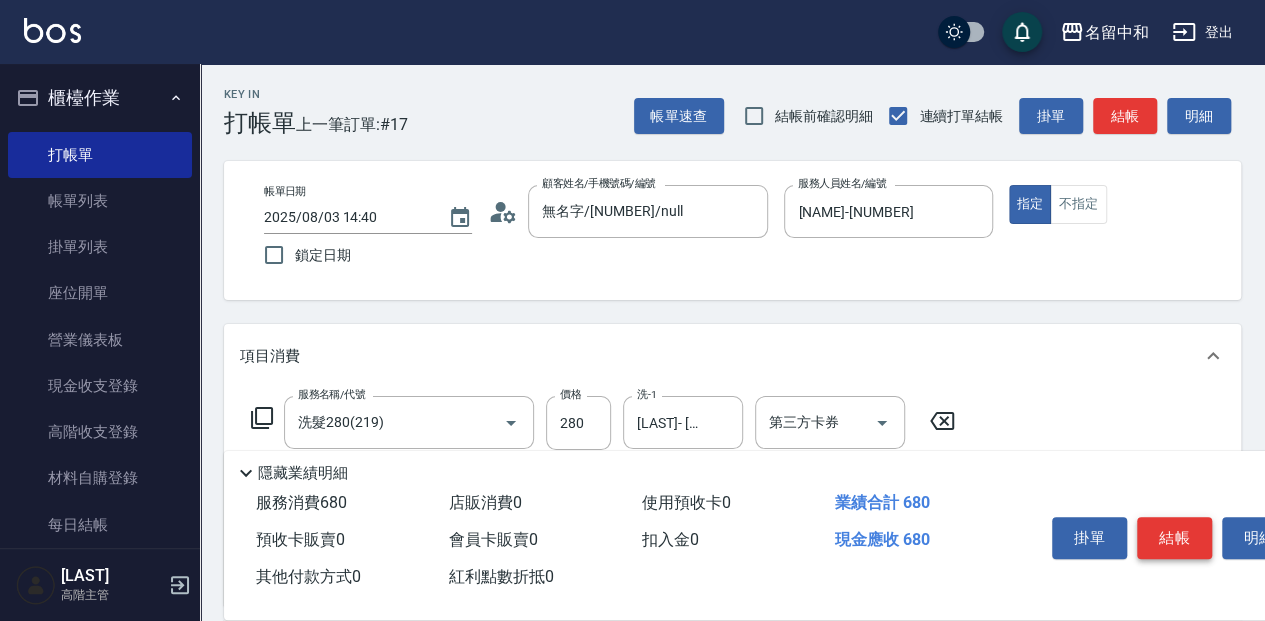 type on "剪髮(400)(401)" 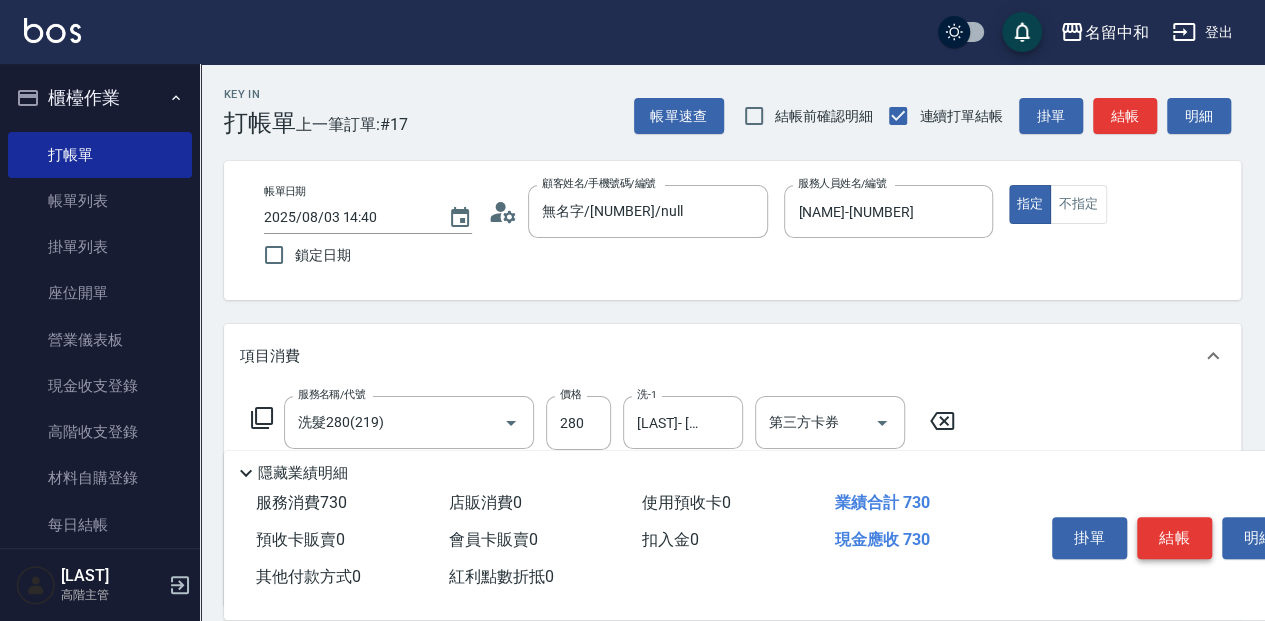 type on "450" 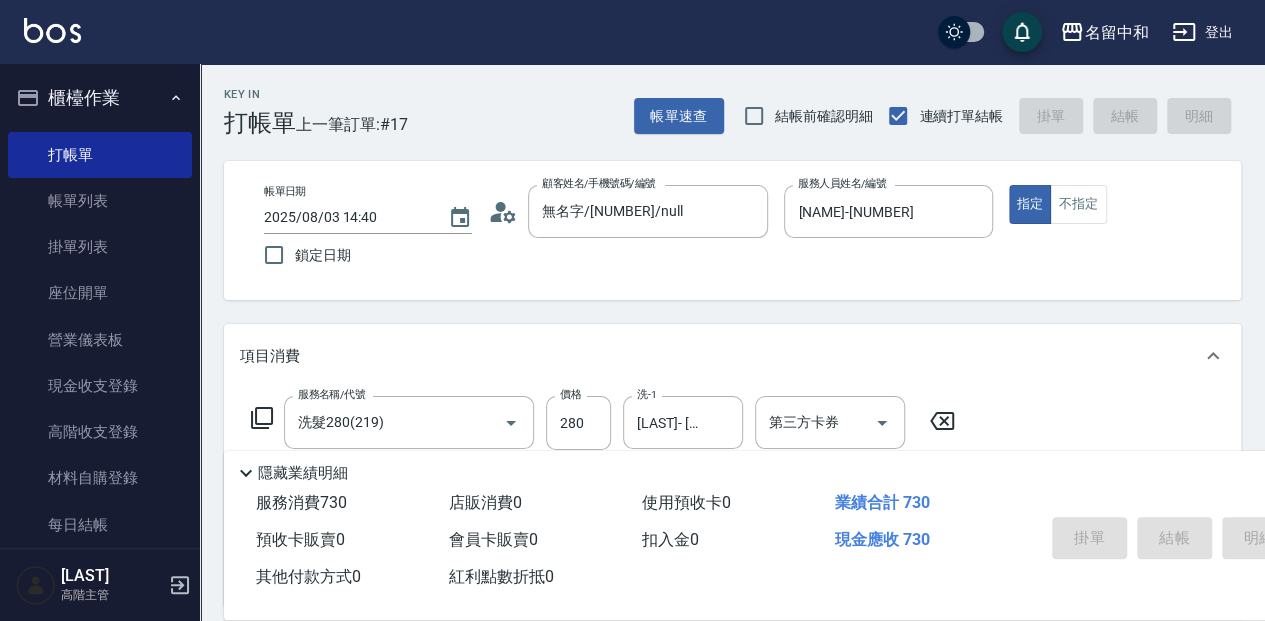 type 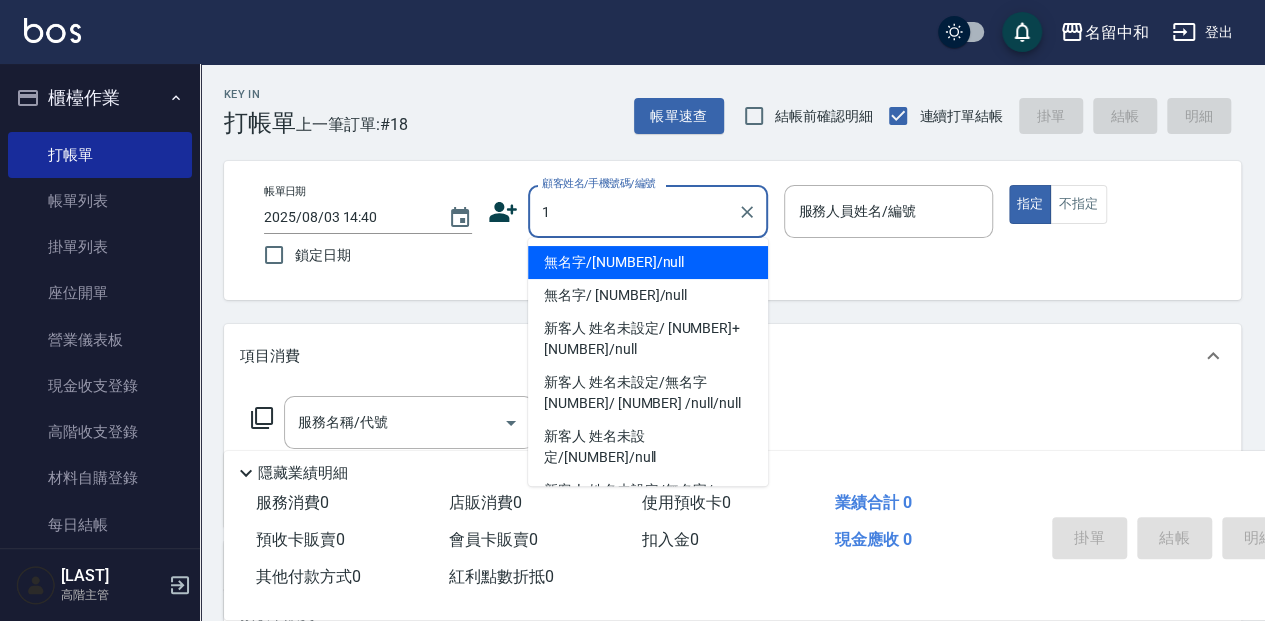 type on "無名字/[NUMBER]/null" 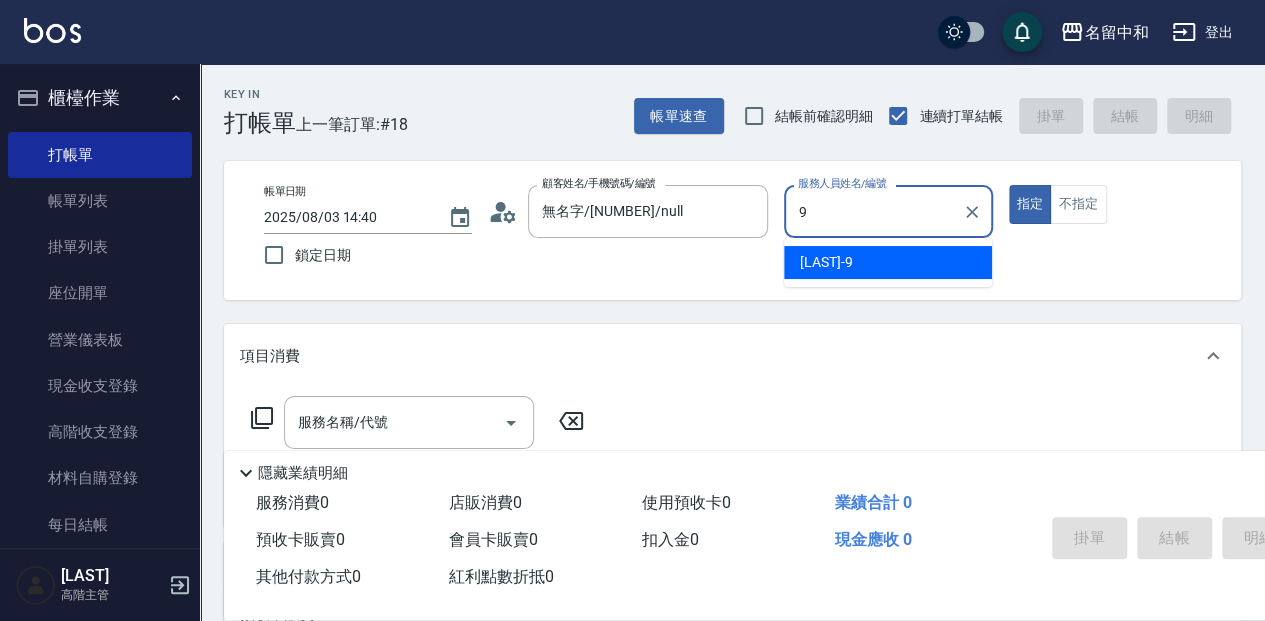 type on "[NAME]-[NUMBER]" 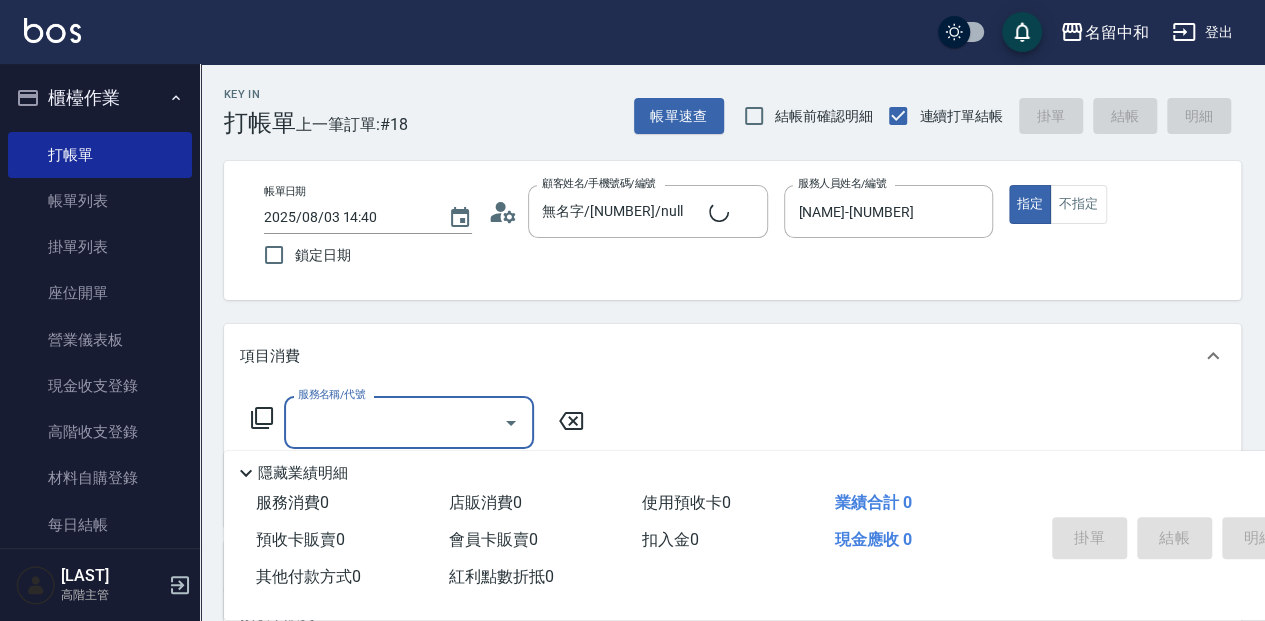 type on "無名字/1/null" 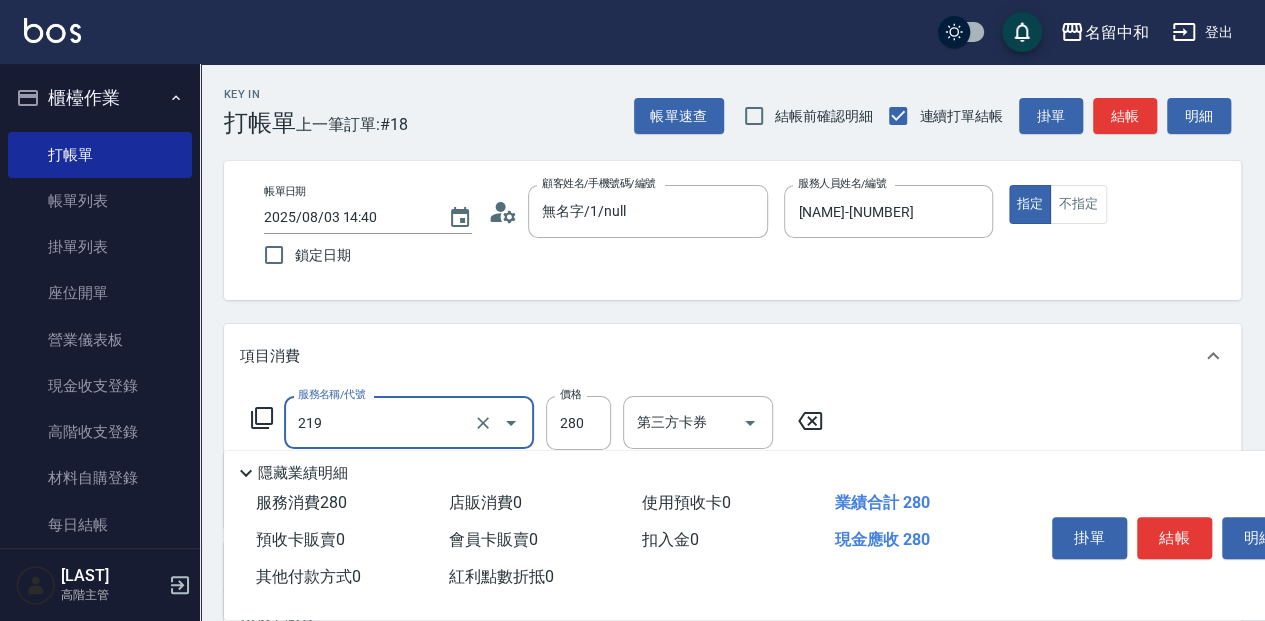 type on "洗髮280(219)" 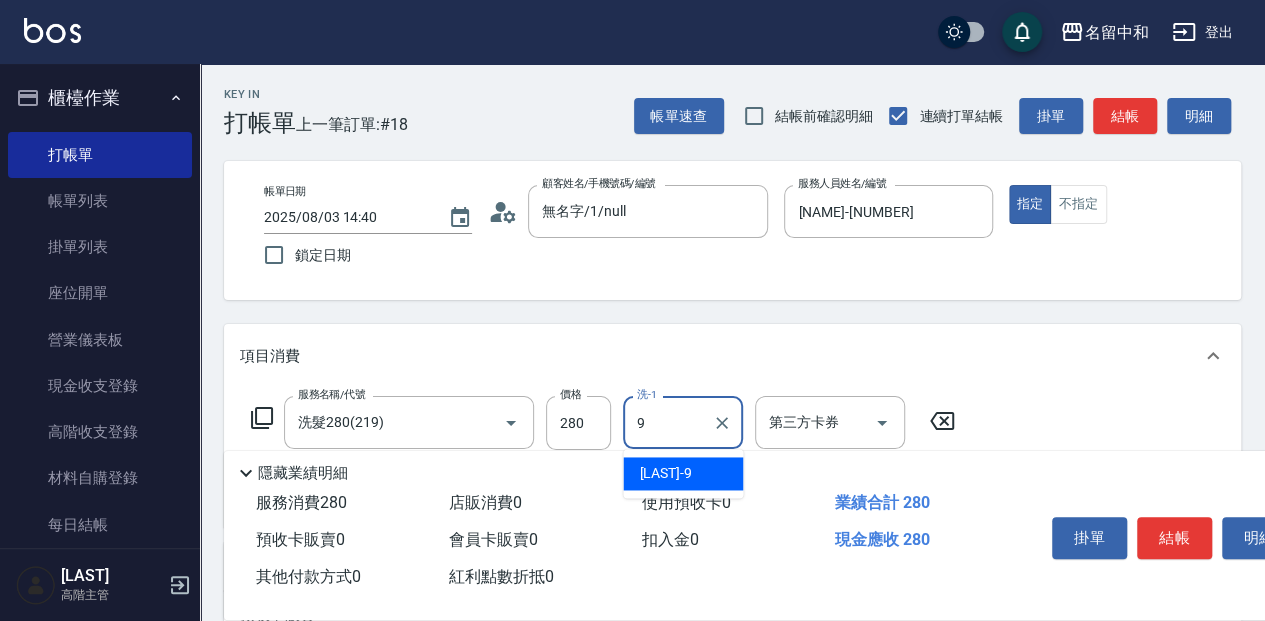 type on "[NAME]-[NUMBER]" 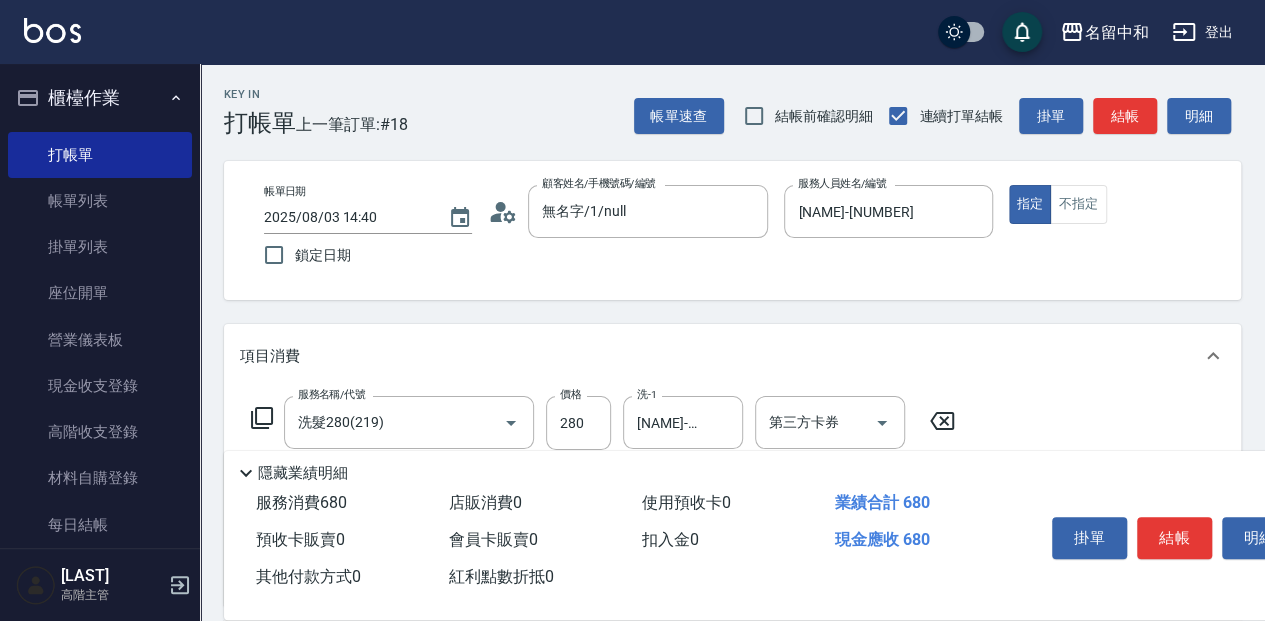 type on "剪髮(400)(401)" 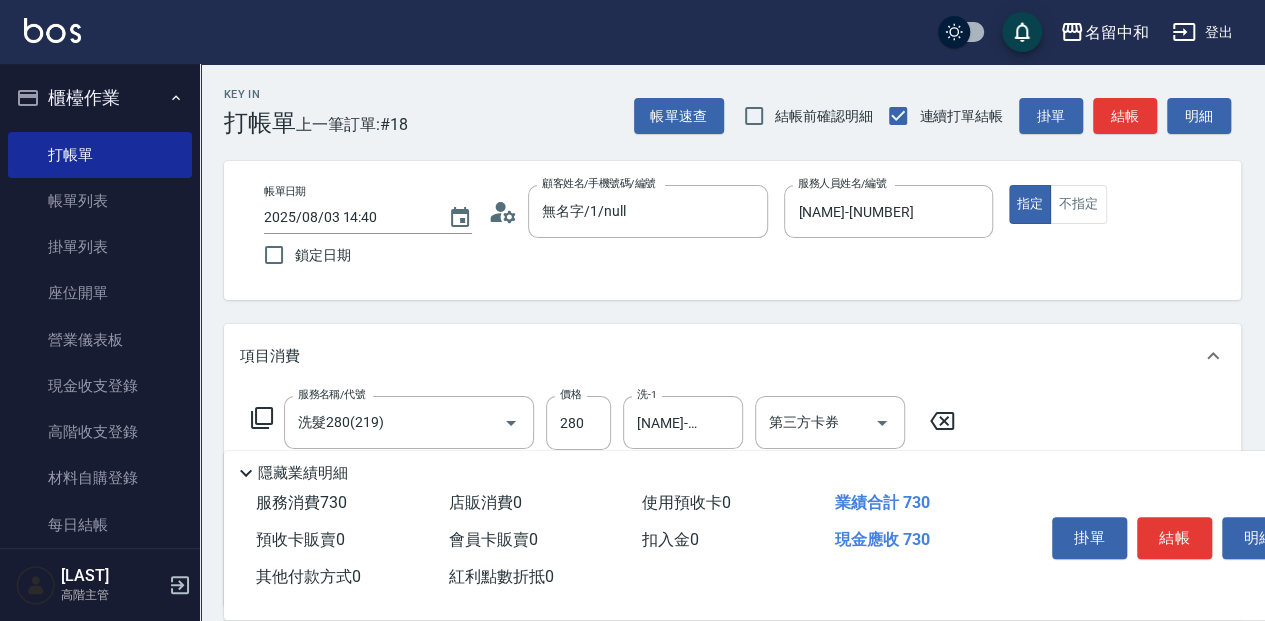 type on "450" 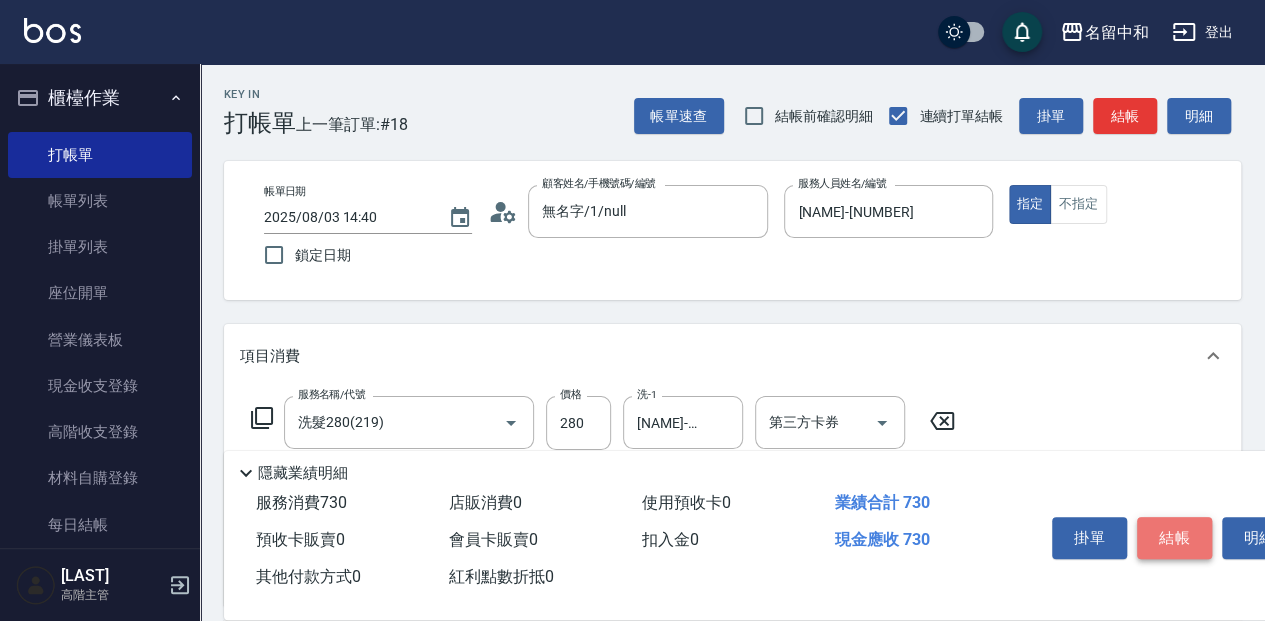 click on "結帳" at bounding box center [1174, 538] 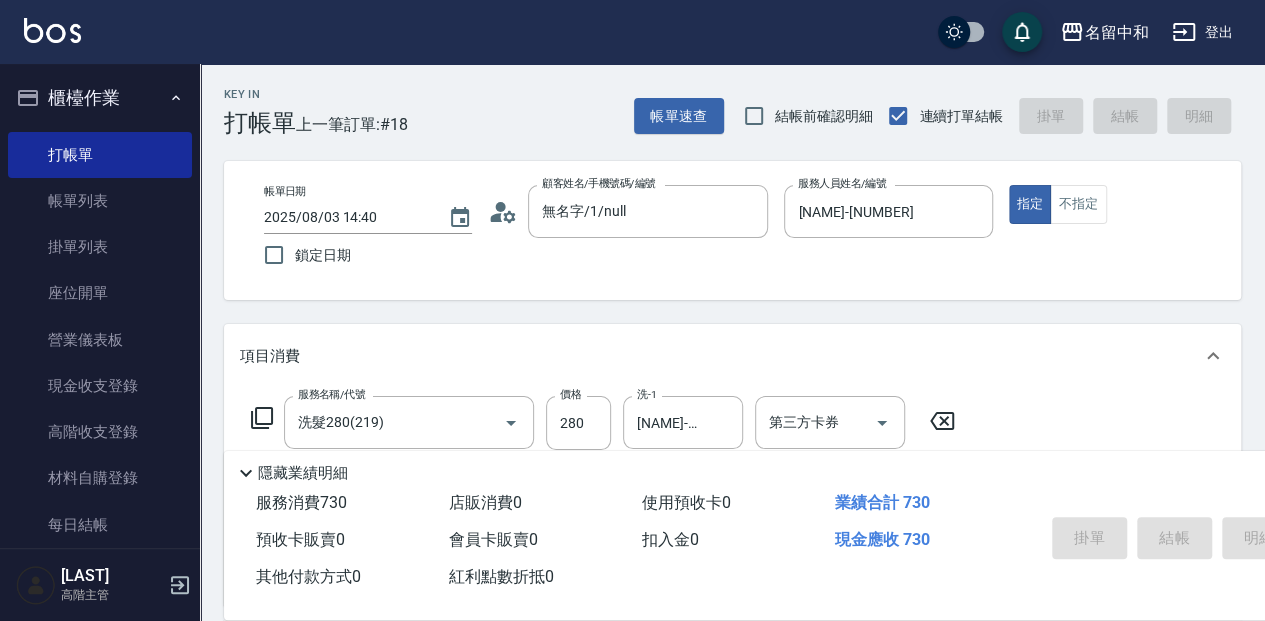 type on "[DATE] [TIME]" 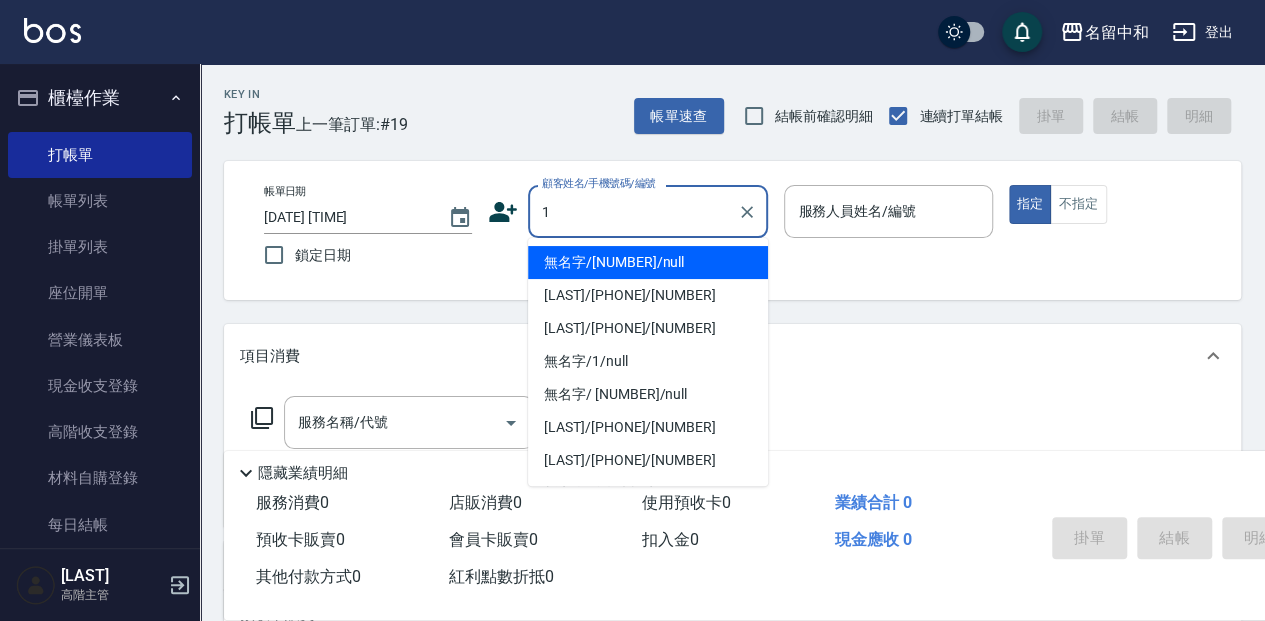 type on "無名字/[NUMBER]/null" 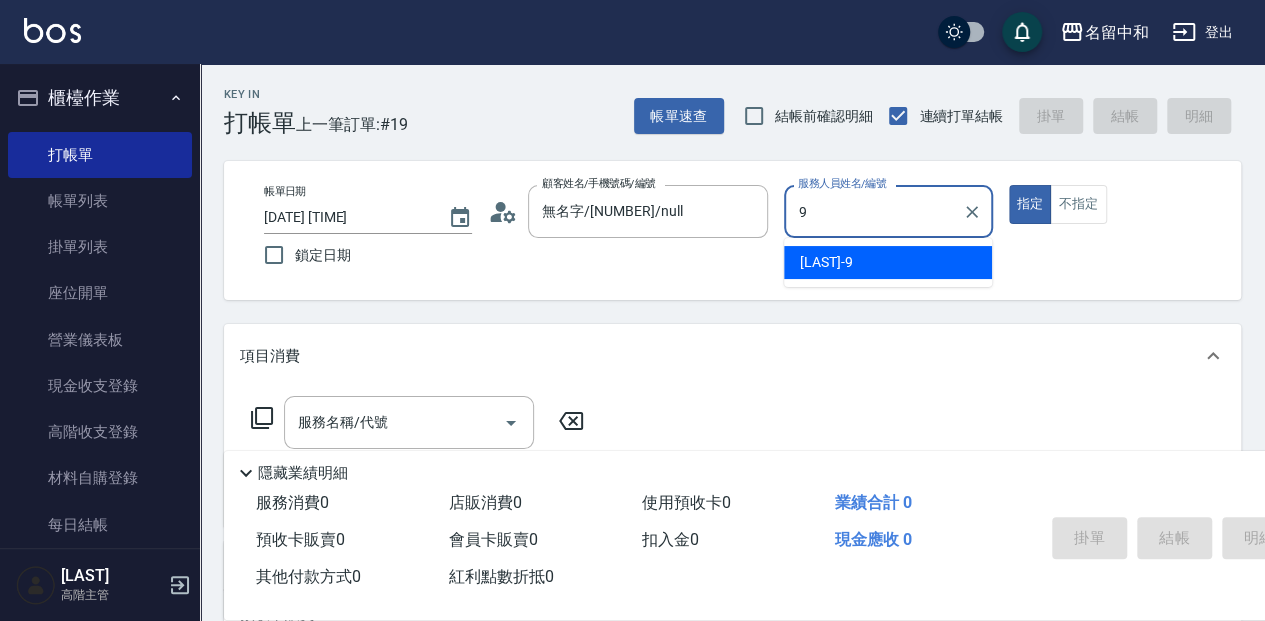 type on "[NAME]-[NUMBER]" 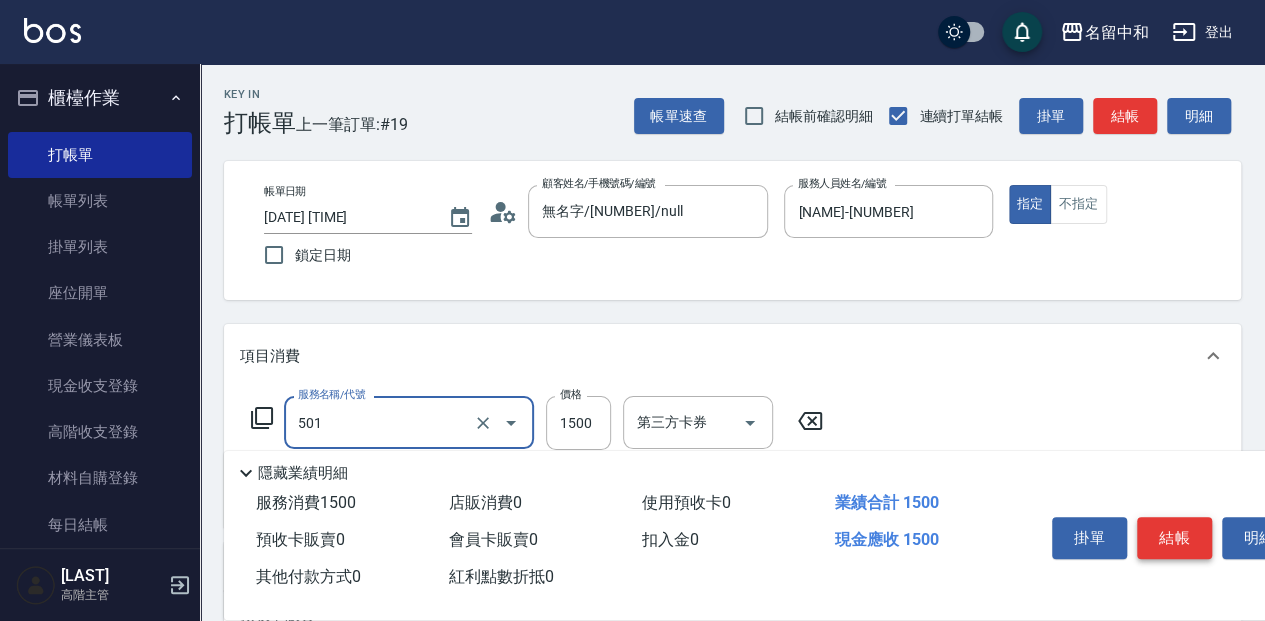 type on "染髮(1500](501)" 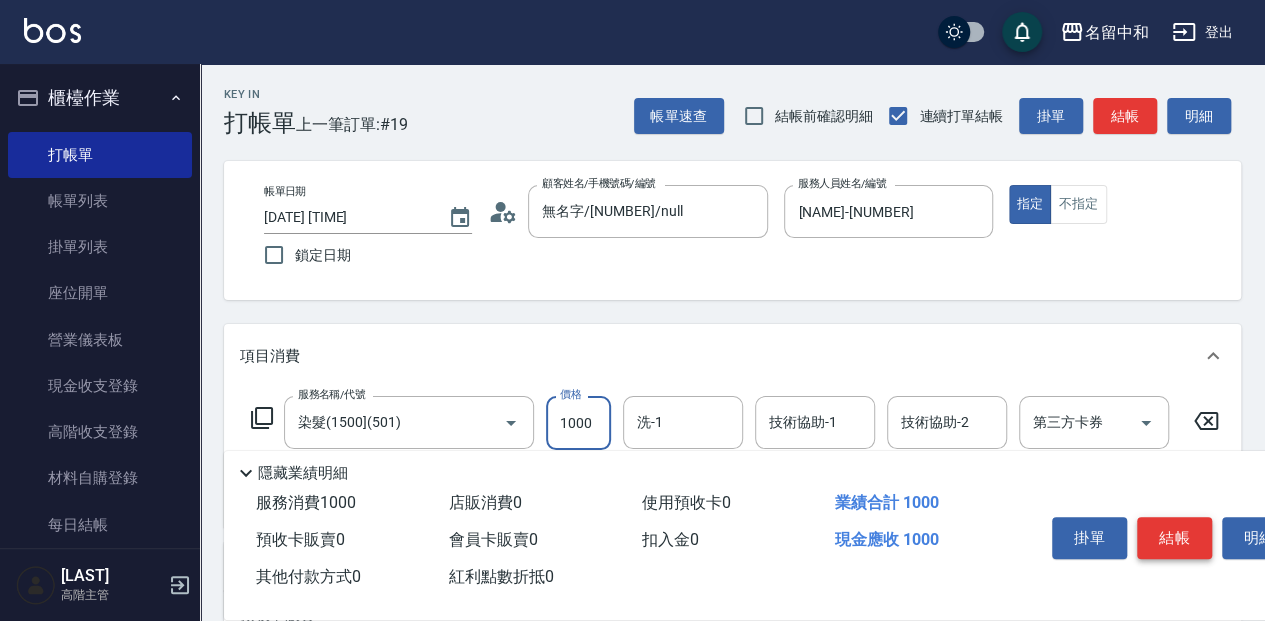 type on "1000" 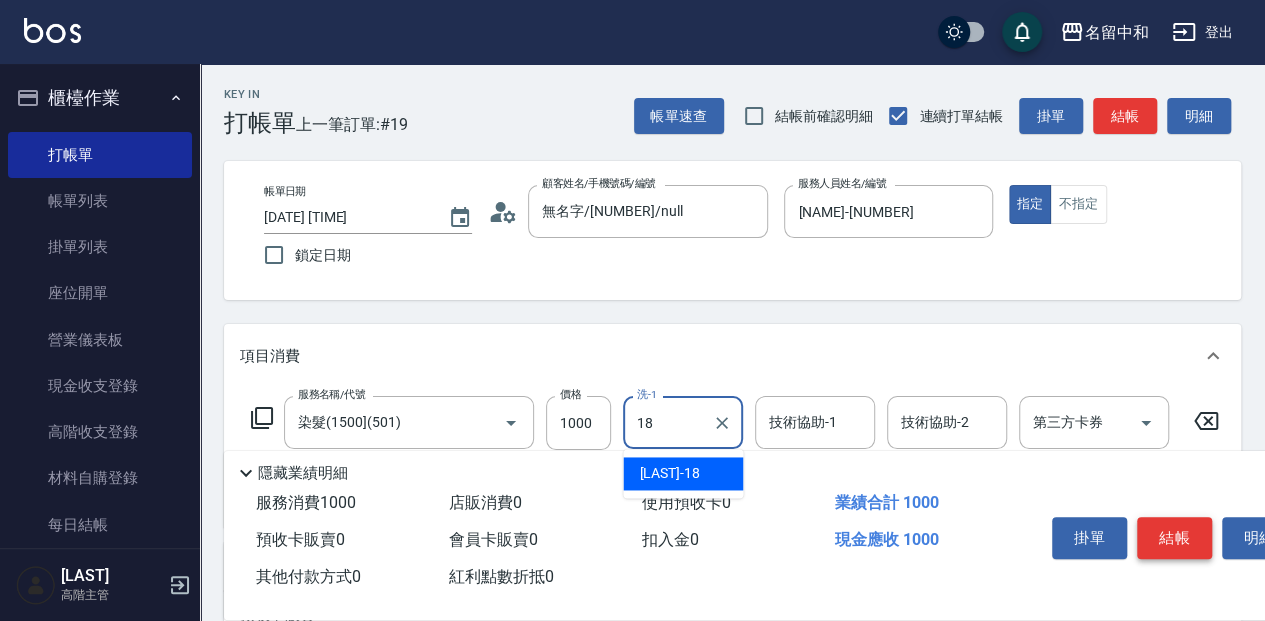 type on "[LAST]- [NUMBER]" 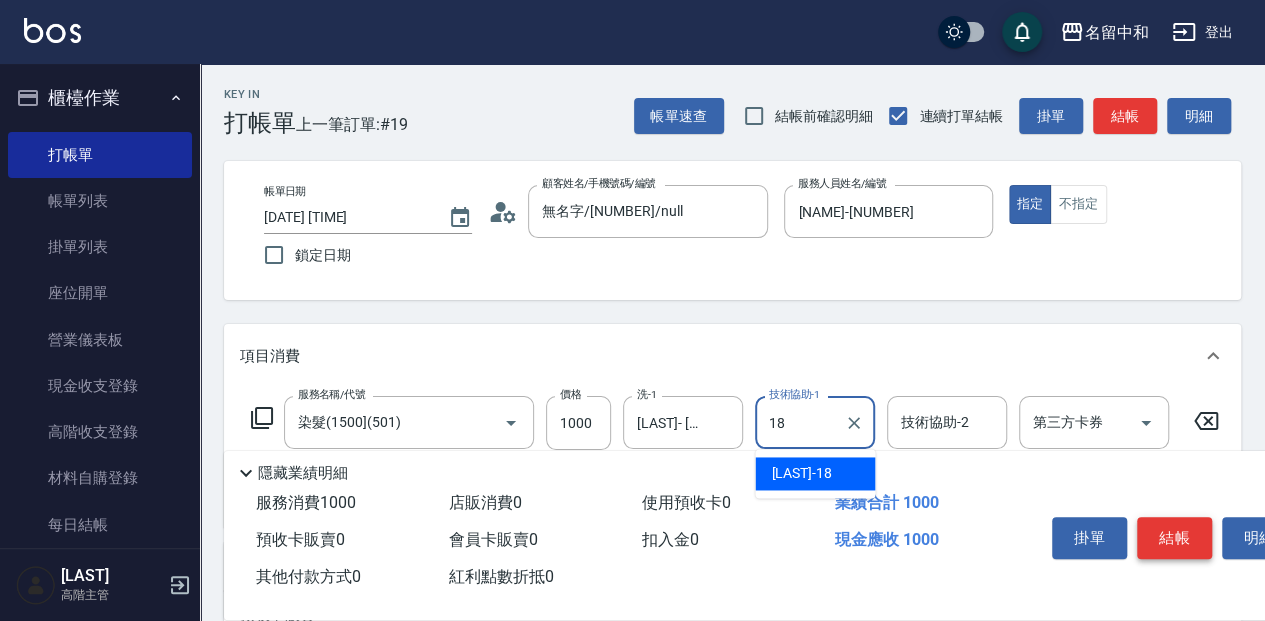 type on "[LAST]- [NUMBER]" 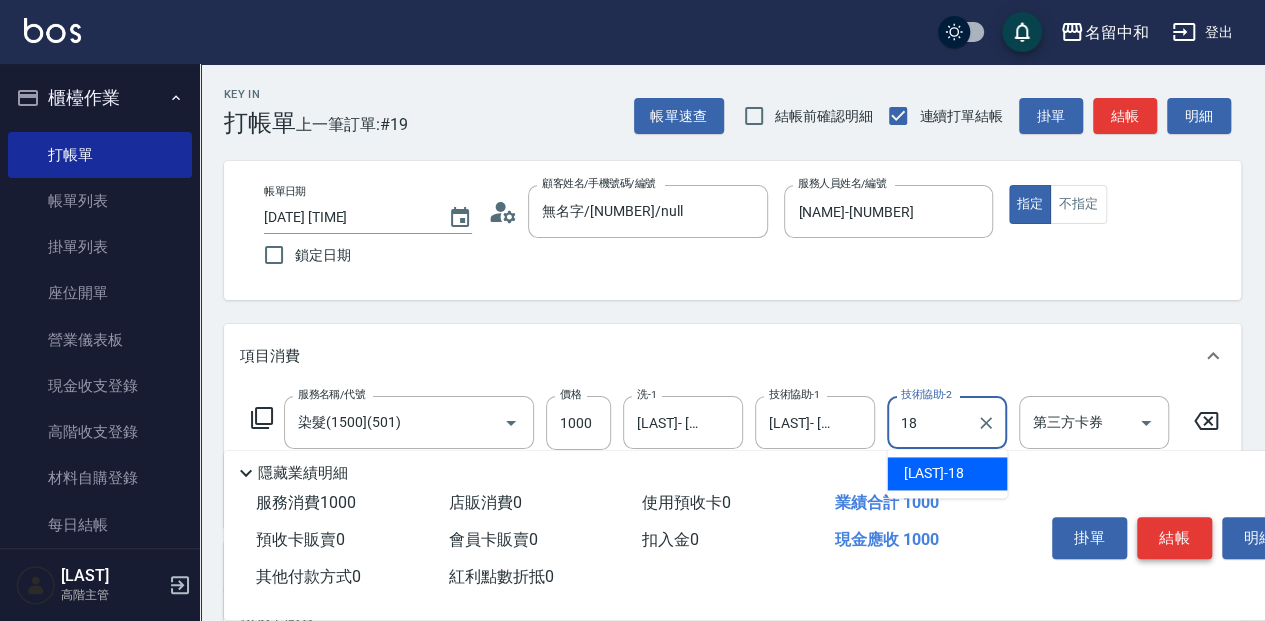 type on "[LAST]- [NUMBER]" 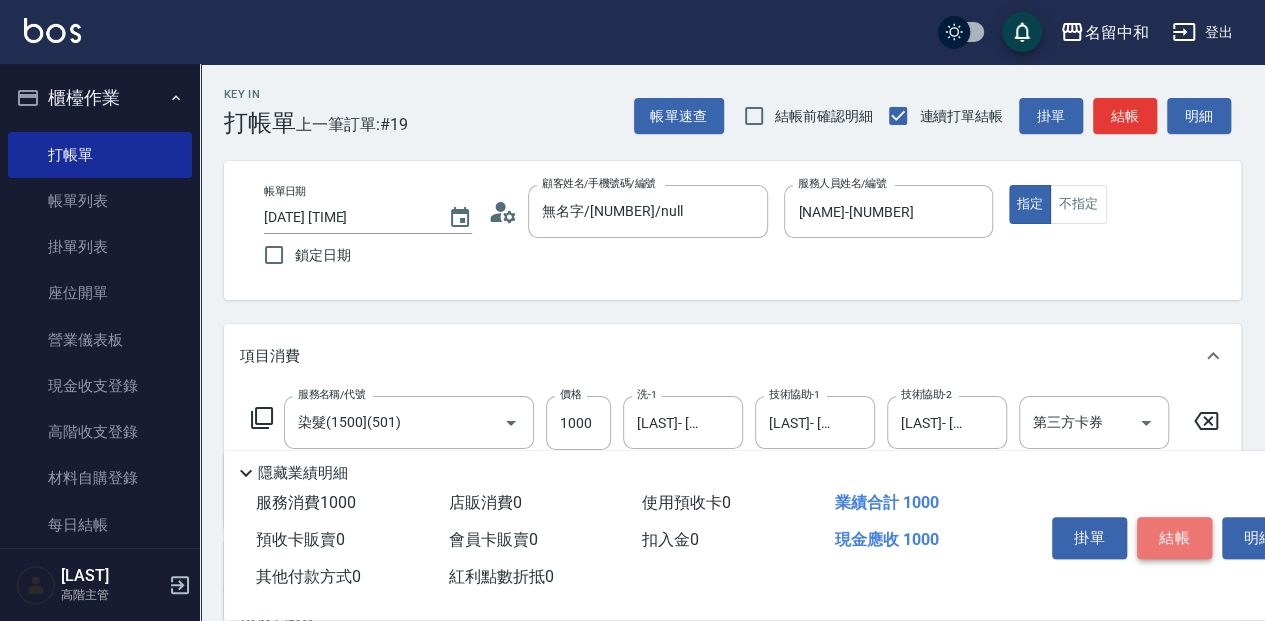 click on "結帳" at bounding box center (1174, 538) 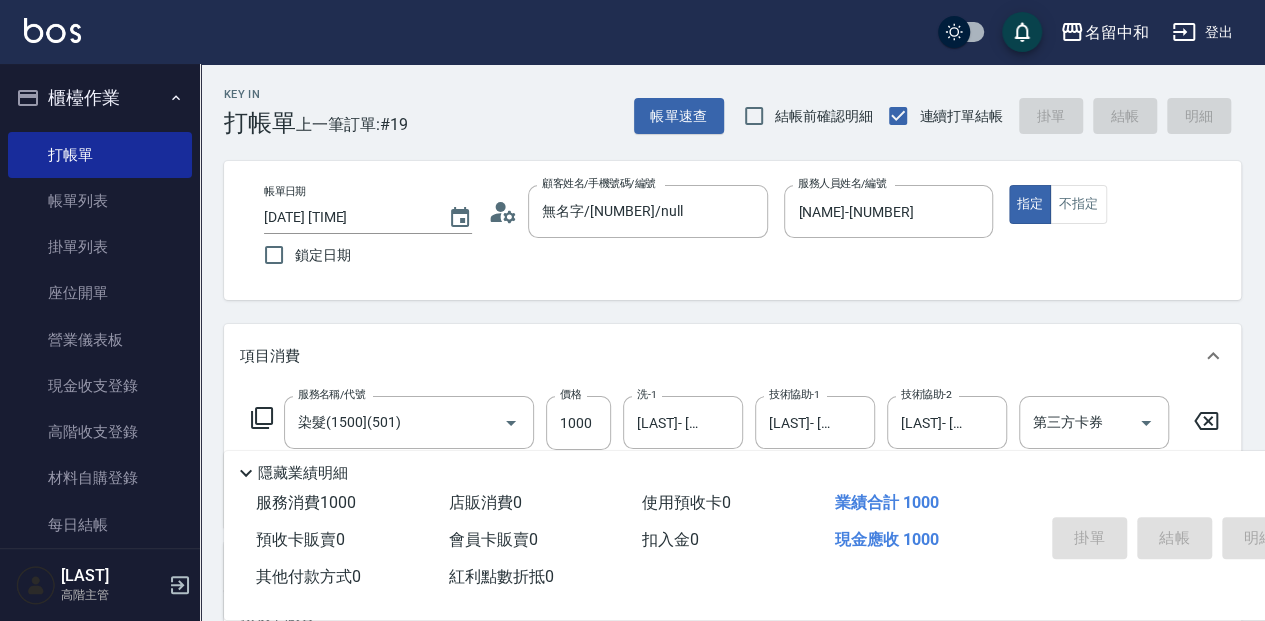 type 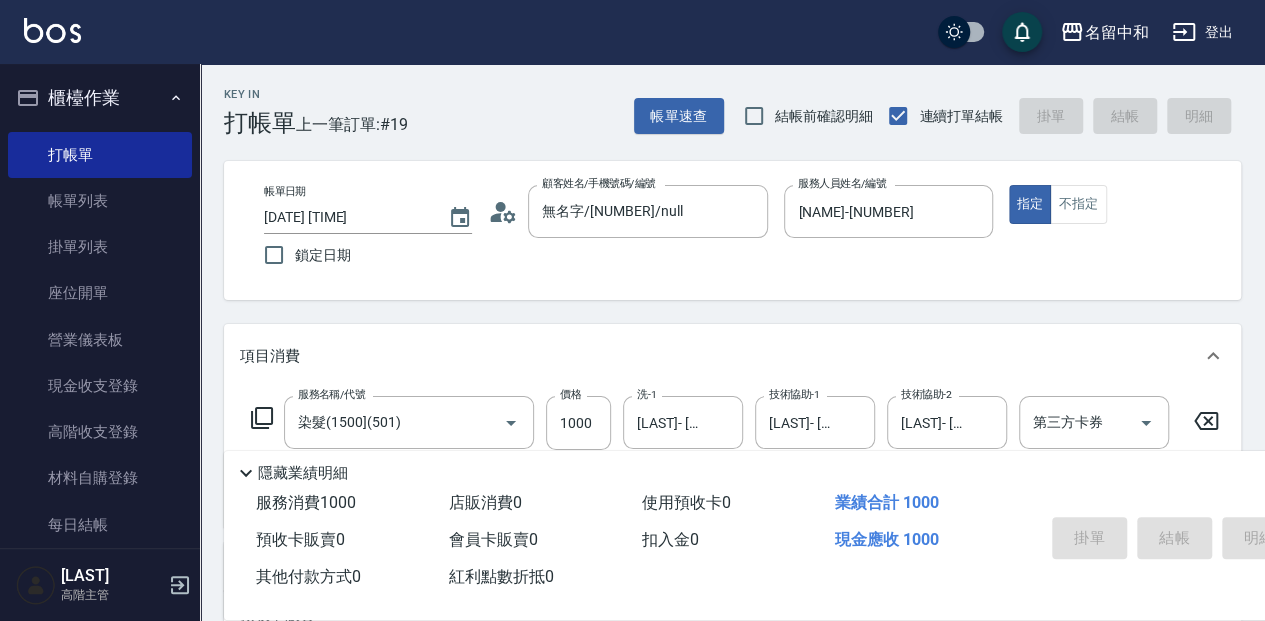 type 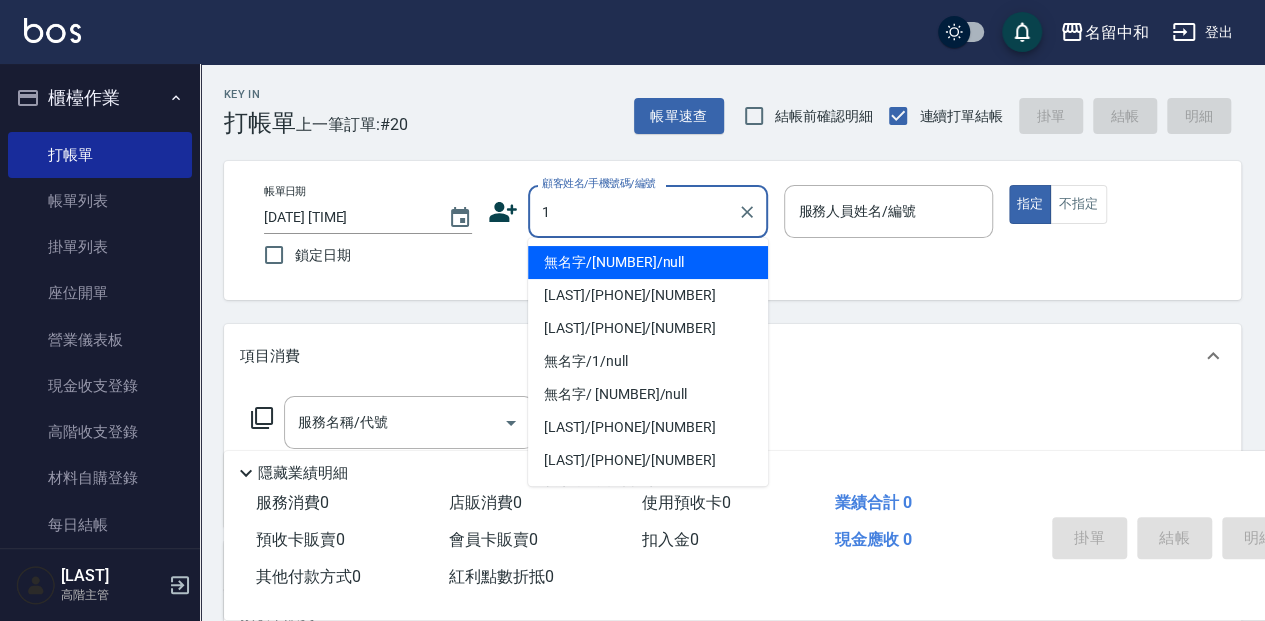 type on "無名字/[NUMBER]/null" 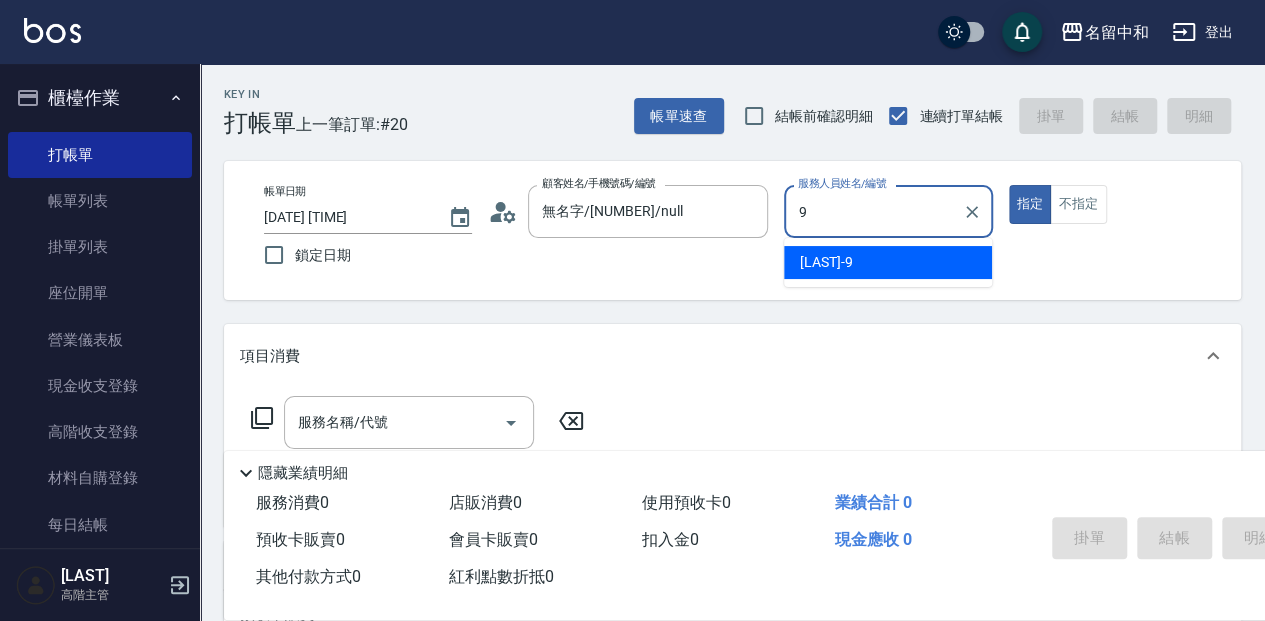 type on "[NAME]-[NUMBER]" 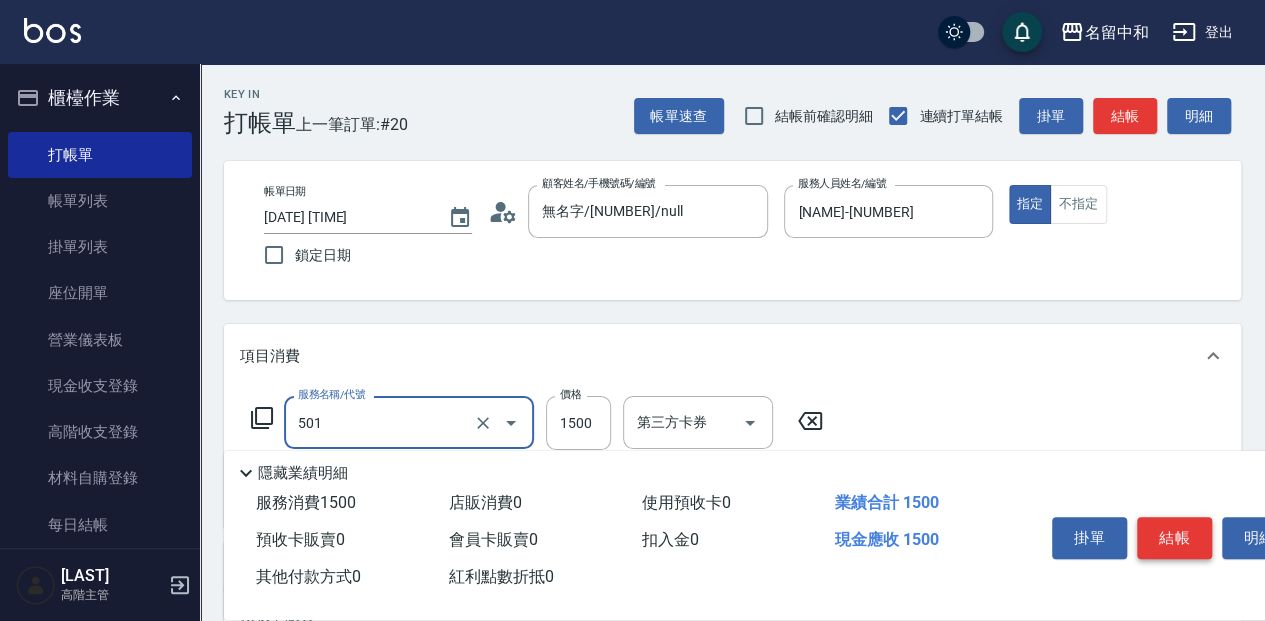 type on "染髮(1500](501)" 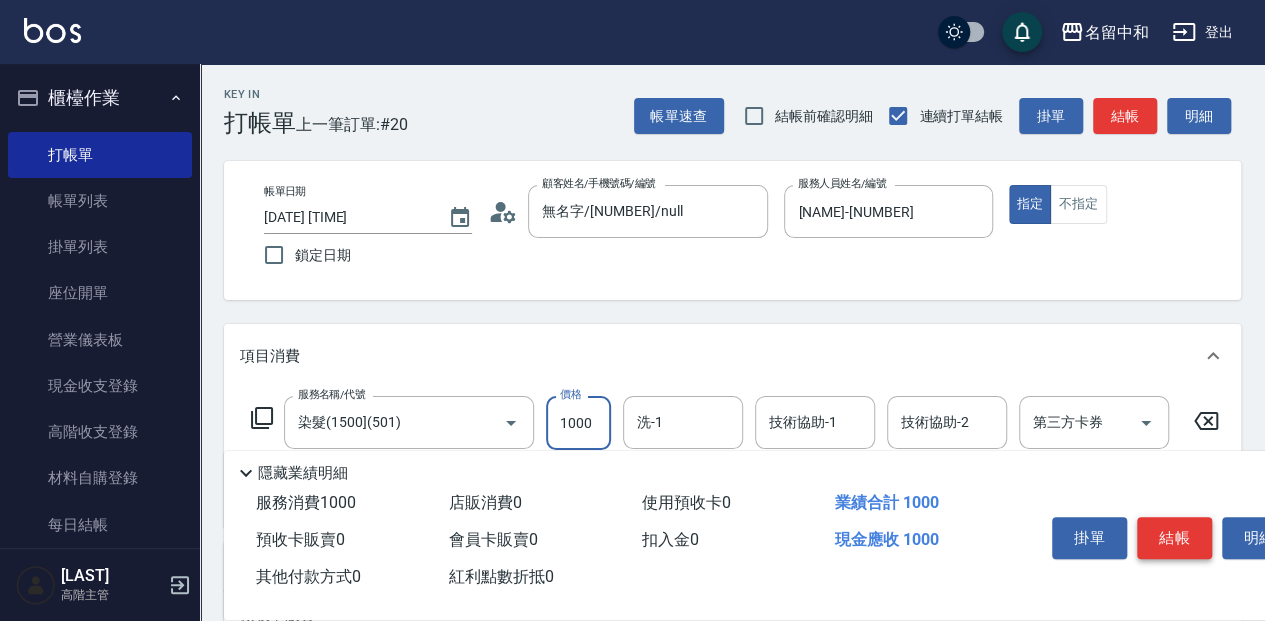 type on "1000" 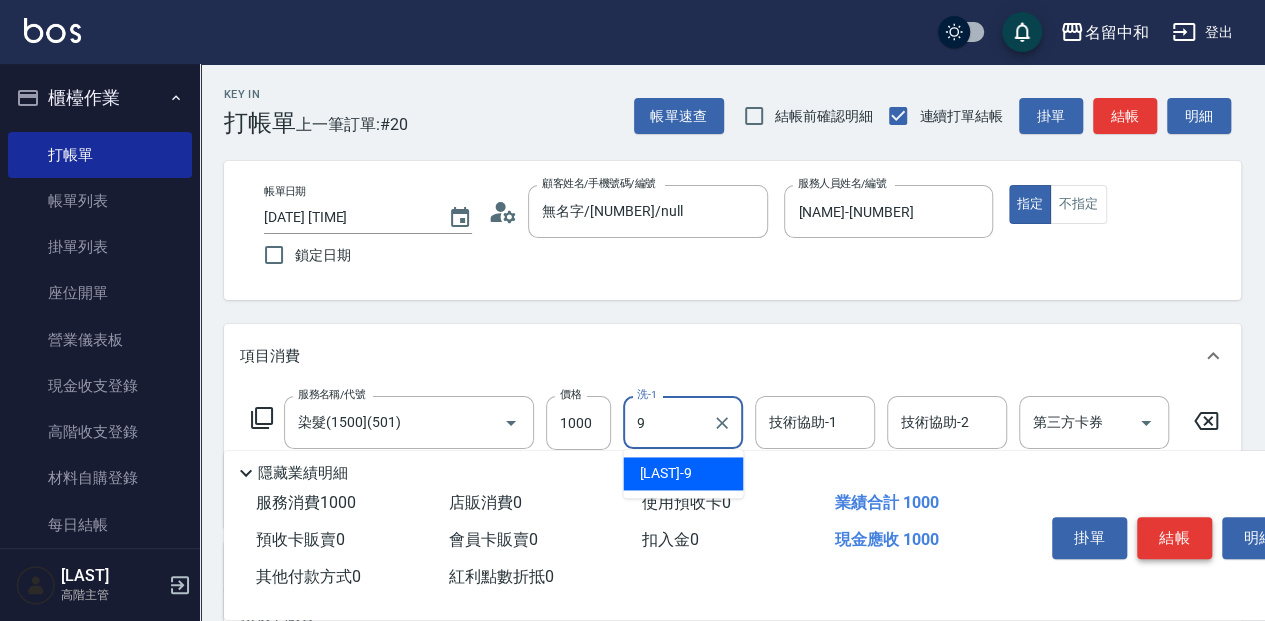type on "[NAME]-[NUMBER]" 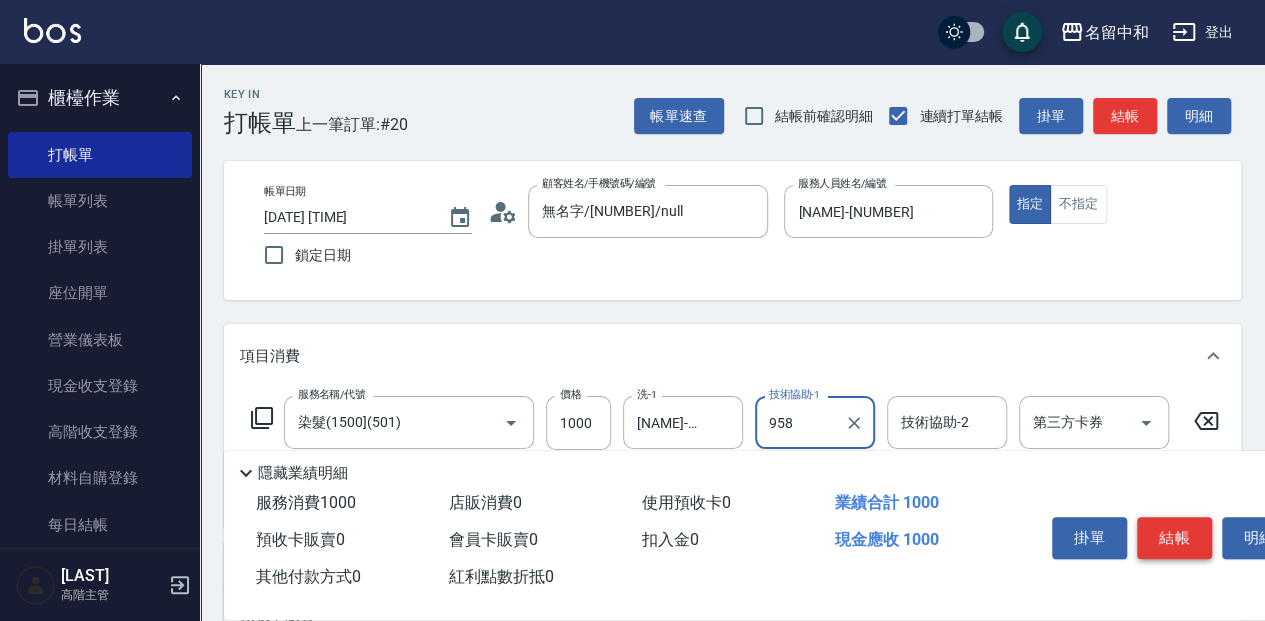 type on "958" 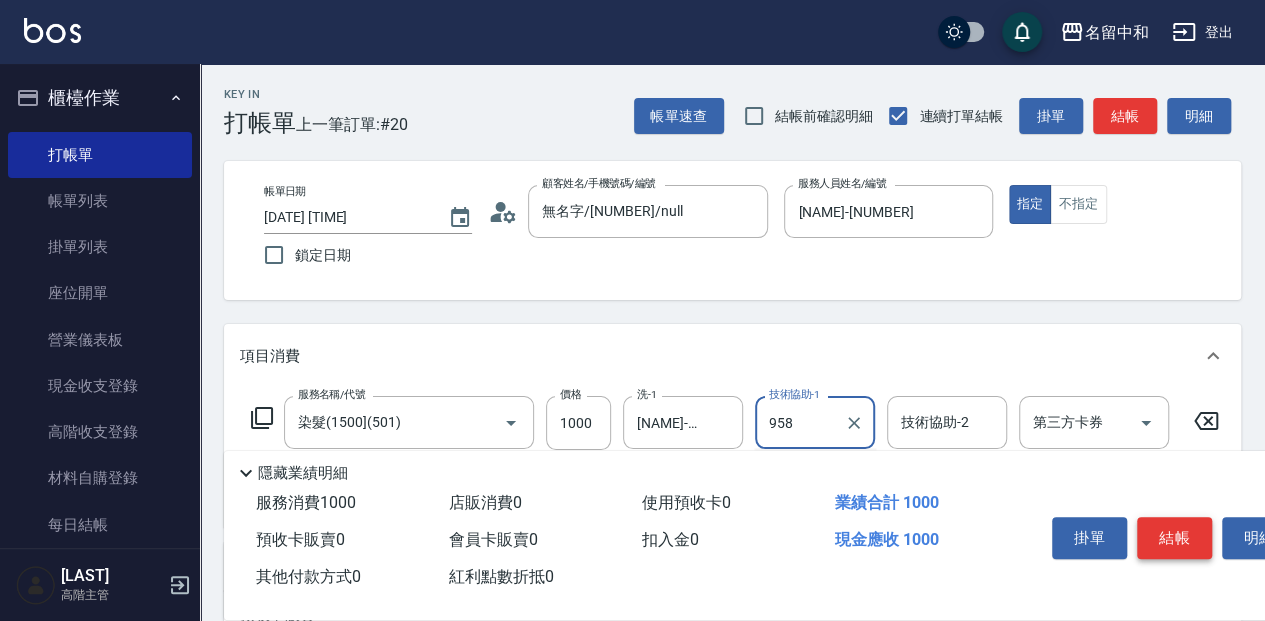 type 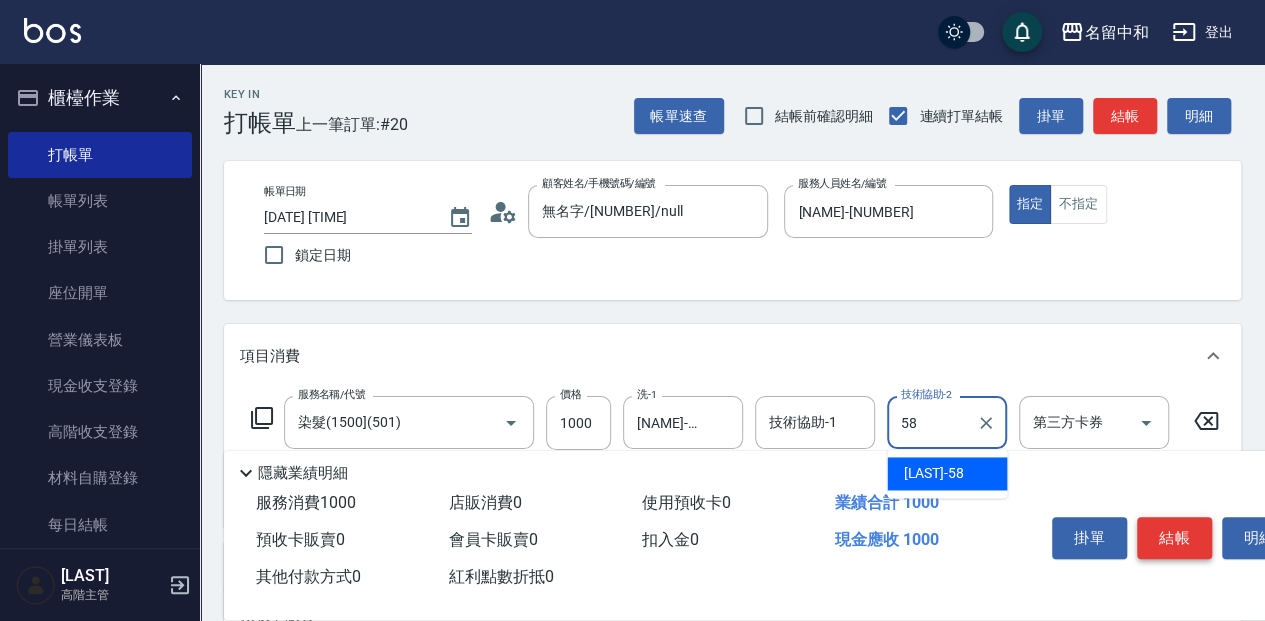 type on "[LAST]- [NUMBER]" 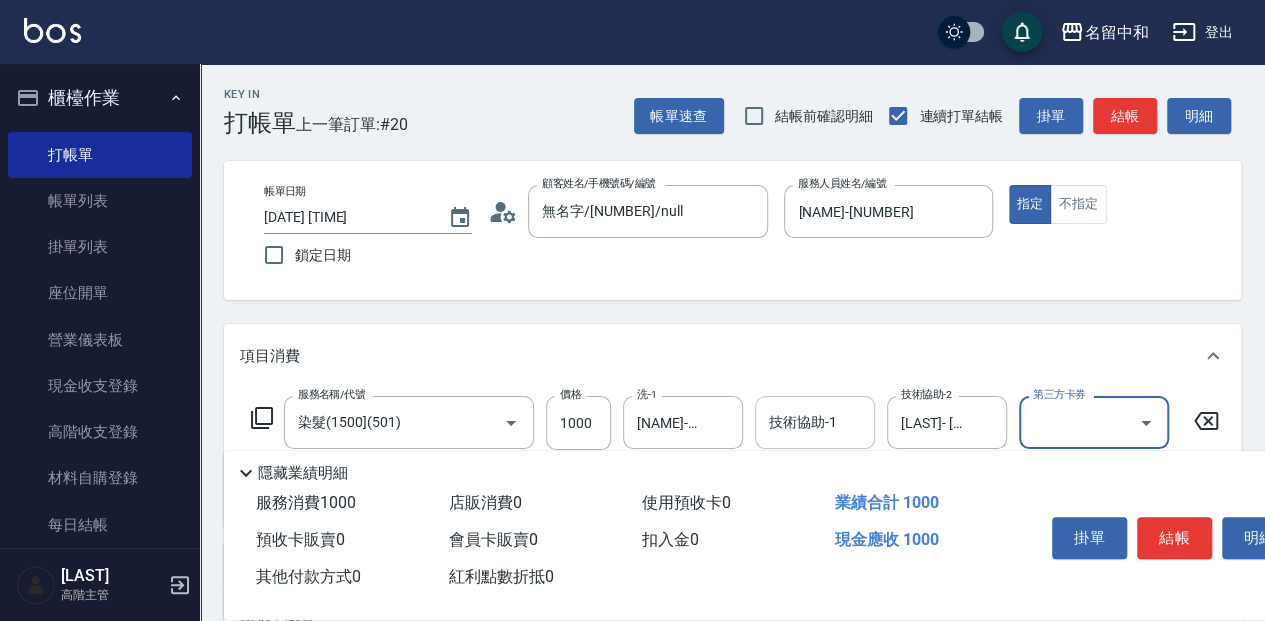click on "技術協助-1 技術協助-1" at bounding box center [815, 422] 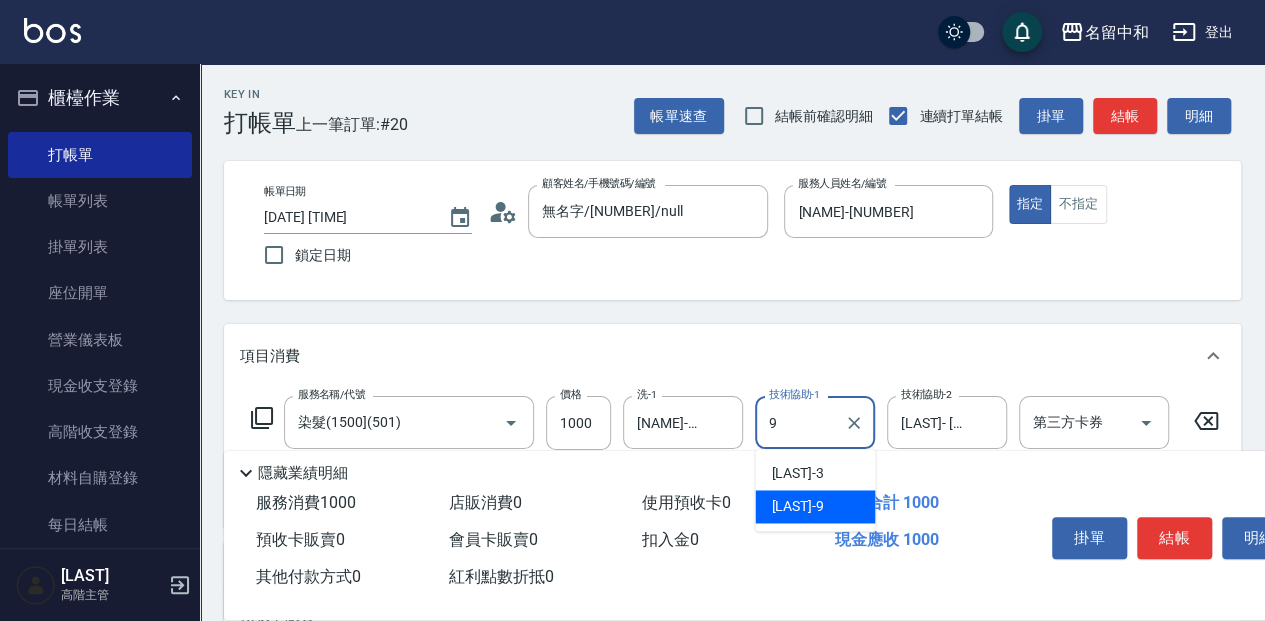 type on "[NAME]-[NUMBER]" 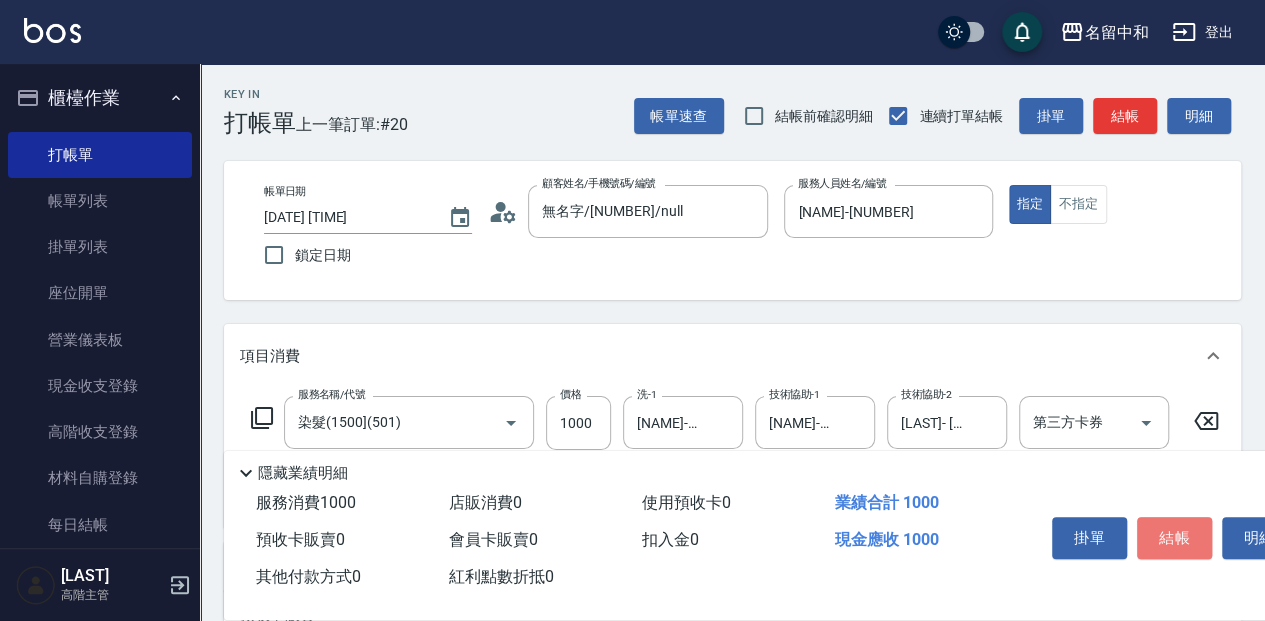 drag, startPoint x: 1169, startPoint y: 536, endPoint x: 1188, endPoint y: 546, distance: 21.470911 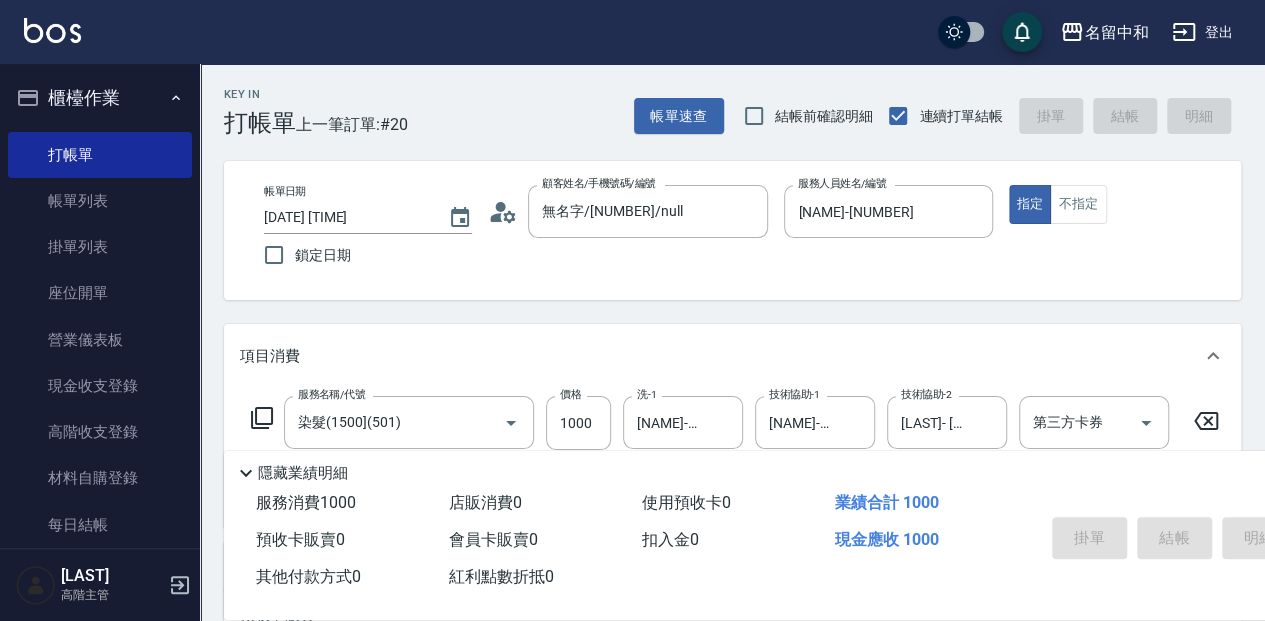 type 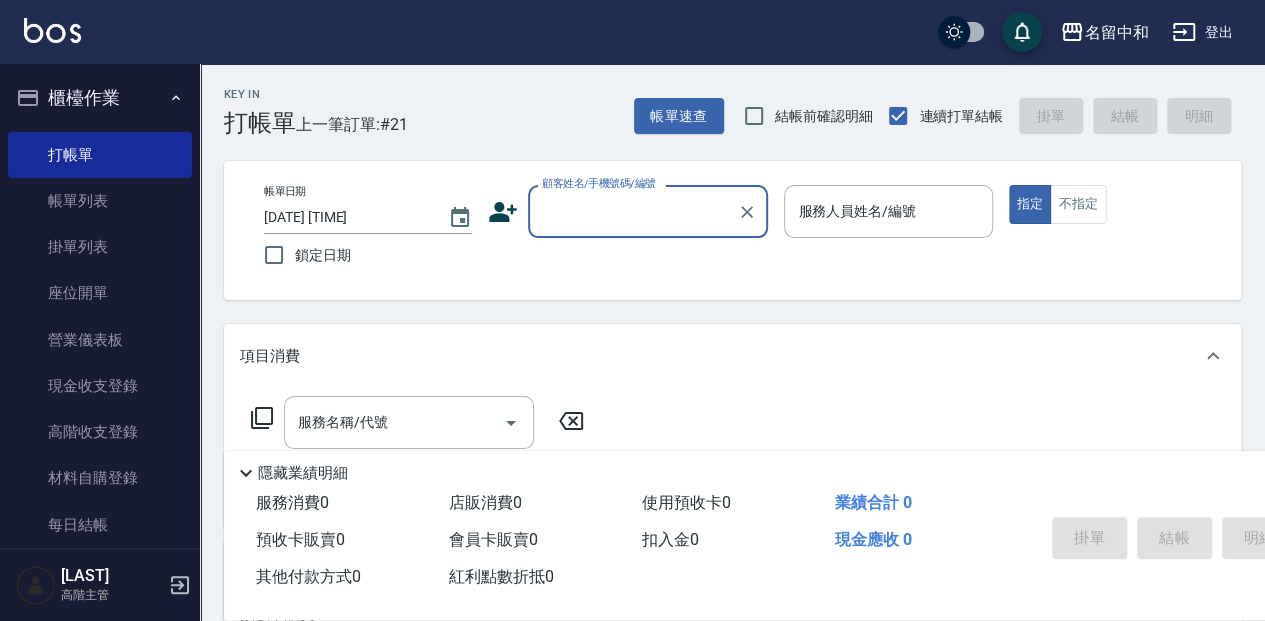 click on "顧客姓名/手機號碼/編號" at bounding box center [633, 211] 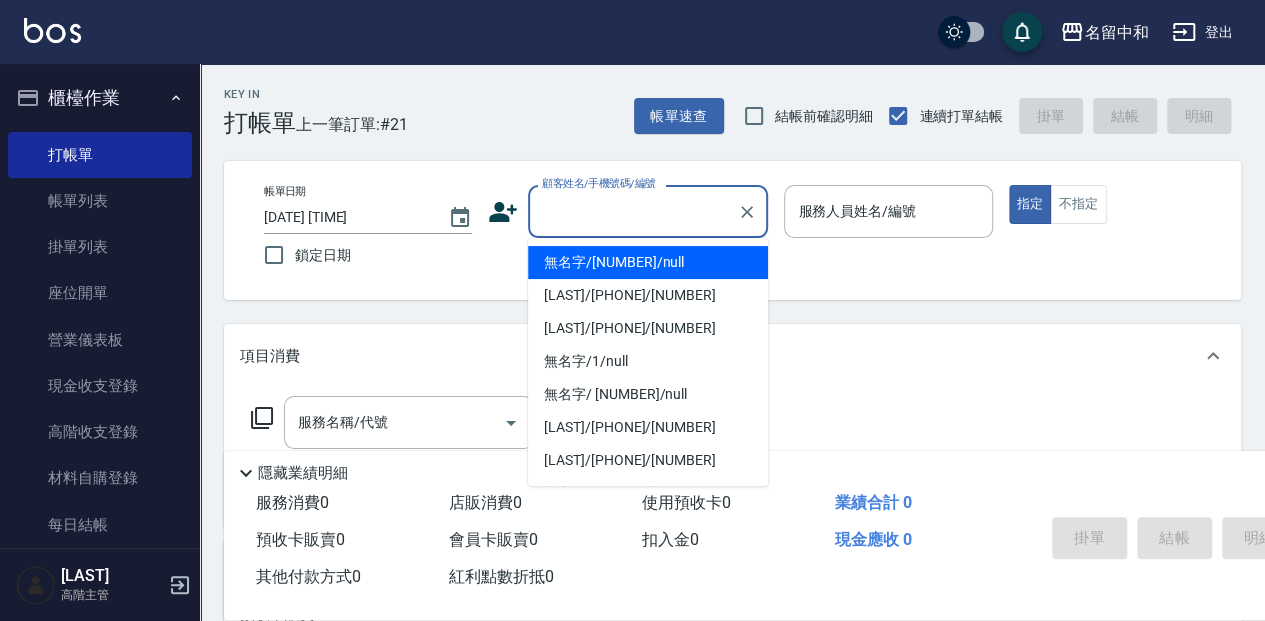 drag, startPoint x: 618, startPoint y: 260, endPoint x: 902, endPoint y: 218, distance: 287.08884 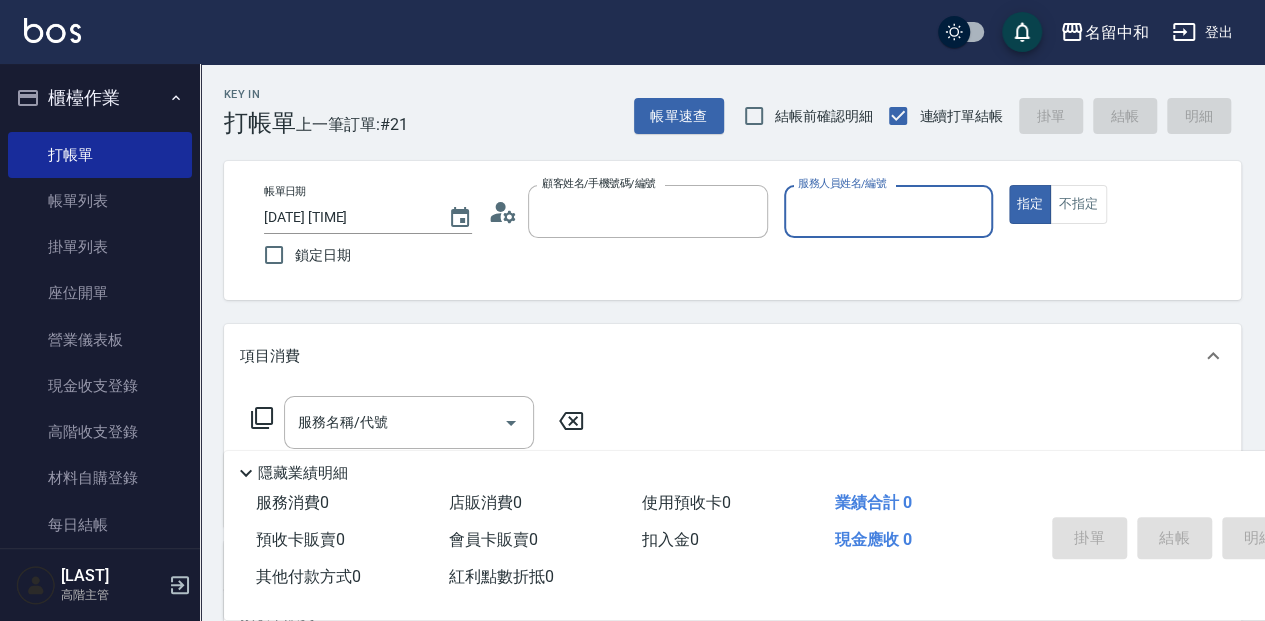type on "無名字/[NUMBER]/null" 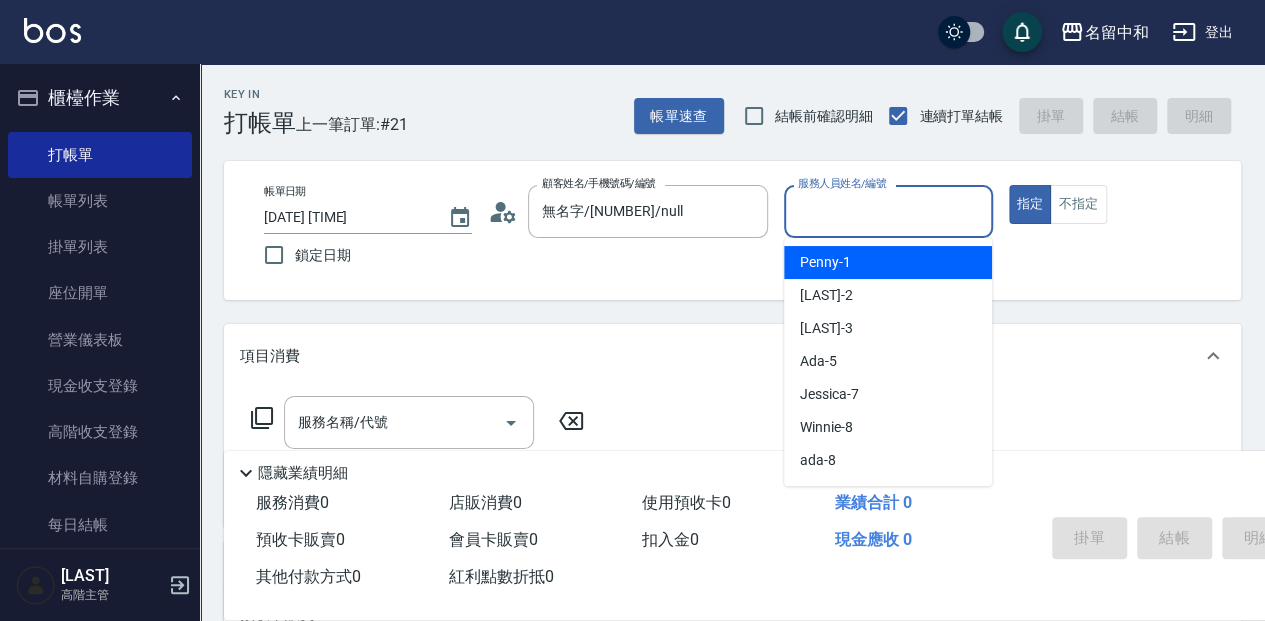 click on "服務人員姓名/編號" at bounding box center [888, 211] 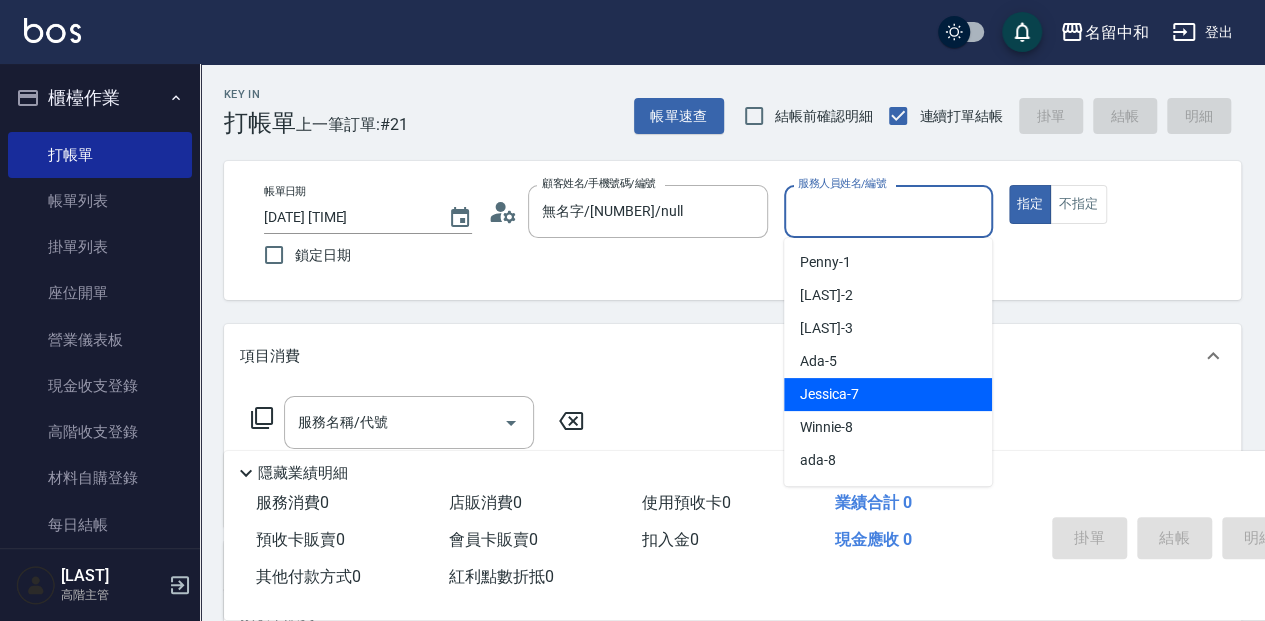 drag, startPoint x: 911, startPoint y: 399, endPoint x: 909, endPoint y: 379, distance: 20.09975 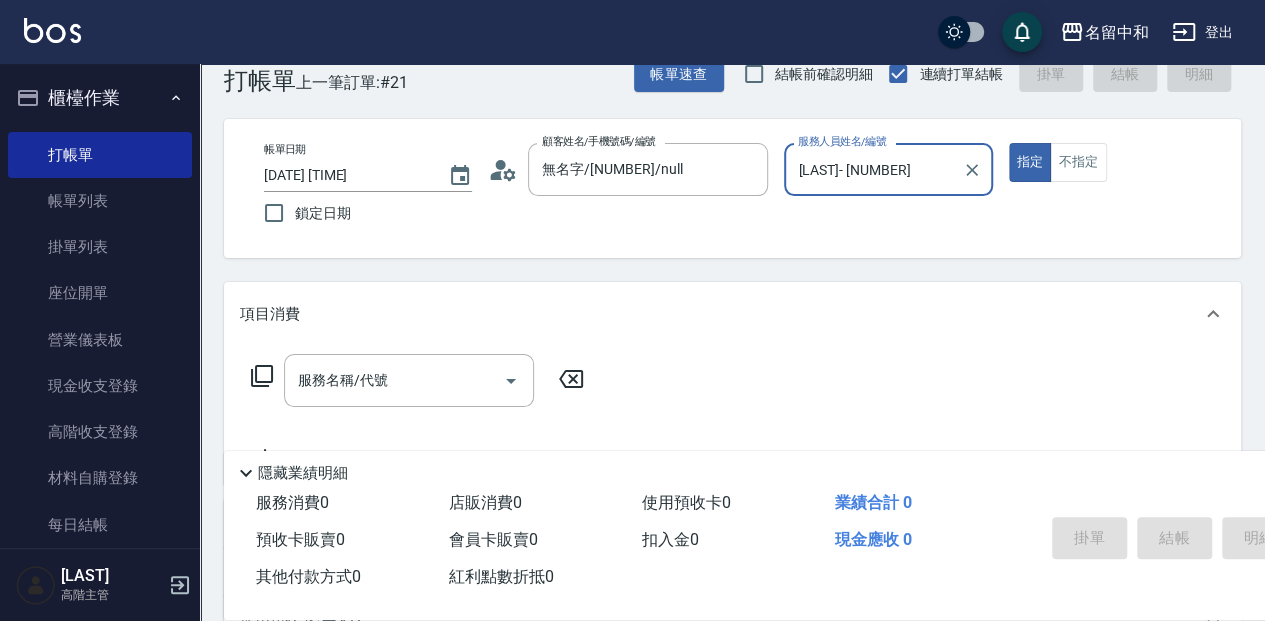 scroll, scrollTop: 66, scrollLeft: 0, axis: vertical 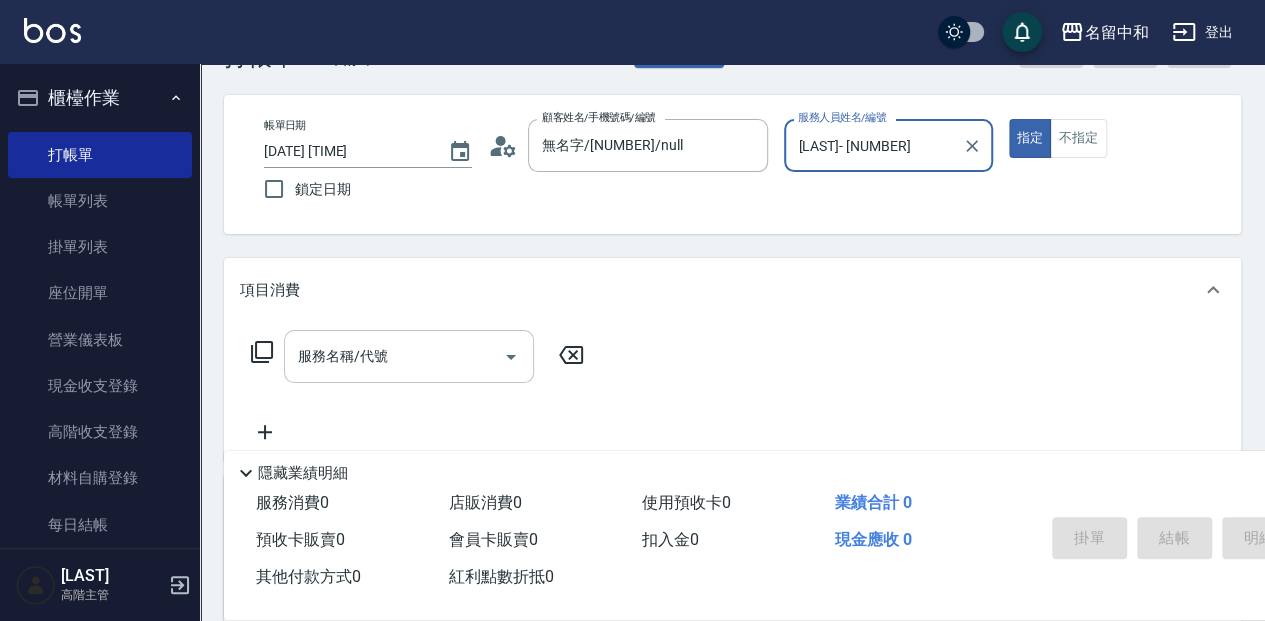 click on "服務名稱/代號" at bounding box center (394, 356) 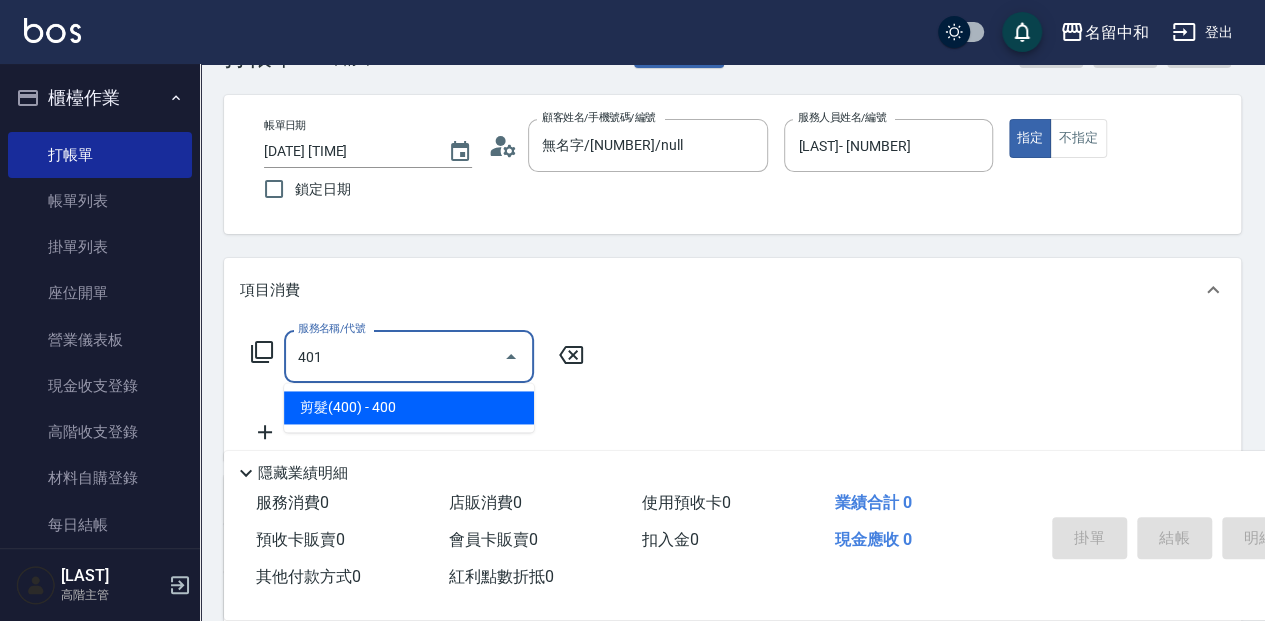 type on "剪髮(400)(401)" 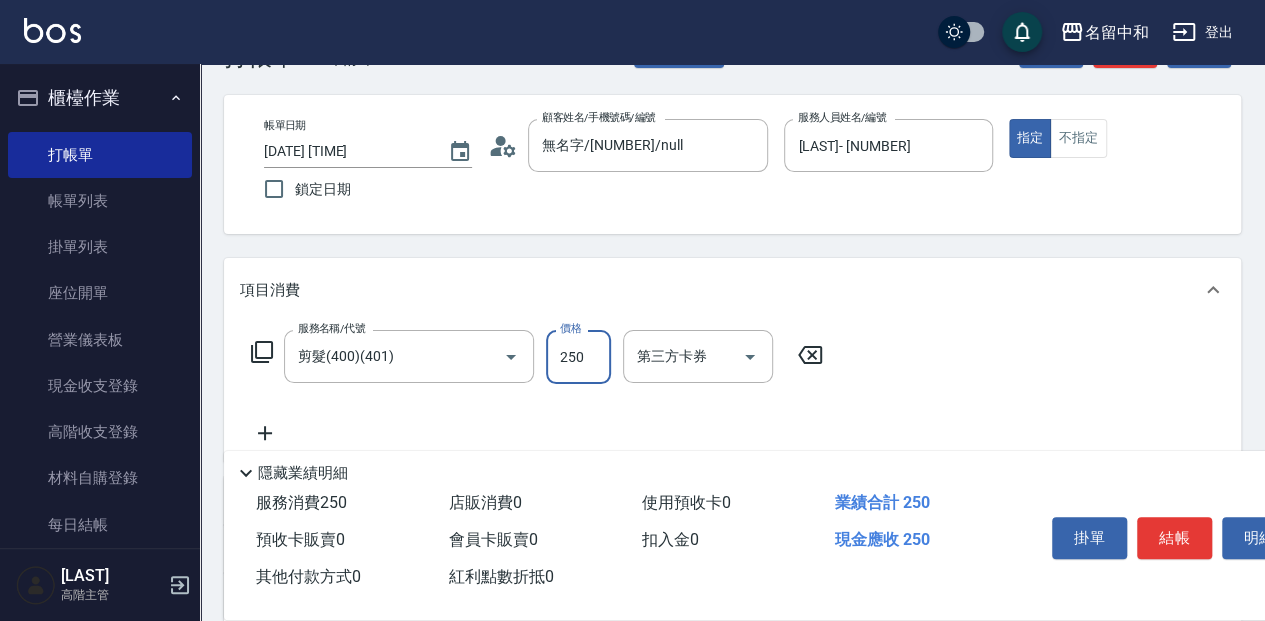 type on "250" 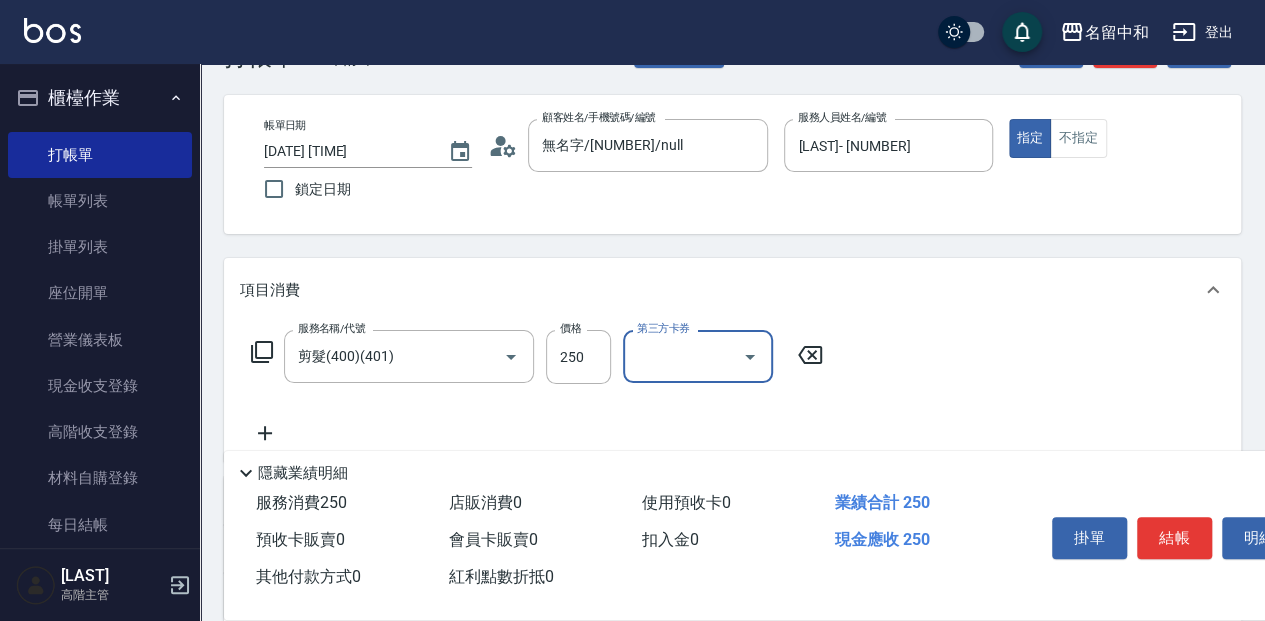 click on "掛單 結帳 明細" at bounding box center [1174, 540] 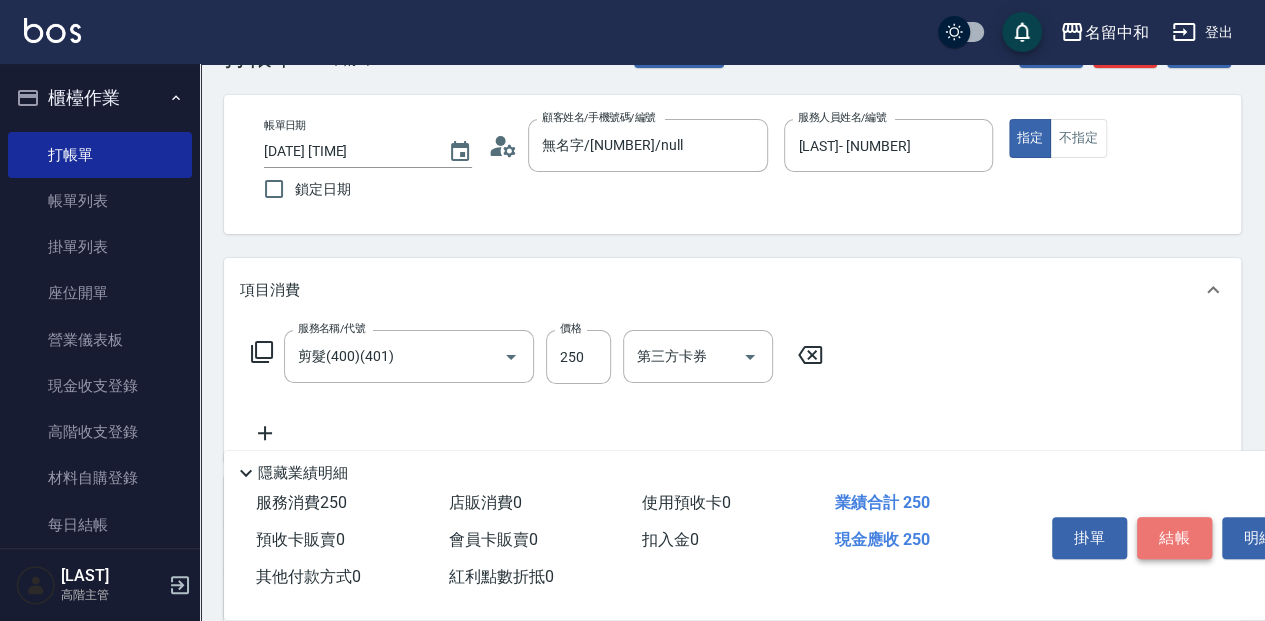 click on "結帳" at bounding box center (1174, 538) 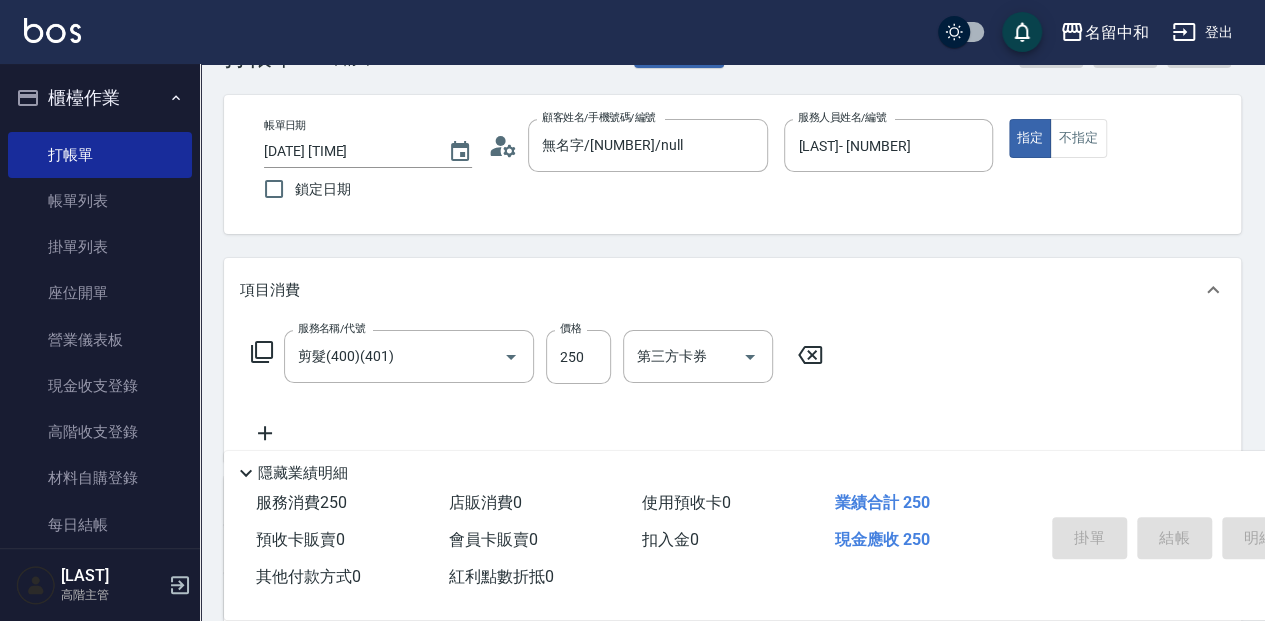 type on "[DATE] [TIME]" 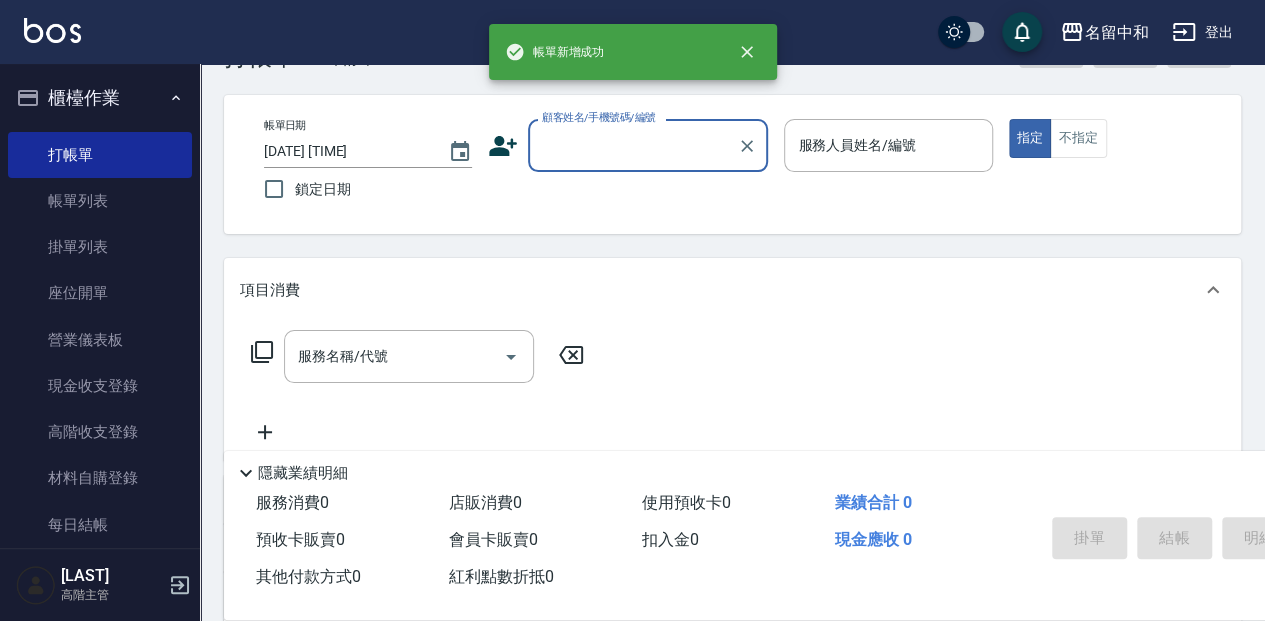 scroll, scrollTop: 0, scrollLeft: 0, axis: both 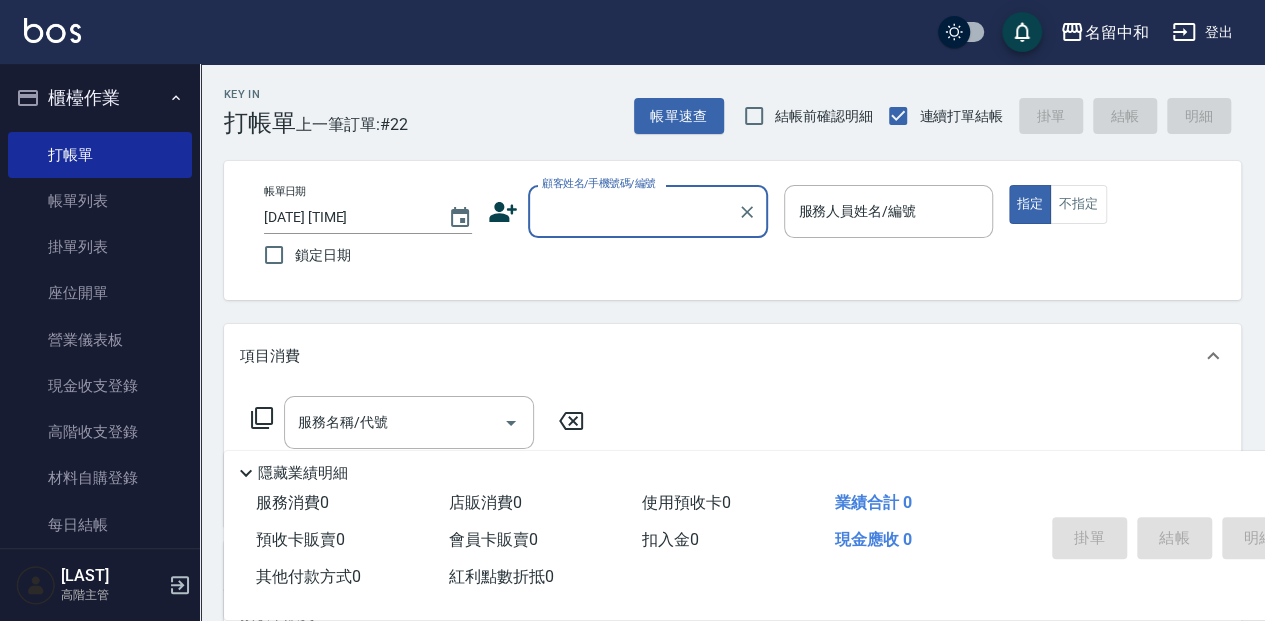 drag, startPoint x: 603, startPoint y: 200, endPoint x: 629, endPoint y: 224, distance: 35.383614 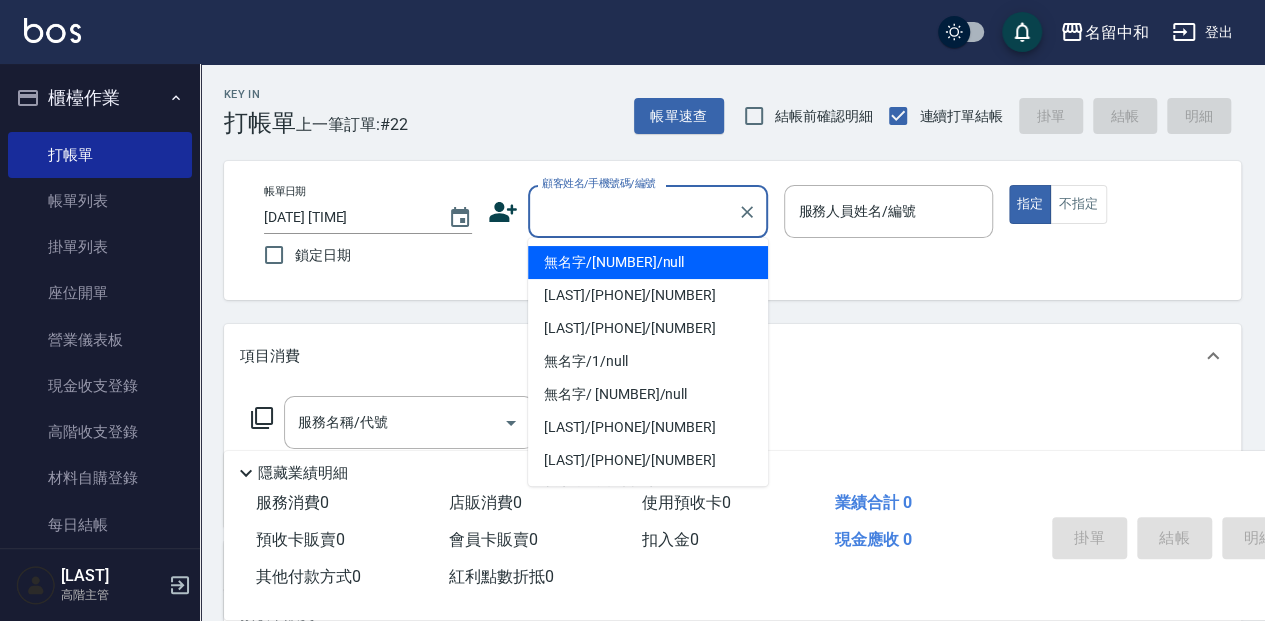 click on "無名字/[NUMBER]/null" at bounding box center [648, 262] 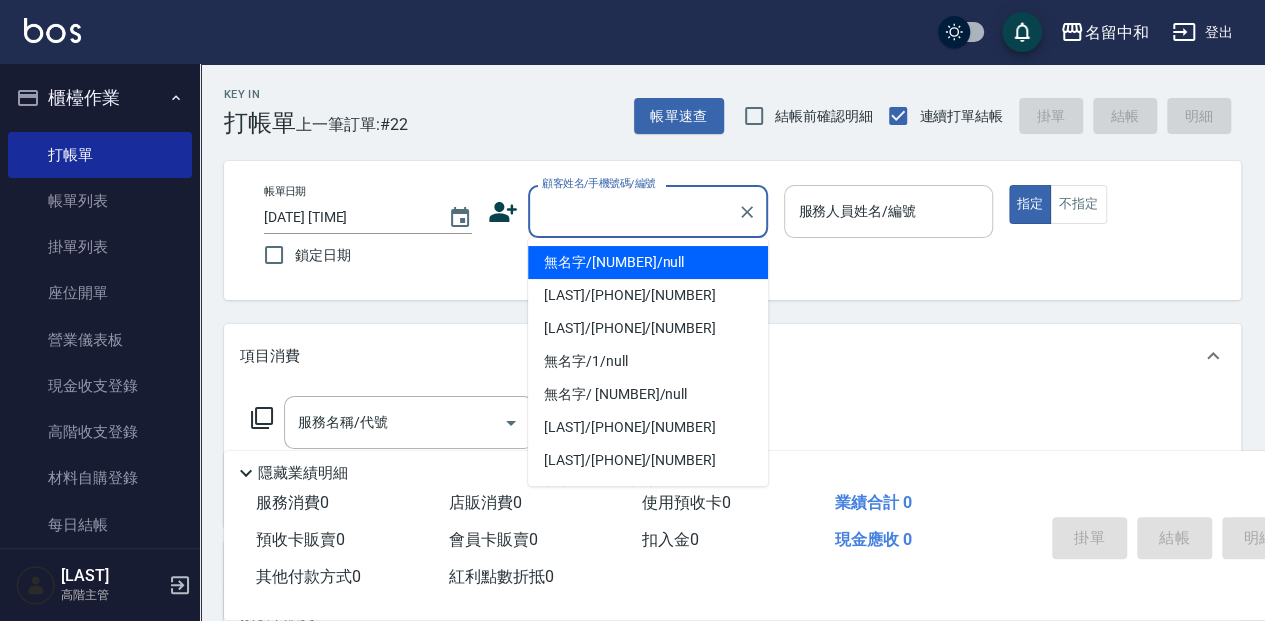 type on "無名字/[NUMBER]/null" 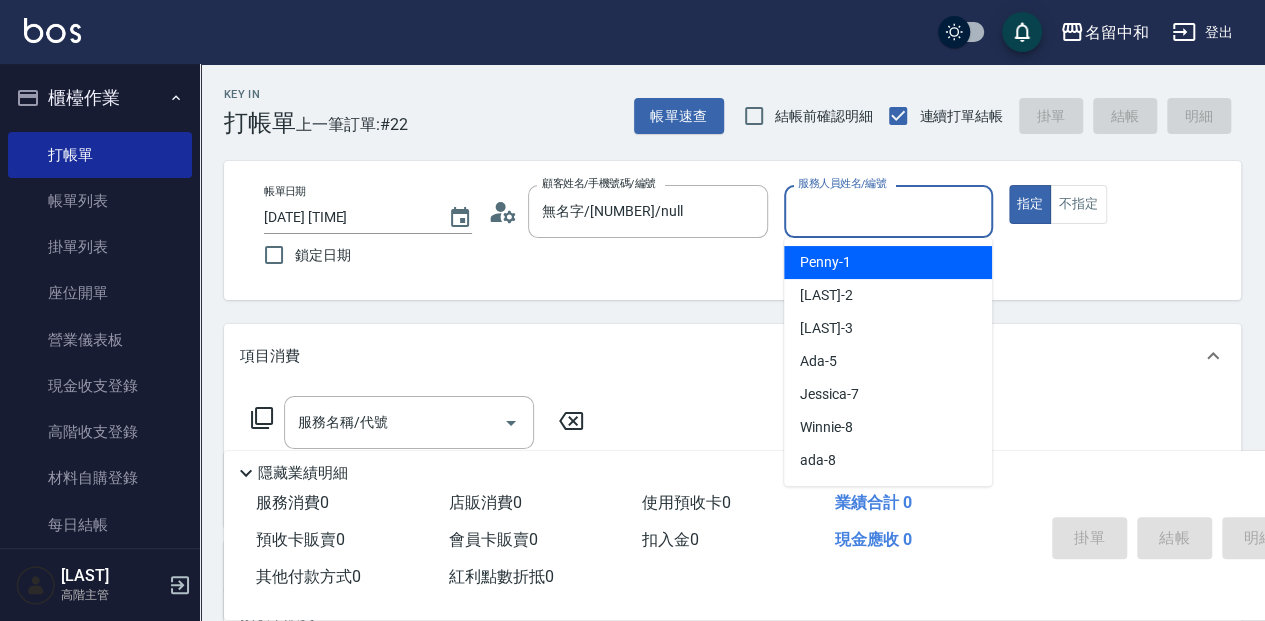 click on "服務人員姓名/編號" at bounding box center [888, 211] 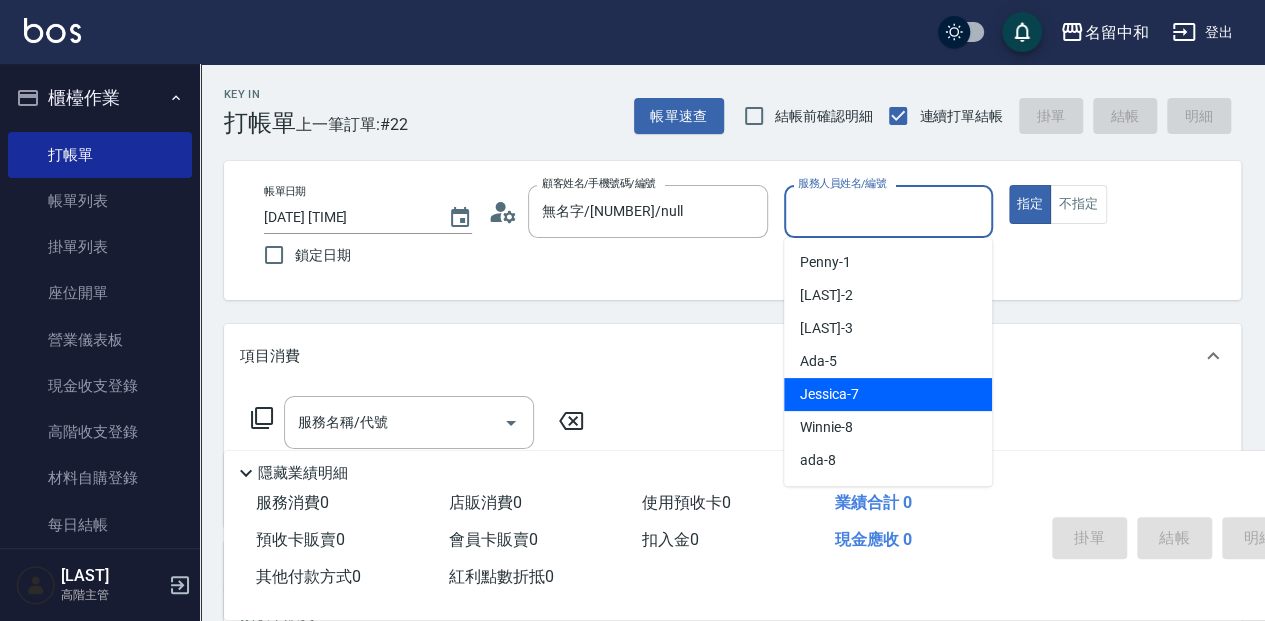 click on "[LAST] - [NUMBER]" at bounding box center [888, 394] 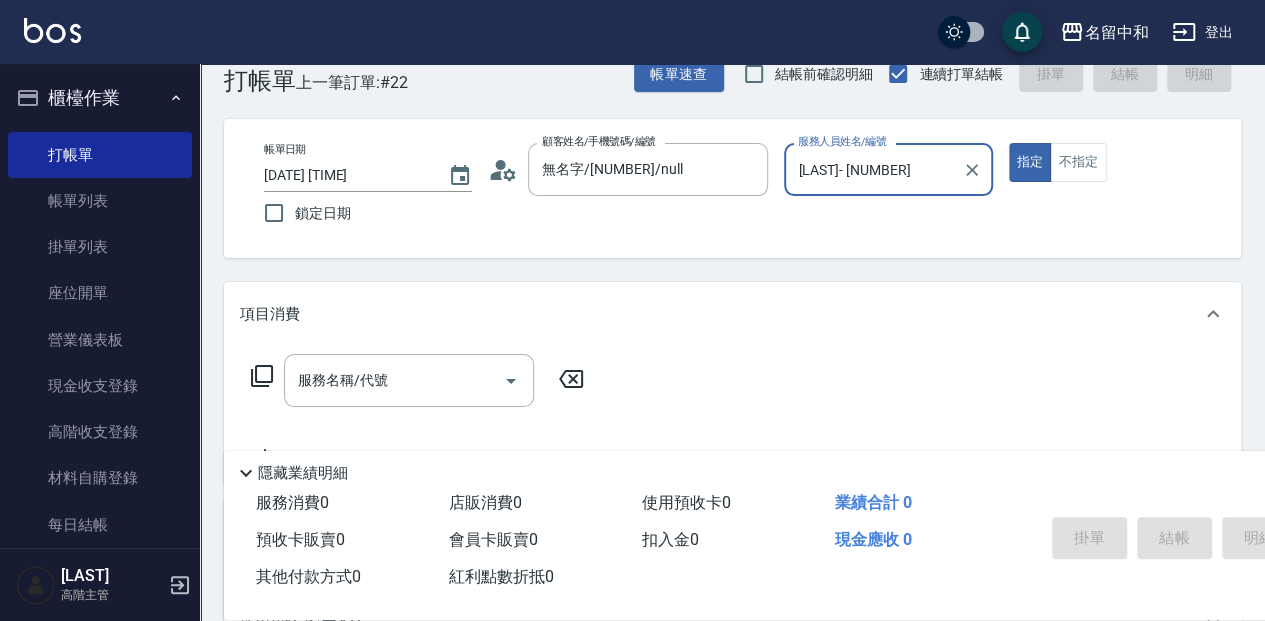 scroll, scrollTop: 66, scrollLeft: 0, axis: vertical 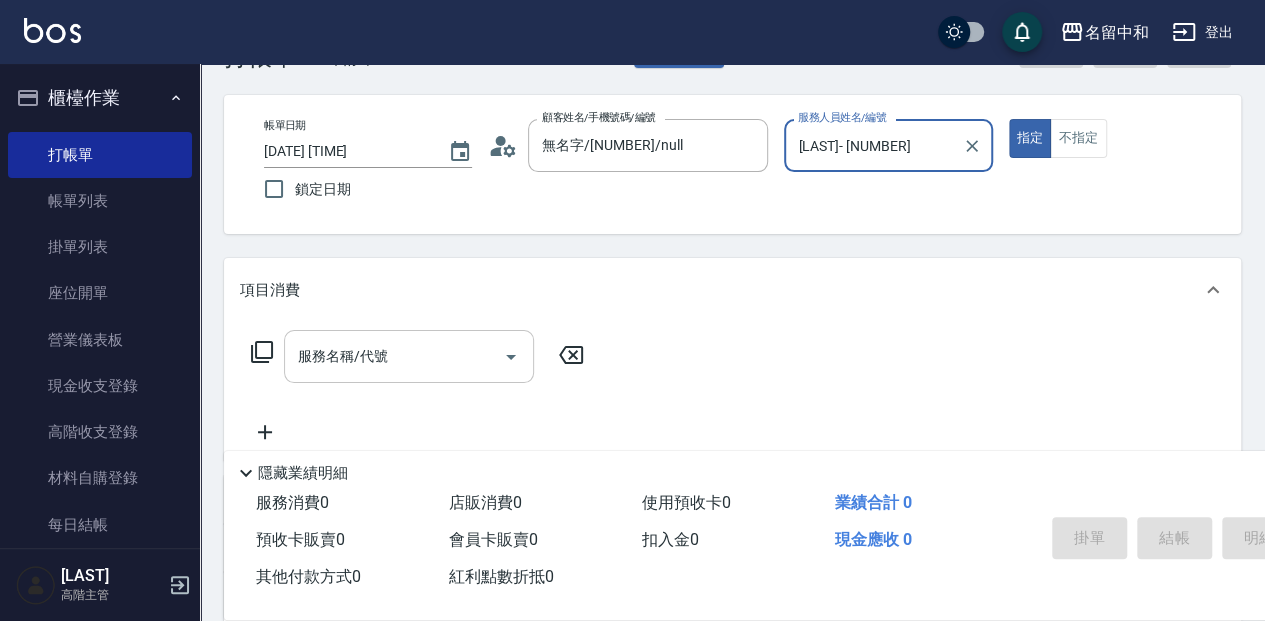 click on "服務名稱/代號" at bounding box center [394, 356] 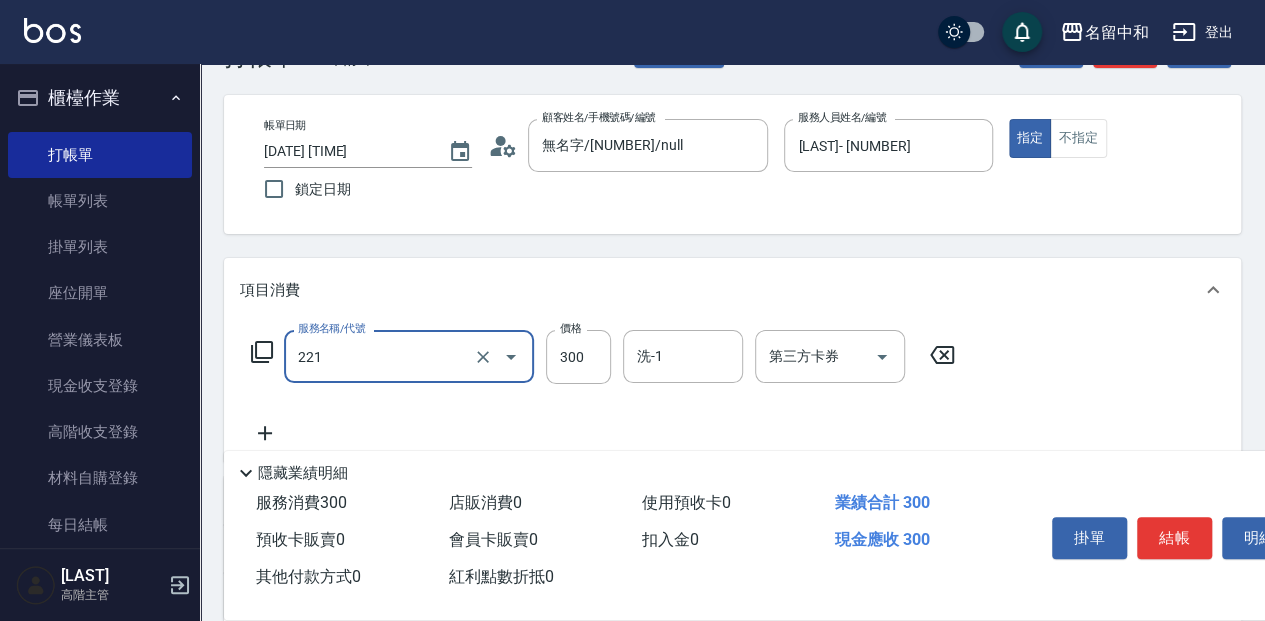type on "洗髮300(221)" 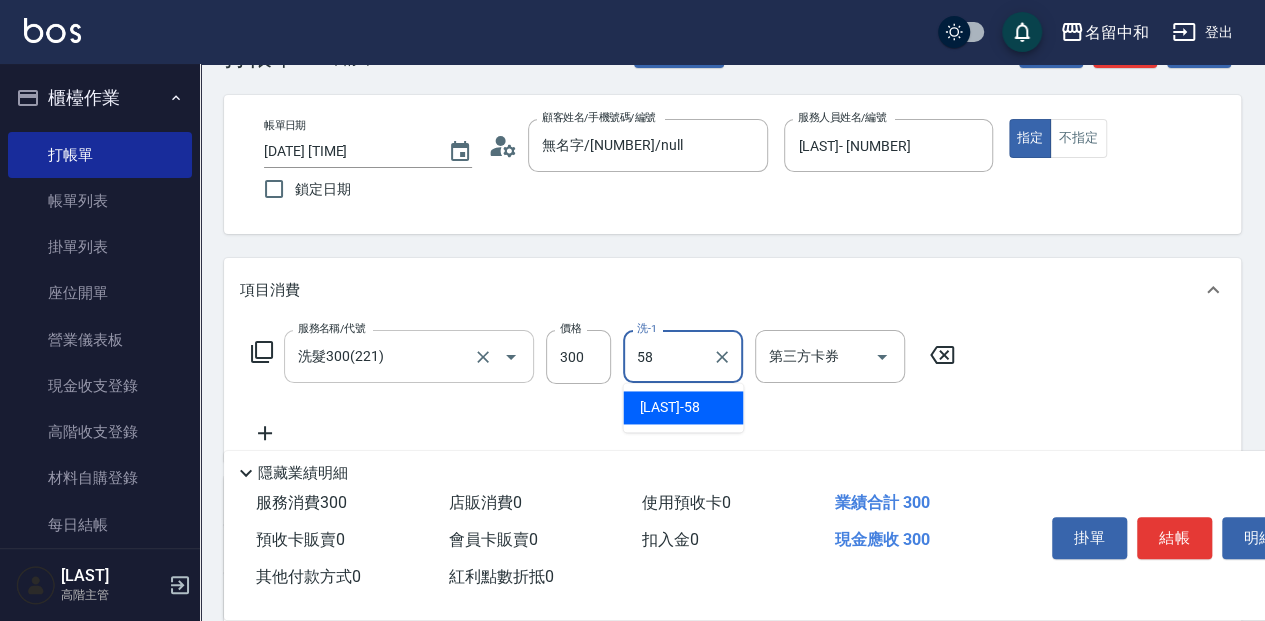 type on "[LAST]- [NUMBER]" 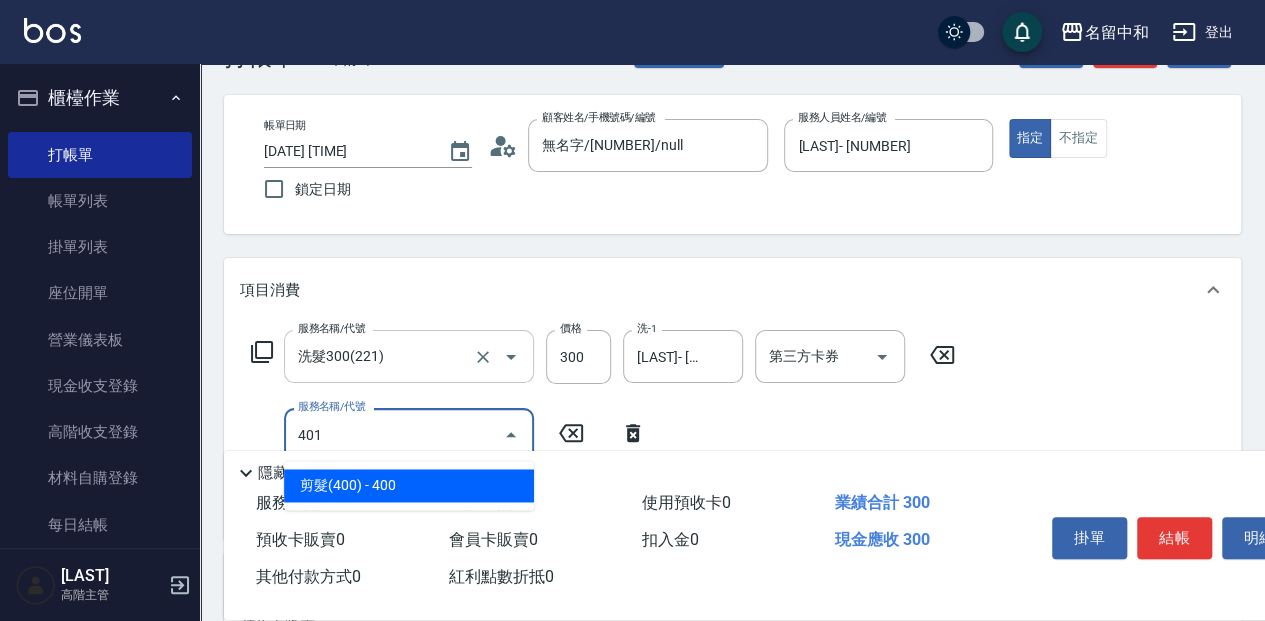 type on "剪髮(400)(401)" 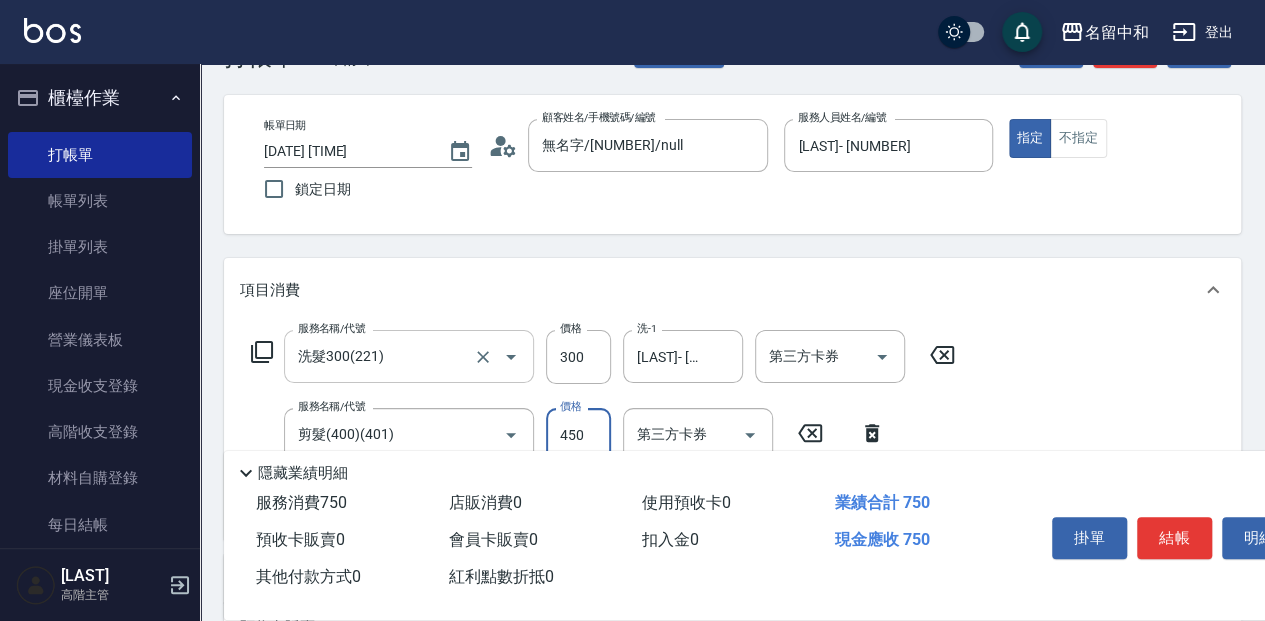 type on "450" 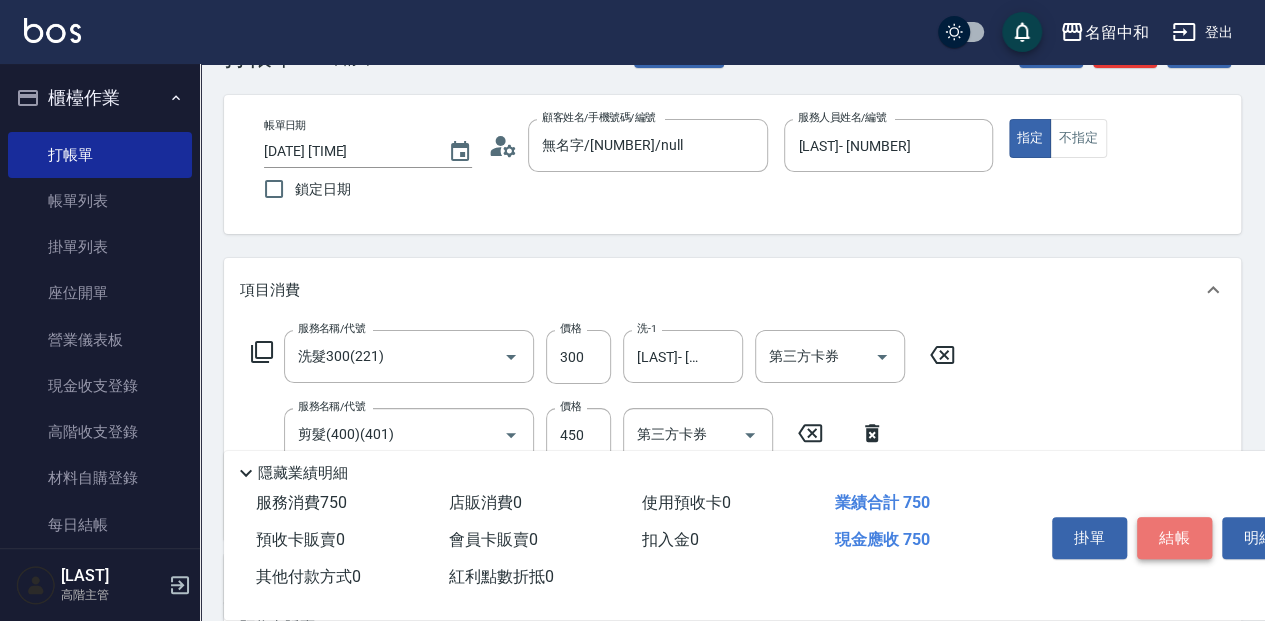 click on "結帳" at bounding box center (1174, 538) 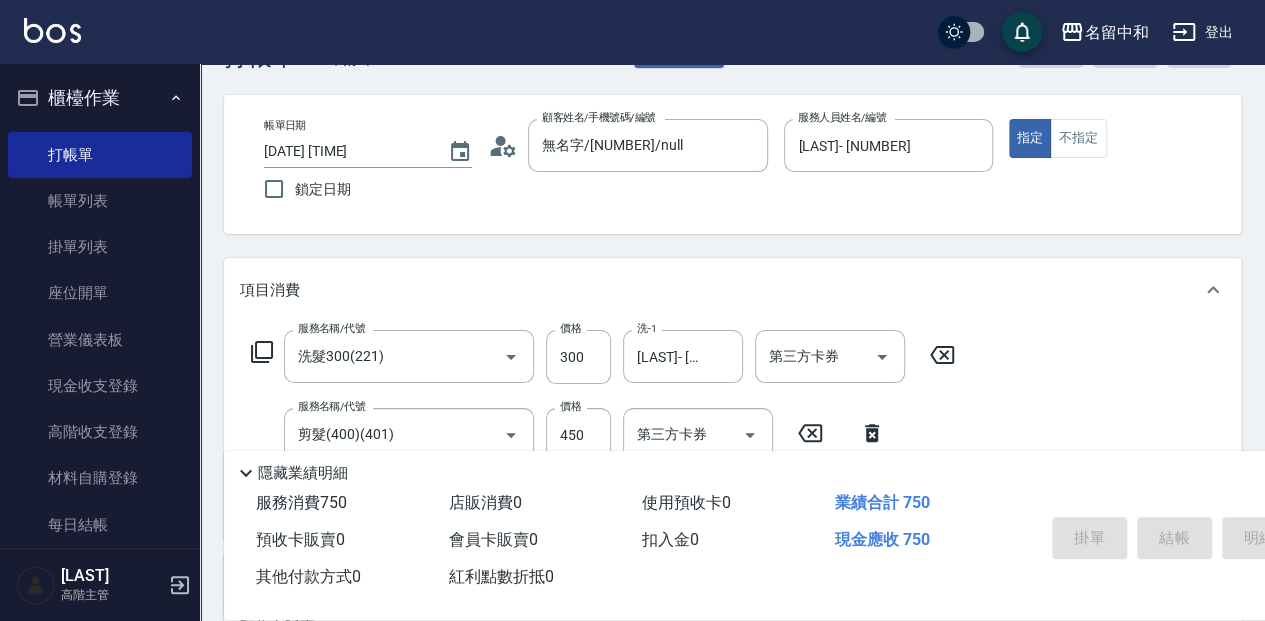 type on "2025/08/03 15:22" 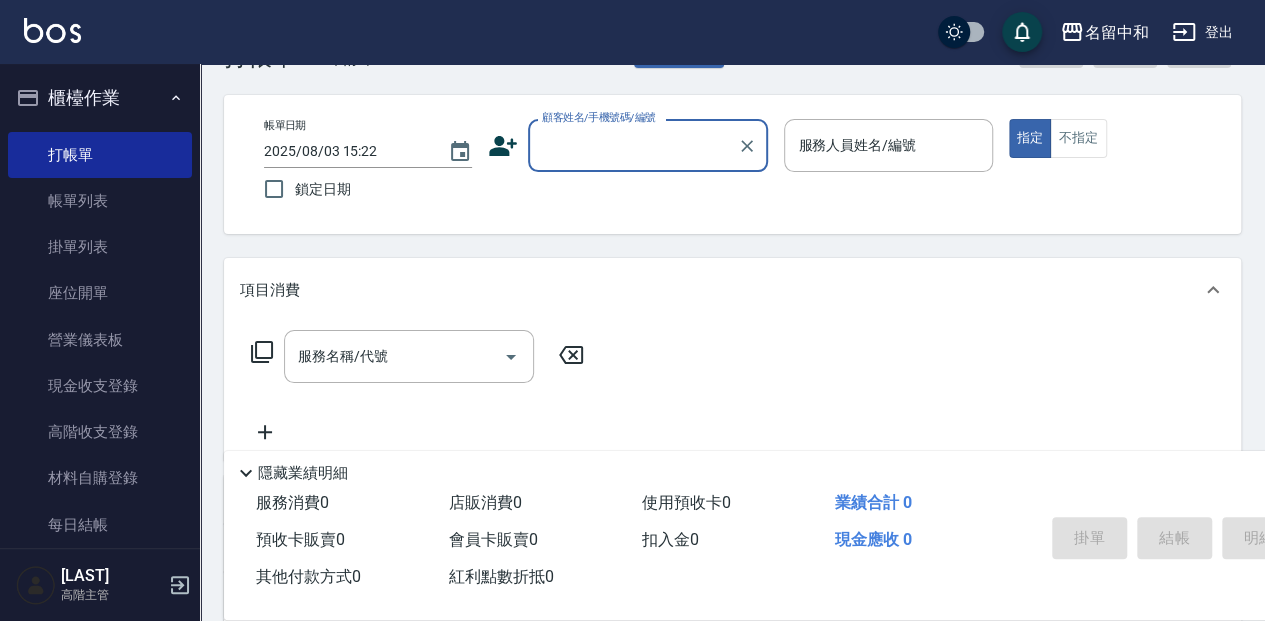 click on "顧客姓名/手機號碼/編號" at bounding box center [599, 117] 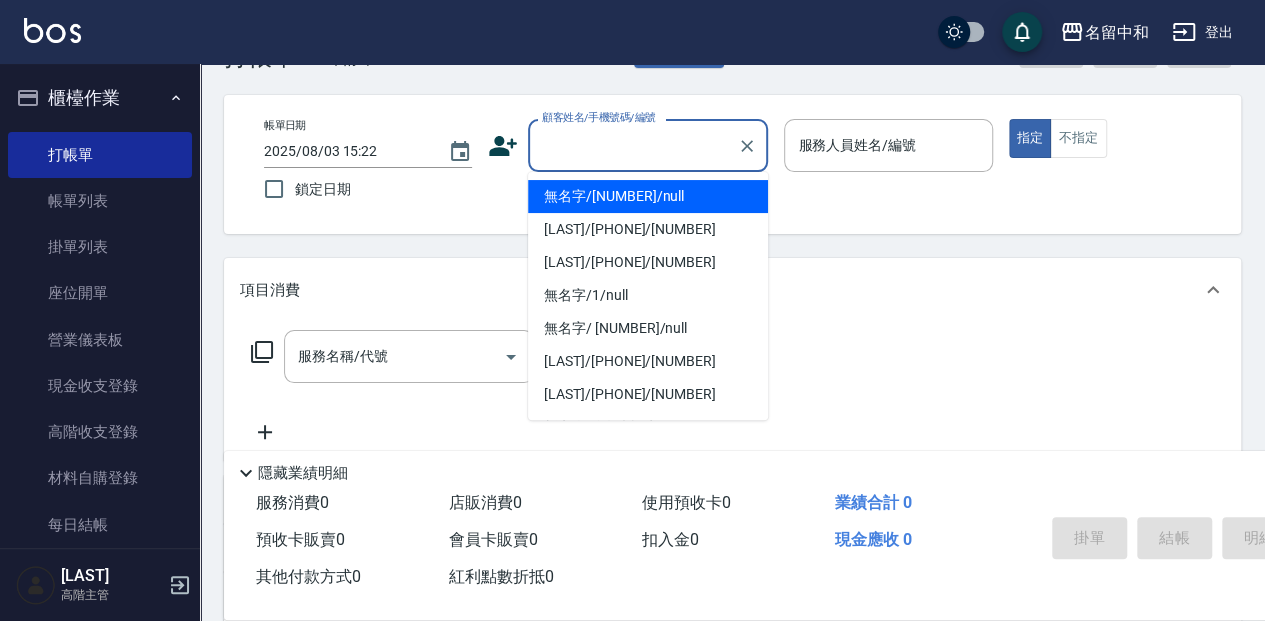 click on "顧客姓名/手機號碼/編號" at bounding box center (633, 145) 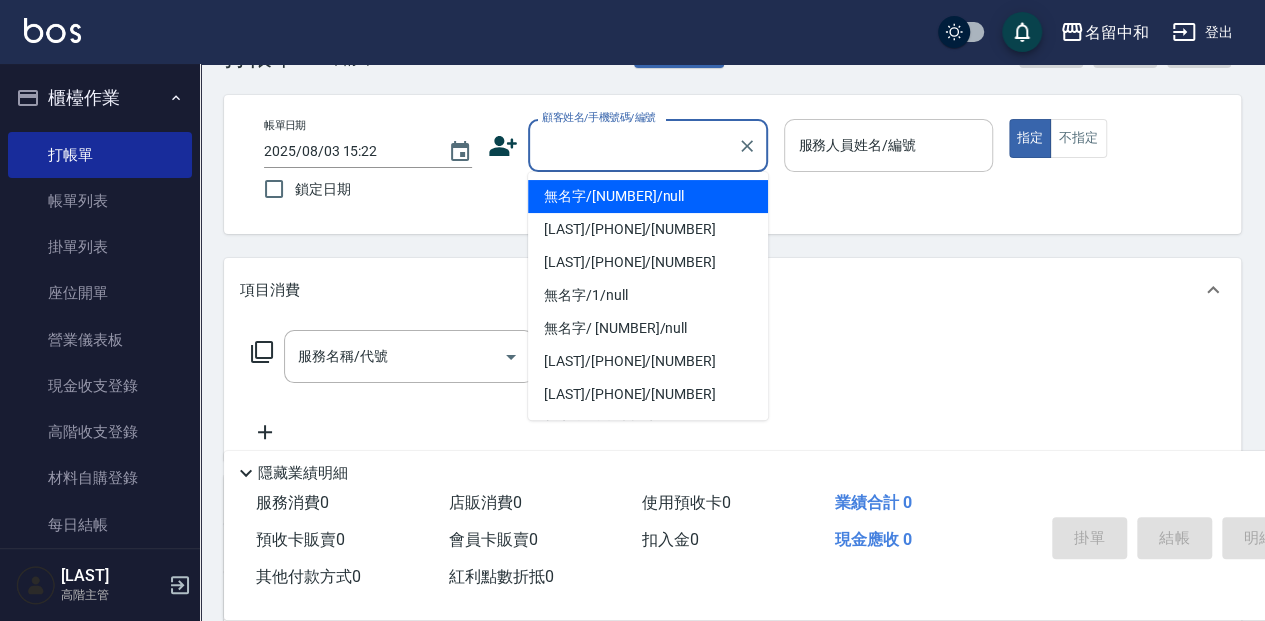 type on "無名字/[NUMBER]/null" 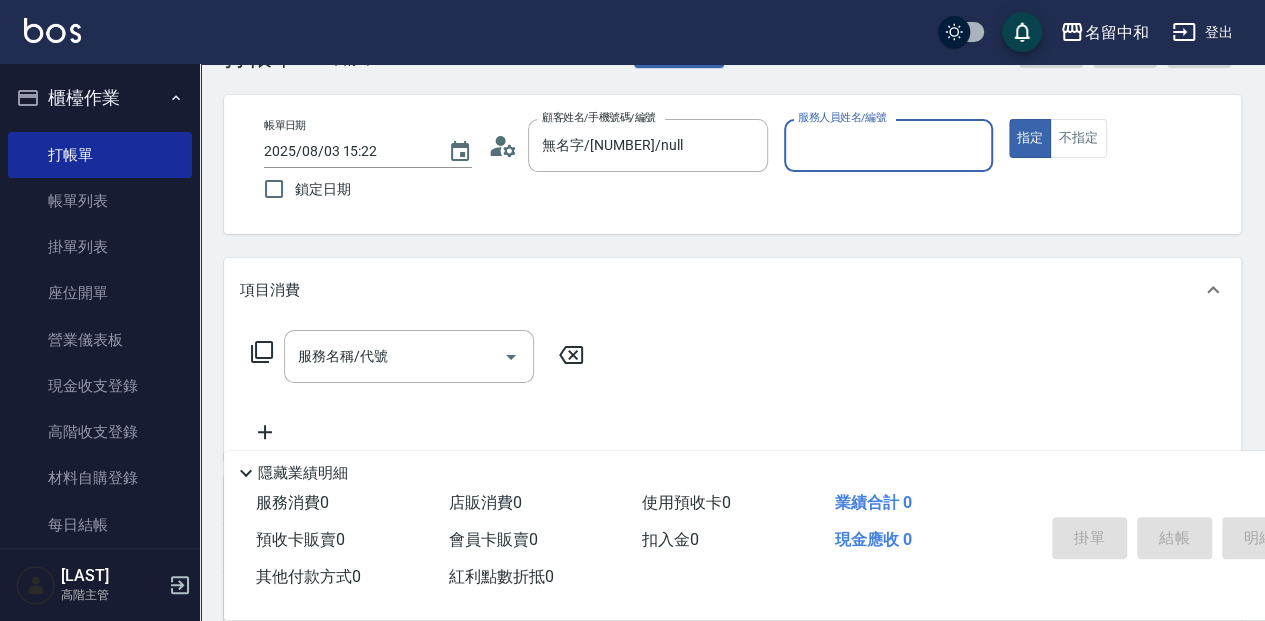 click on "服務人員姓名/編號" at bounding box center [888, 145] 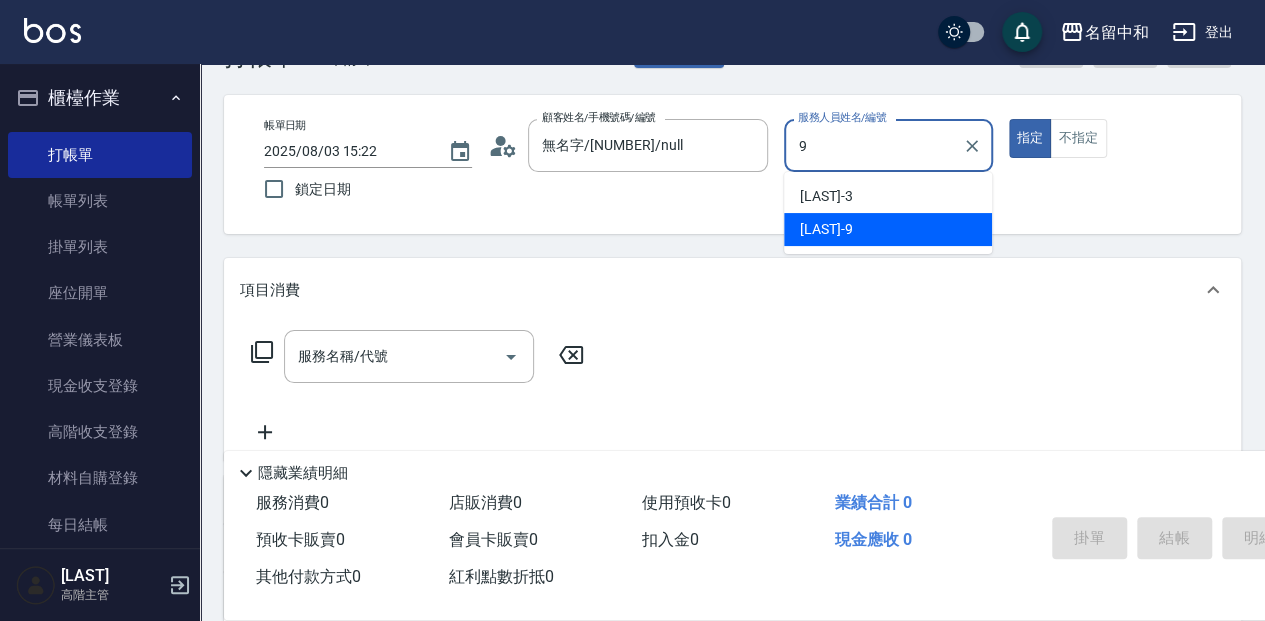 type on "[NAME]-[NUMBER]" 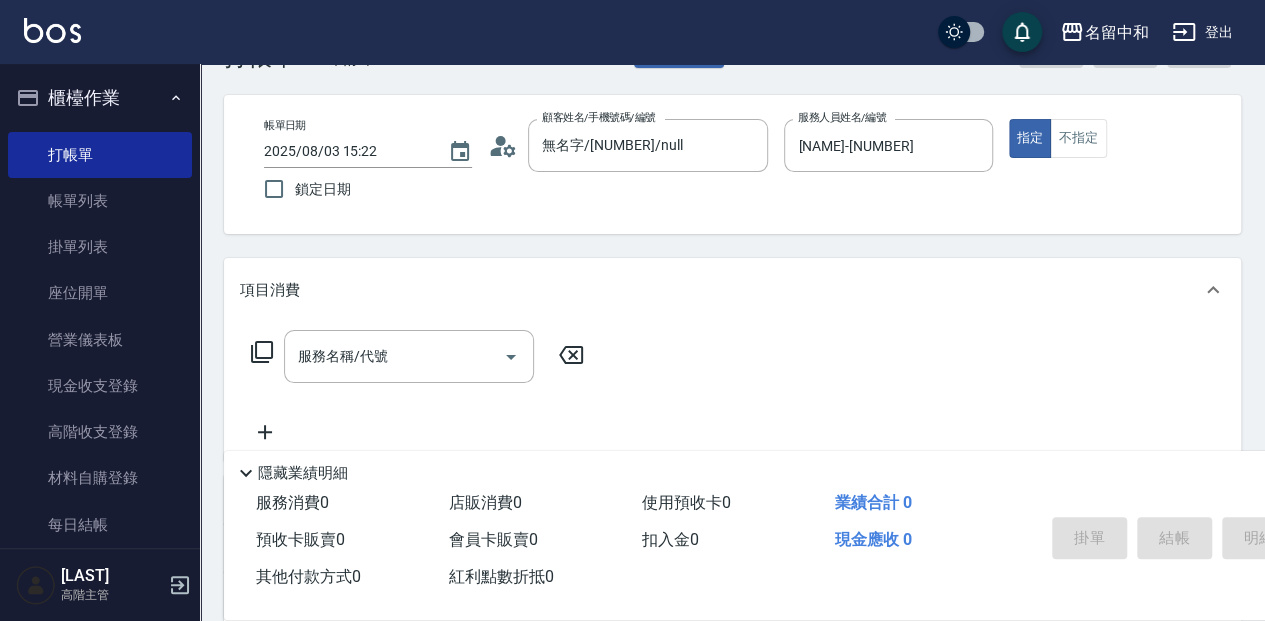 click 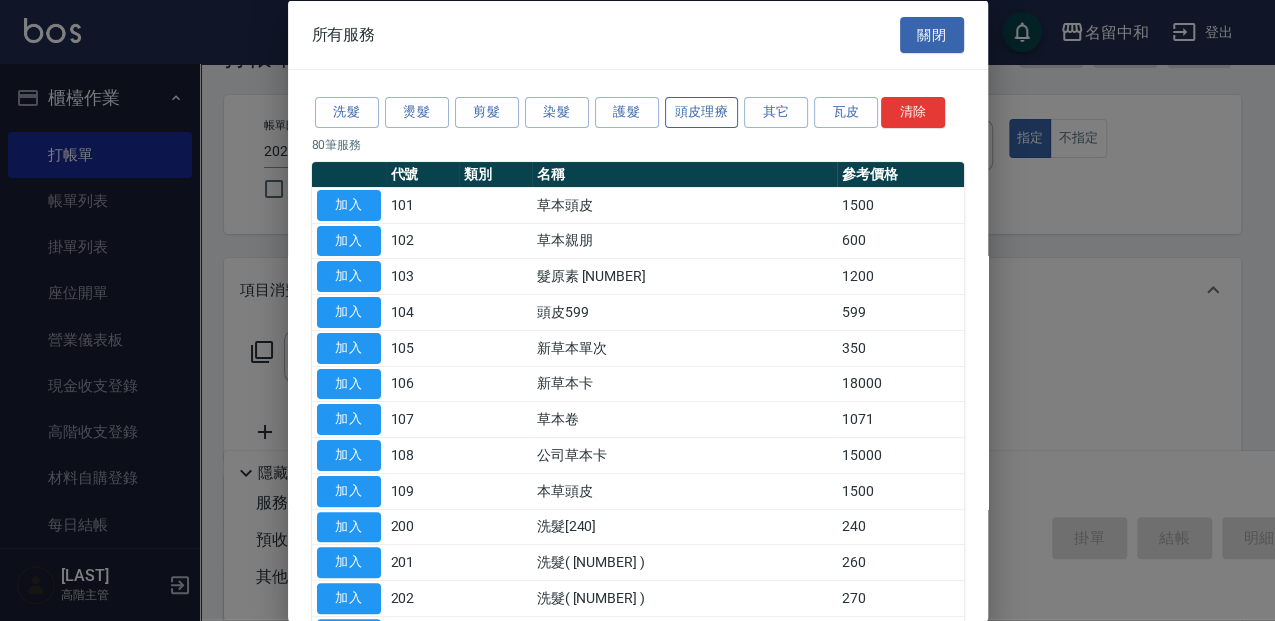 click on "頭皮理療" at bounding box center [702, 112] 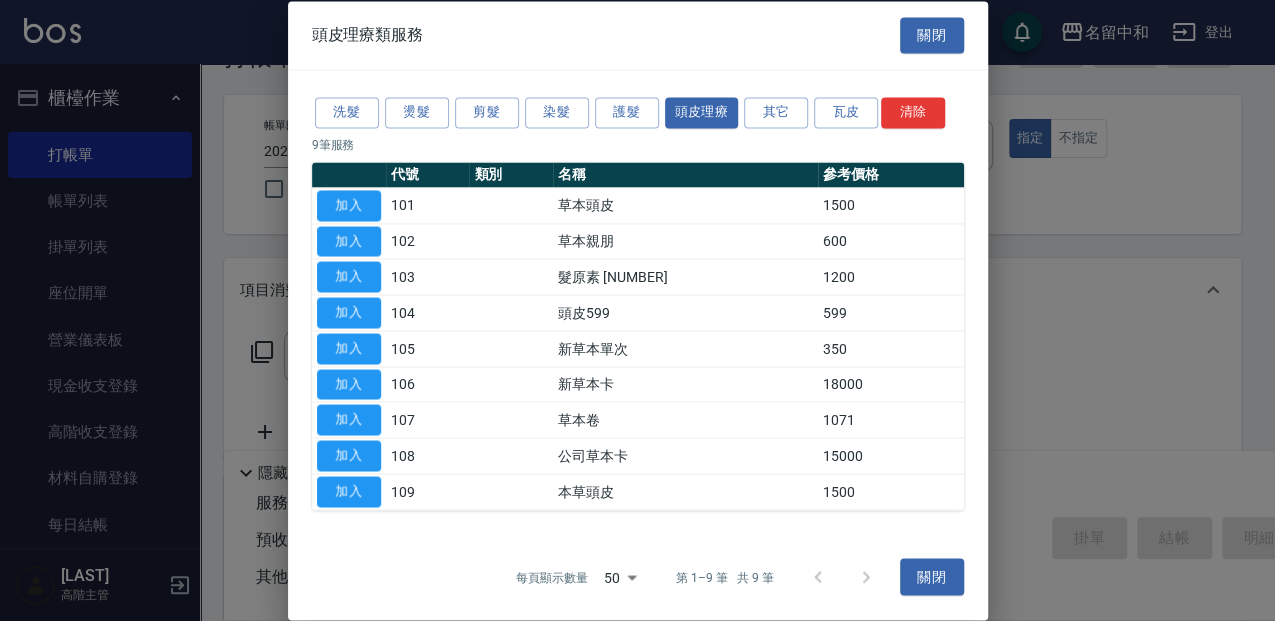 click on "加入" at bounding box center [349, 348] 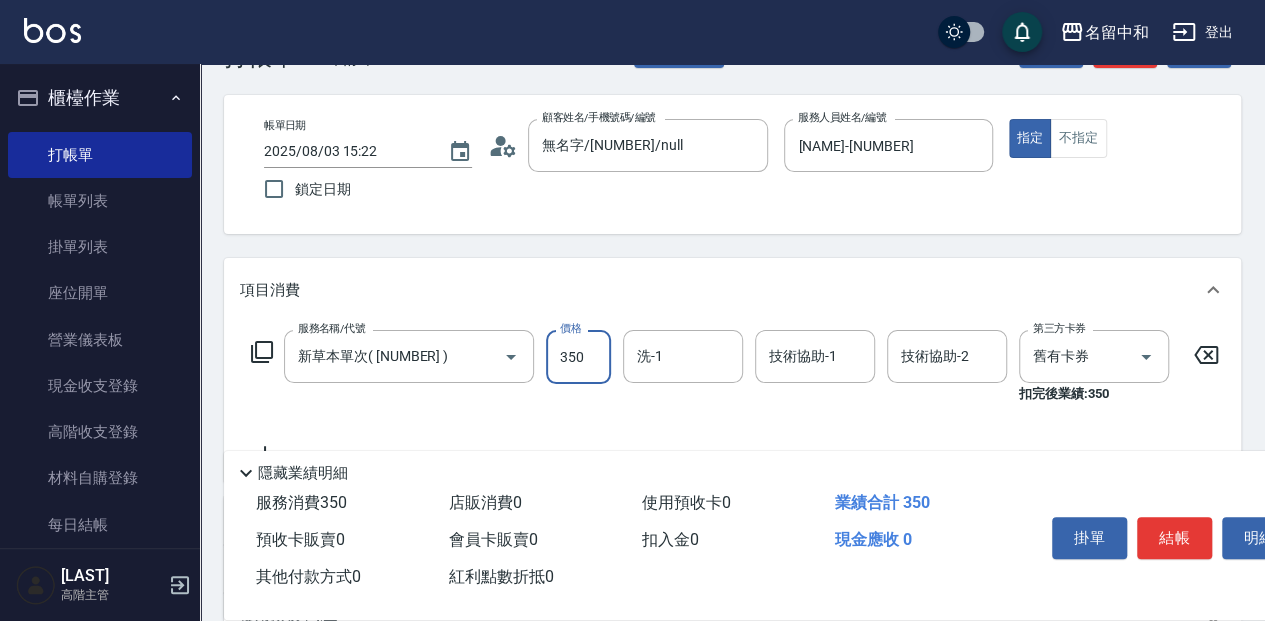 click on "350" at bounding box center (578, 357) 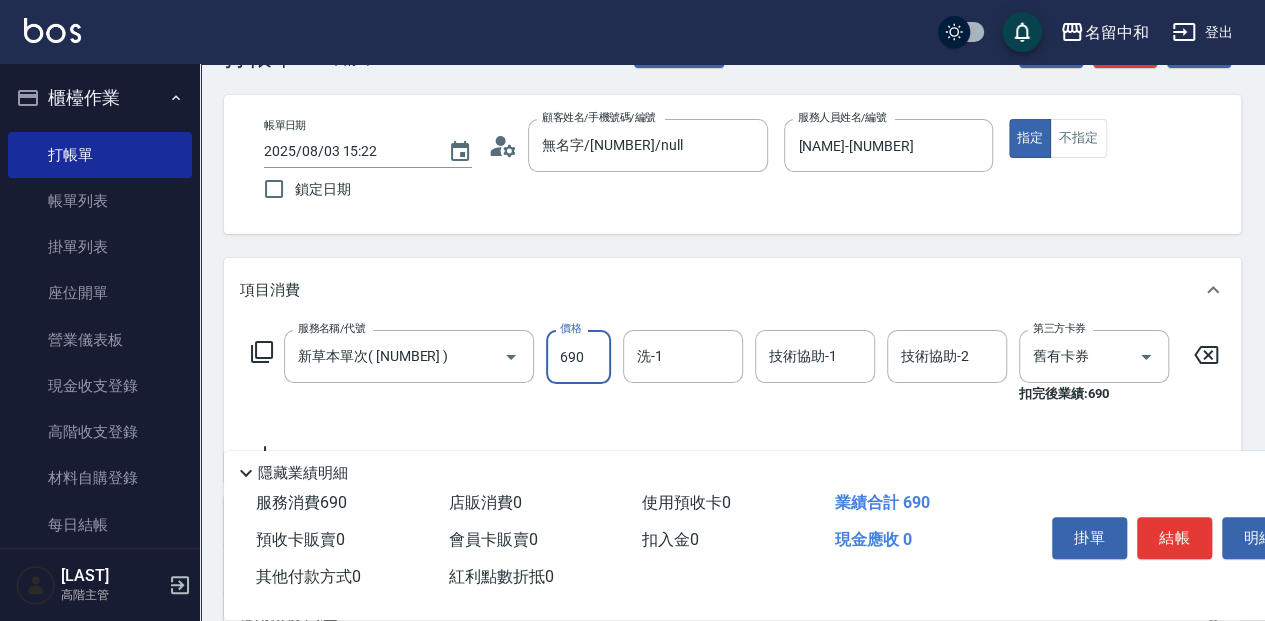 type on "690" 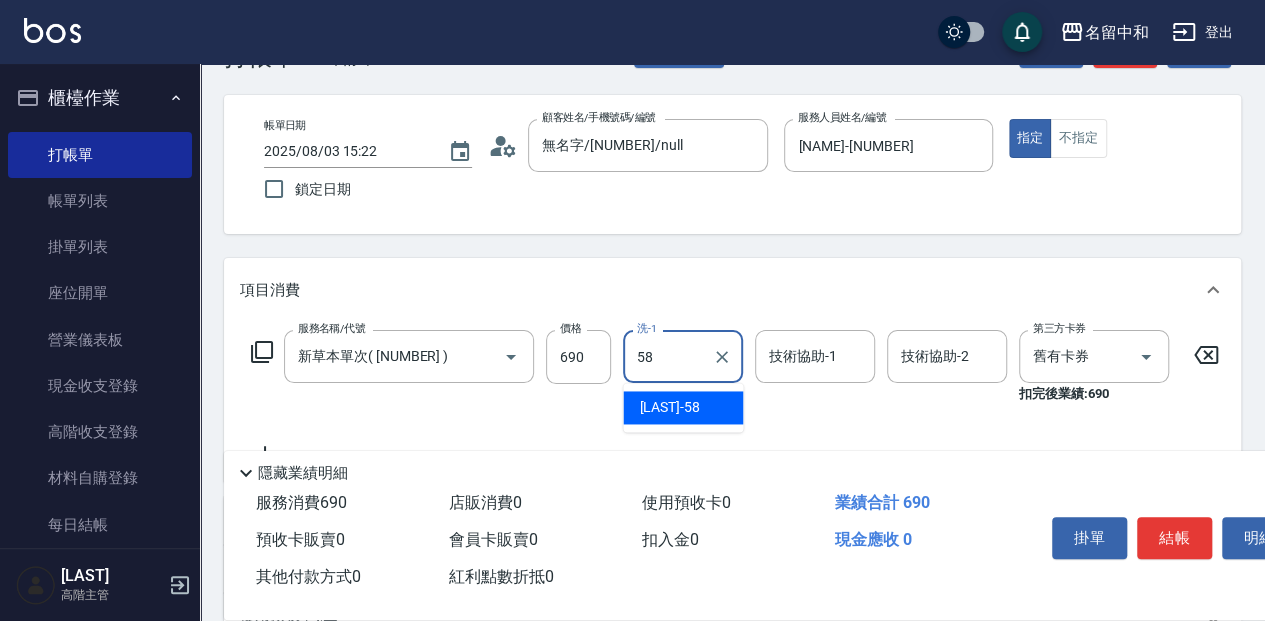 type on "[LAST]- [NUMBER]" 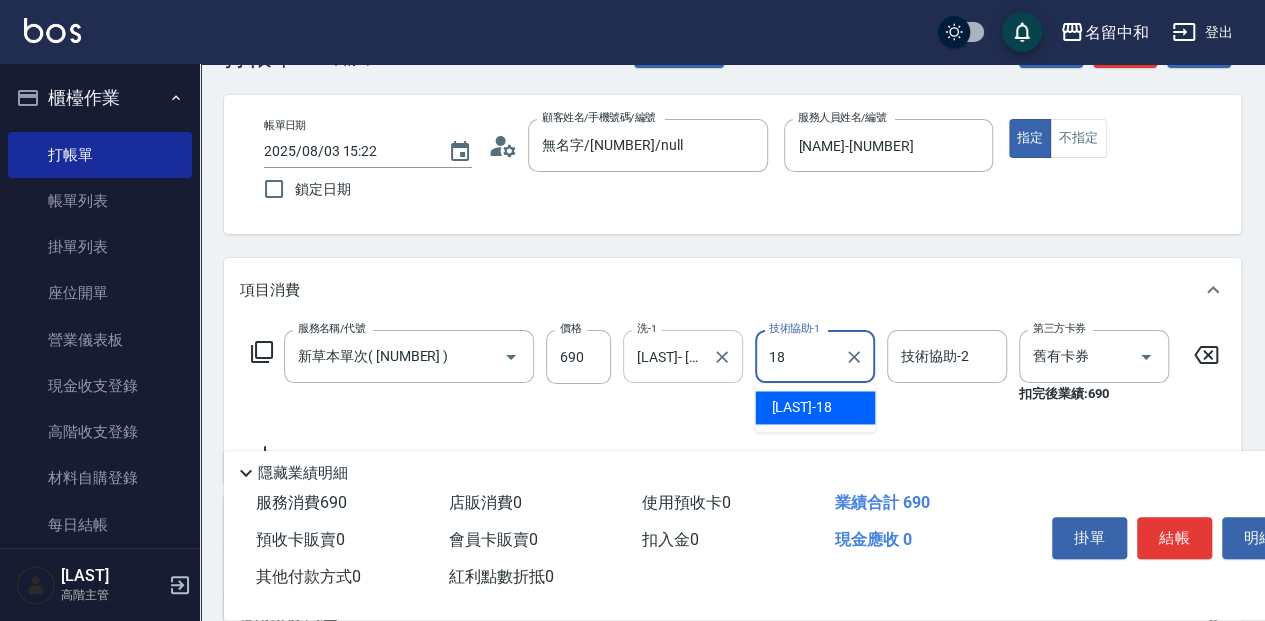type on "[LAST]- [NUMBER]" 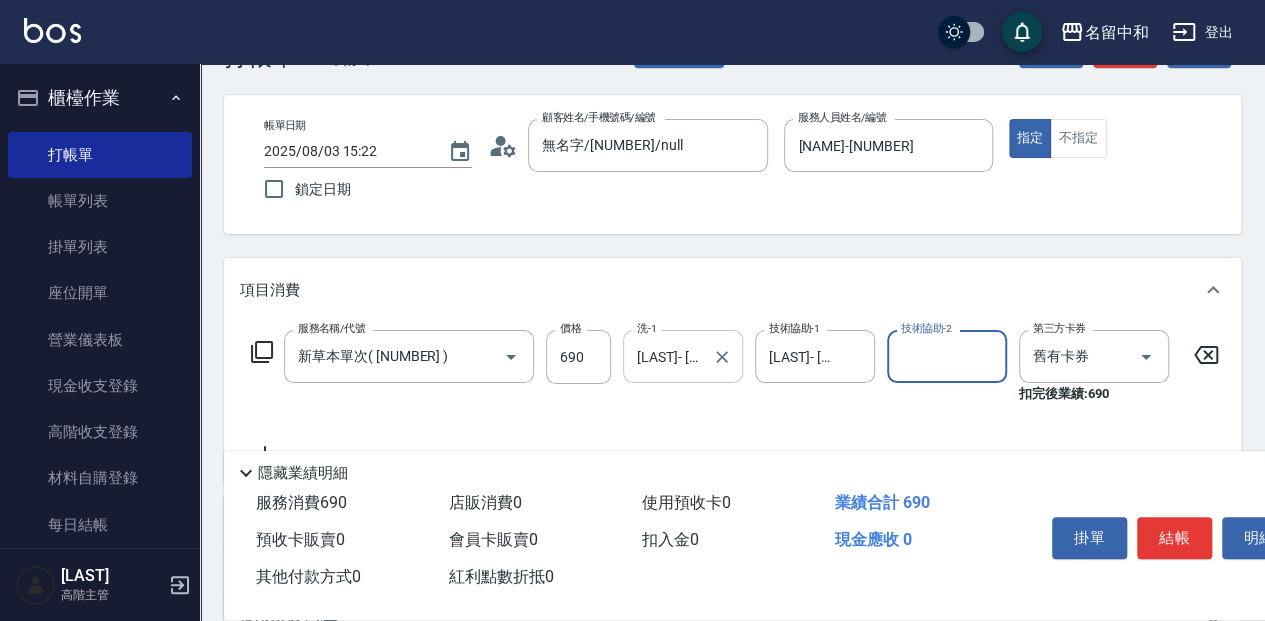 type on "1" 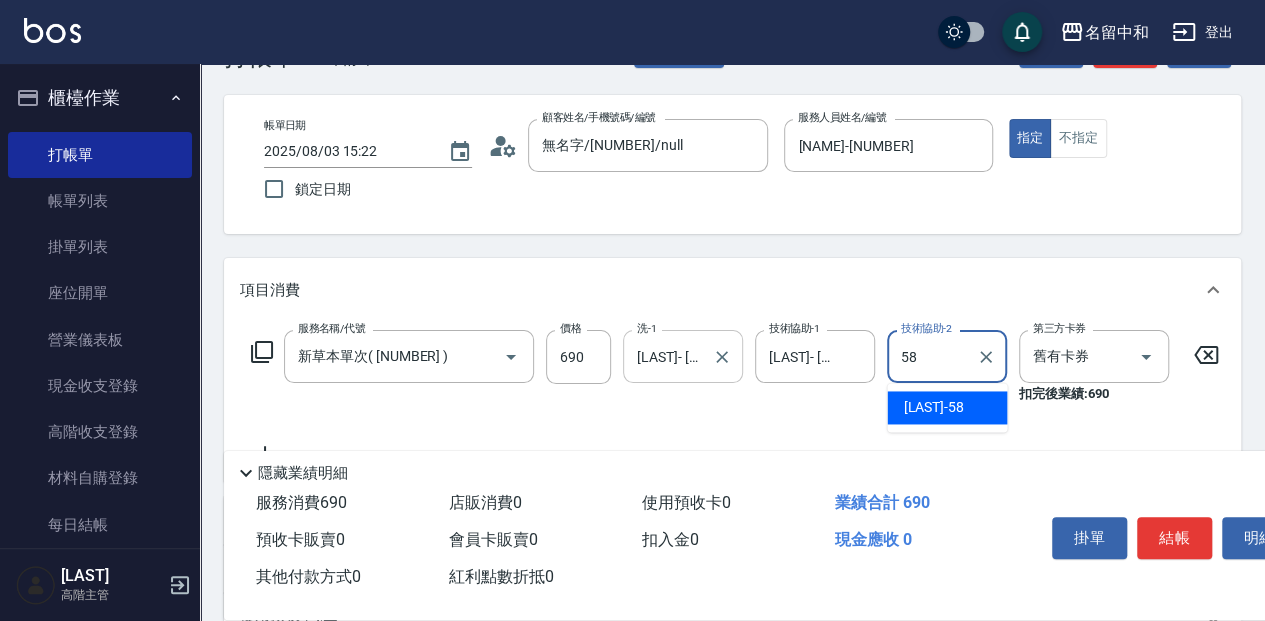 type on "[LAST]- [NUMBER]" 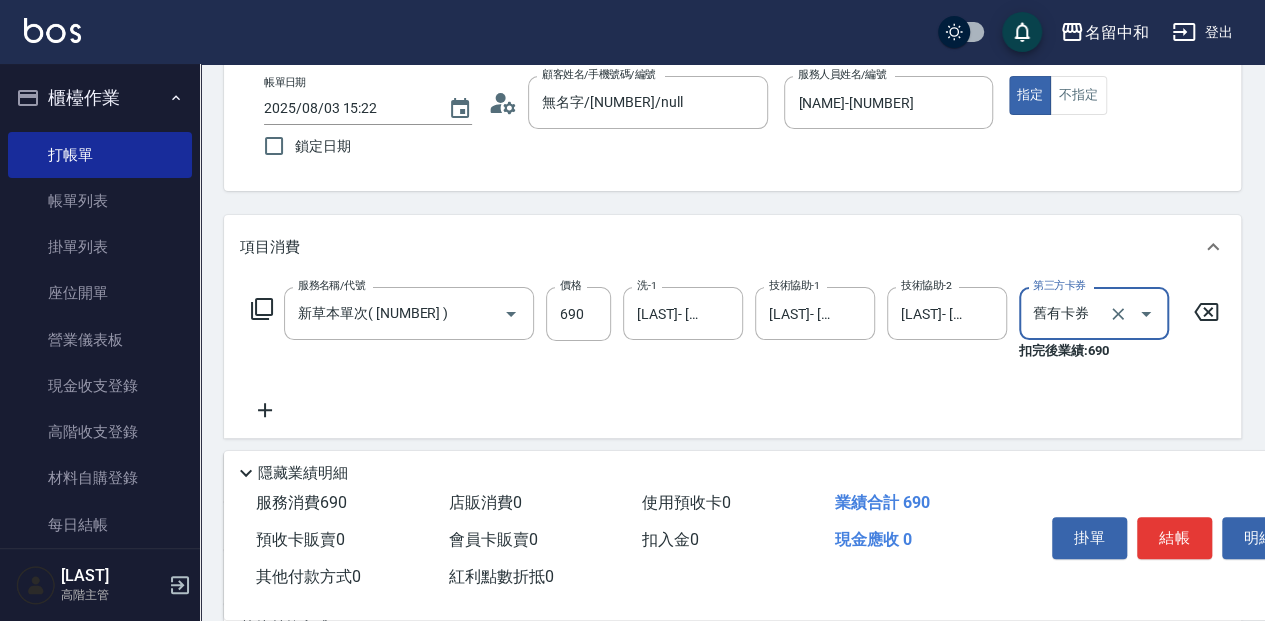scroll, scrollTop: 133, scrollLeft: 0, axis: vertical 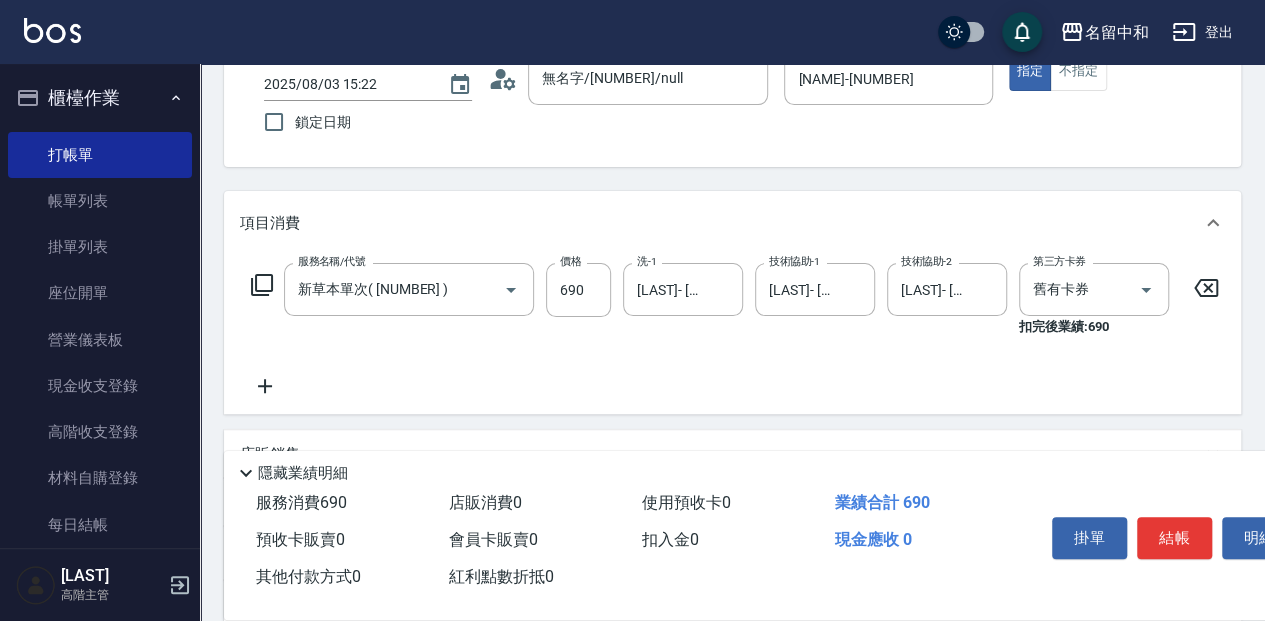 click 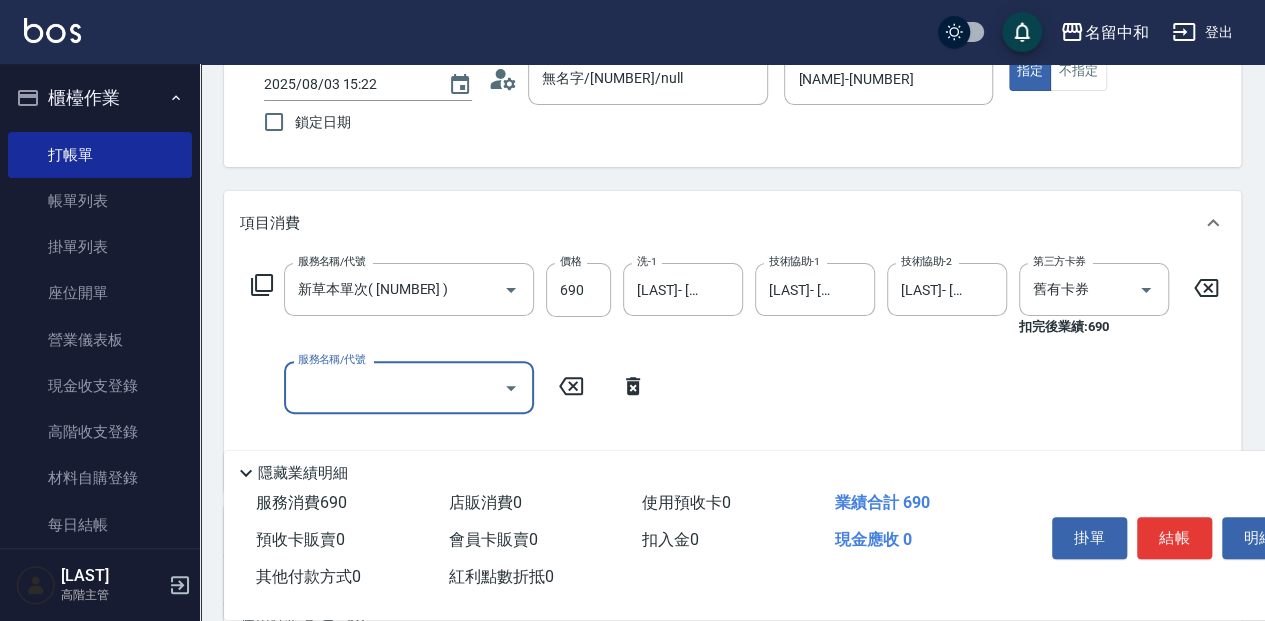 click 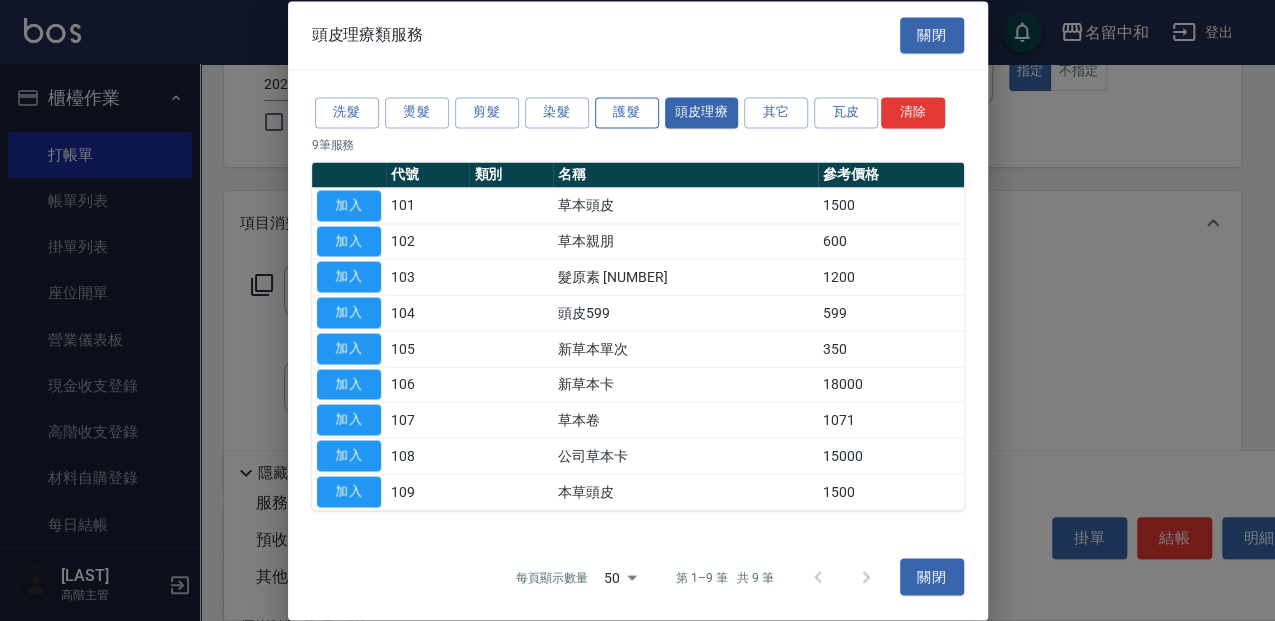 click on "護髮" at bounding box center (627, 112) 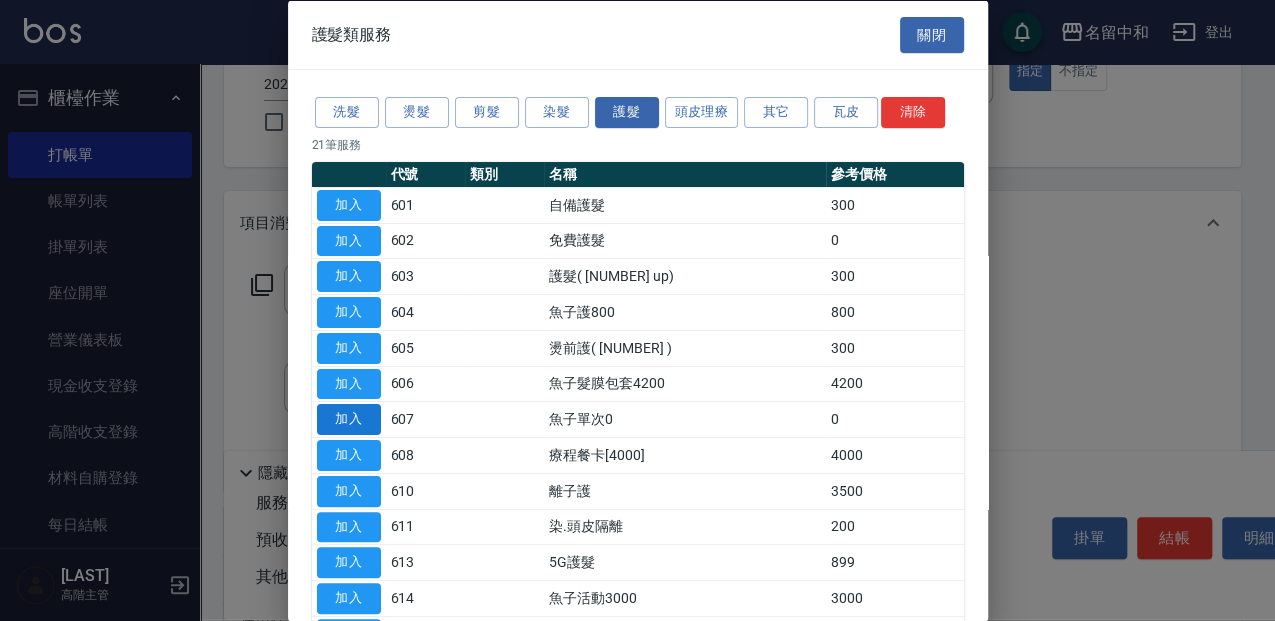 click on "加入" at bounding box center [349, 419] 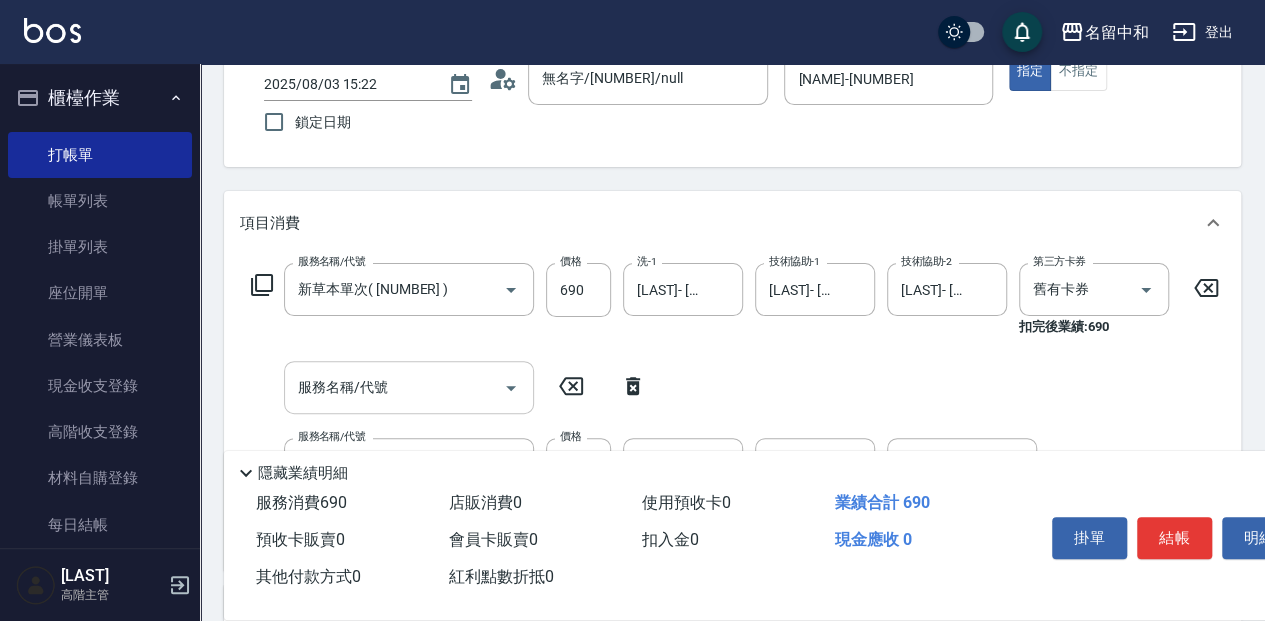 scroll, scrollTop: 200, scrollLeft: 0, axis: vertical 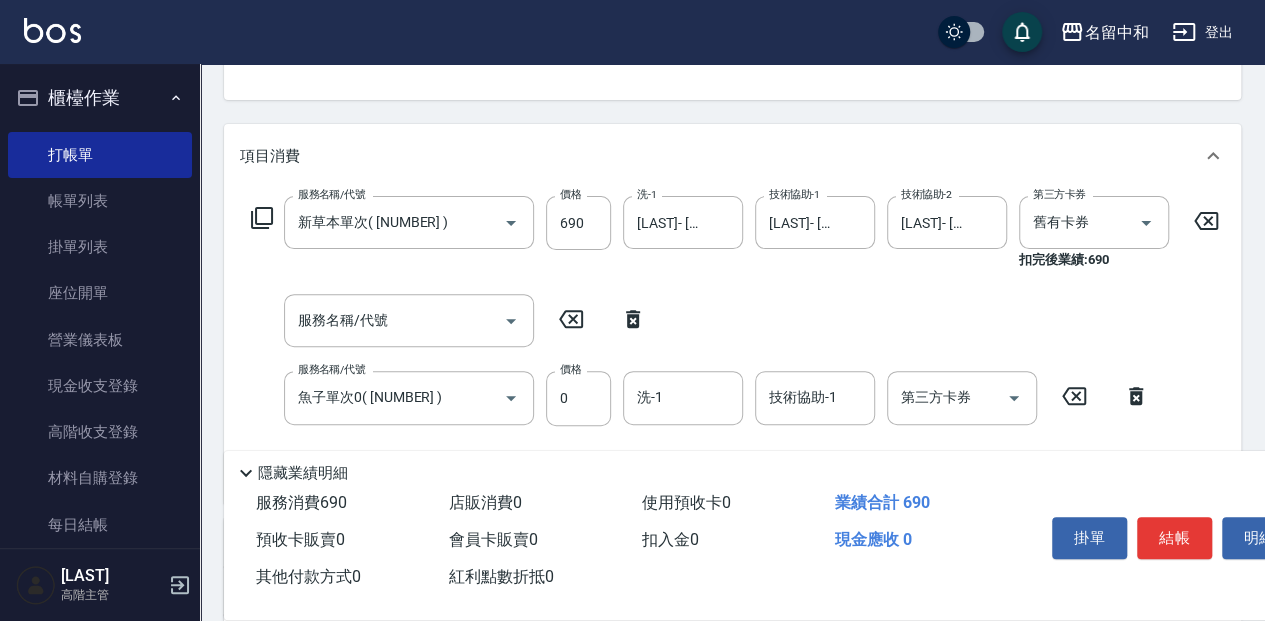 click 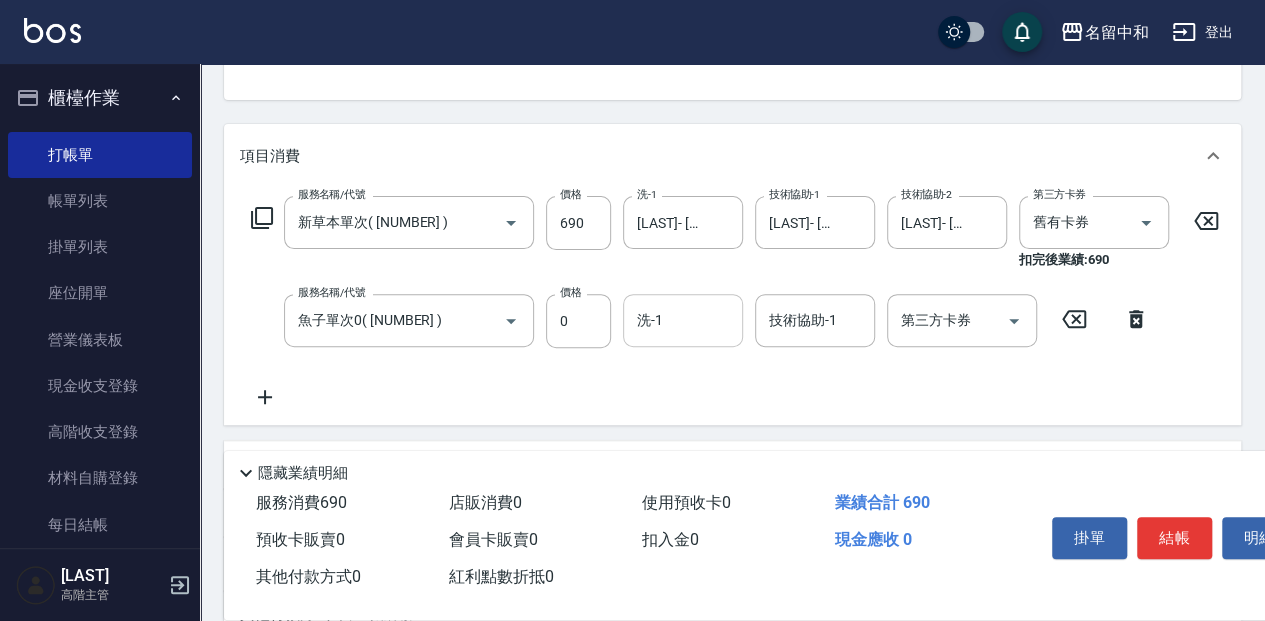 click on "洗-1" at bounding box center (683, 320) 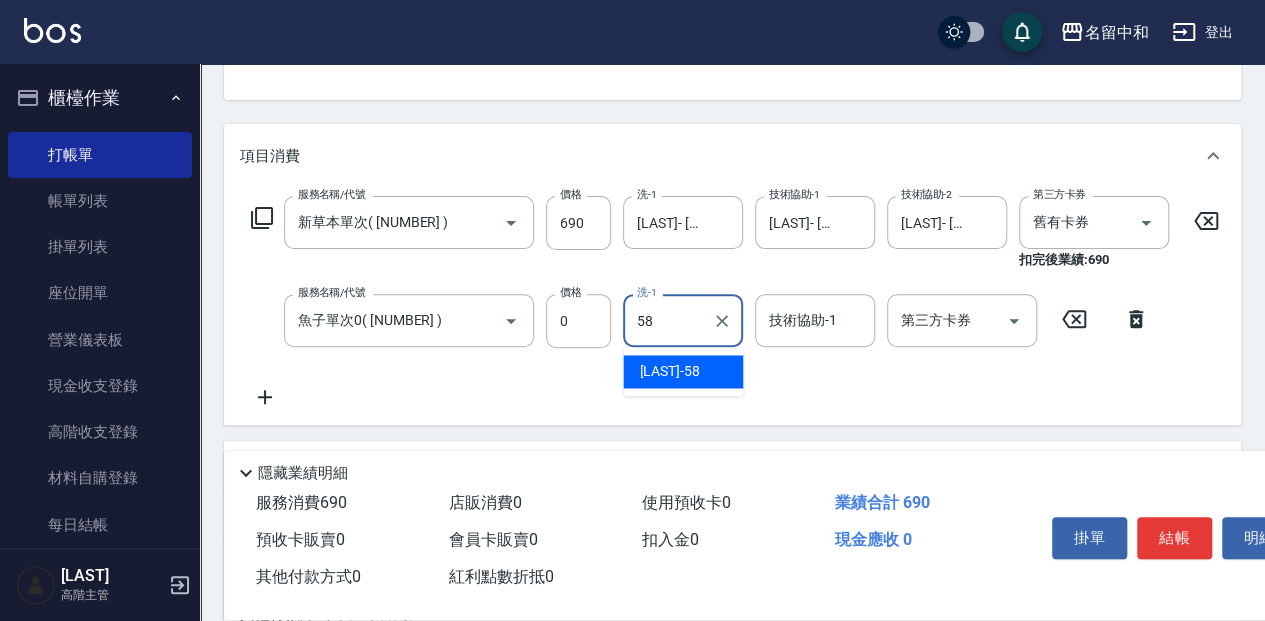 type on "[LAST]- [NUMBER]" 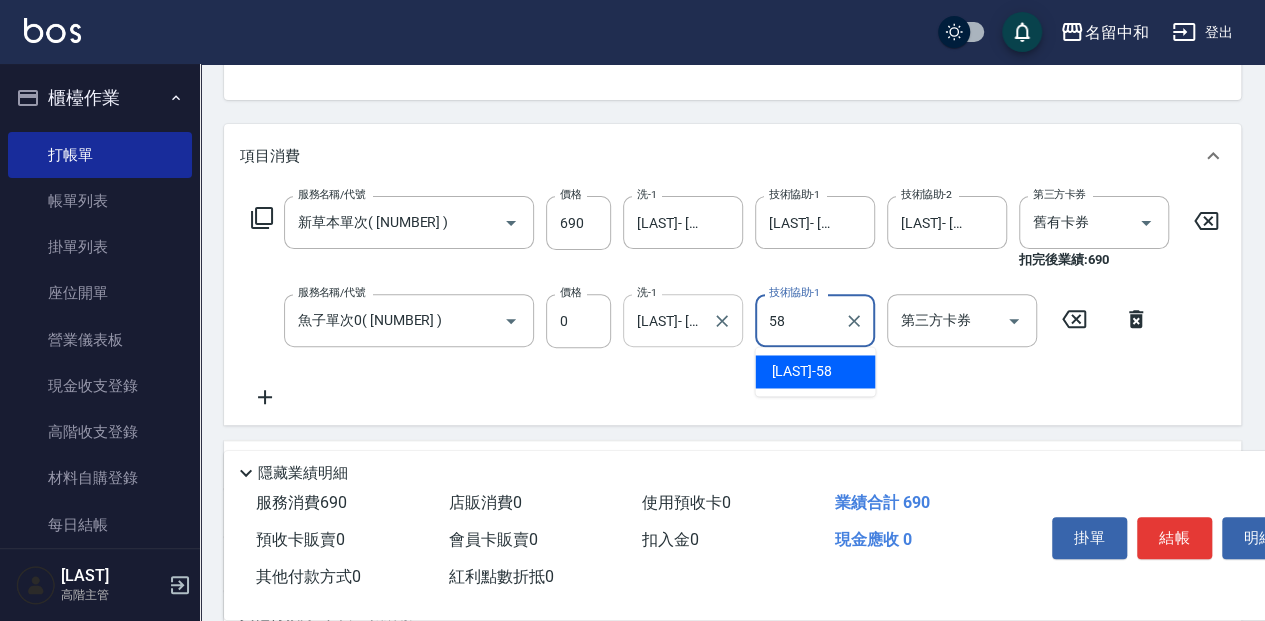 type on "[LAST]- [NUMBER]" 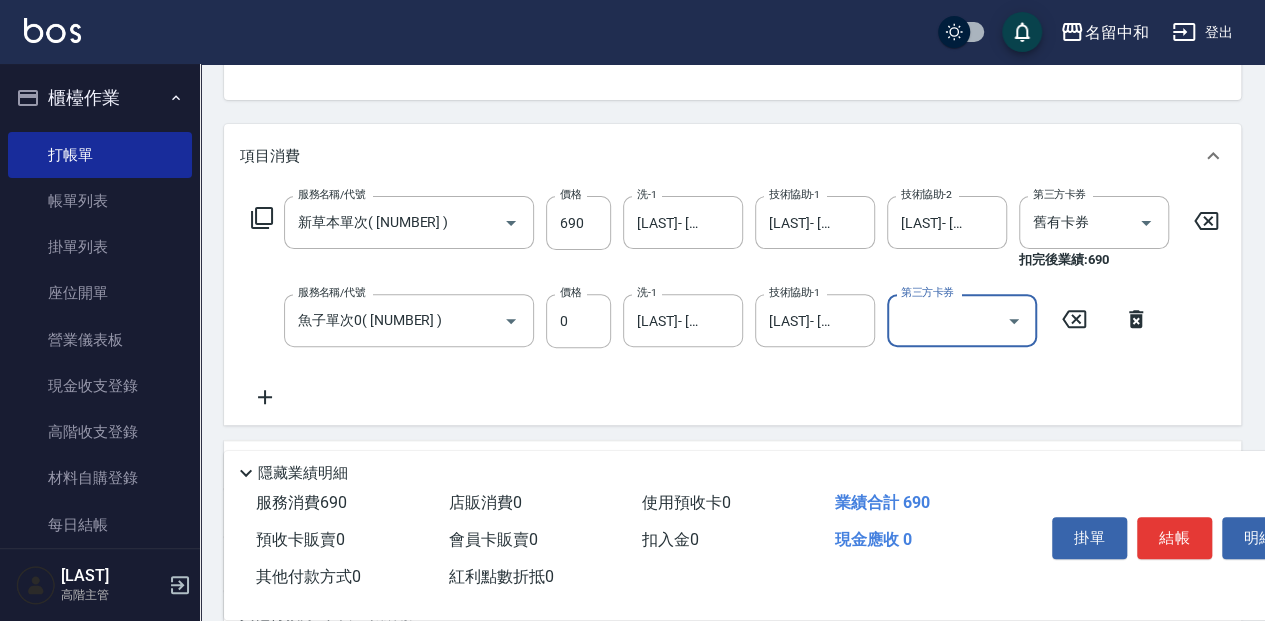 click on "服務名稱/代號 新草本單次( [NUMBER] ) 服務名稱/代號 價格 [NUMBER] 價格 洗-1 莫娜- [NUMBER] 洗-1 技術協助-1 莫娜- [NUMBER] 技術協助-1 技術協助-2 莫娜- [NUMBER] 技術協助-2 第三方卡券 舊有卡券 第三方卡券 扣完後業績: [NUMBER] 服務名稱/代號 魚子單次0( [NUMBER] ) 服務名稱/代號 價格 [NUMBER] 價格 洗-1 莫娜- [NUMBER] 洗-1 技術協助-1 莫娜- [NUMBER] 技術協助-1 第三方卡券 第三方卡券" at bounding box center [735, 302] 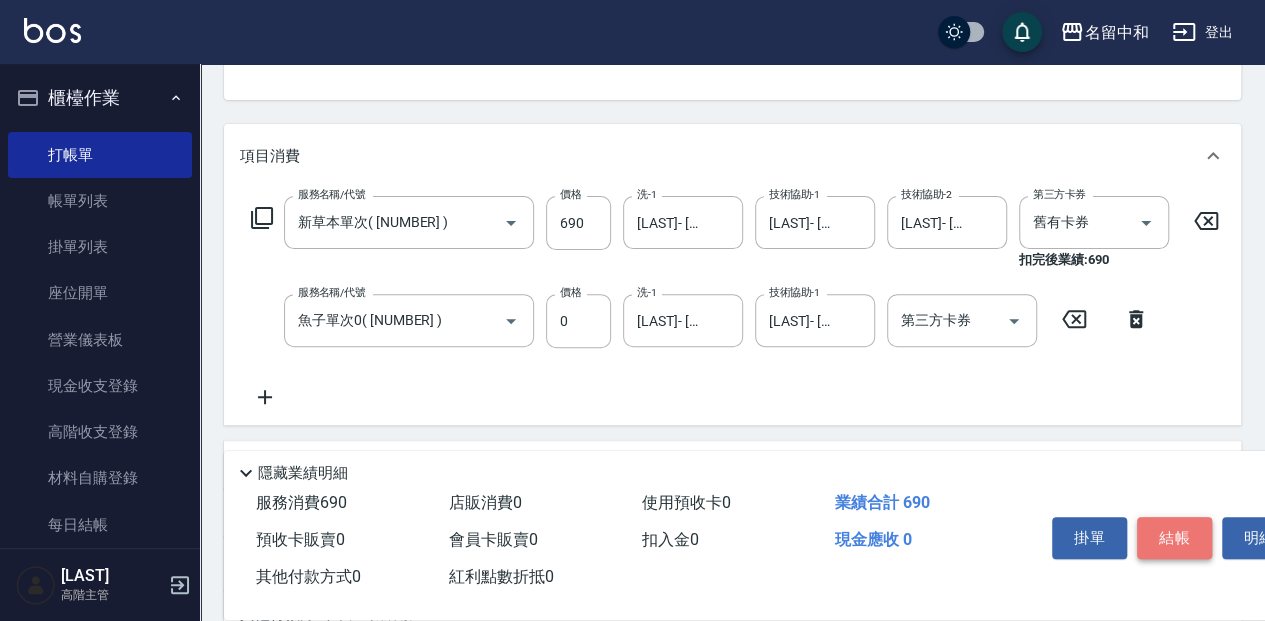 click on "結帳" at bounding box center [1174, 538] 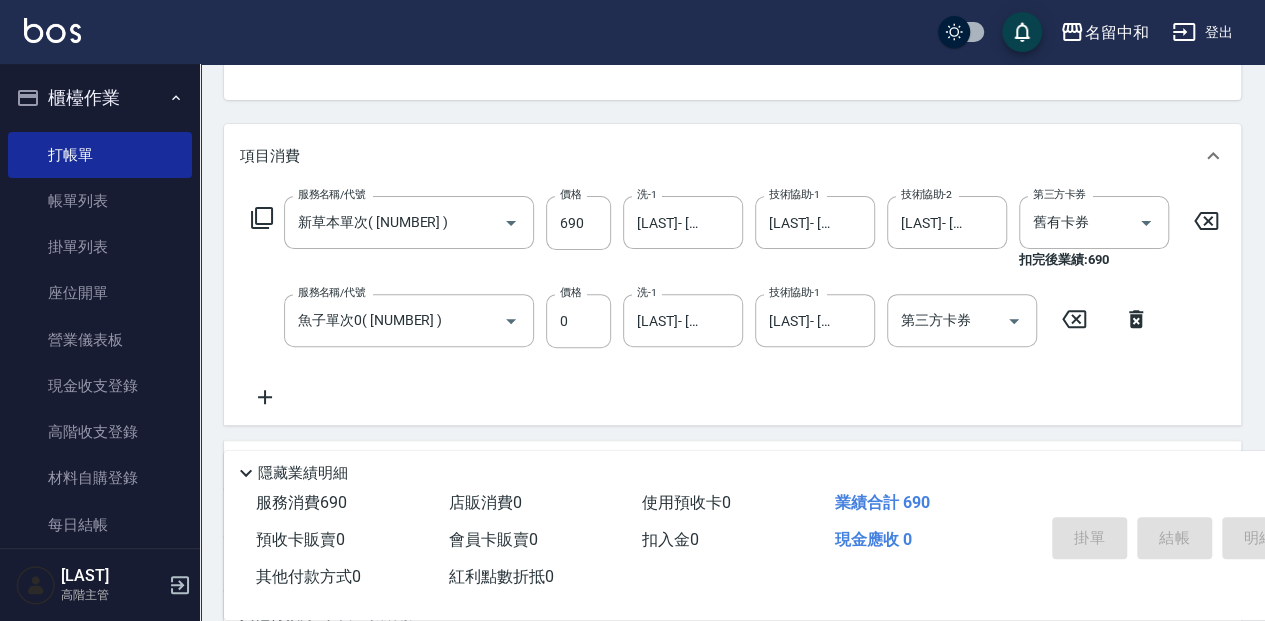 type on "2025/08/03 15:30" 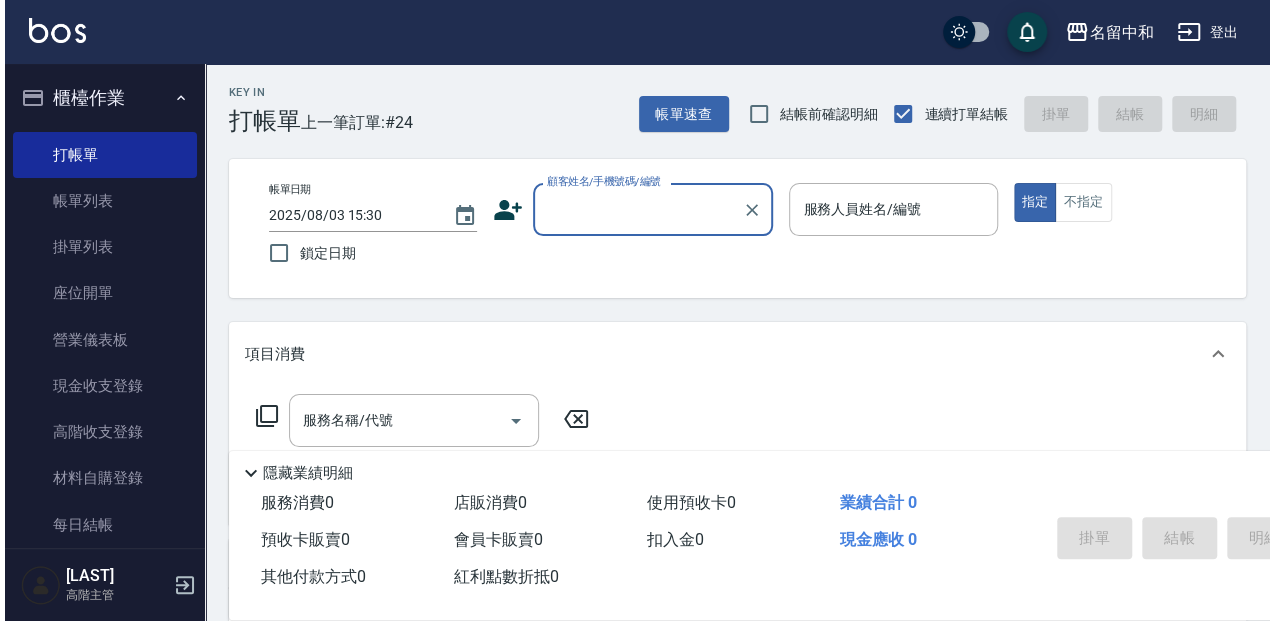 scroll, scrollTop: 0, scrollLeft: 0, axis: both 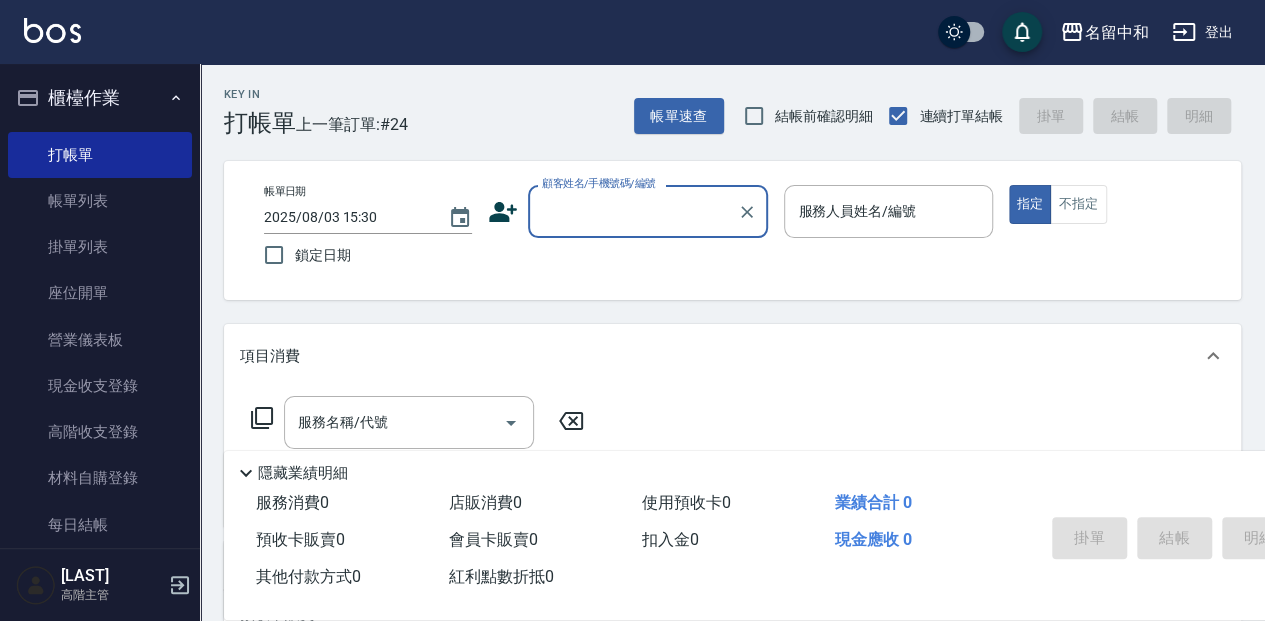 click on "顧客姓名/手機號碼/編號" at bounding box center (633, 211) 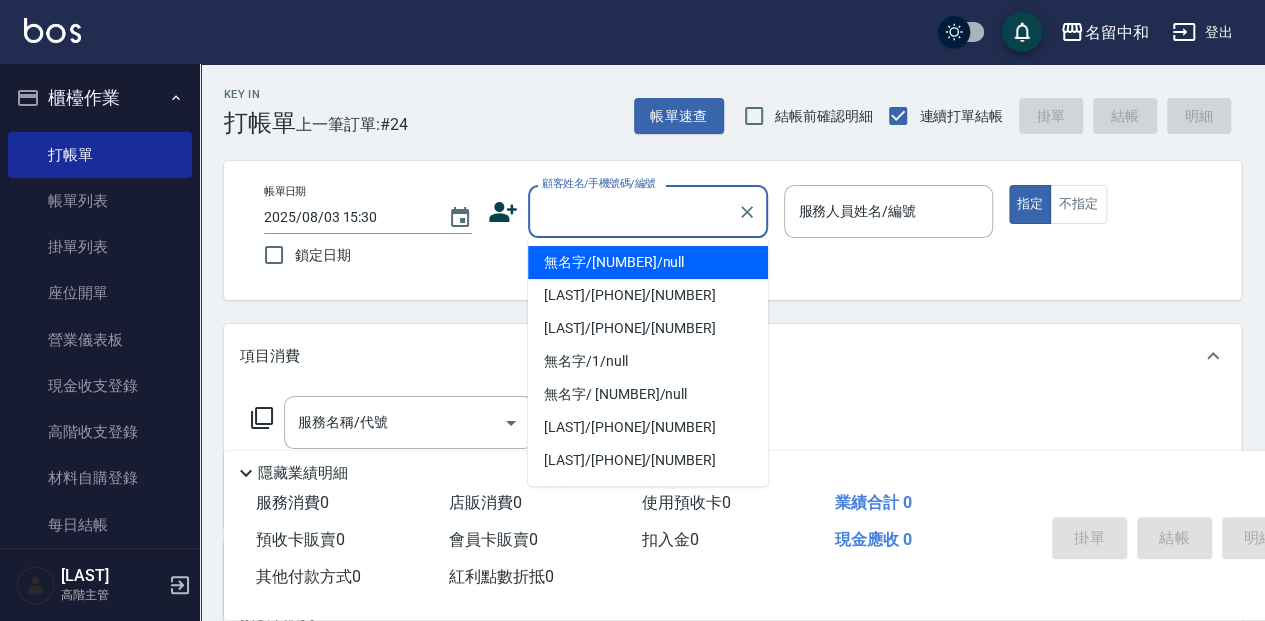 click on "無名字/[NUMBER]/null" at bounding box center (648, 262) 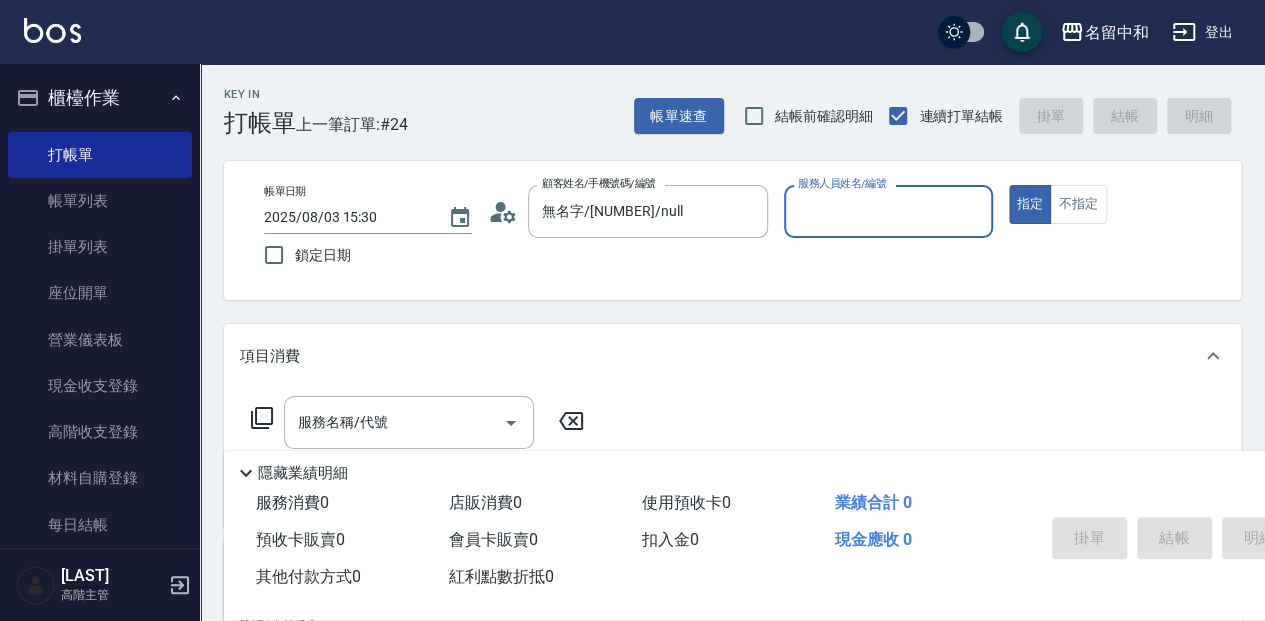 click on "服務人員姓名/編號" at bounding box center [888, 211] 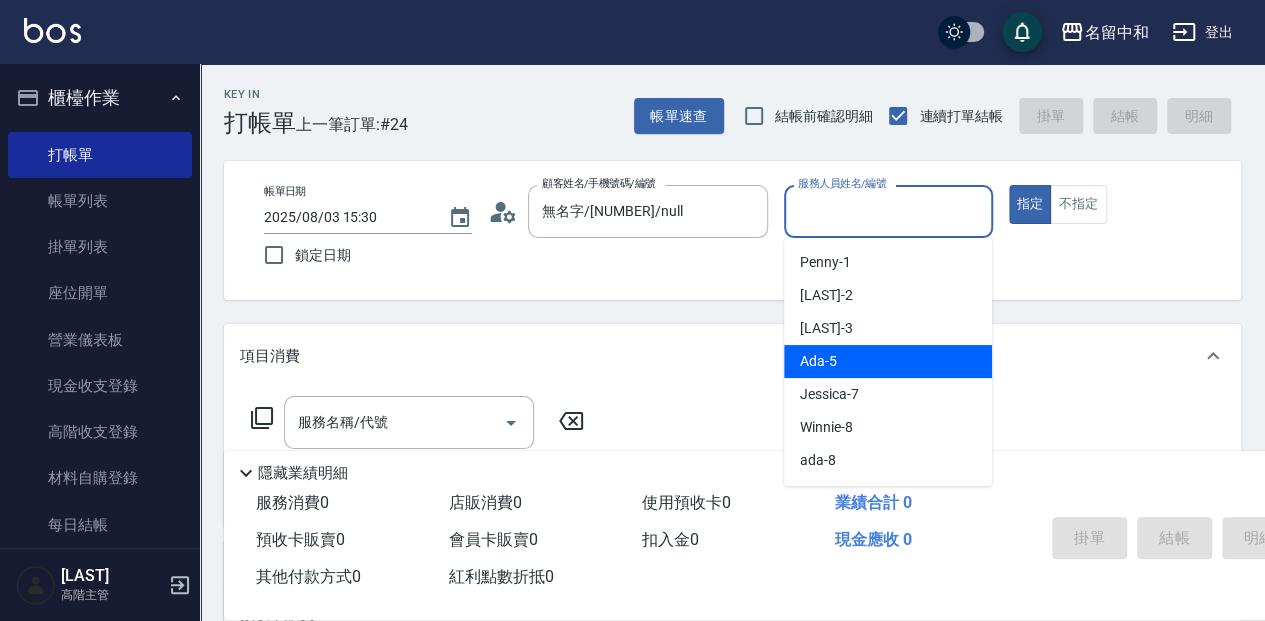 click on "[LAST] - [NUMBER]" at bounding box center [888, 361] 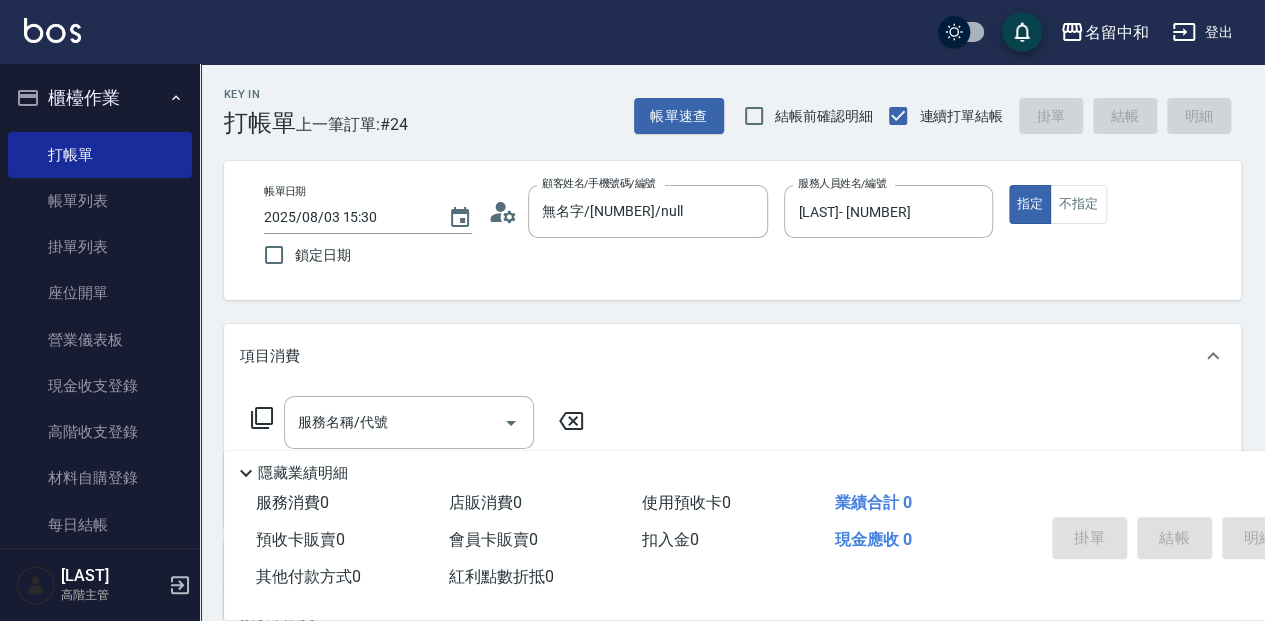 click 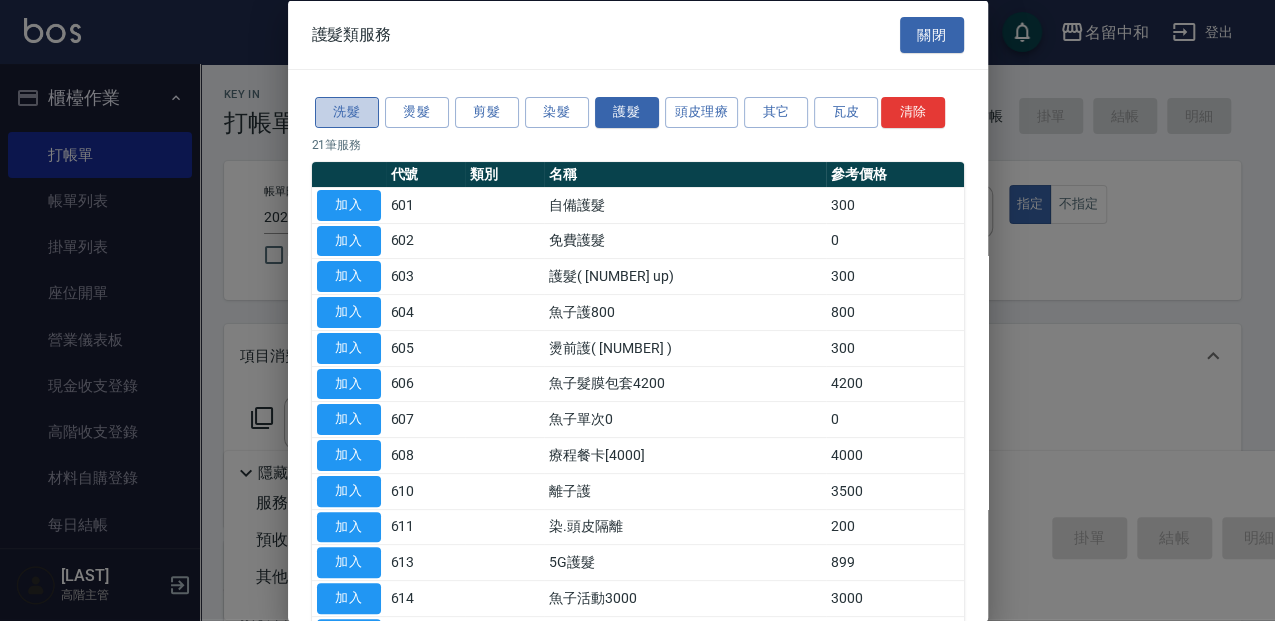 click on "洗髮" at bounding box center (347, 112) 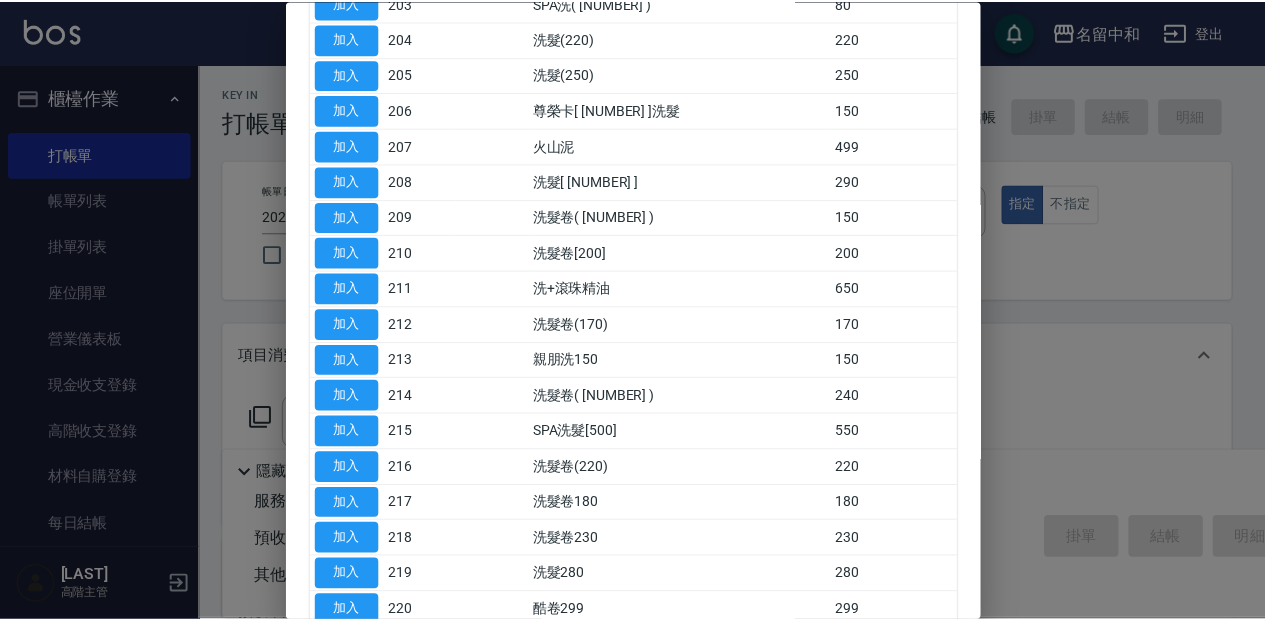 scroll, scrollTop: 333, scrollLeft: 0, axis: vertical 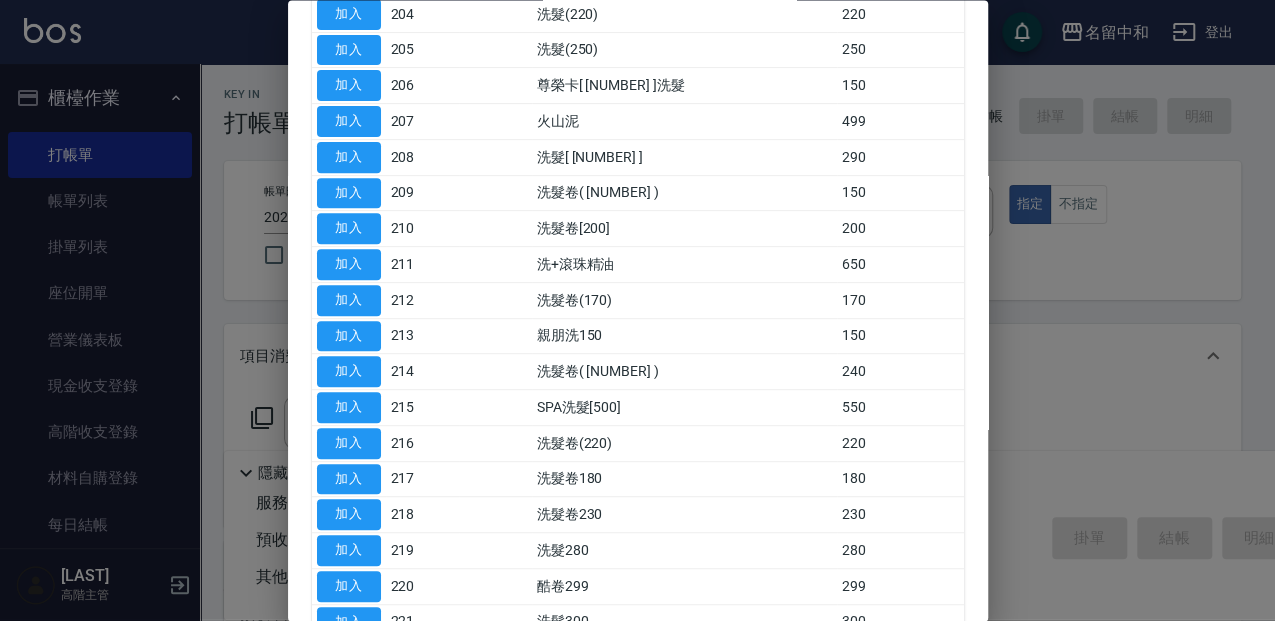 drag, startPoint x: 368, startPoint y: 541, endPoint x: 568, endPoint y: 482, distance: 208.52098 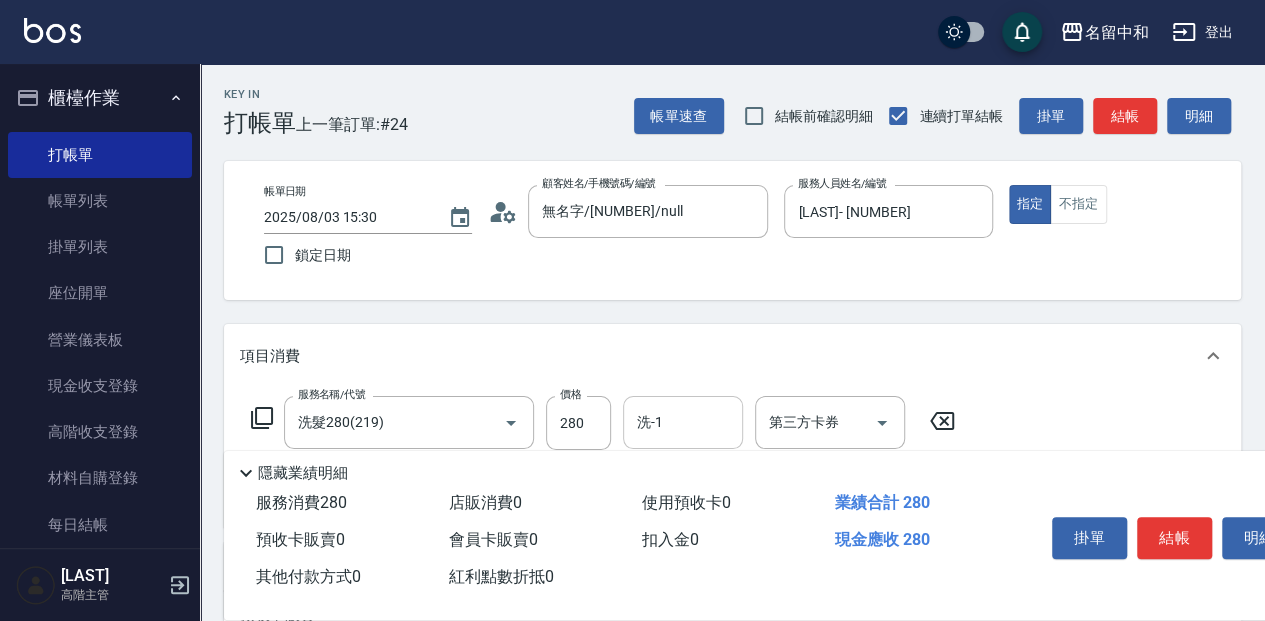 click on "洗-1" at bounding box center [683, 422] 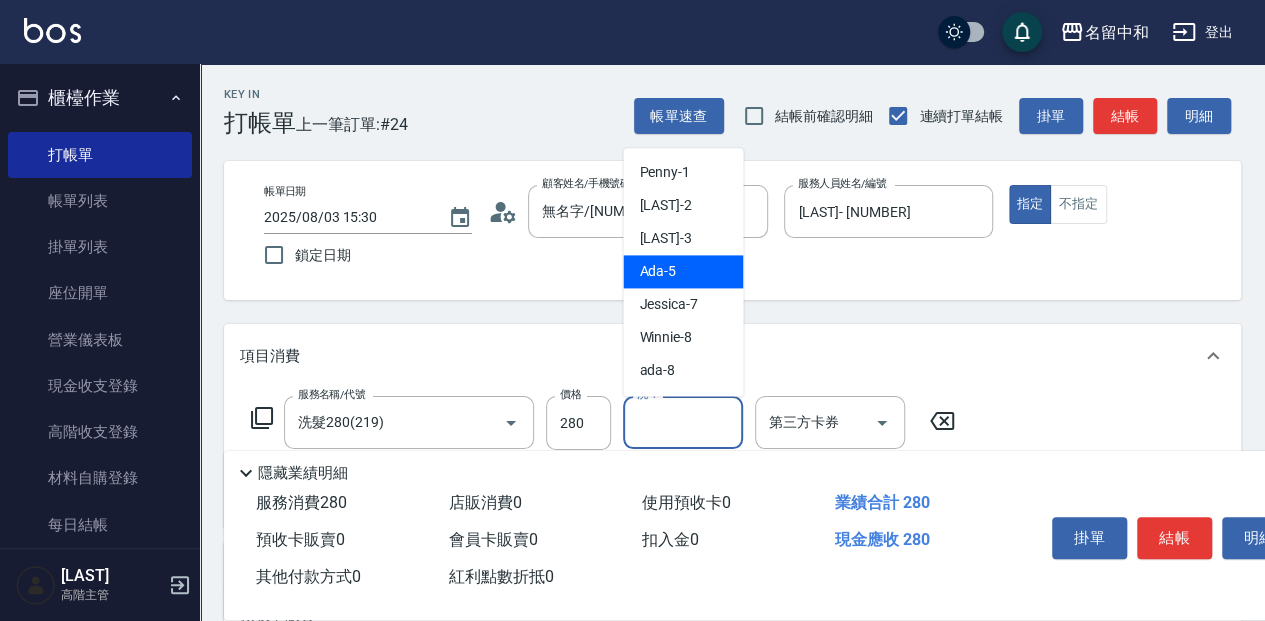 click on "[LAST] - [NUMBER]" at bounding box center [683, 271] 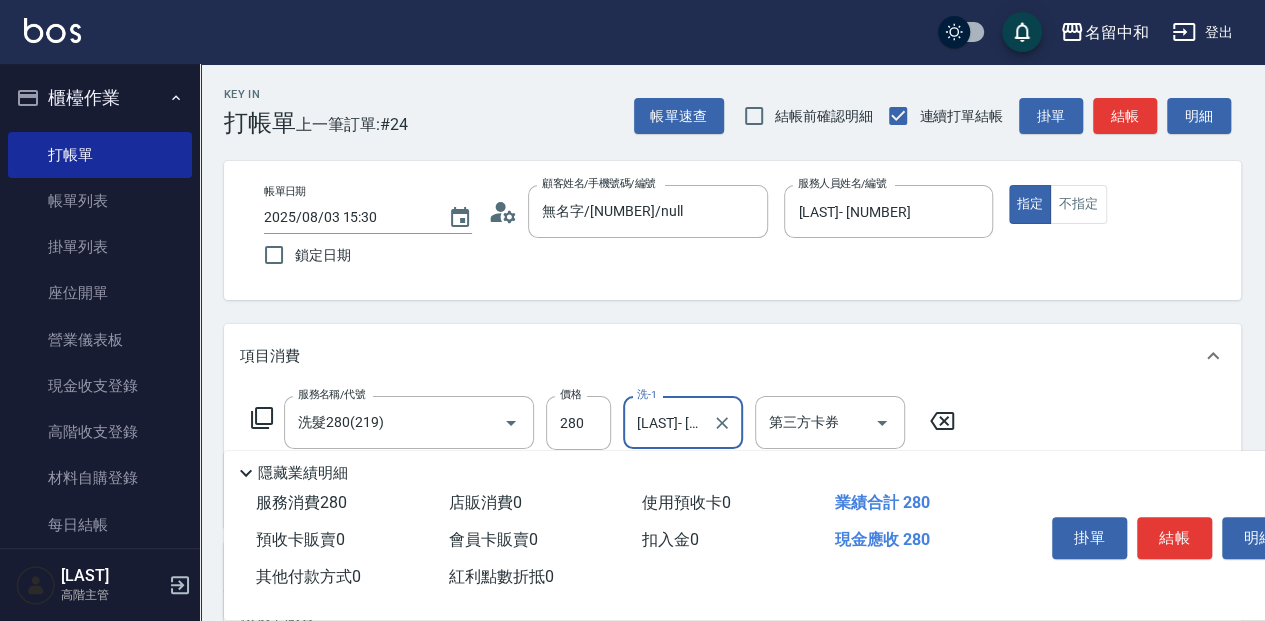click on "結帳" at bounding box center [1174, 538] 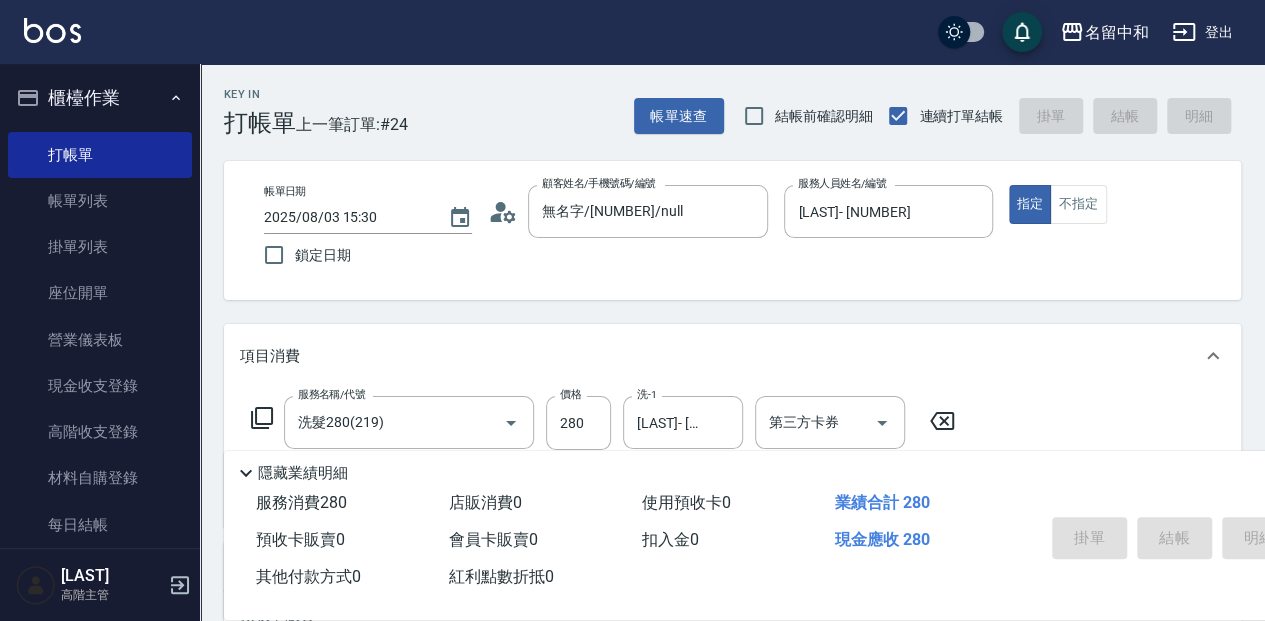 type on "[DATE] [TIME]" 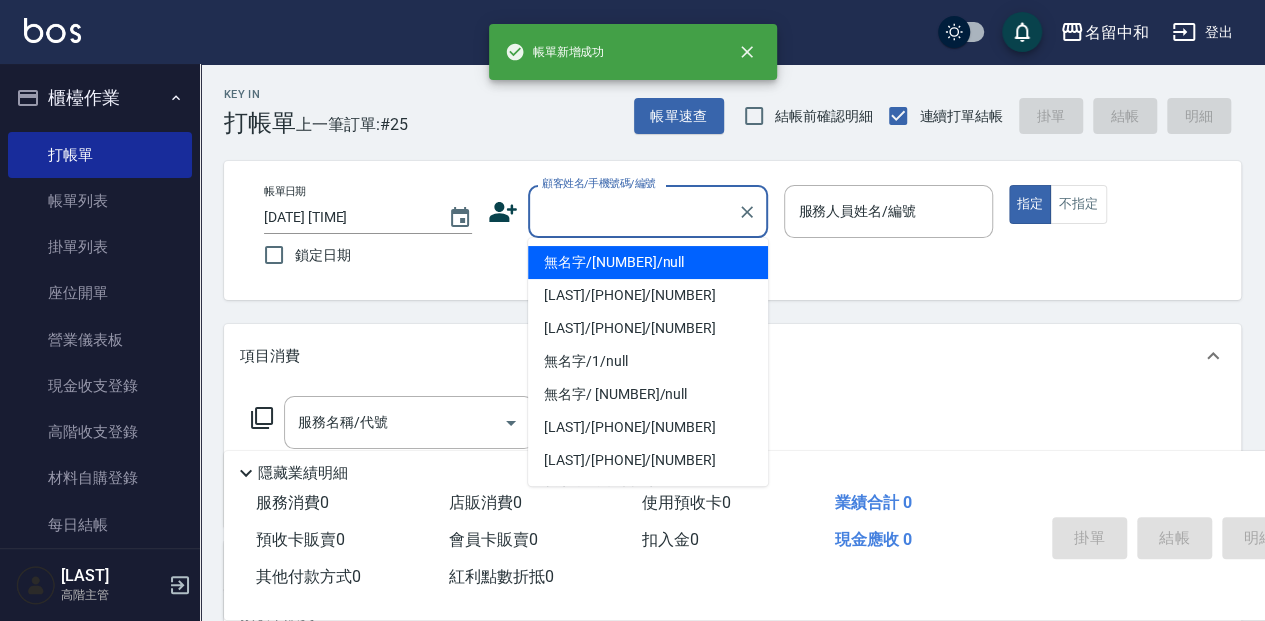 click on "顧客姓名/手機號碼/編號" at bounding box center [633, 211] 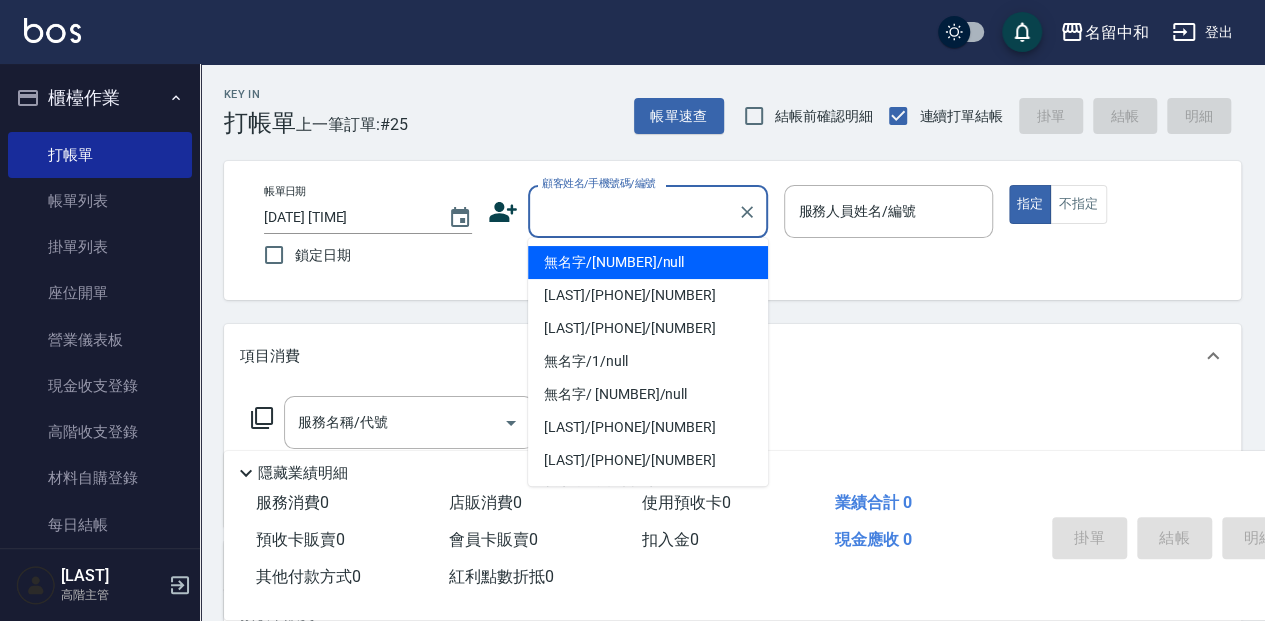 click on "無名字/[NUMBER]/null" at bounding box center (648, 262) 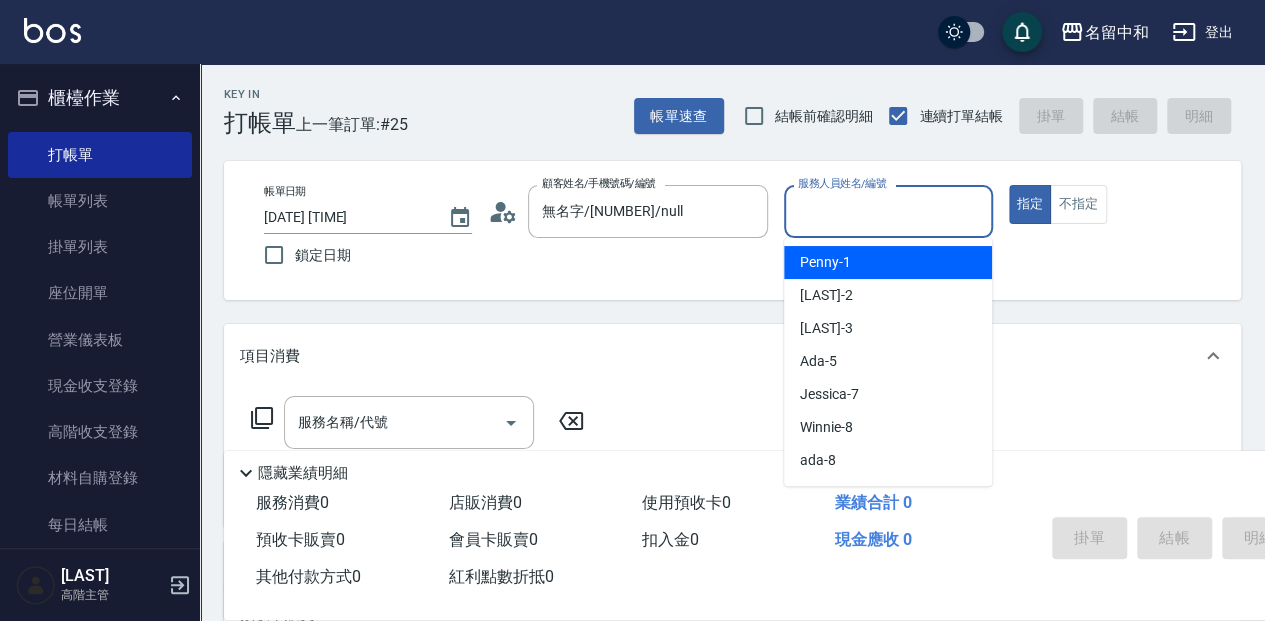 click on "服務人員姓名/編號" at bounding box center [888, 211] 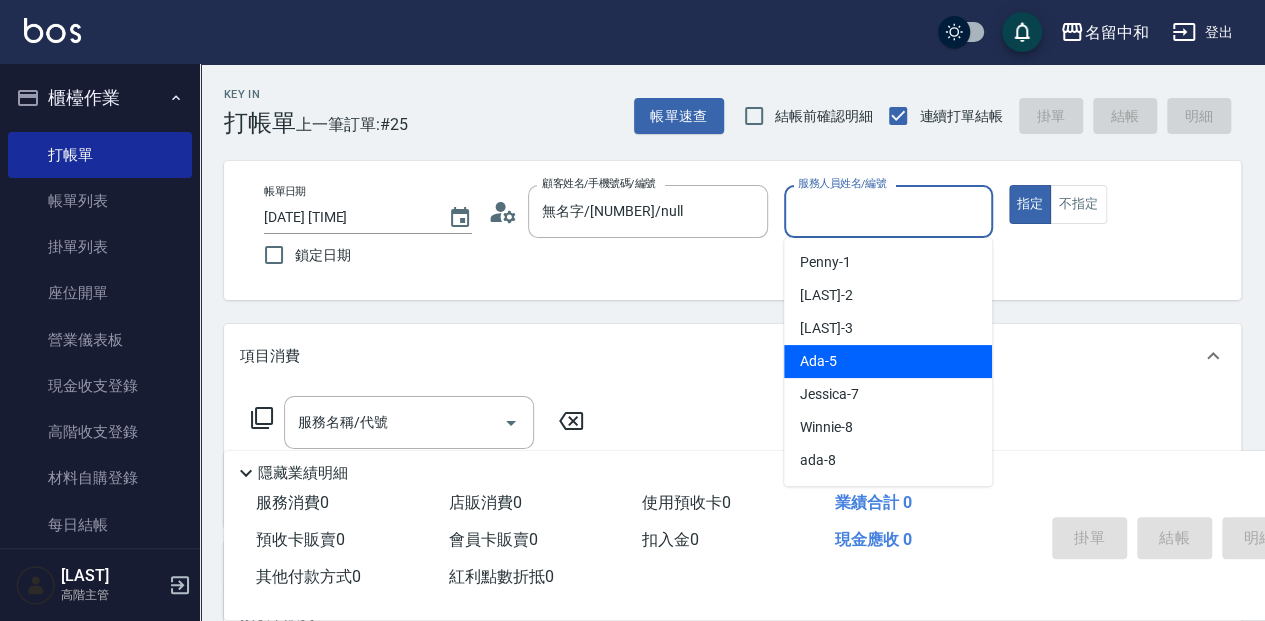 click on "[LAST] - [NUMBER]" at bounding box center (888, 361) 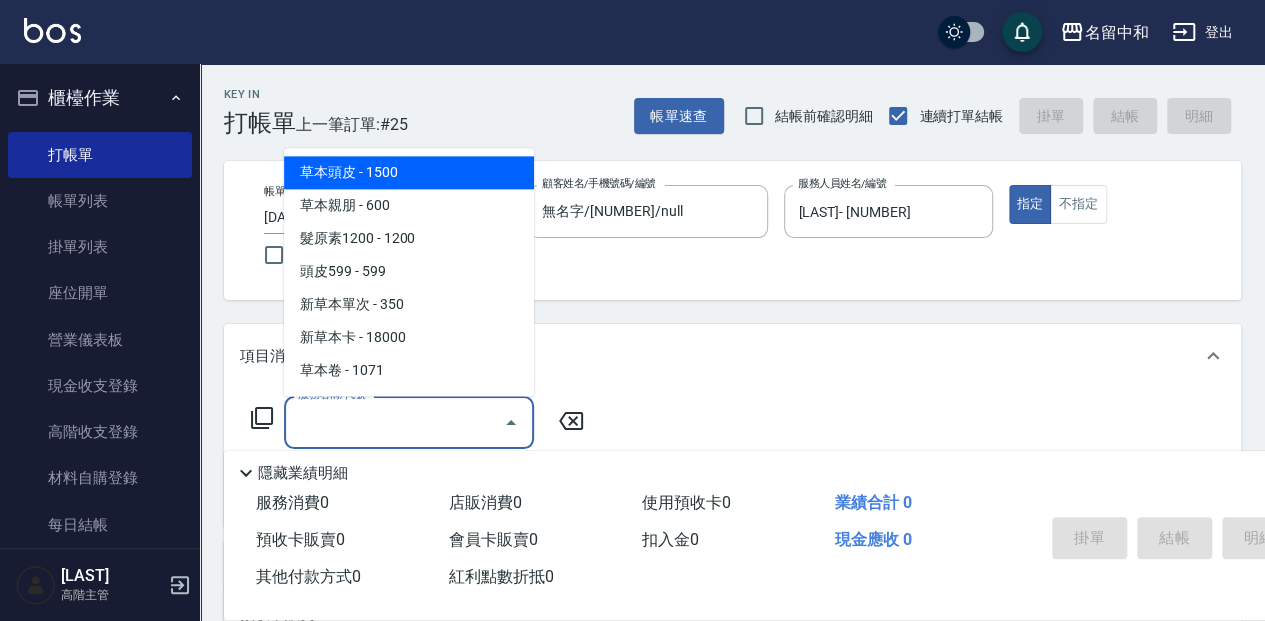 click on "服務名稱/代號 服務名稱/代號" at bounding box center (409, 422) 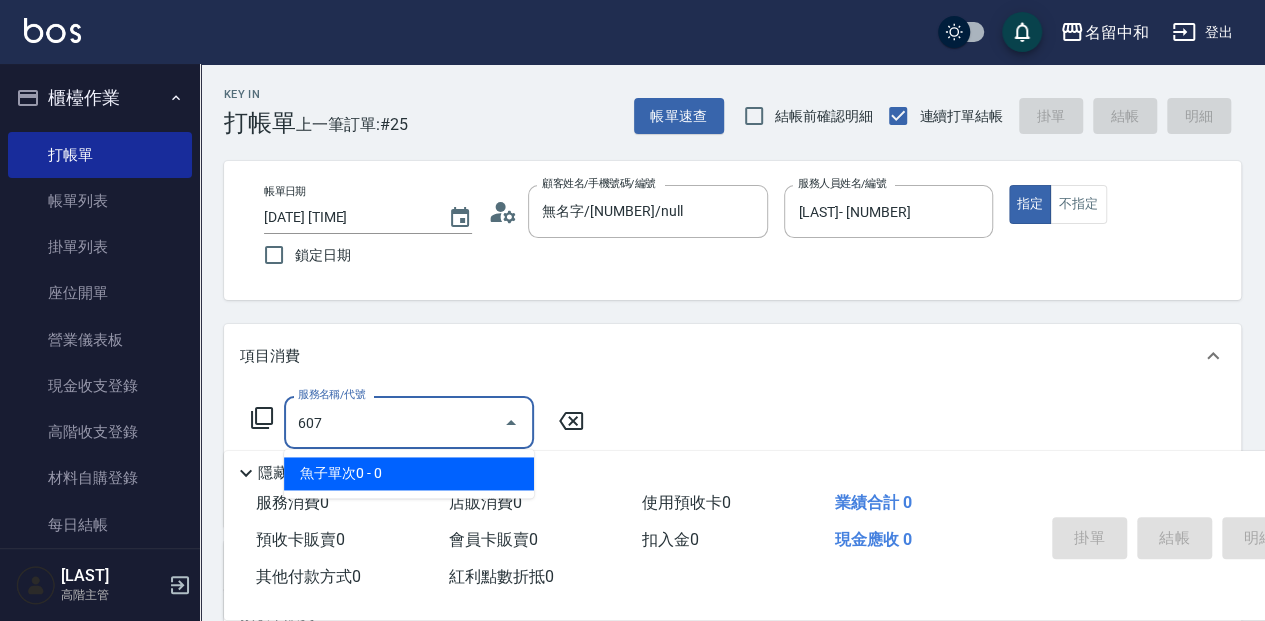 click on "魚子單次0 - 0" at bounding box center (409, 473) 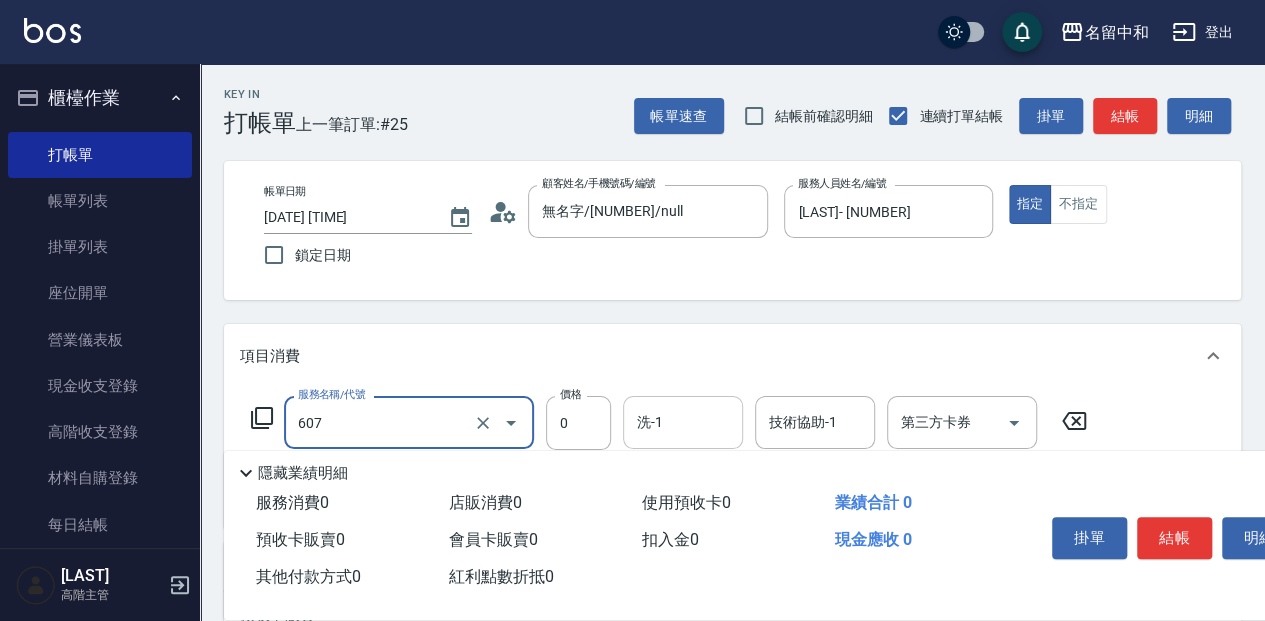 type on "魚子單次0( [NUMBER] )" 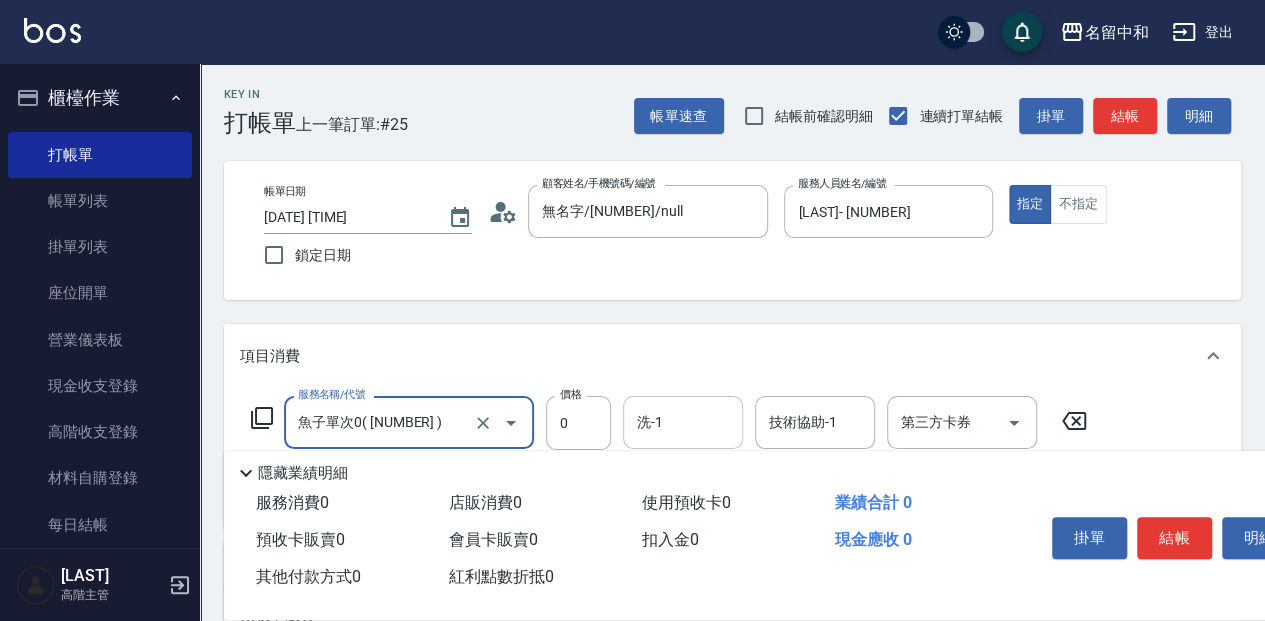 click on "洗-1 洗-1" at bounding box center (683, 422) 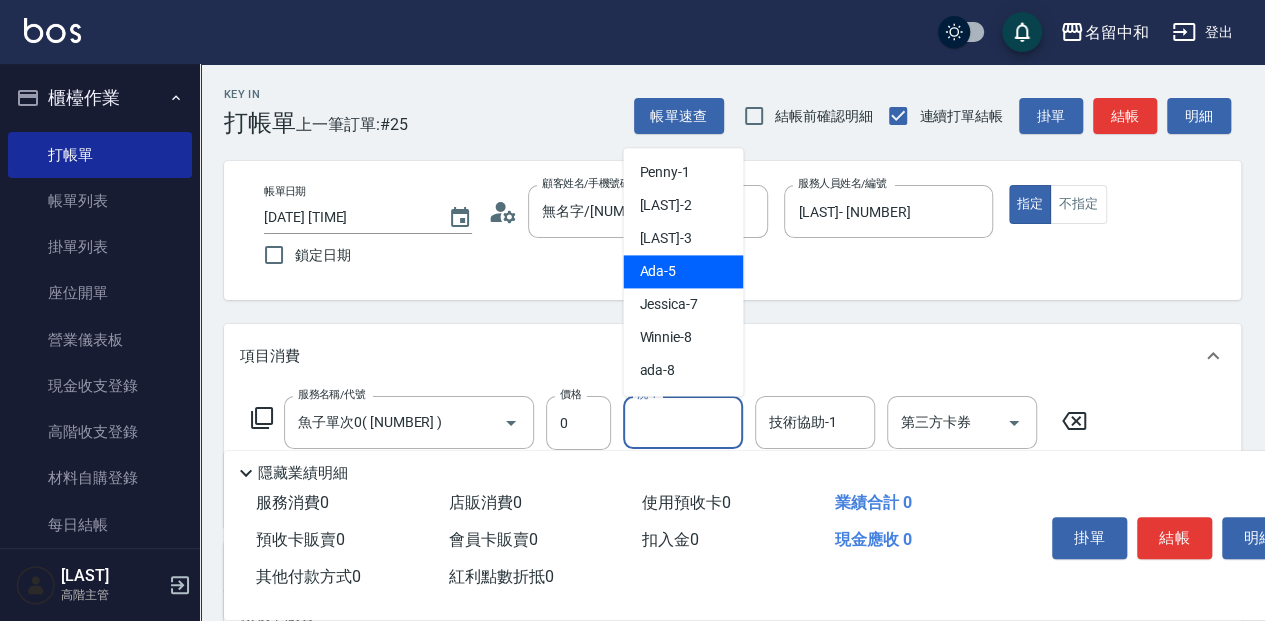 click on "[LAST] - [NUMBER]" at bounding box center [683, 271] 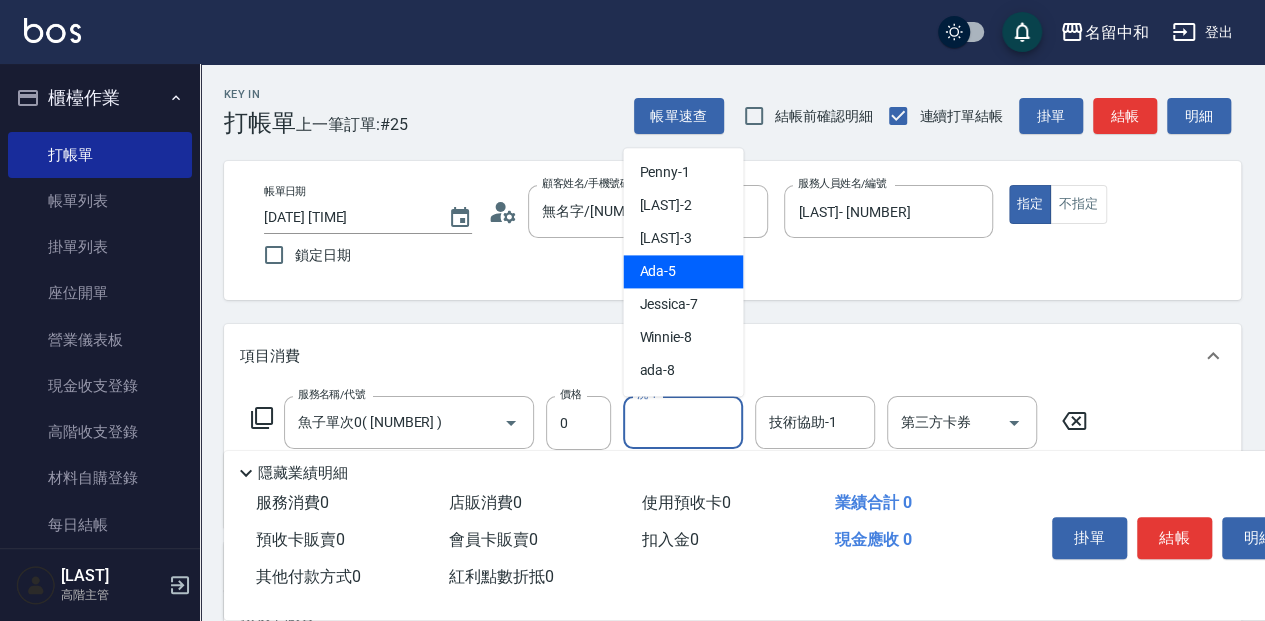 type on "[LAST]- [NUMBER]" 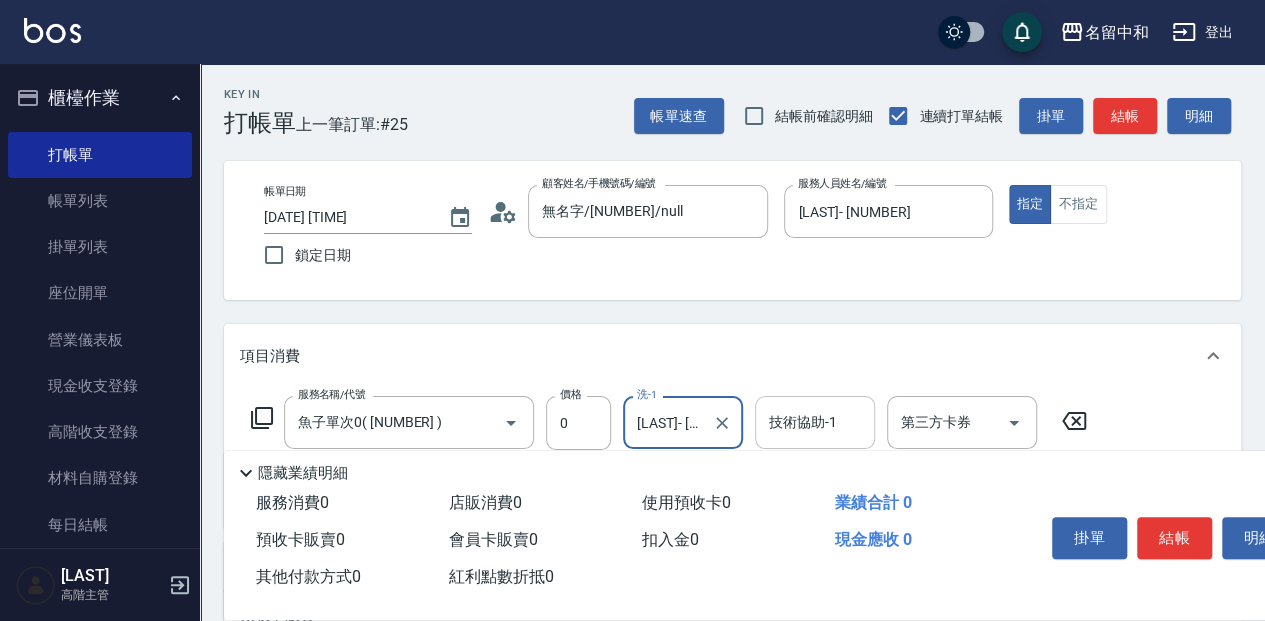 click on "技術協助-1" at bounding box center [815, 422] 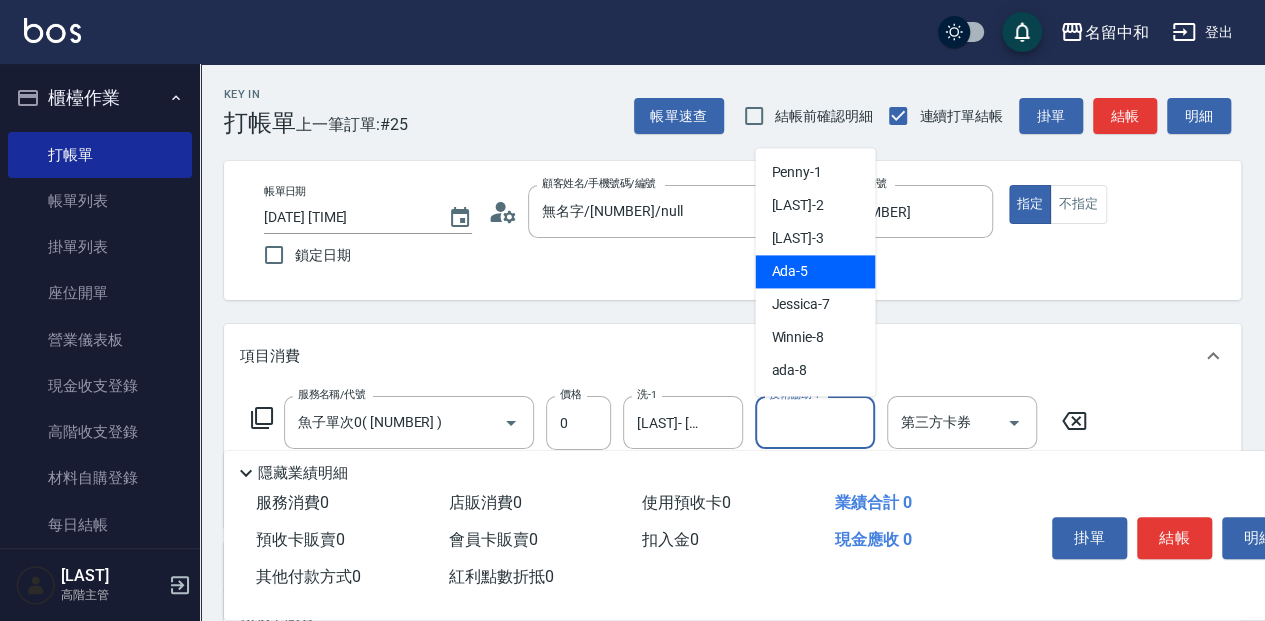 click on "[LAST] - [NUMBER]" at bounding box center [815, 271] 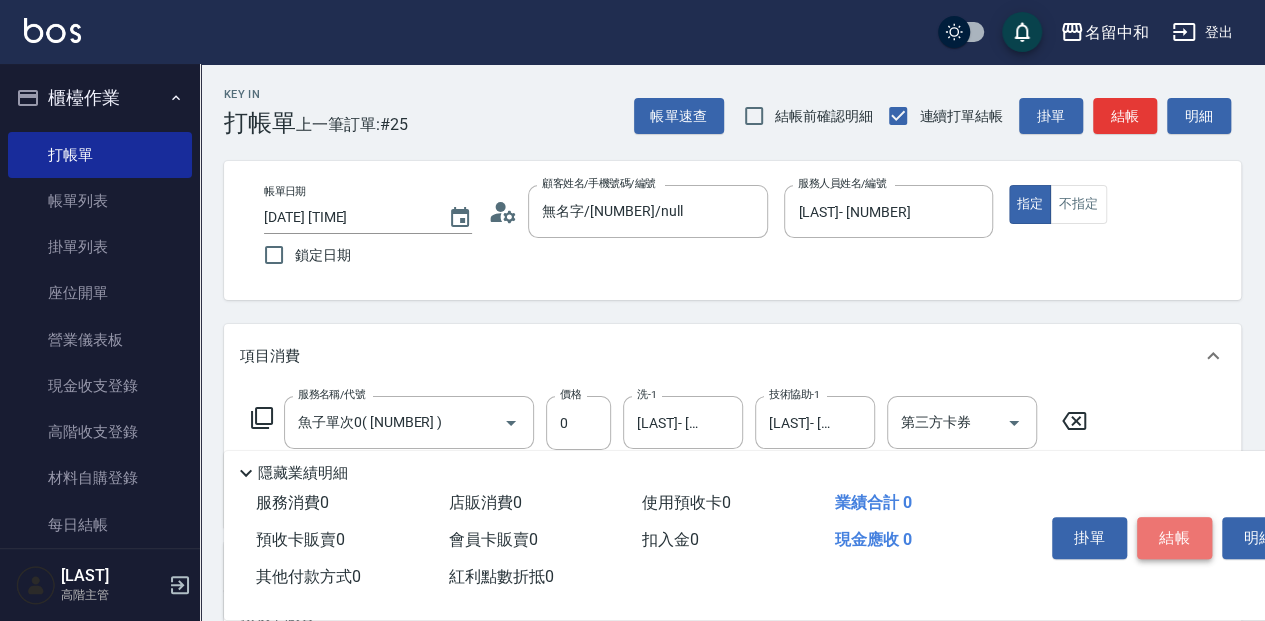 click on "結帳" at bounding box center [1174, 538] 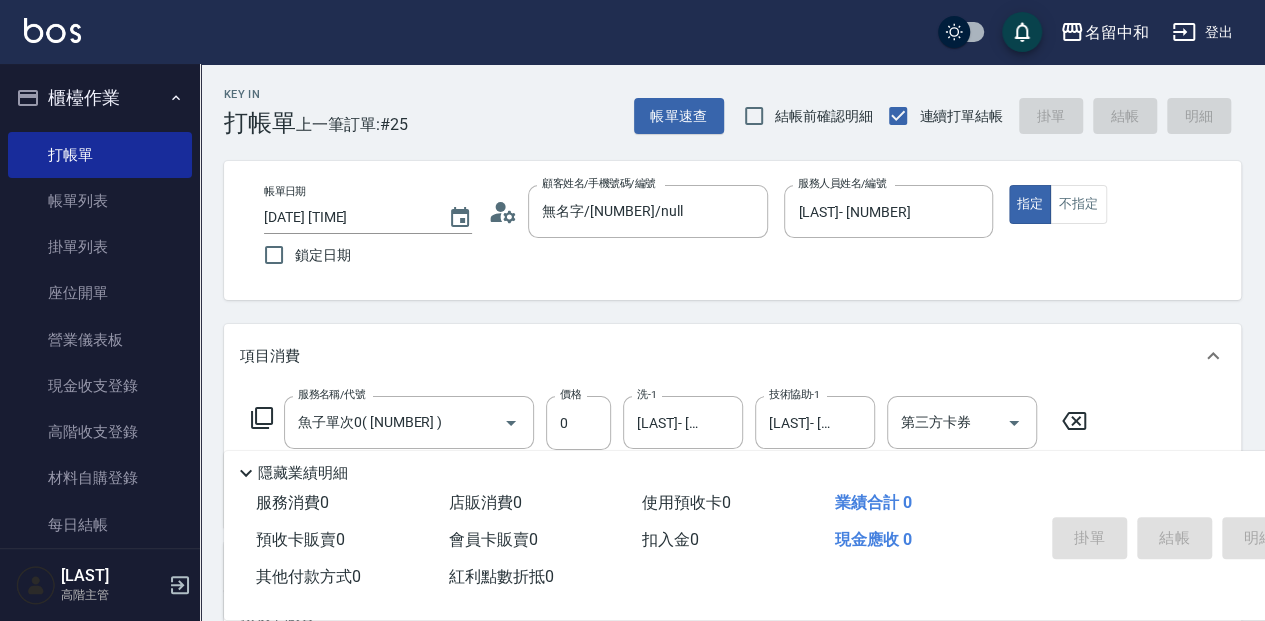 type on "[DATE] [TIME]" 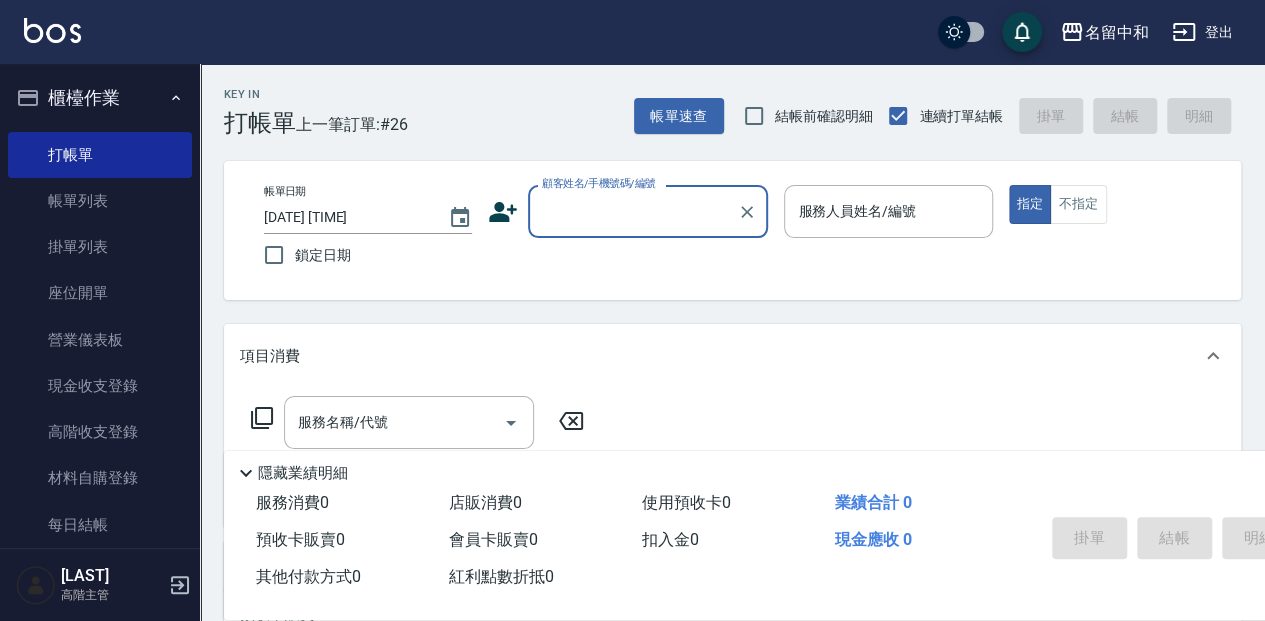 drag, startPoint x: 535, startPoint y: 214, endPoint x: 554, endPoint y: 218, distance: 19.416489 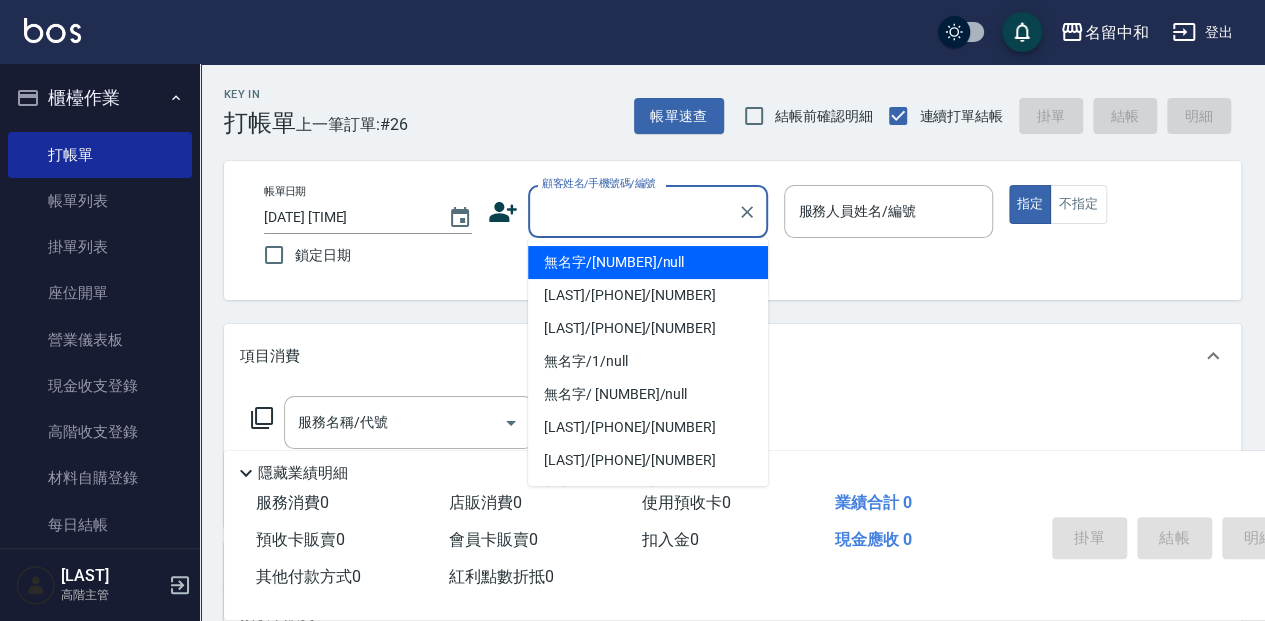 click on "無名字/[NUMBER]/null" at bounding box center [648, 262] 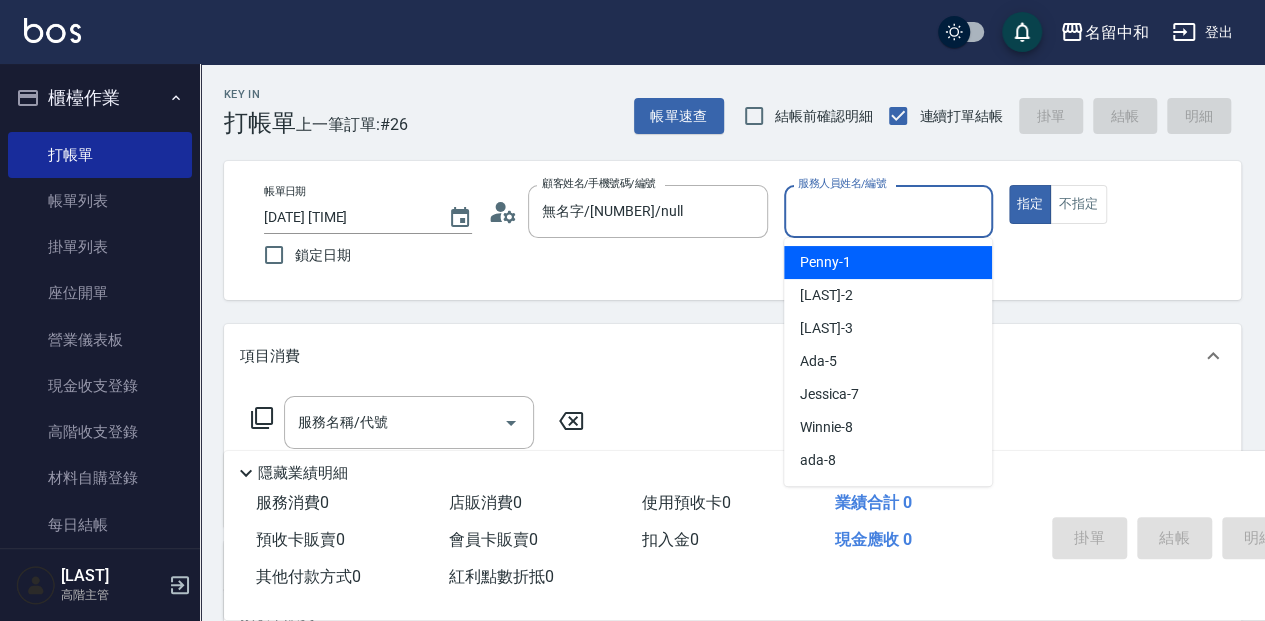 click on "服務人員姓名/編號" at bounding box center [888, 211] 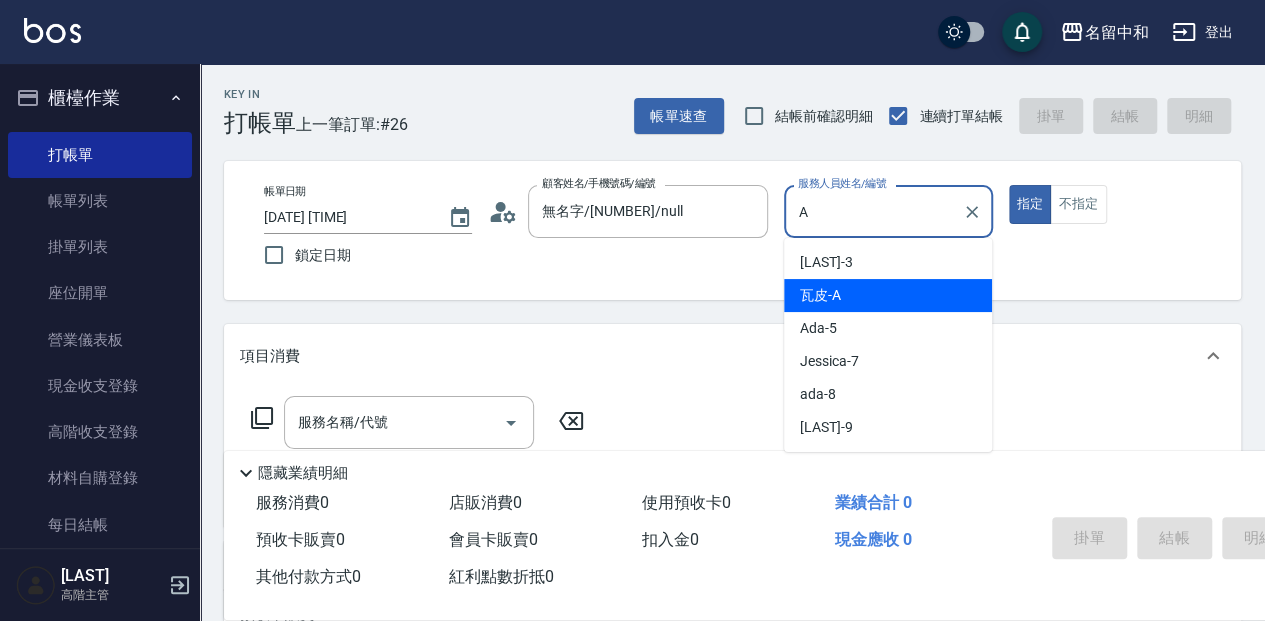 type on "瓦皮-A" 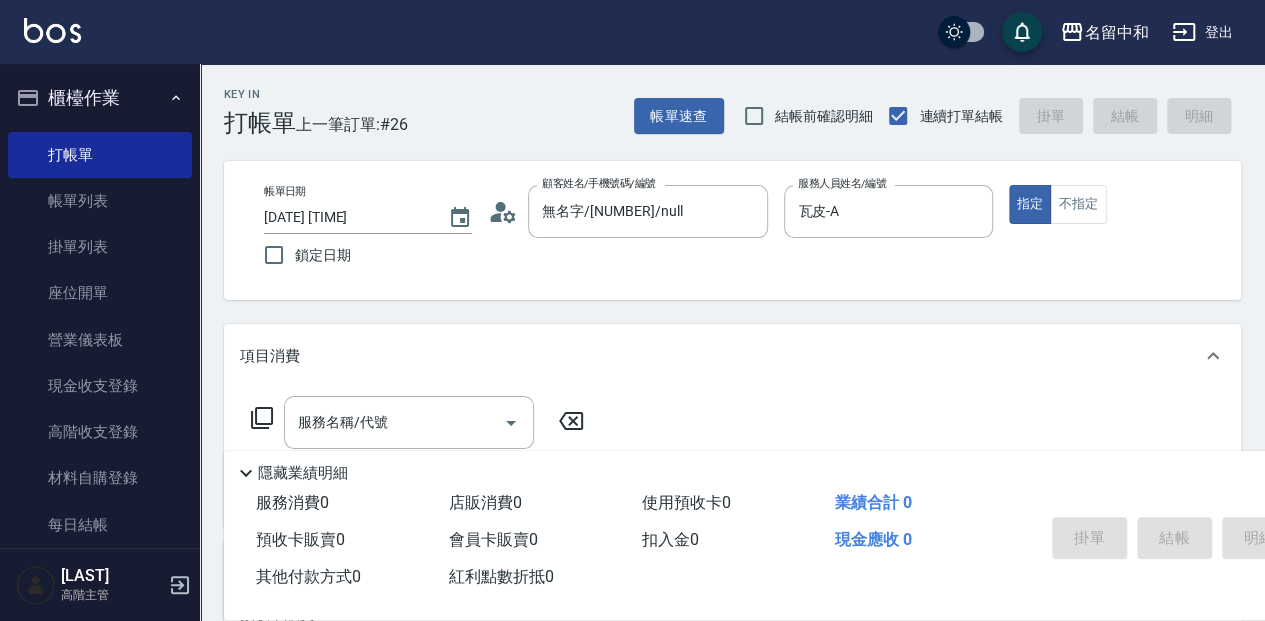 click on "隱藏業績明細" at bounding box center [303, 473] 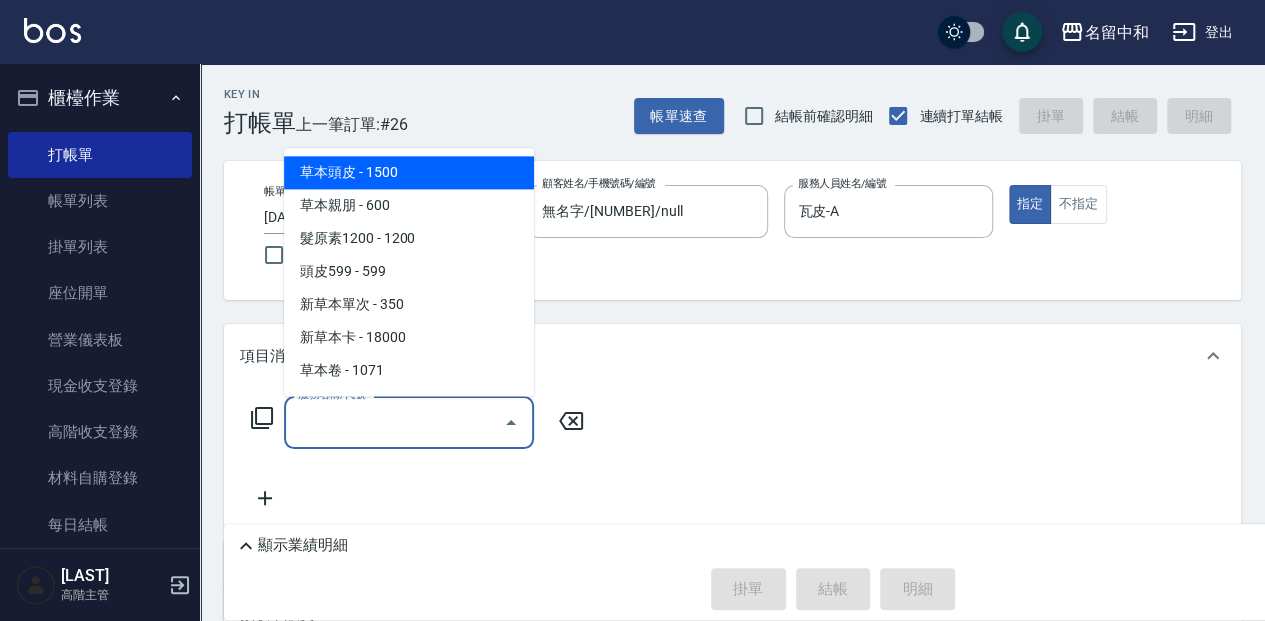 click on "服務名稱/代號" at bounding box center (394, 422) 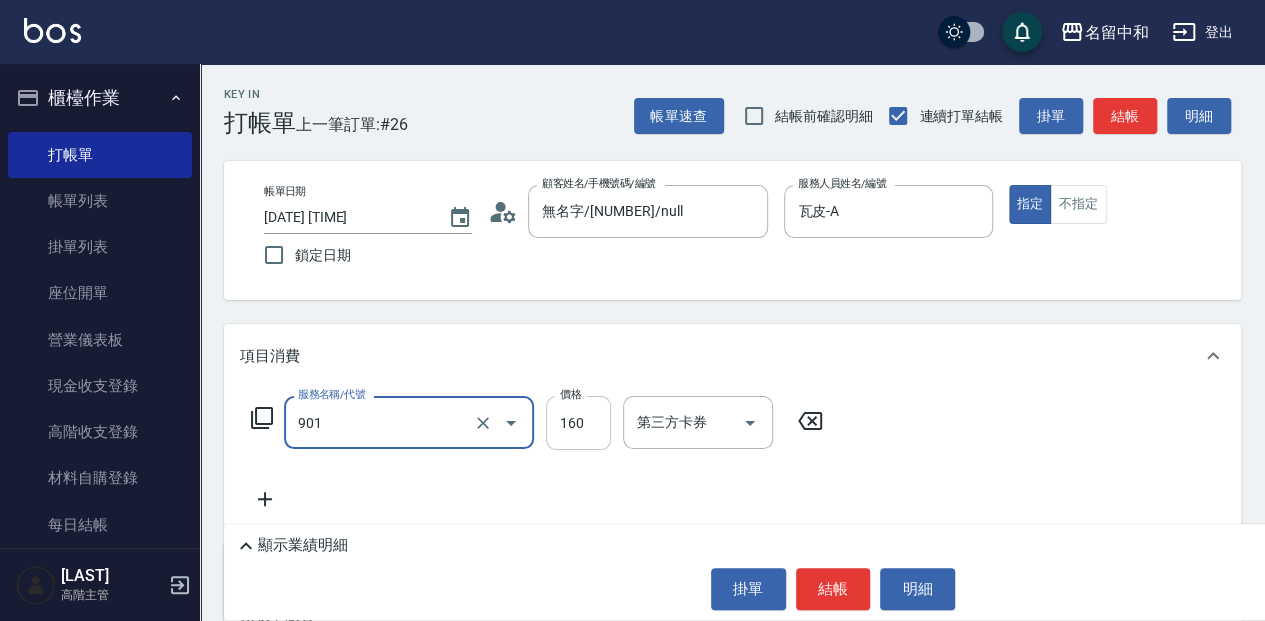 type on "修手(901)" 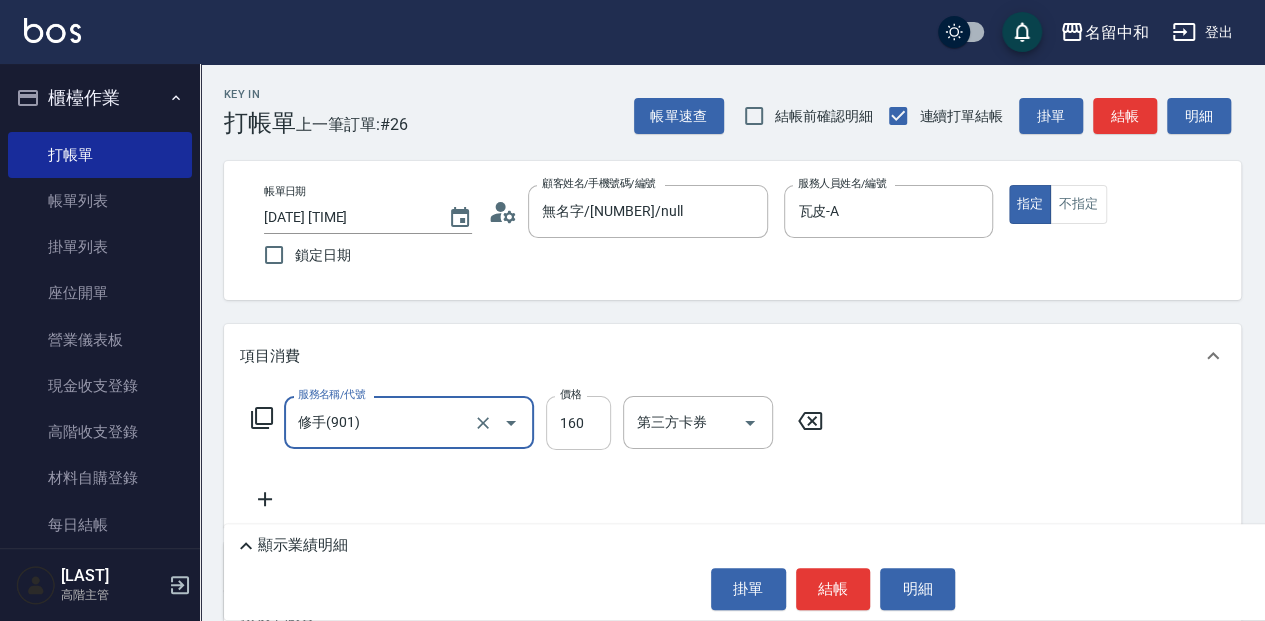 click on "160" at bounding box center [578, 423] 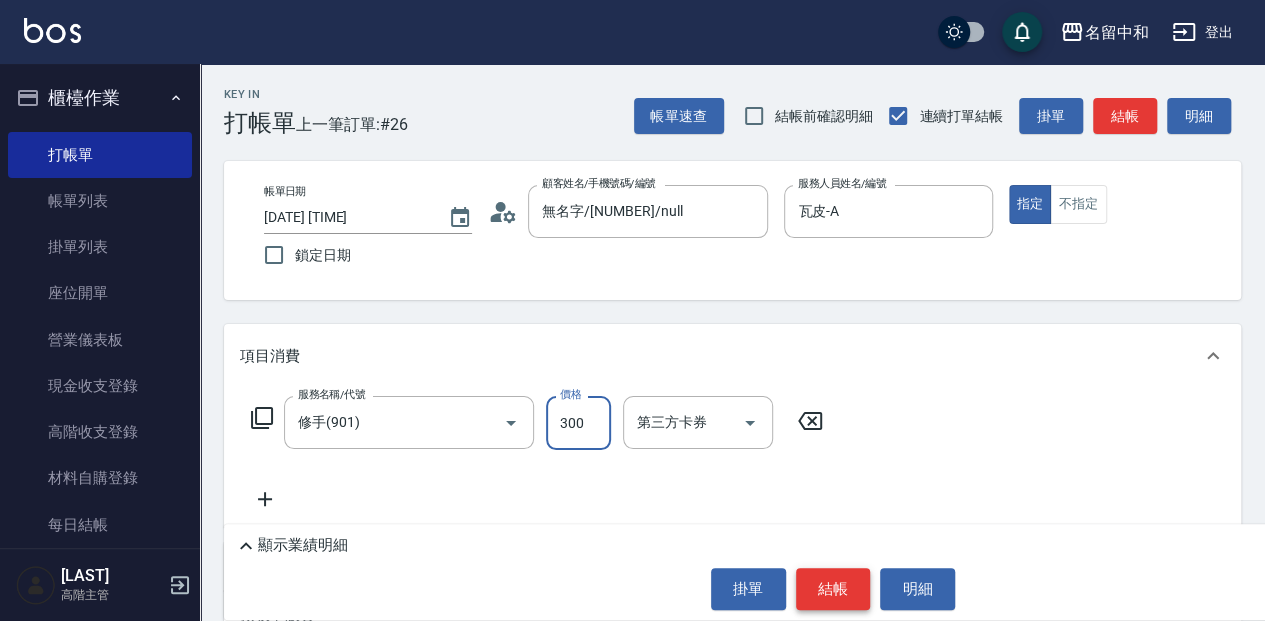 type on "300" 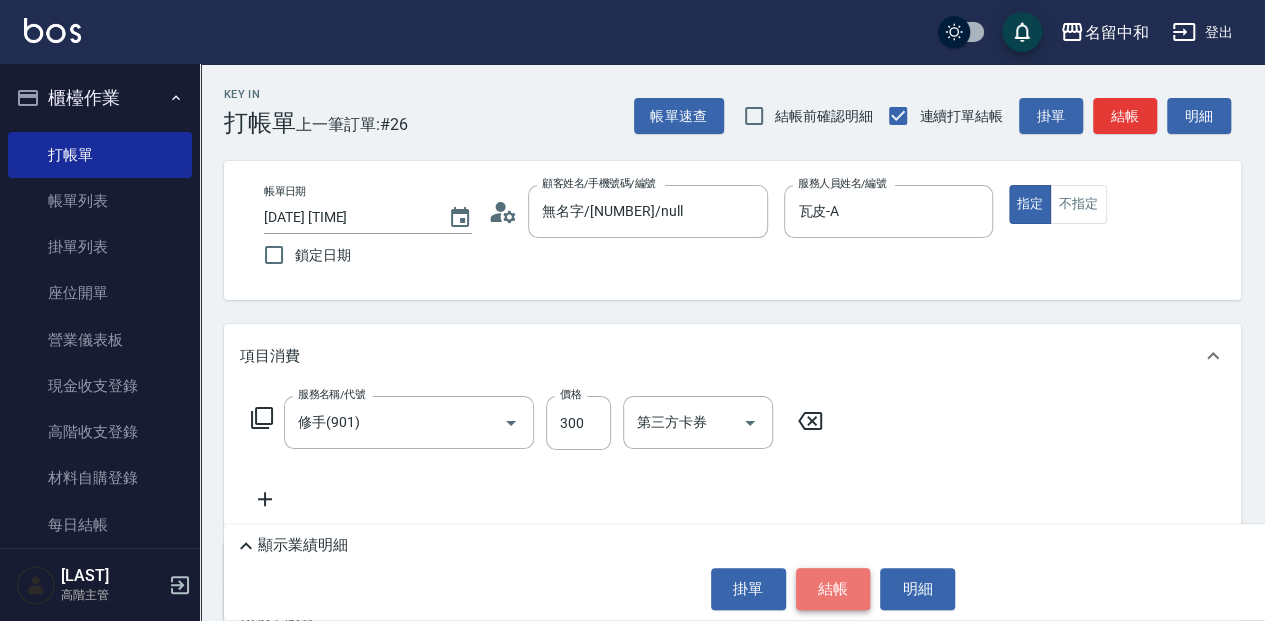 click on "結帳" at bounding box center [833, 589] 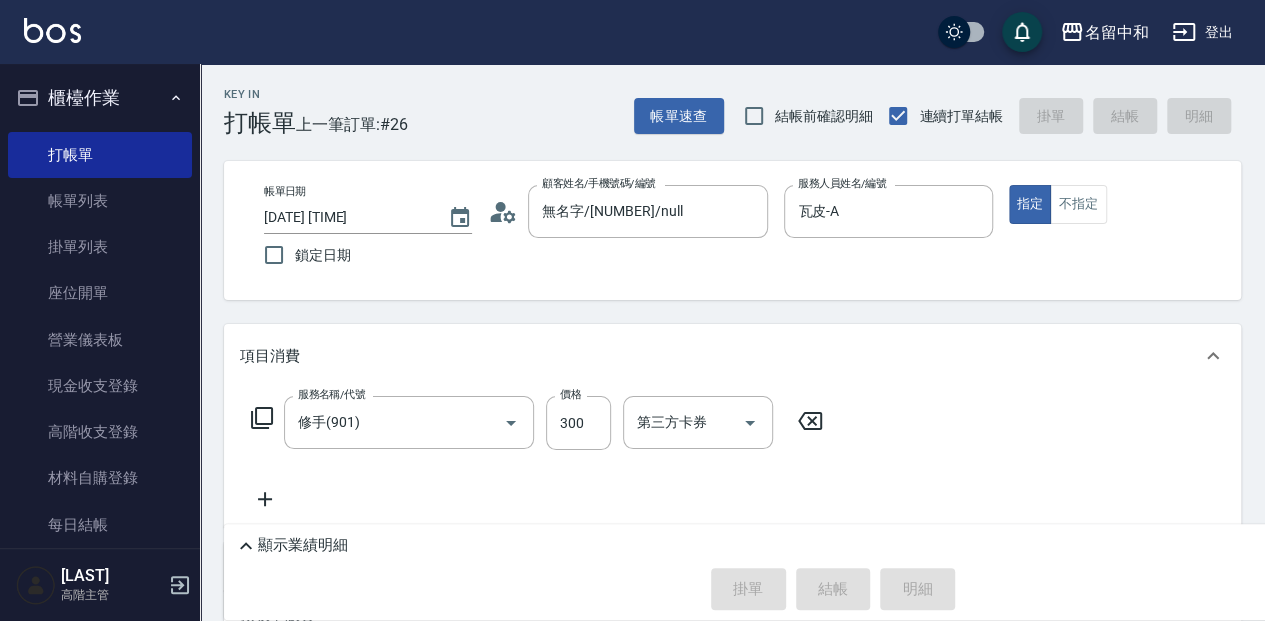type on "2025/08/03 16:13" 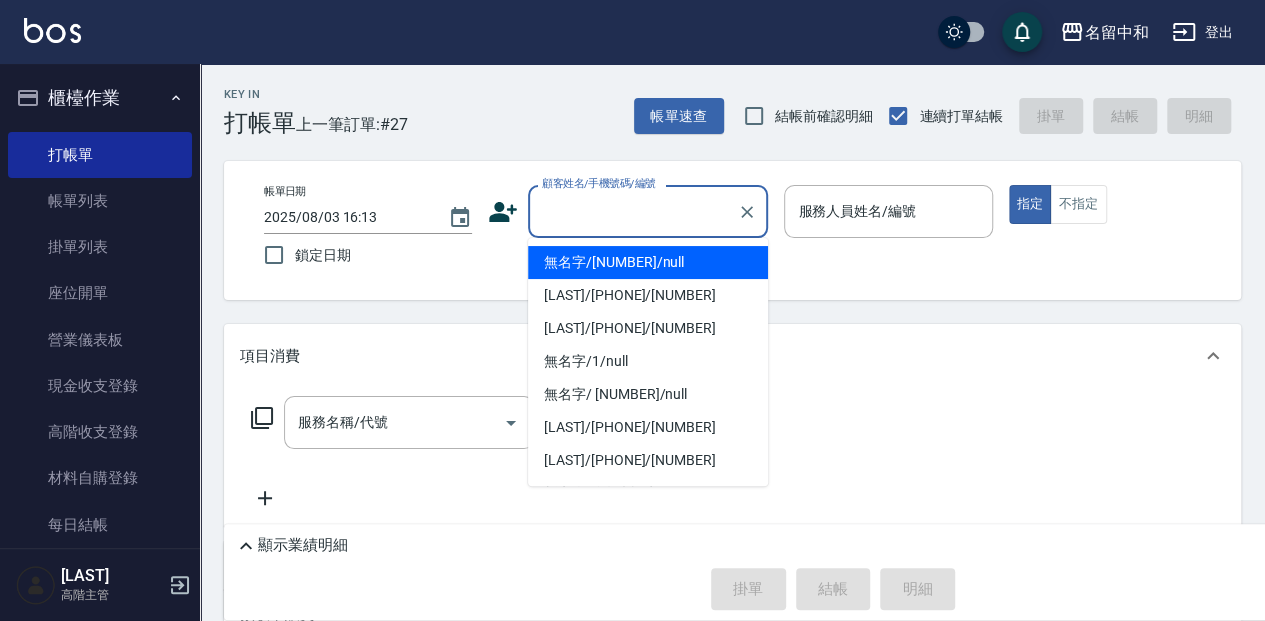 click on "顧客姓名/手機號碼/編號" at bounding box center (633, 211) 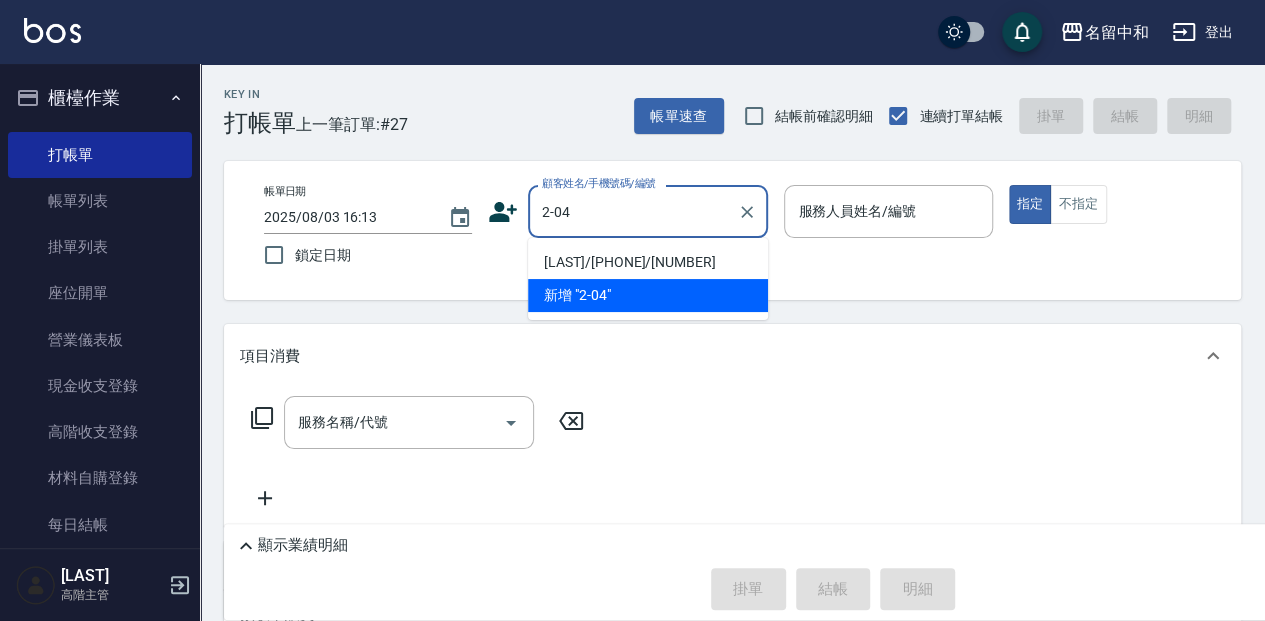 click on "[LAST]/[PHONE]/[NUMBER]" at bounding box center (648, 262) 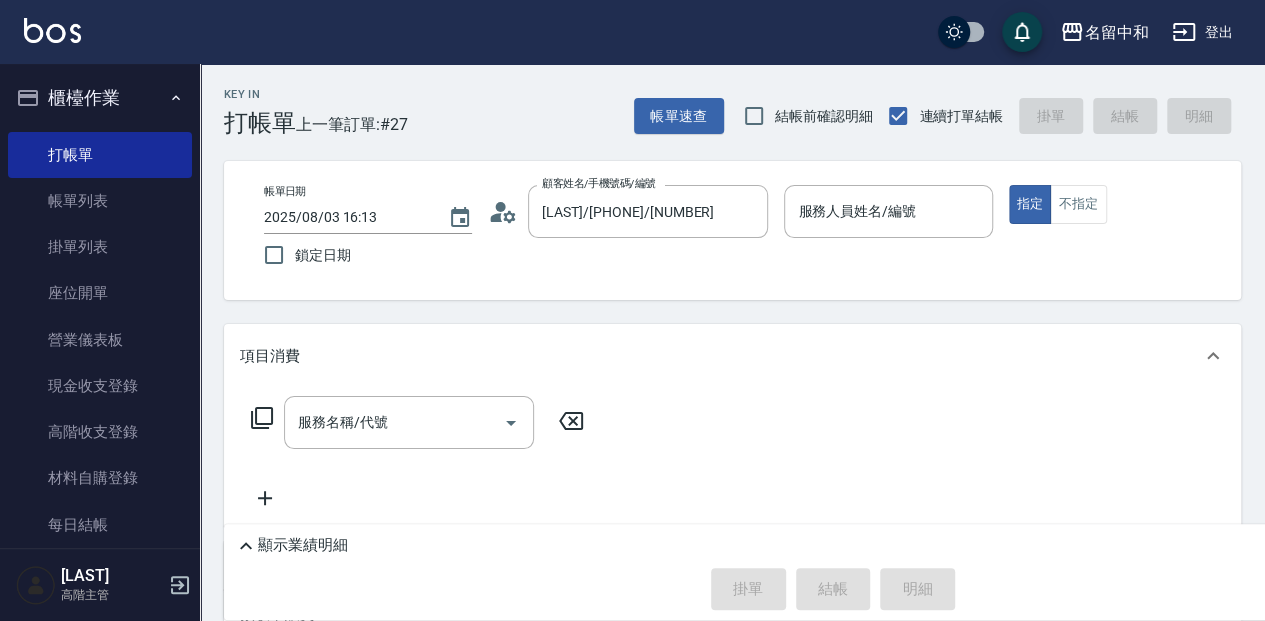 type on "[LAST]- [NUMBER]" 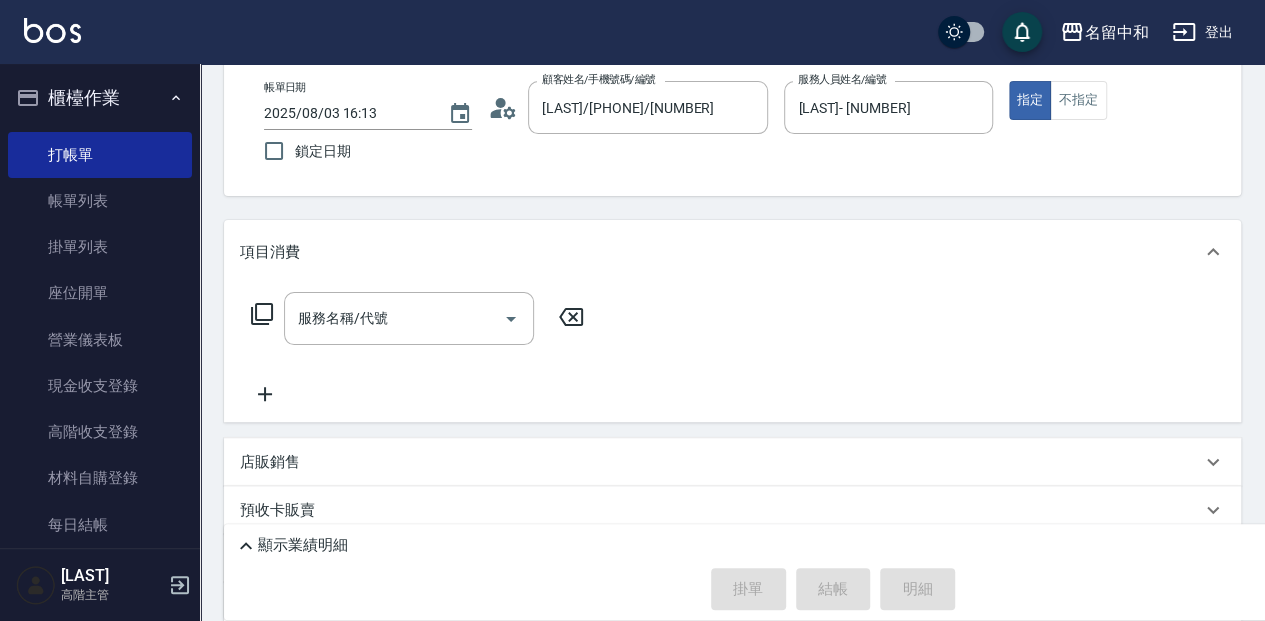 scroll, scrollTop: 200, scrollLeft: 0, axis: vertical 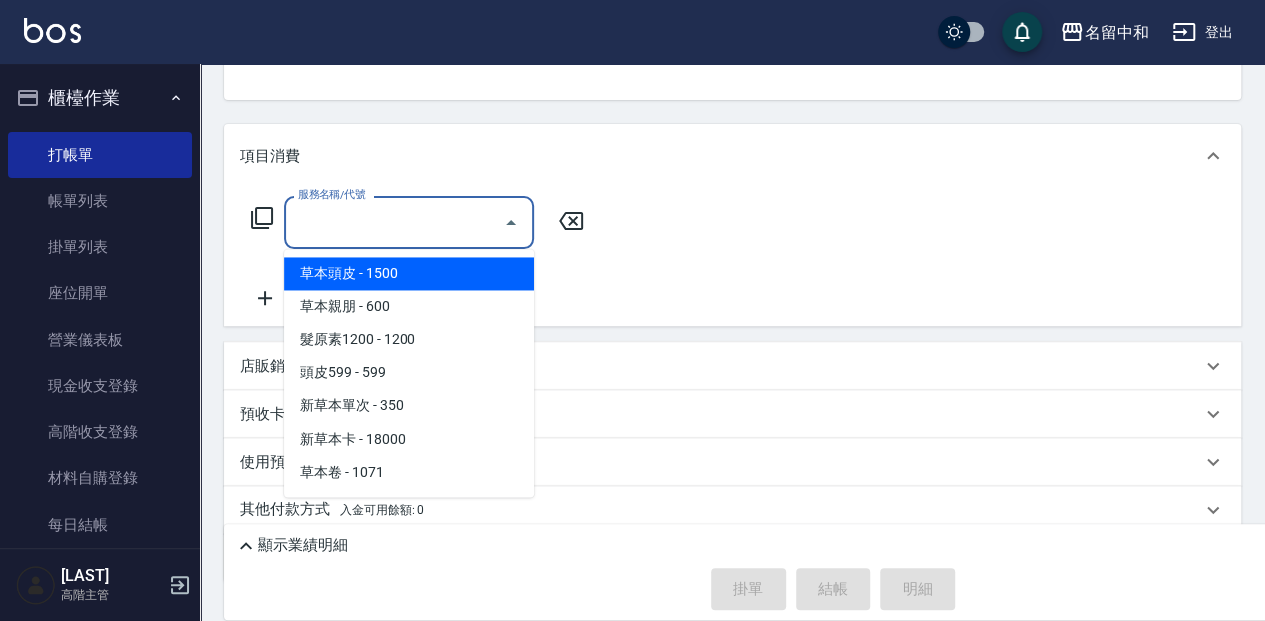 click on "服務名稱/代號" at bounding box center [394, 222] 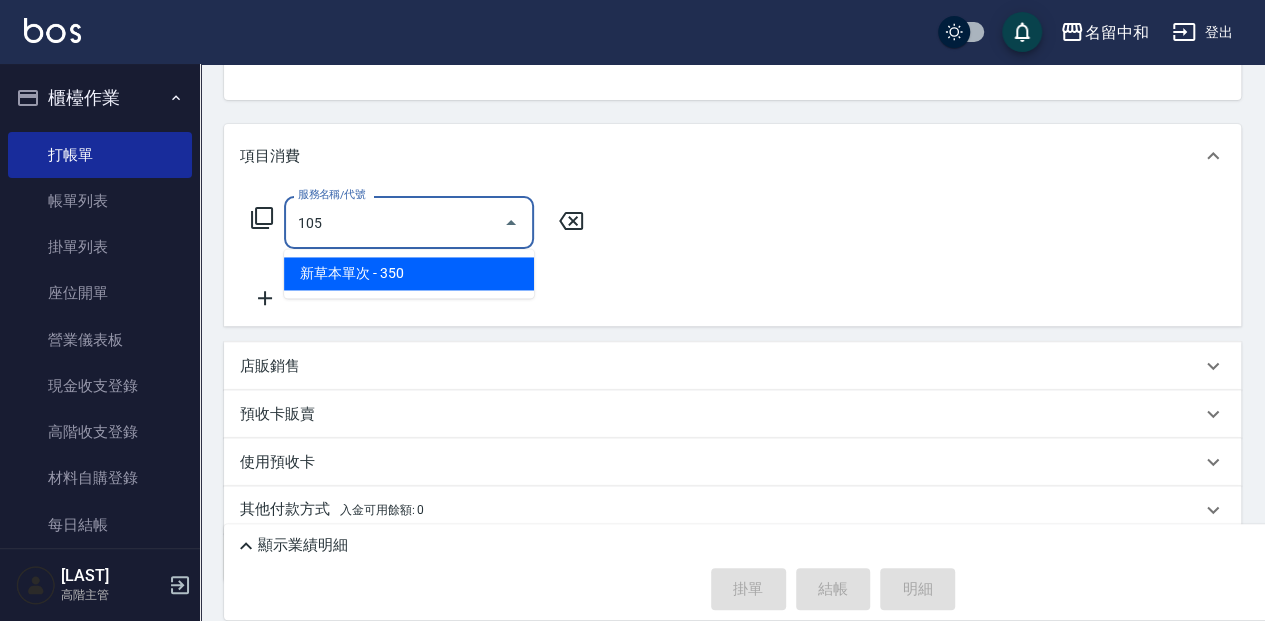click on "新草本單次 - 350" at bounding box center [409, 273] 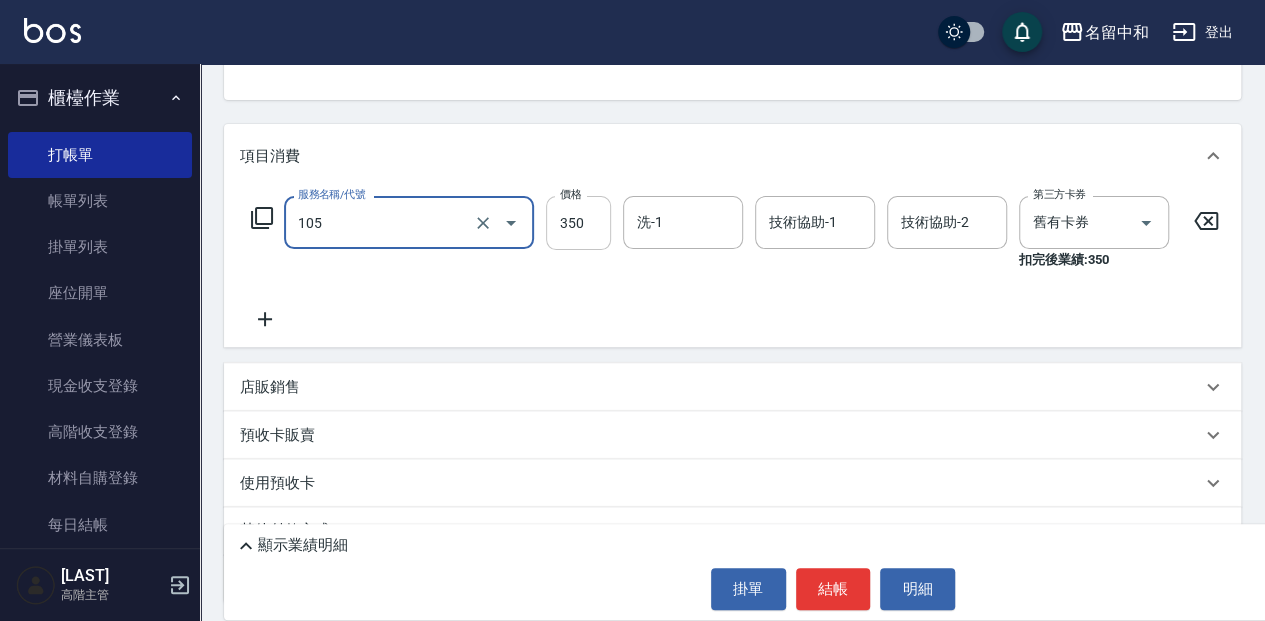 type on "新草本單次( [NUMBER] )" 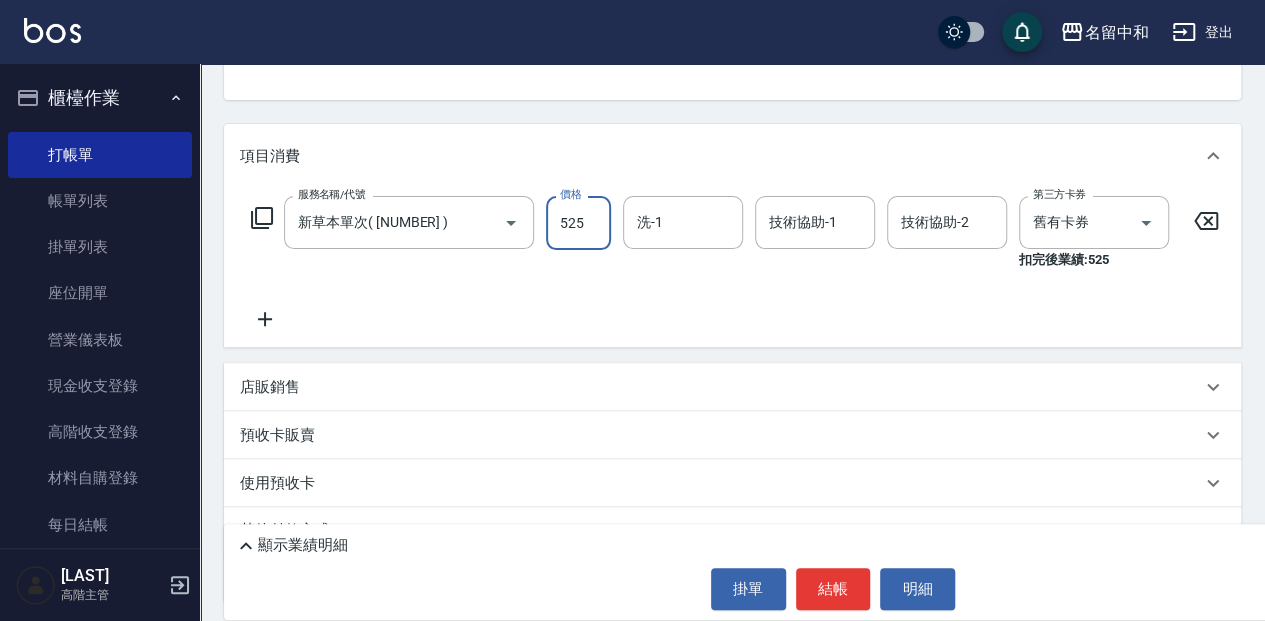 type on "525" 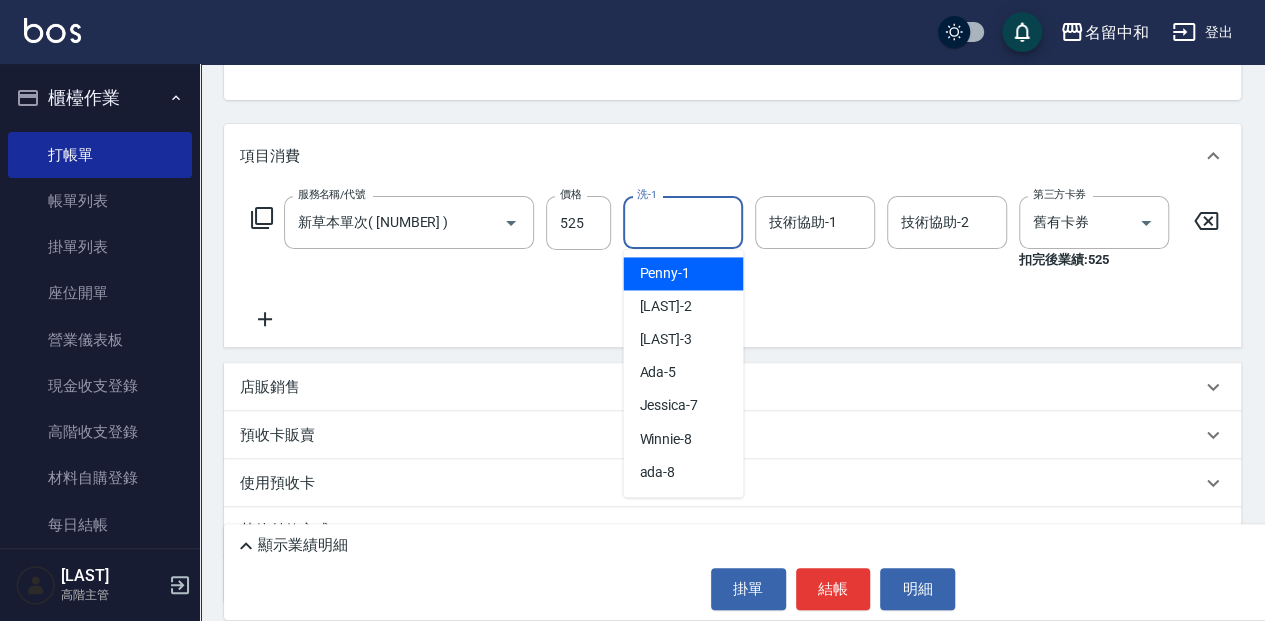 click on "洗-1" at bounding box center [683, 222] 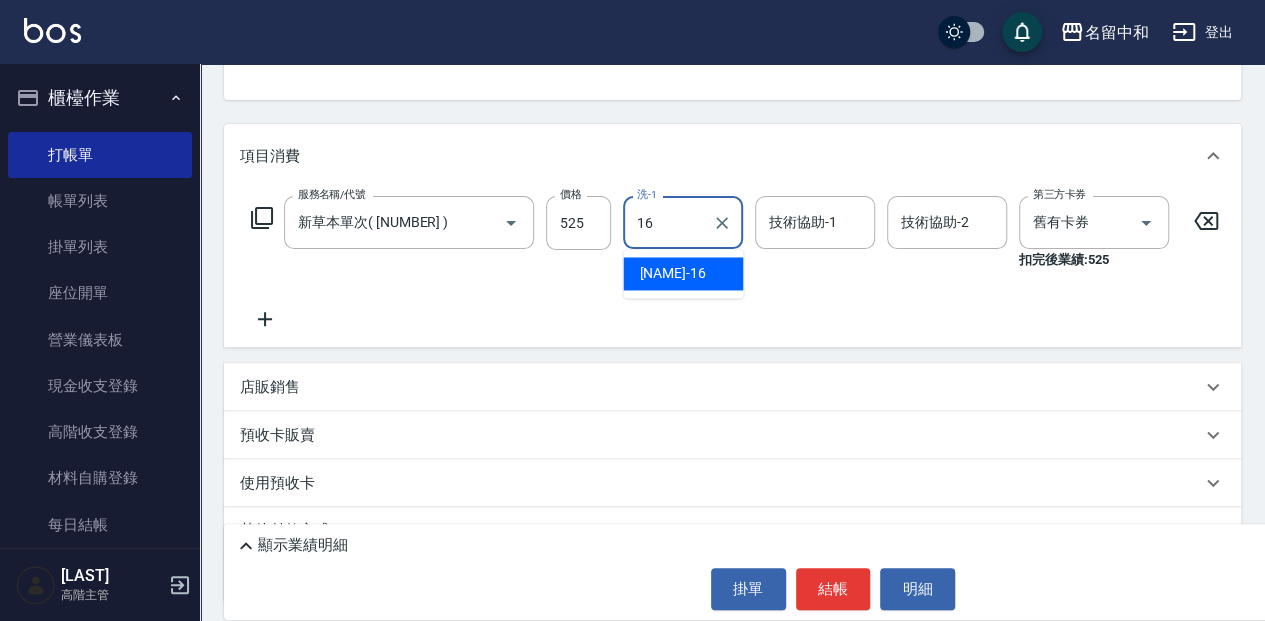 click on "[NAME] [NUMBER]" at bounding box center (683, 273) 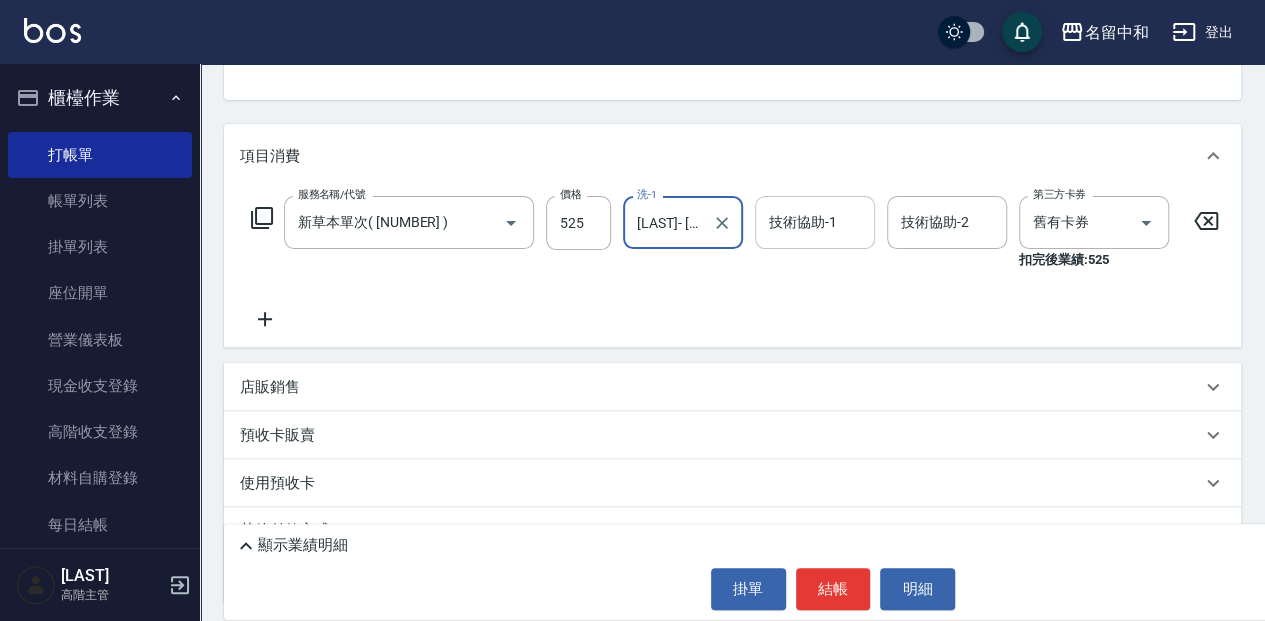 type on "[LAST]- [NUMBER]" 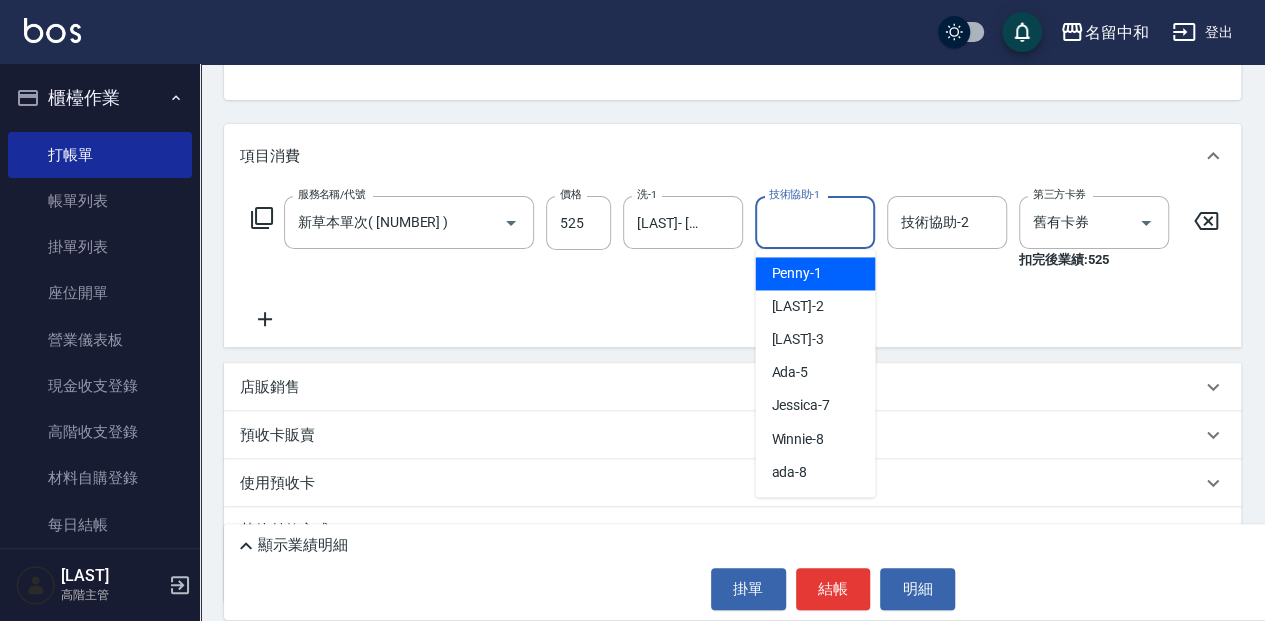 click on "技術協助-1 技術協助-1" at bounding box center (815, 222) 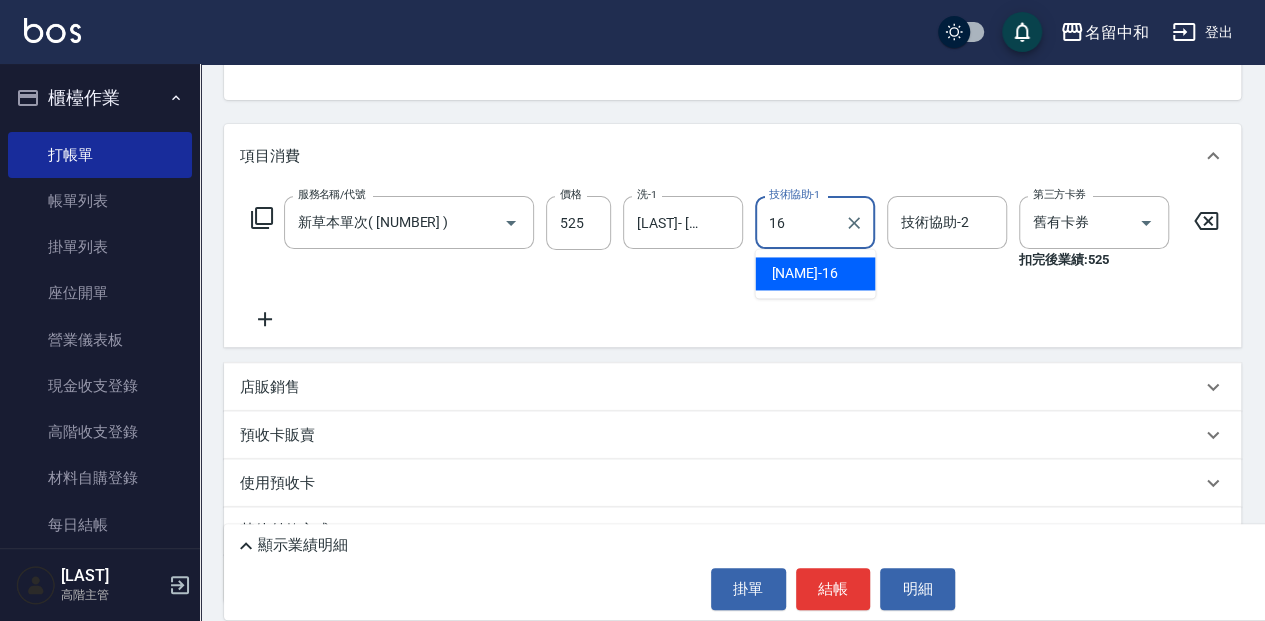 click on "[NAME] [NUMBER]" at bounding box center [815, 273] 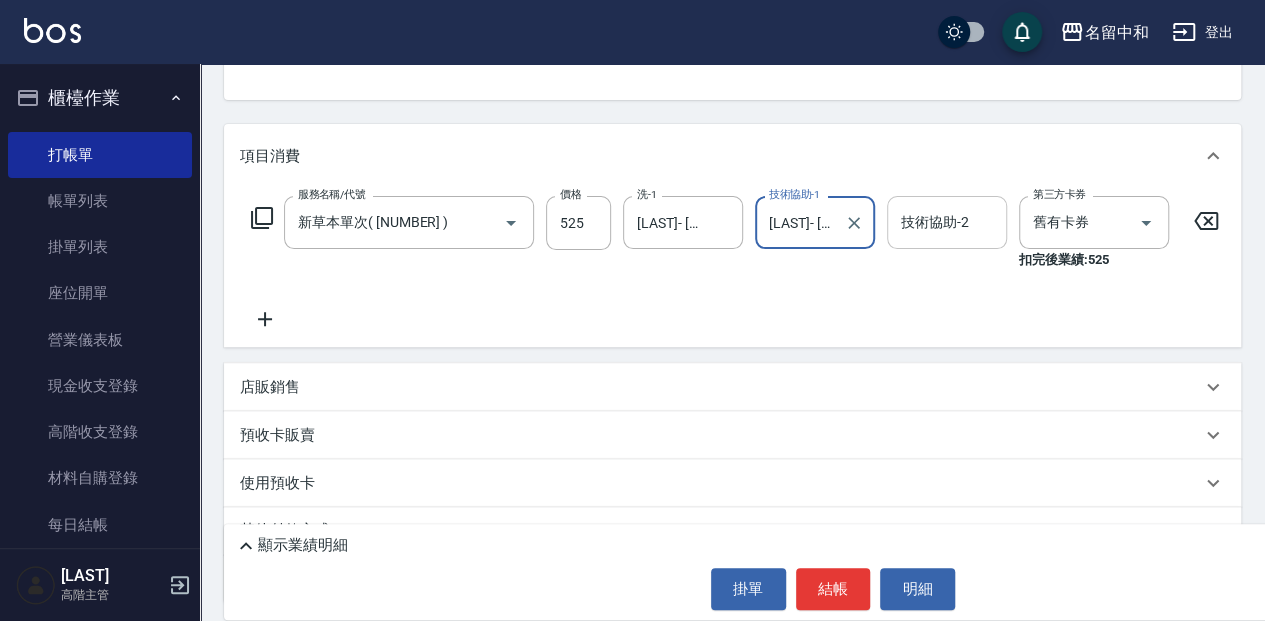 type on "[LAST]- [NUMBER]" 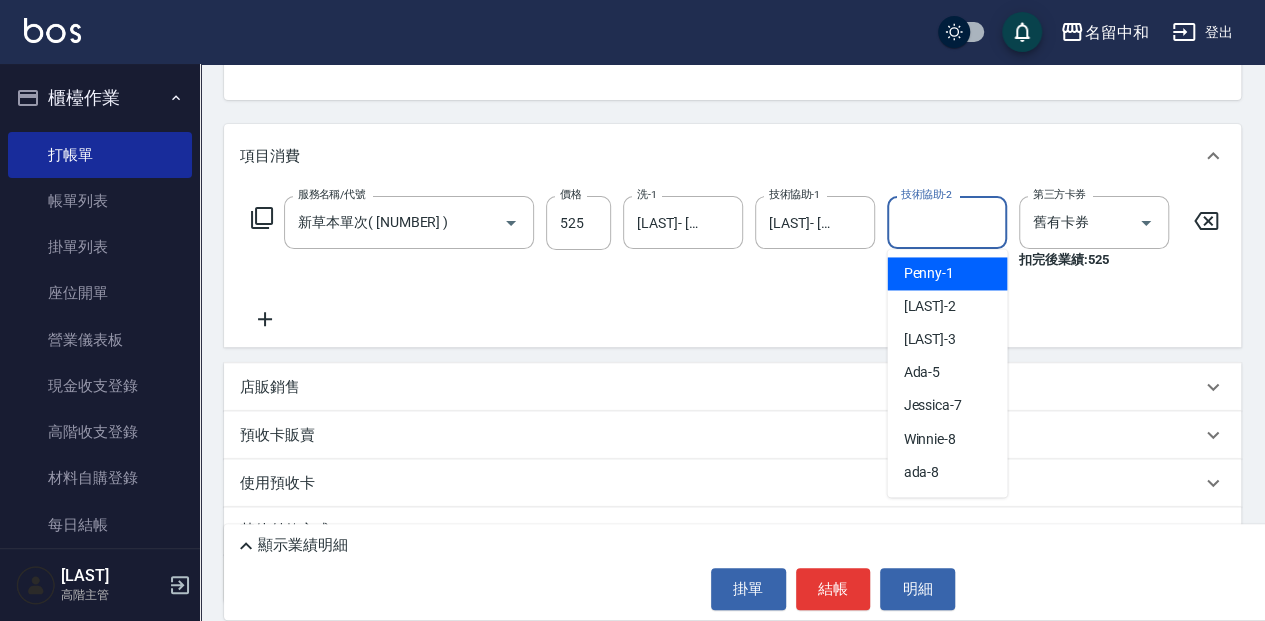 click on "技術協助-2" at bounding box center [947, 222] 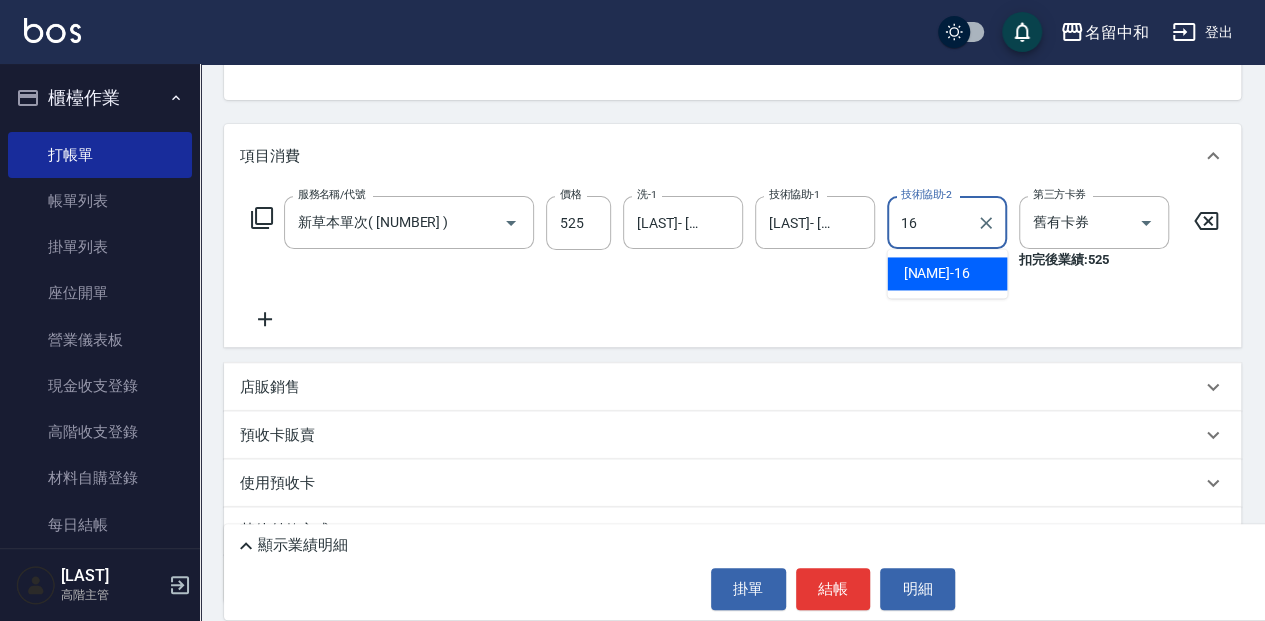 click on "[NAME] [NUMBER]" at bounding box center (936, 273) 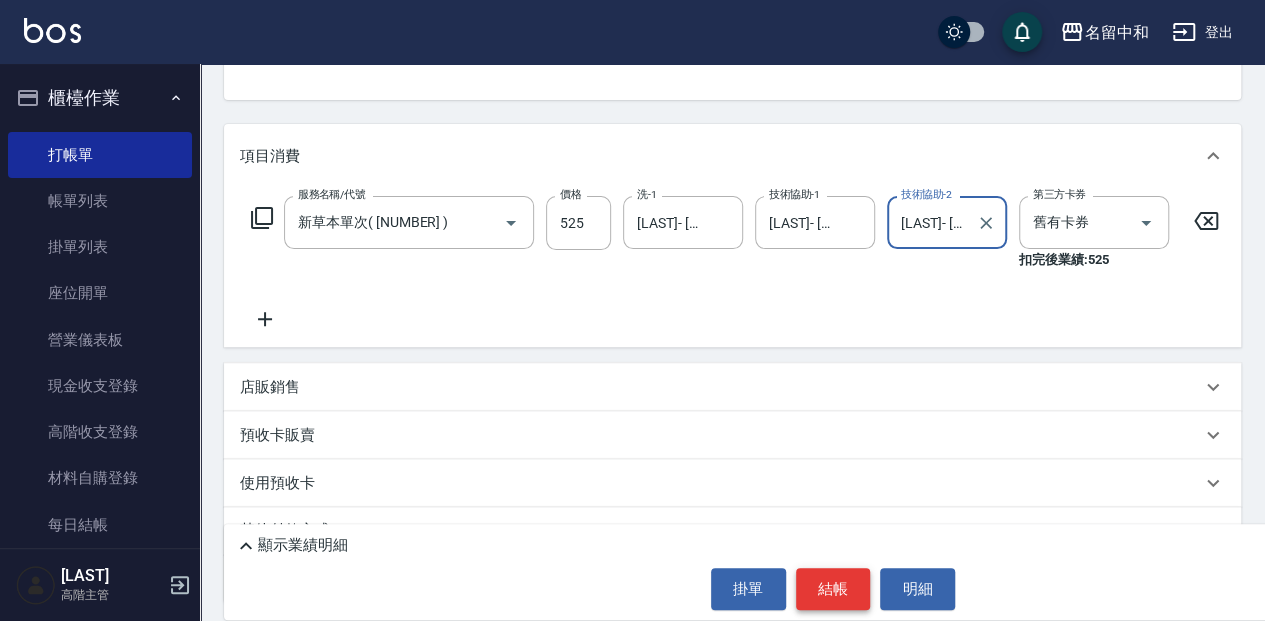 type on "[LAST]- [NUMBER]" 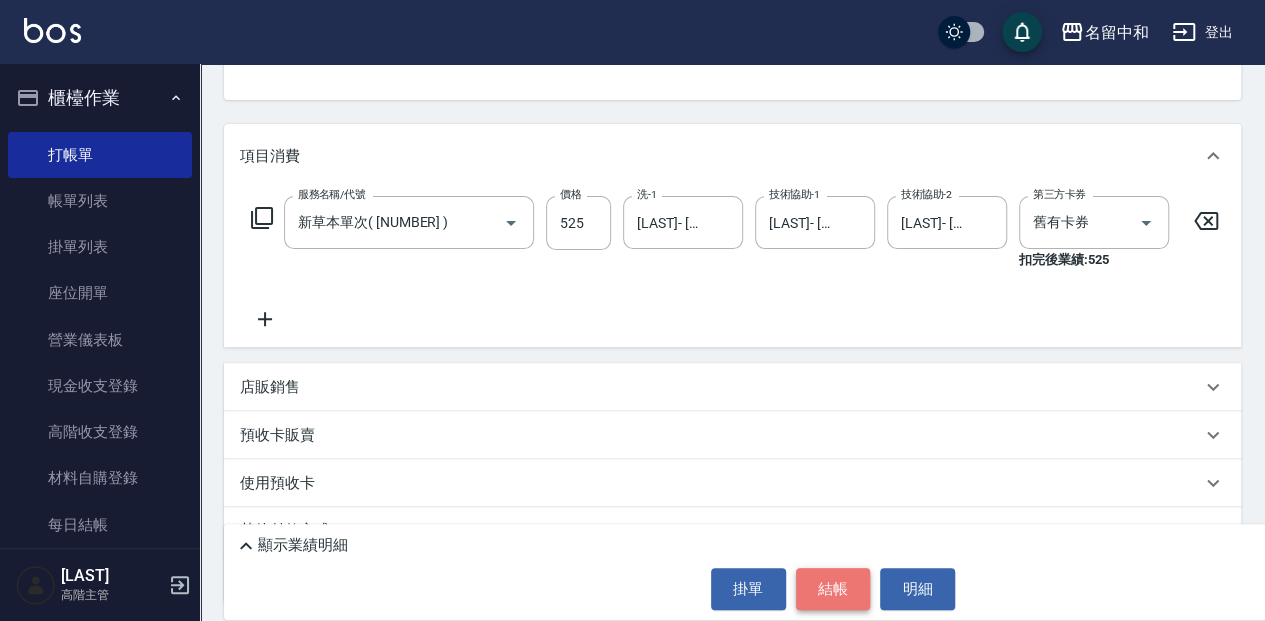 click on "結帳" at bounding box center [833, 589] 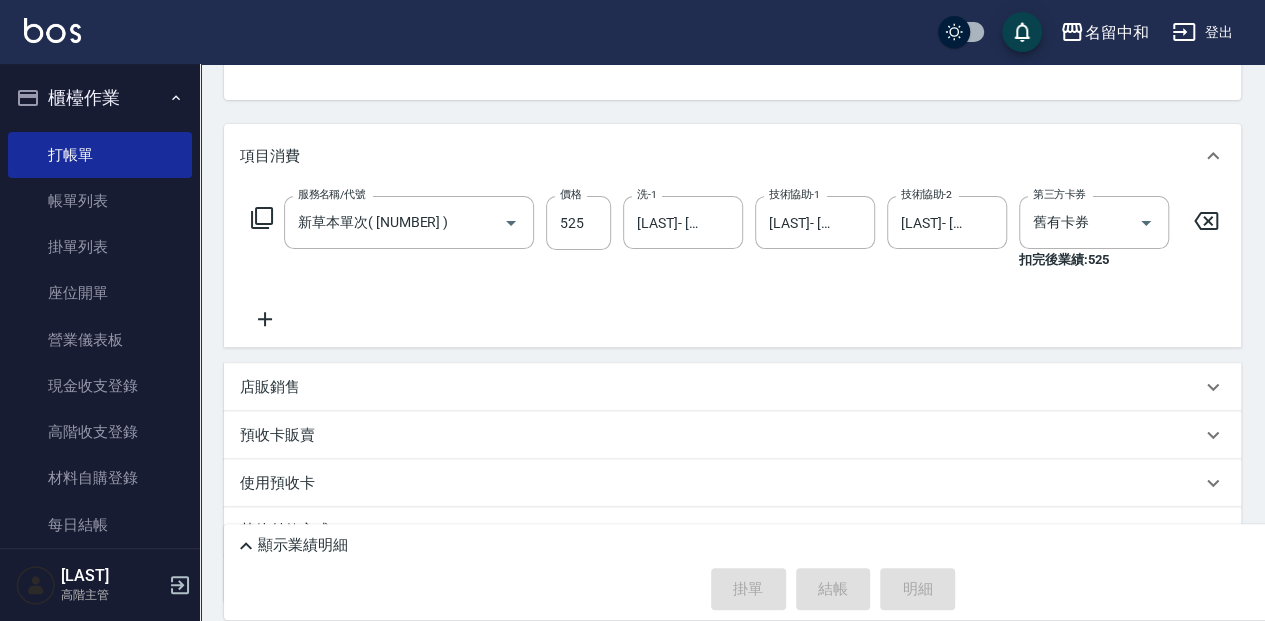 type on "2025/08/03 16:31" 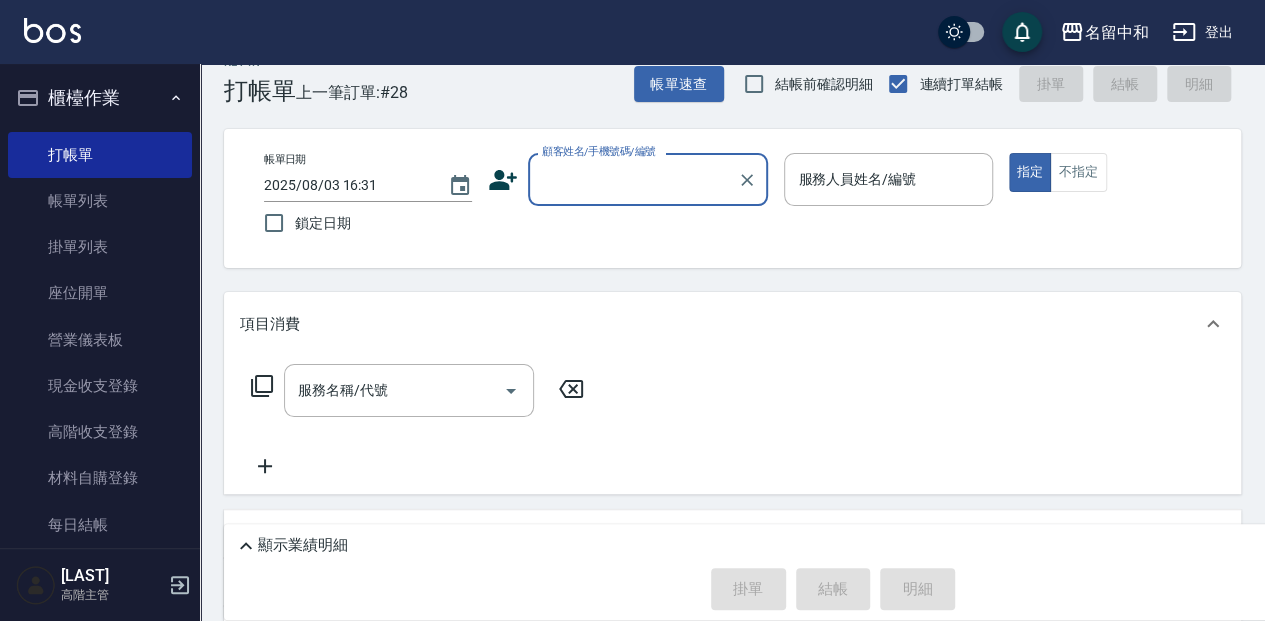 scroll, scrollTop: 0, scrollLeft: 0, axis: both 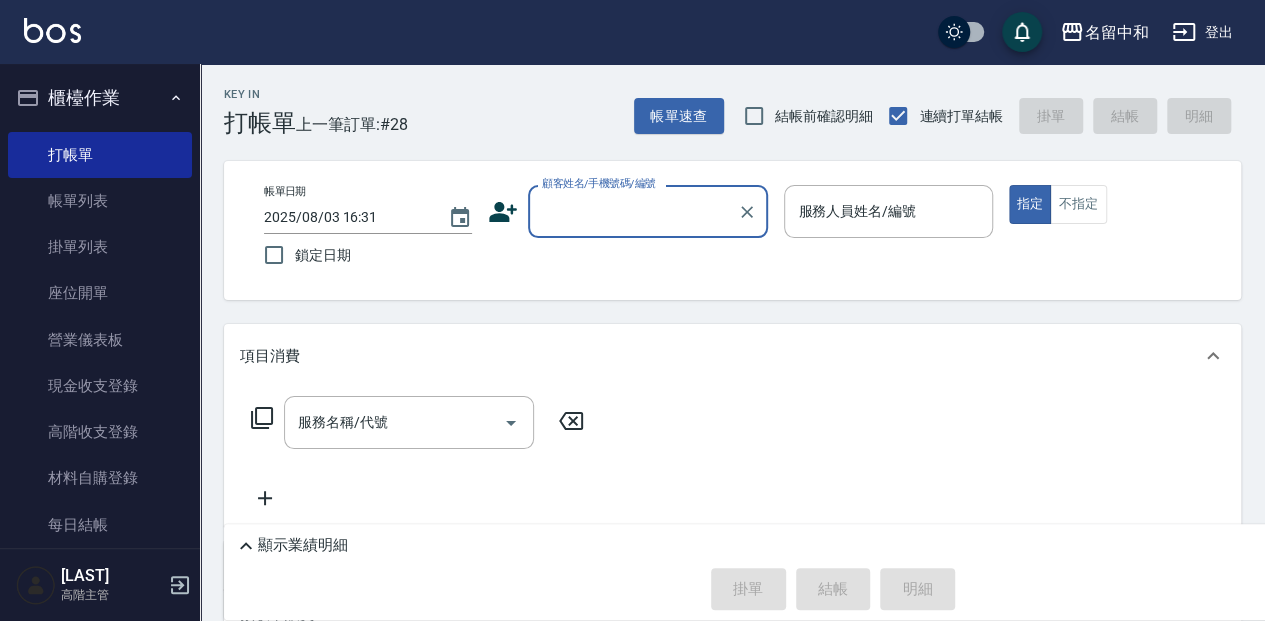 click on "顧客姓名/手機號碼/編號" at bounding box center [648, 211] 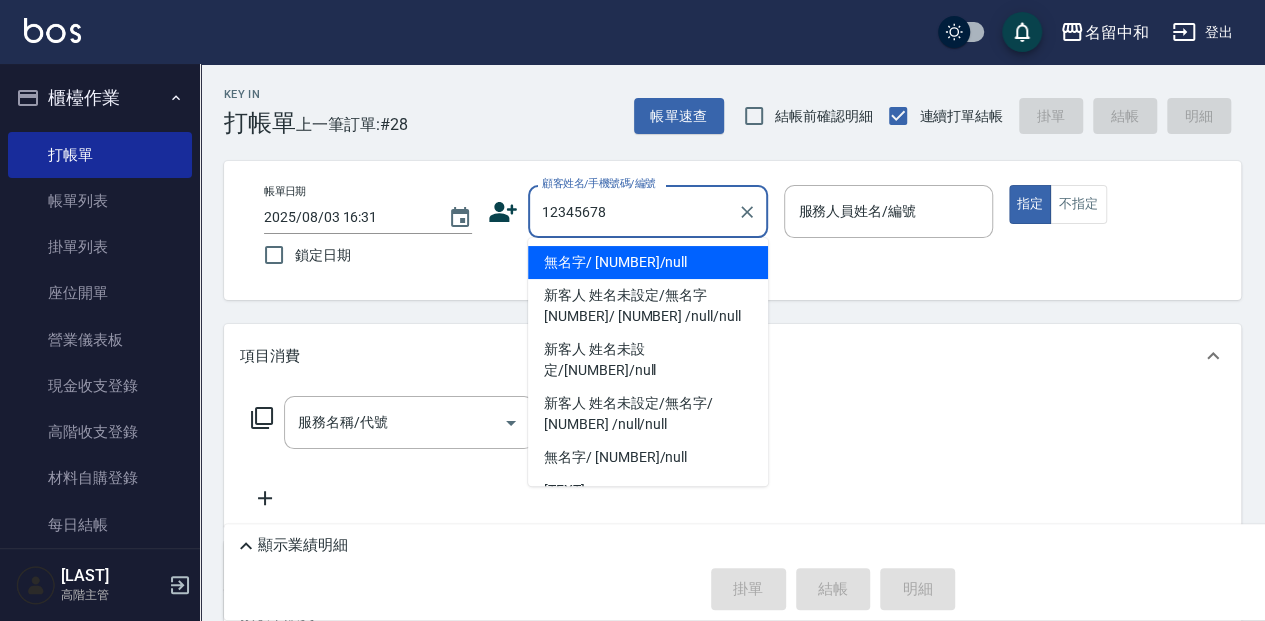 click on "無名字/ [NUMBER]/null" at bounding box center [648, 262] 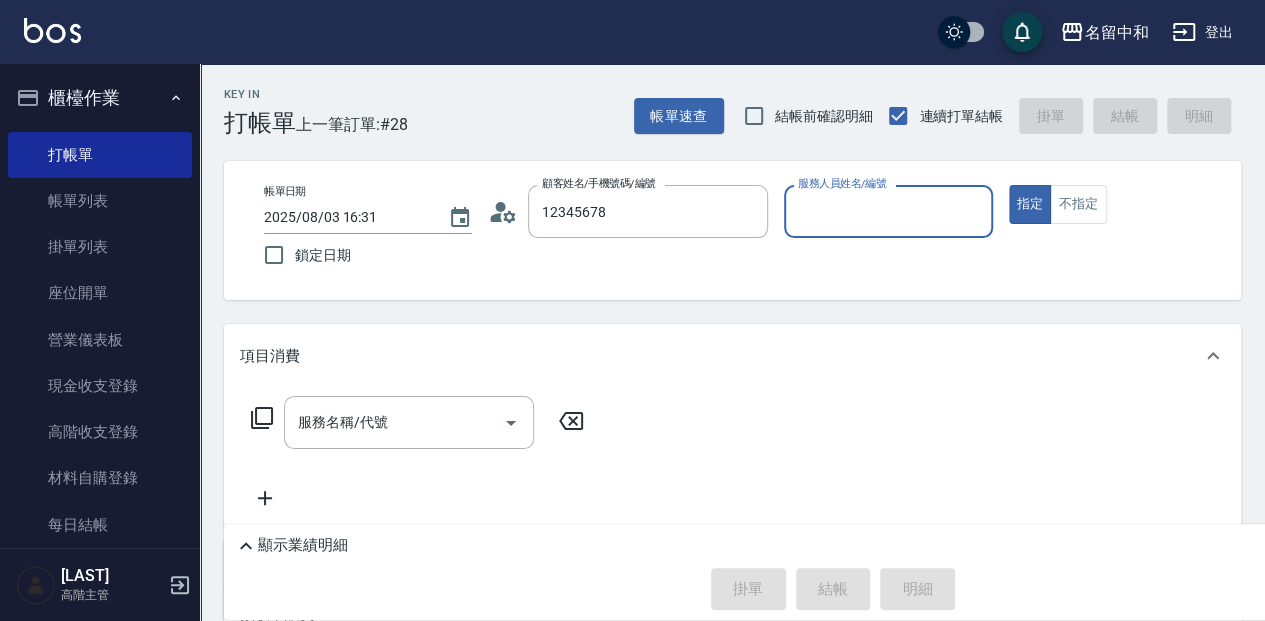 type on "無名字/ [NUMBER]/null" 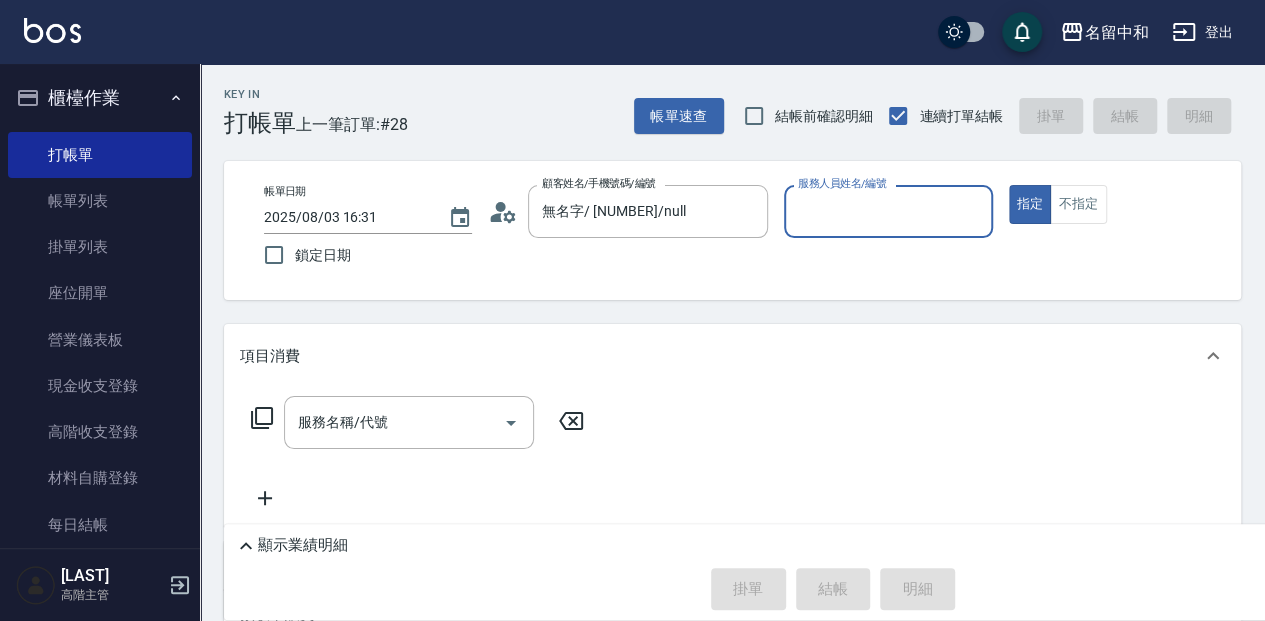 click on "服務人員姓名/編號" at bounding box center (888, 211) 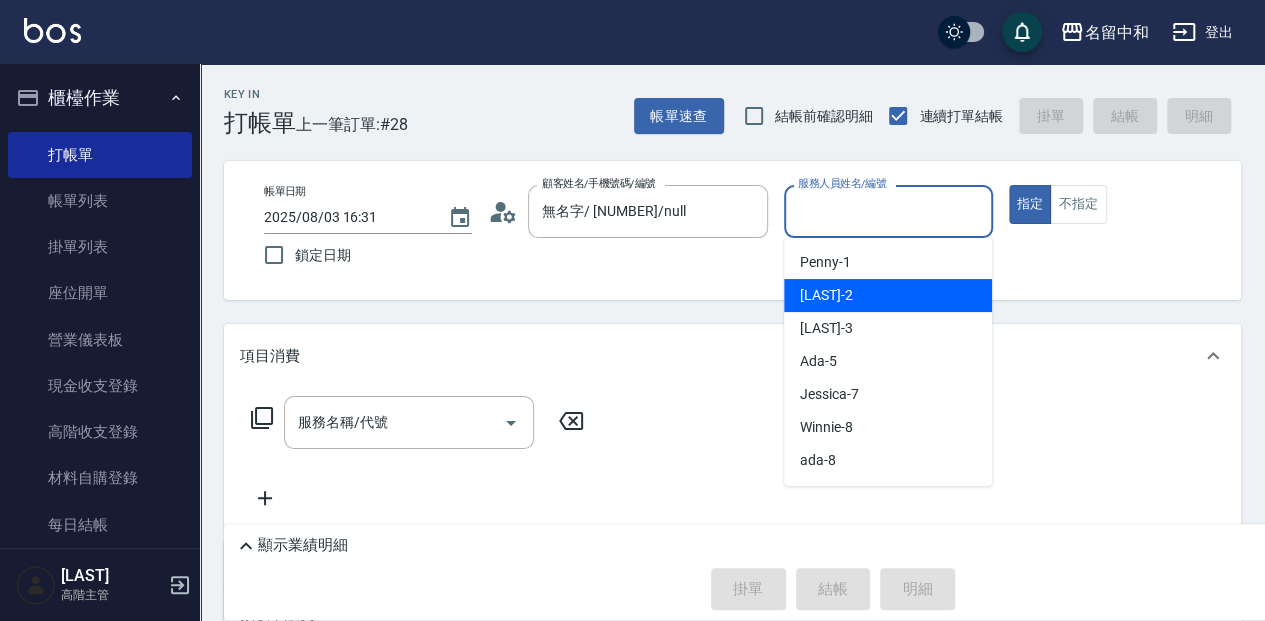 drag, startPoint x: 888, startPoint y: 294, endPoint x: 870, endPoint y: 292, distance: 18.110771 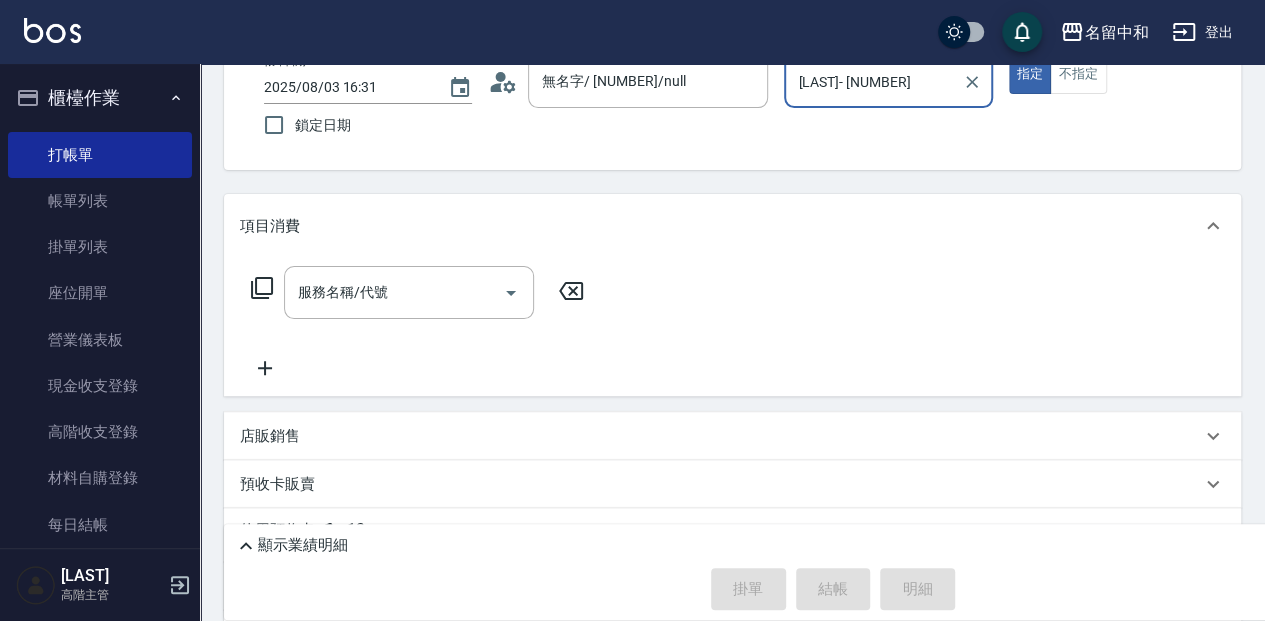 scroll, scrollTop: 133, scrollLeft: 0, axis: vertical 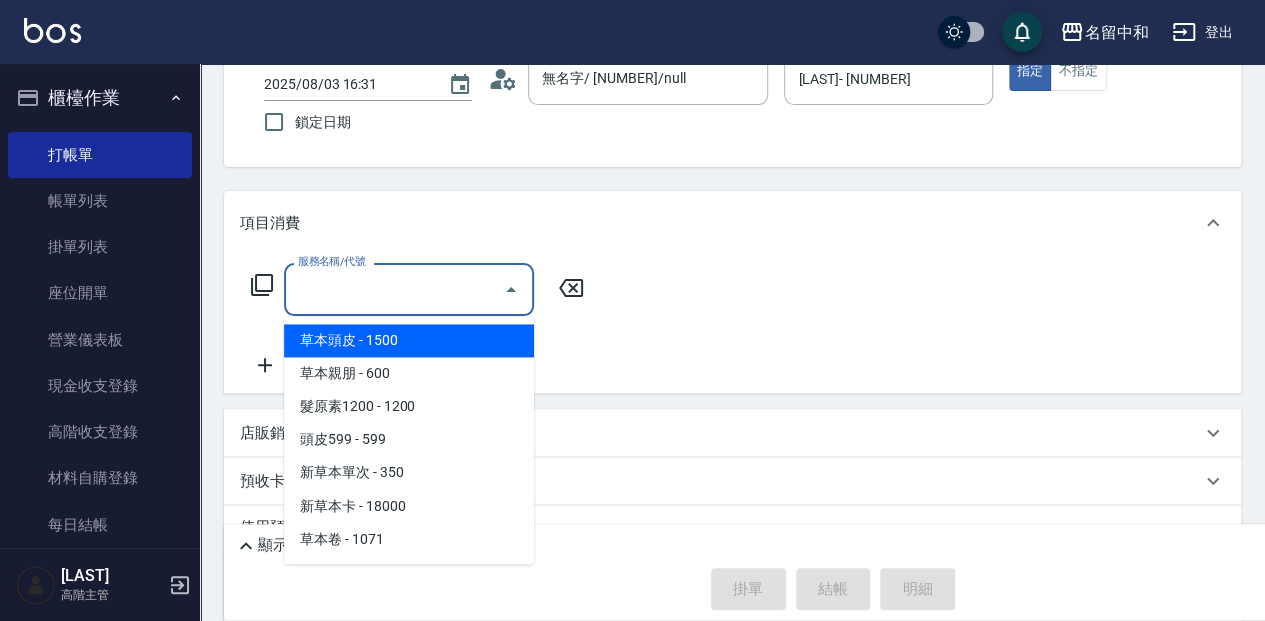 click on "服務名稱/代號" at bounding box center (394, 289) 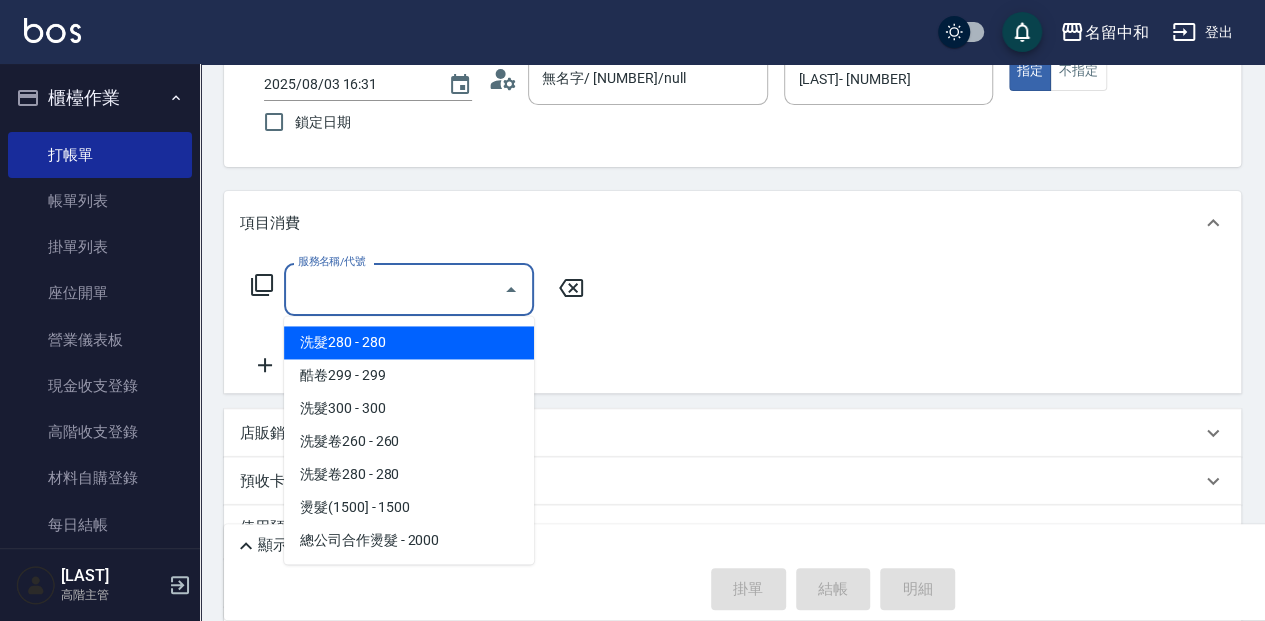 scroll, scrollTop: 933, scrollLeft: 0, axis: vertical 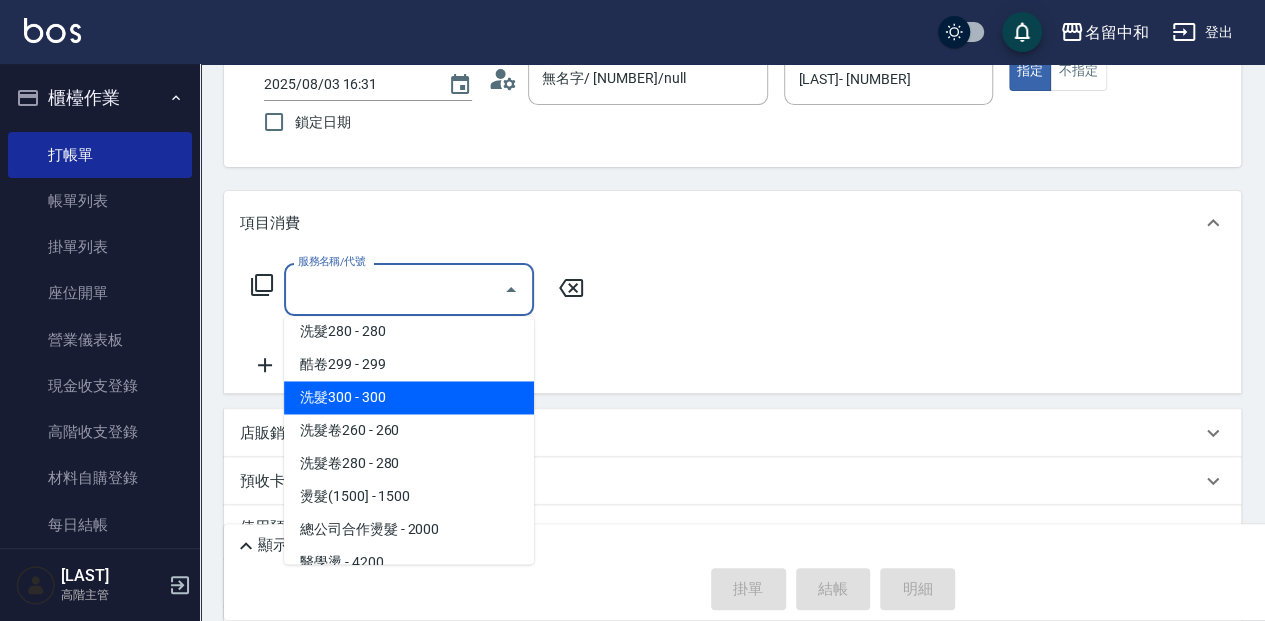 click on "洗髮300 - 300" at bounding box center [409, 397] 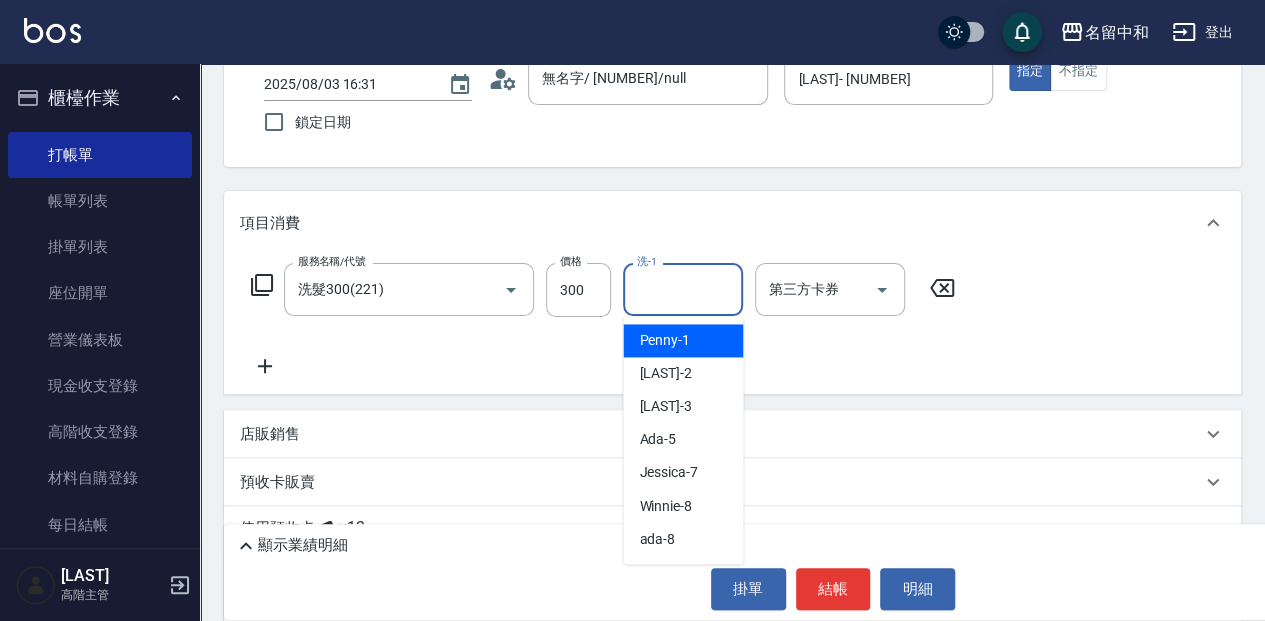 click on "洗-1" at bounding box center (683, 289) 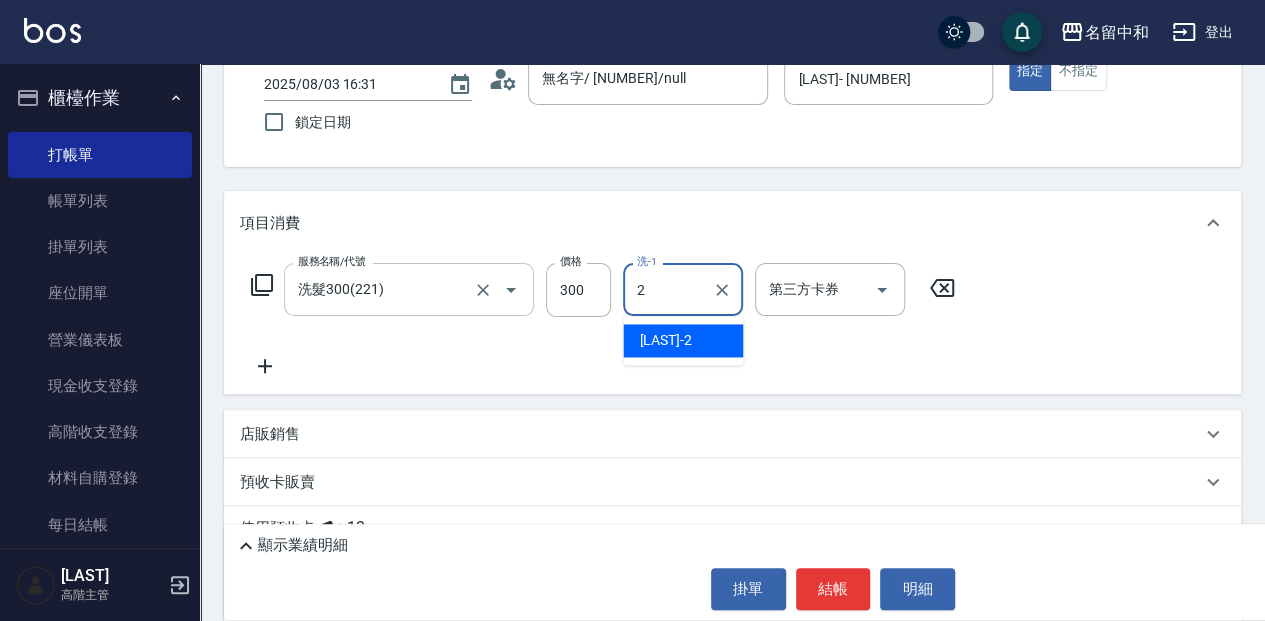 drag, startPoint x: 695, startPoint y: 333, endPoint x: 510, endPoint y: 311, distance: 186.30351 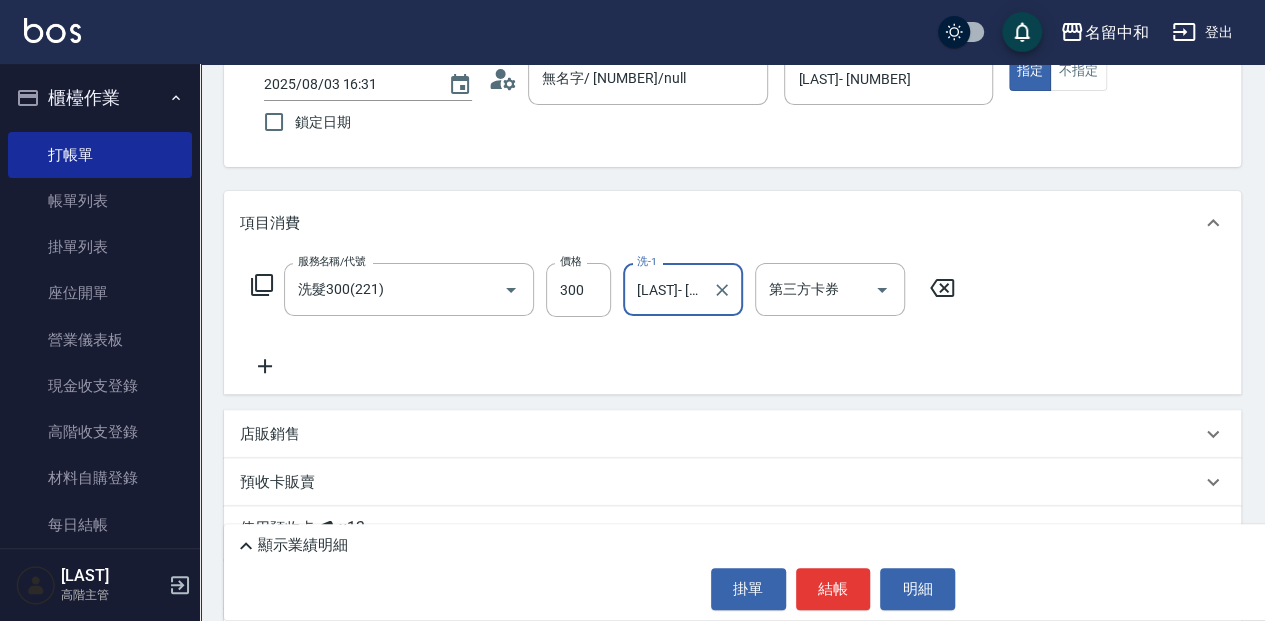 type on "[LAST]- [NUMBER]" 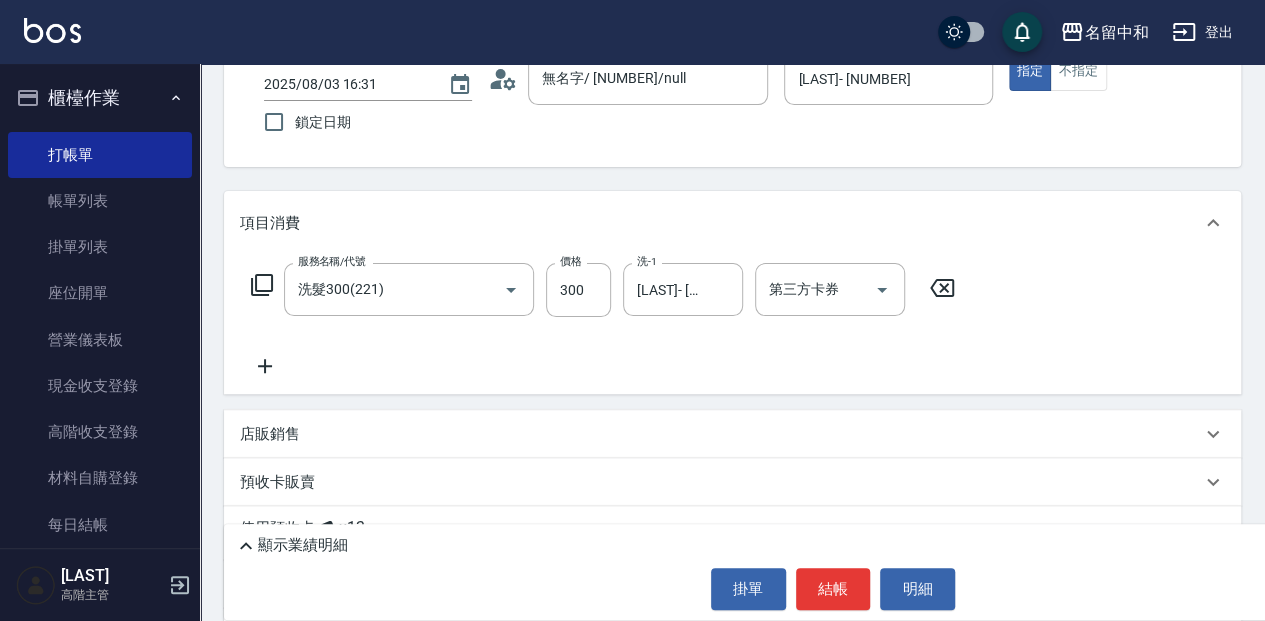 click 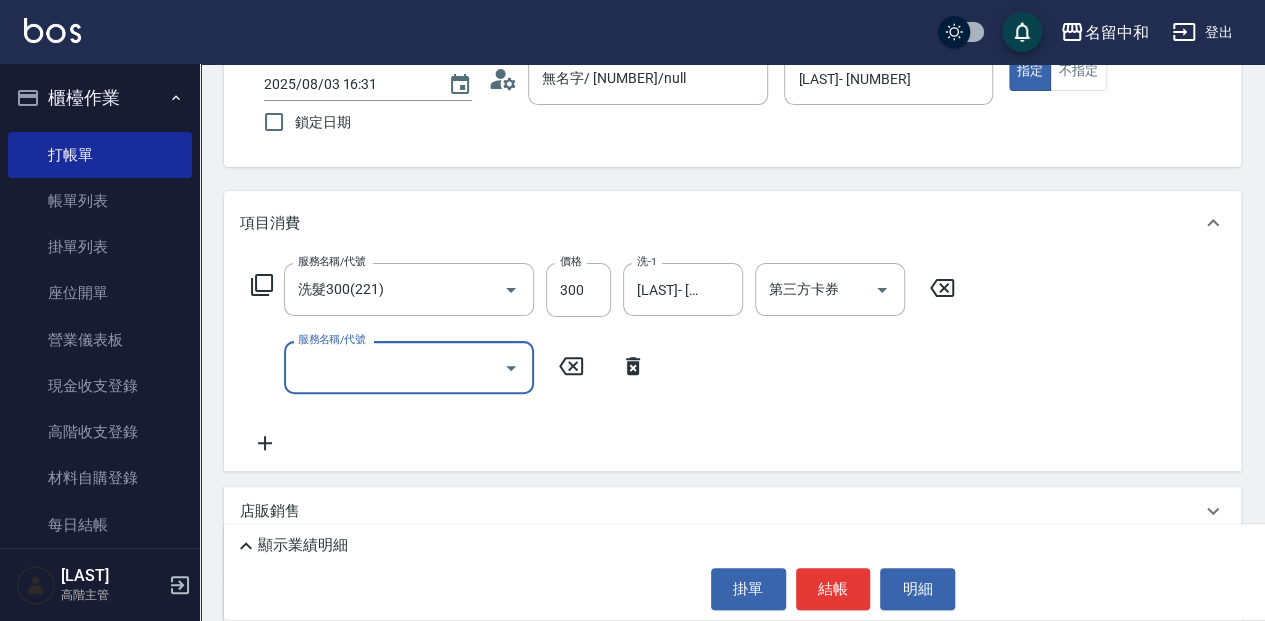 click on "服務名稱/代號" at bounding box center (394, 367) 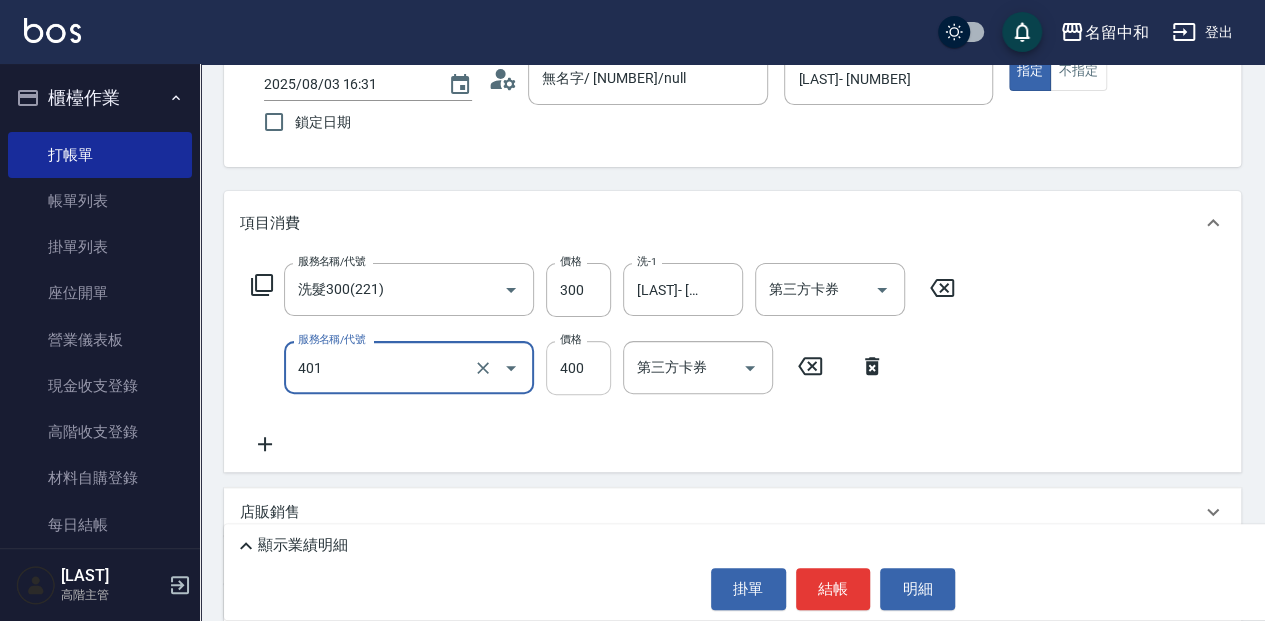 type on "剪髮(400)(401)" 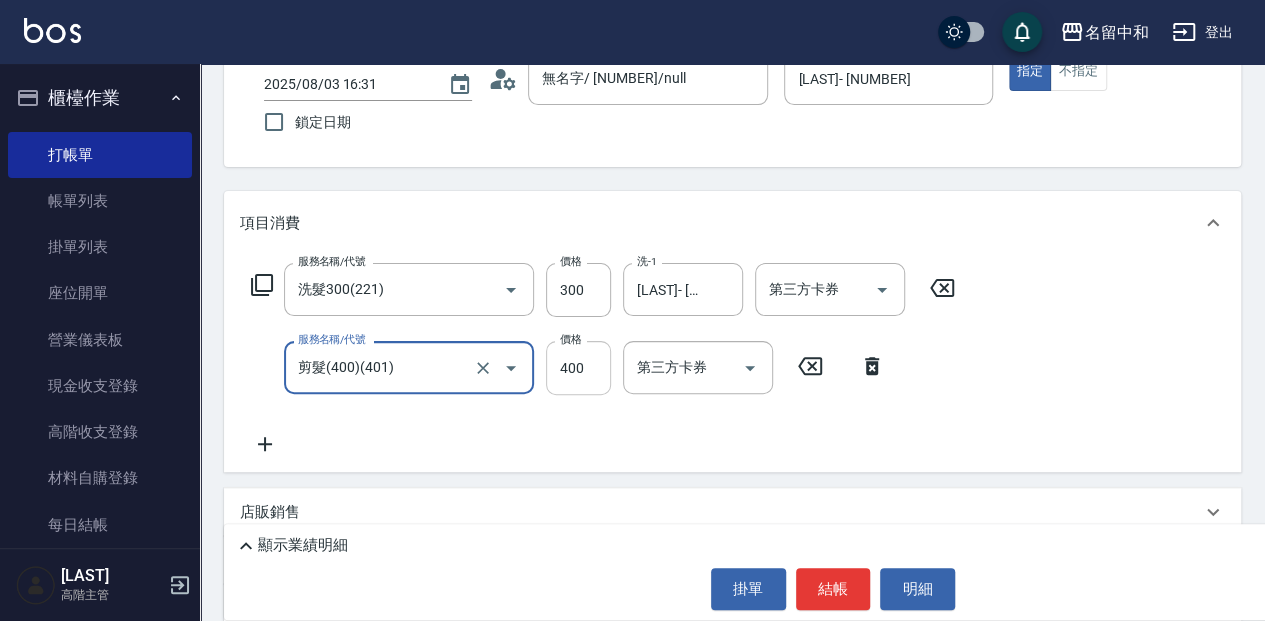 click on "400" at bounding box center [578, 368] 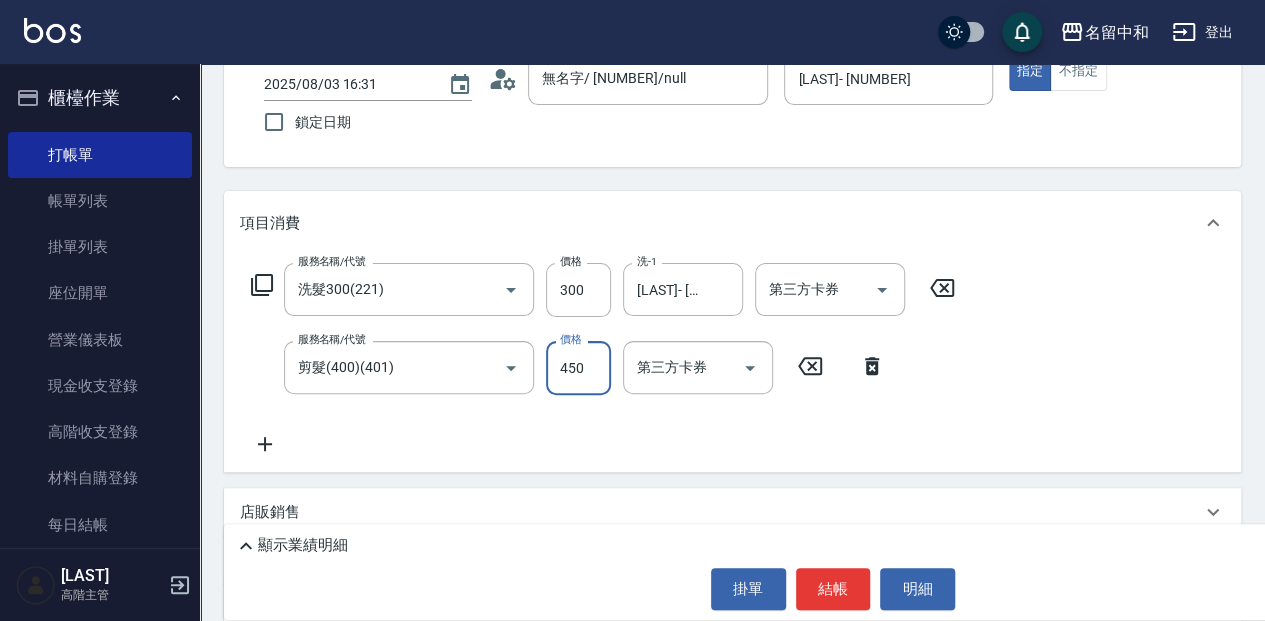 type on "450" 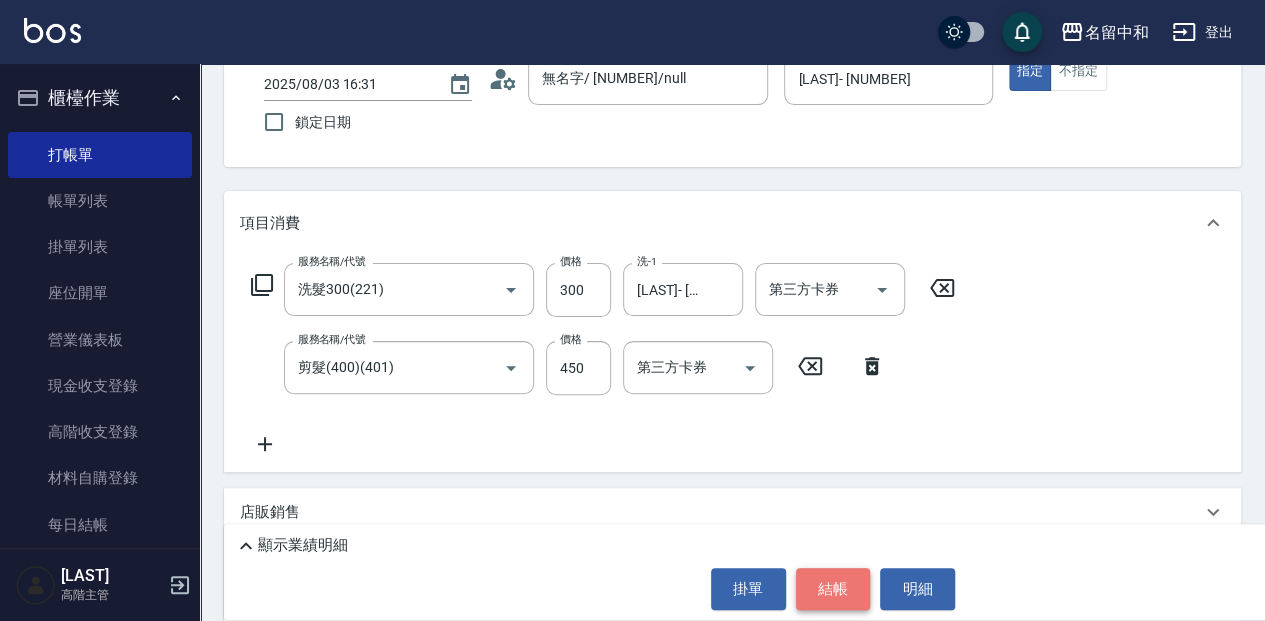 click on "結帳" at bounding box center [833, 589] 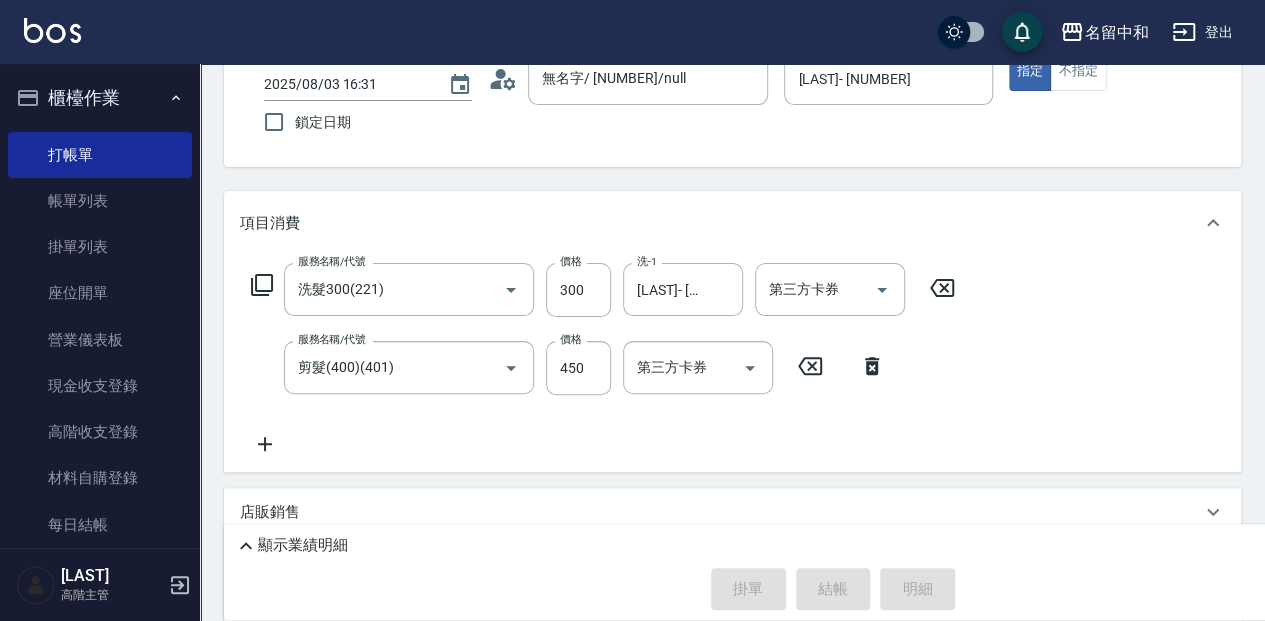type on "2025/08/03 16:32" 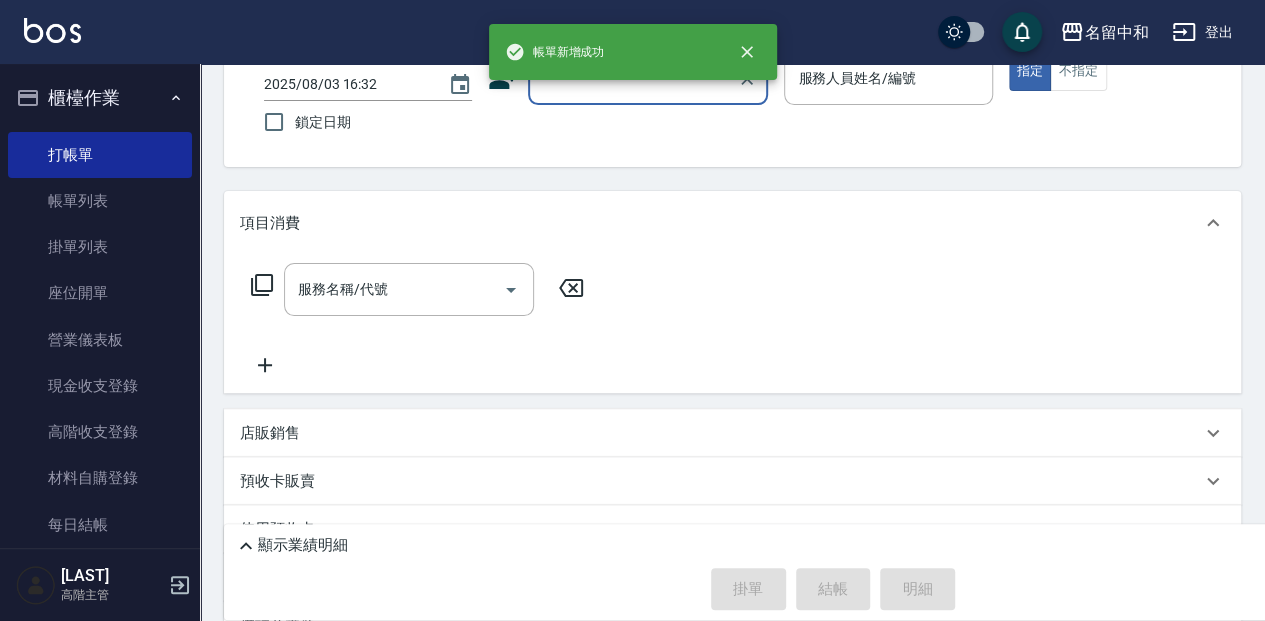 scroll, scrollTop: 69, scrollLeft: 0, axis: vertical 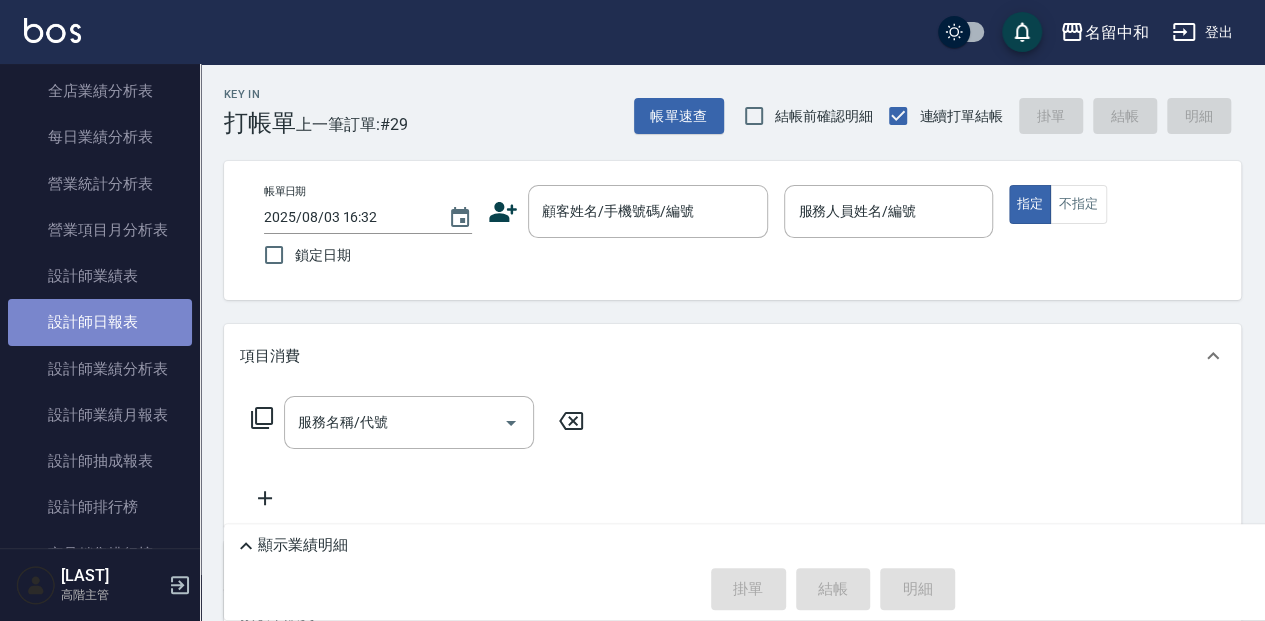 click on "設計師日報表" at bounding box center [100, 322] 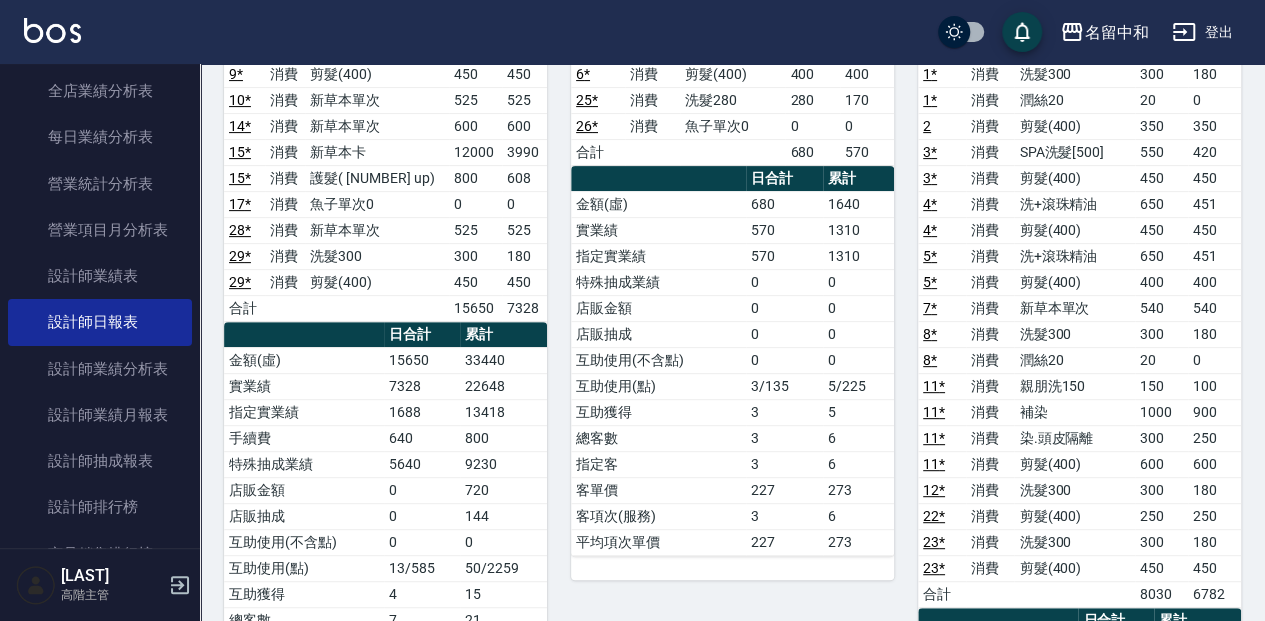 scroll, scrollTop: 266, scrollLeft: 0, axis: vertical 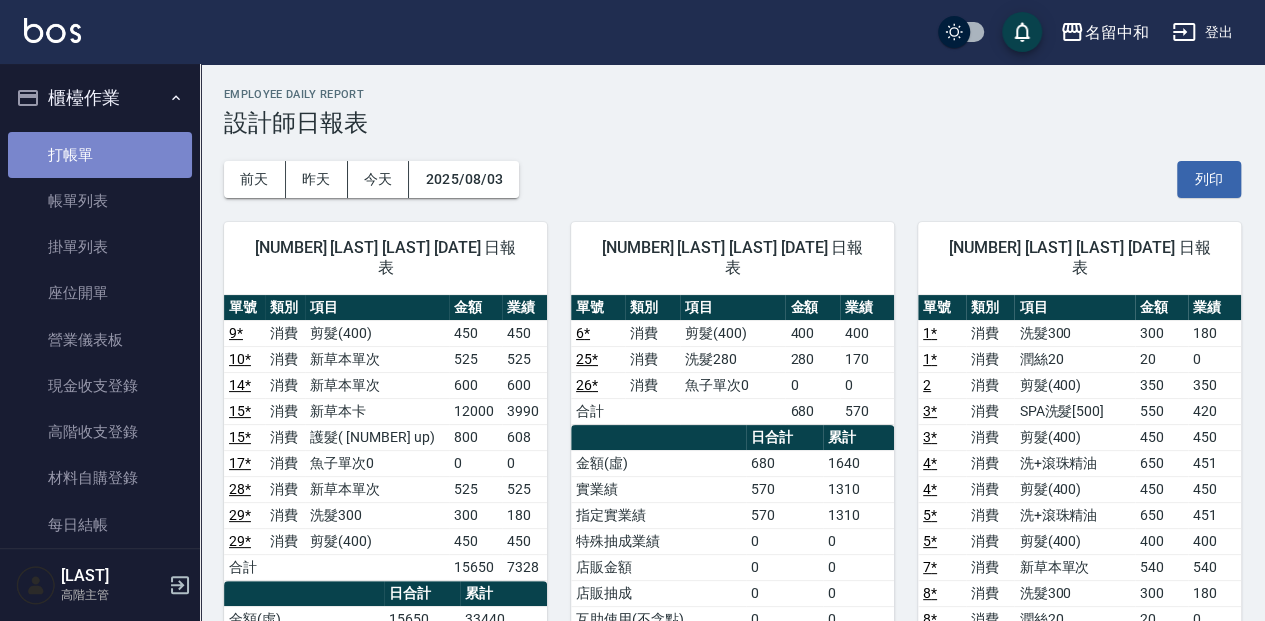 click on "打帳單" at bounding box center [100, 155] 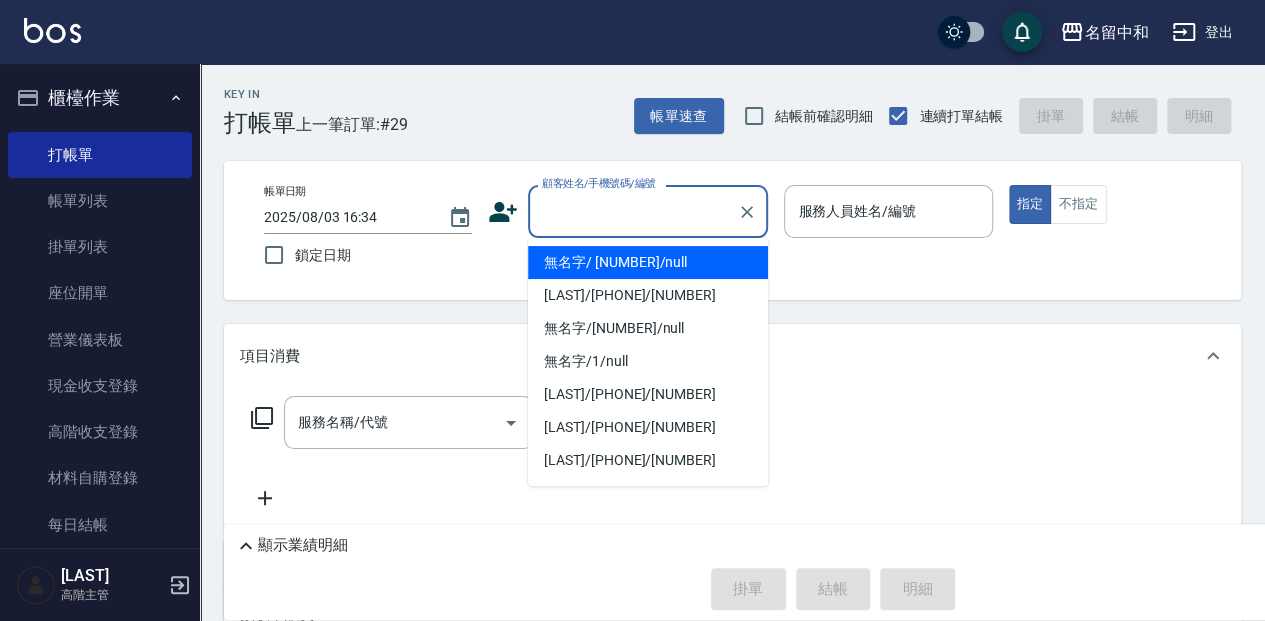 click on "顧客姓名/手機號碼/編號" at bounding box center [633, 211] 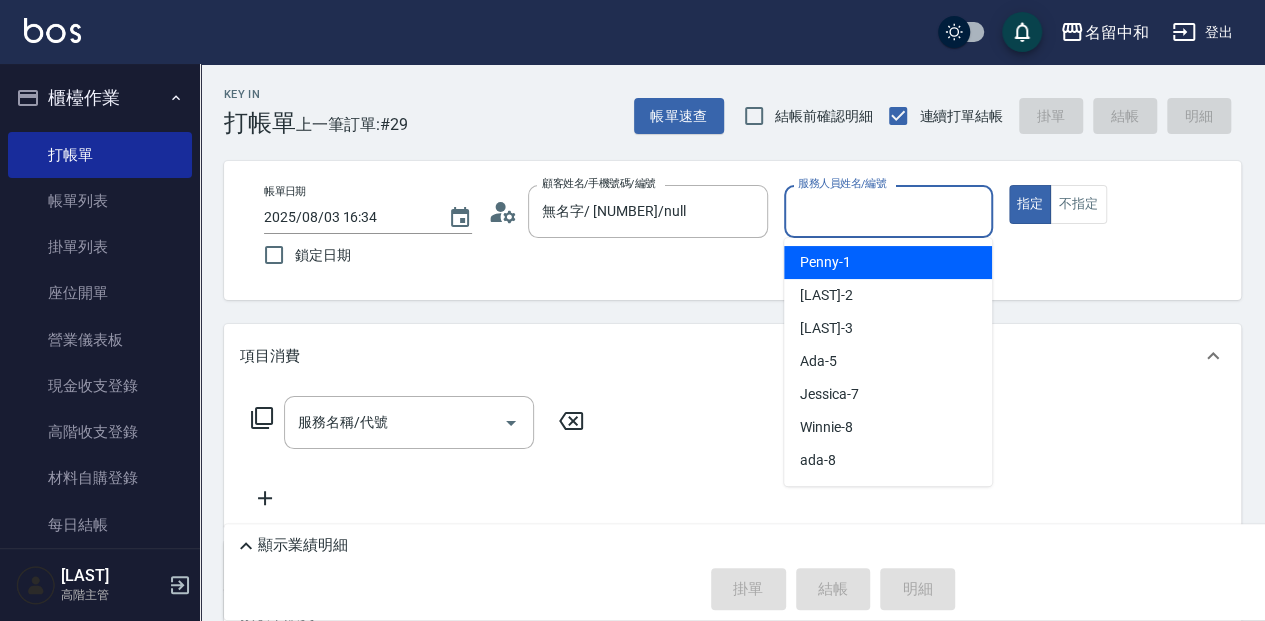 click on "服務人員姓名/編號" at bounding box center [888, 211] 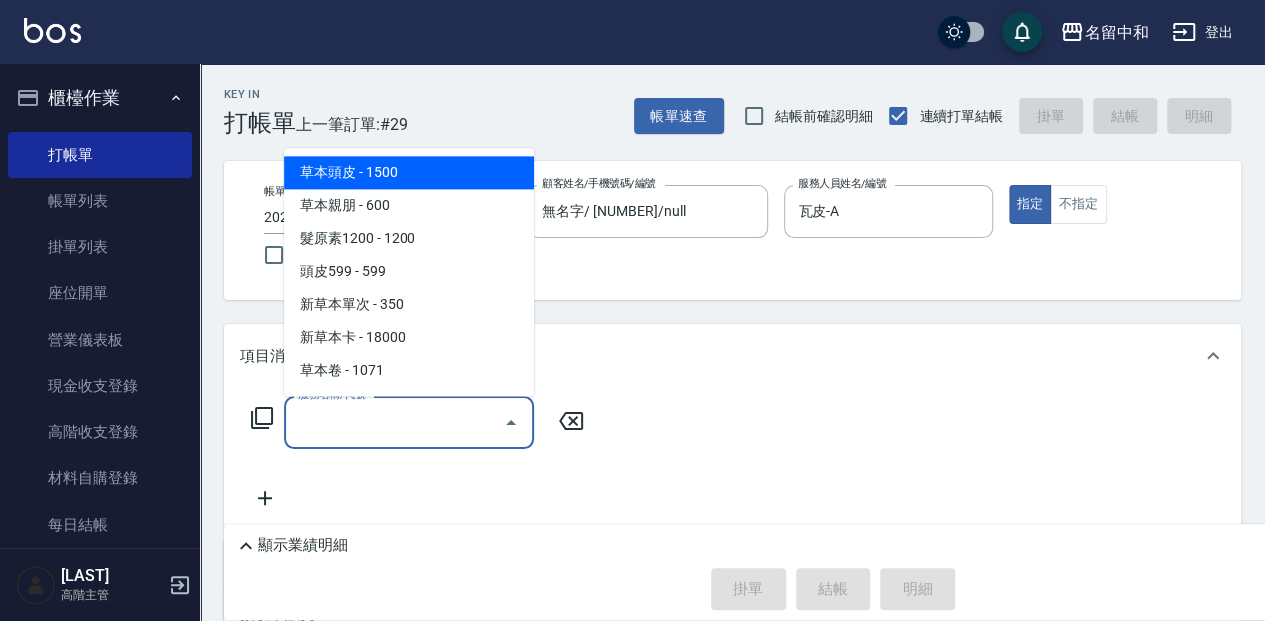 click on "服務名稱/代號" at bounding box center (394, 422) 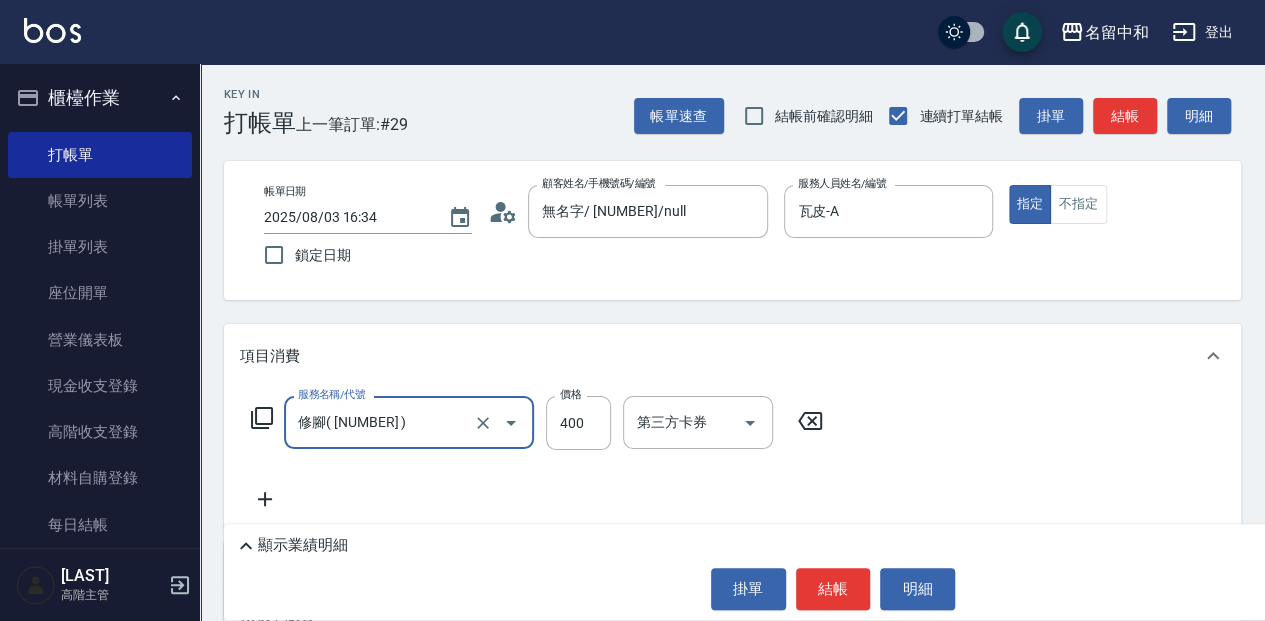drag, startPoint x: 838, startPoint y: 589, endPoint x: 828, endPoint y: 573, distance: 18.867962 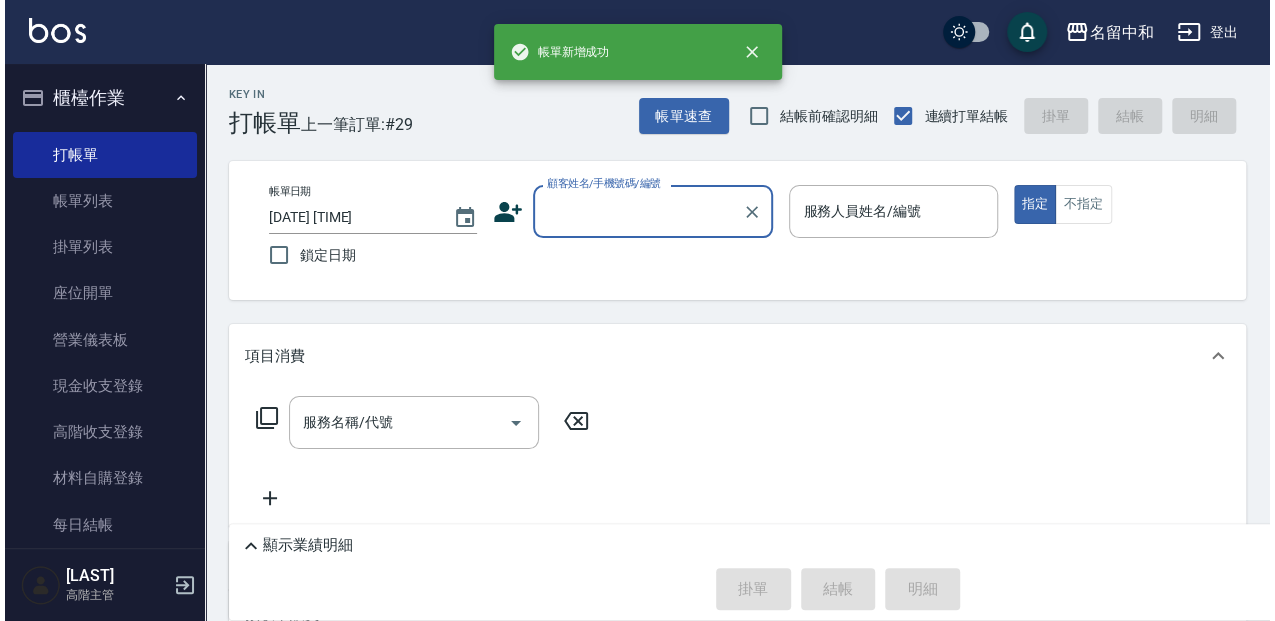 scroll, scrollTop: 0, scrollLeft: 0, axis: both 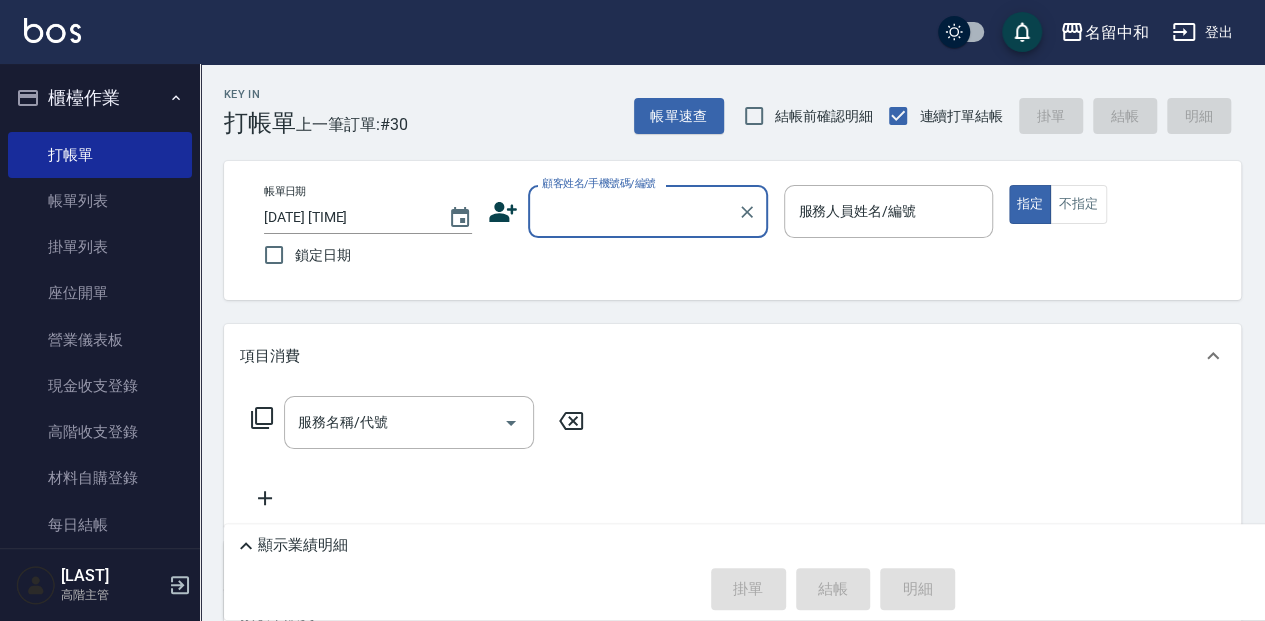 click on "顧客姓名/手機號碼/編號" at bounding box center (633, 211) 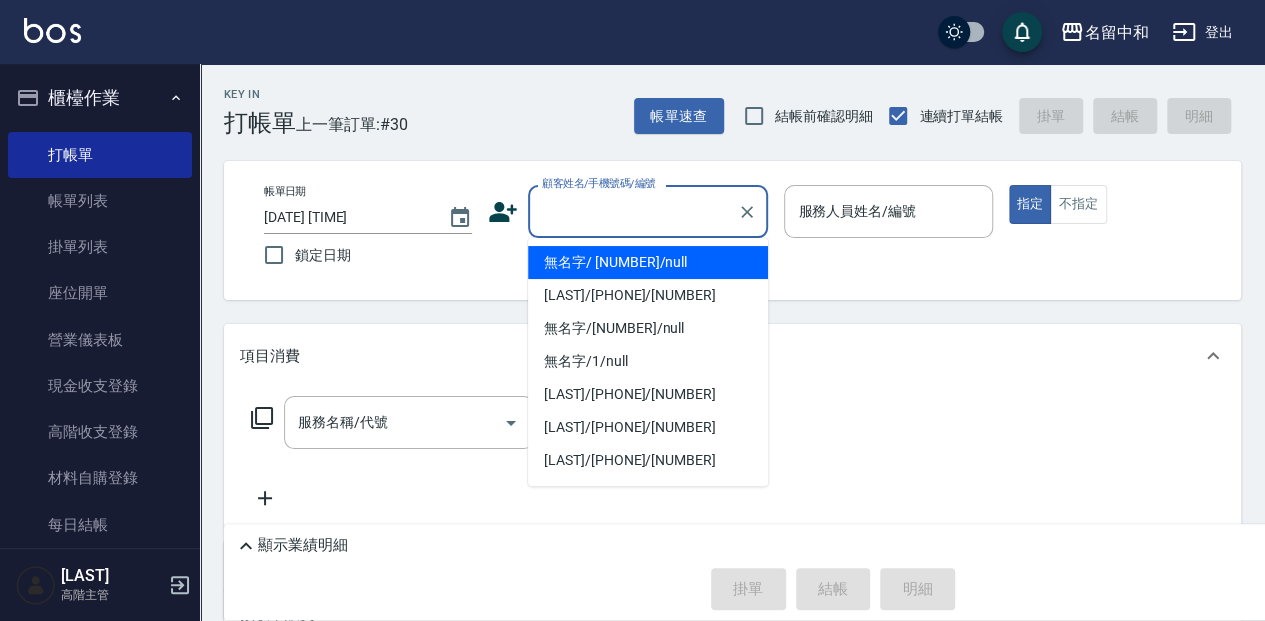 click on "無名字/ [NUMBER]/null" at bounding box center [648, 262] 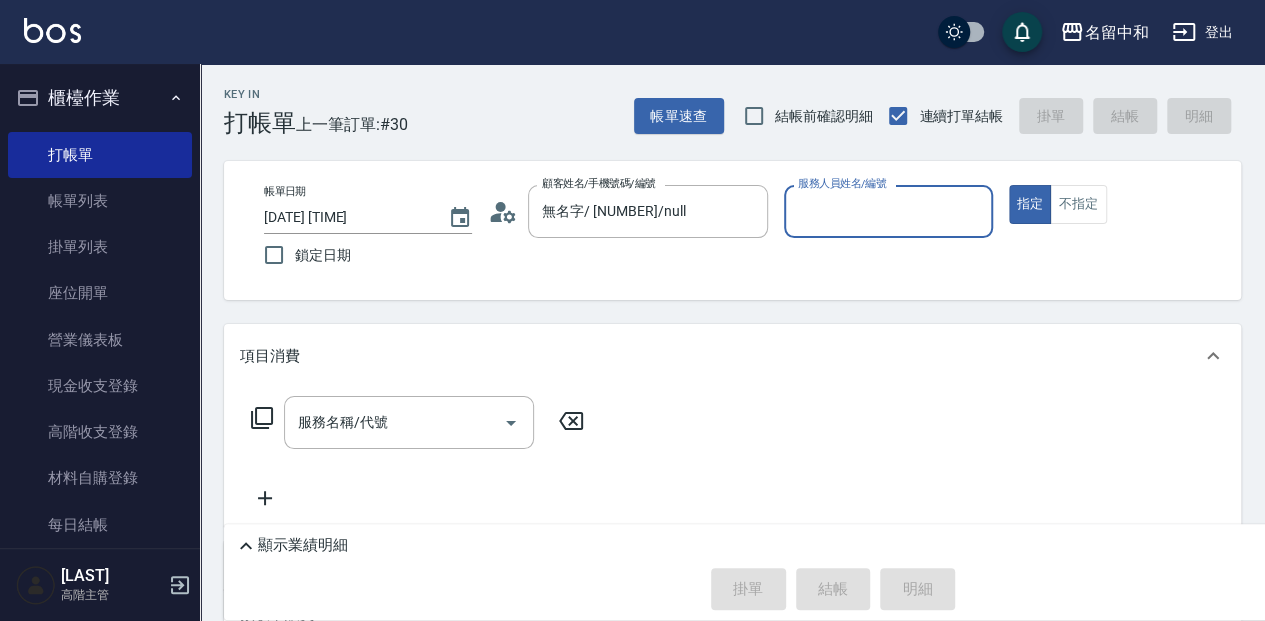 click on "服務人員姓名/編號 服務人員姓名/編號" at bounding box center (888, 211) 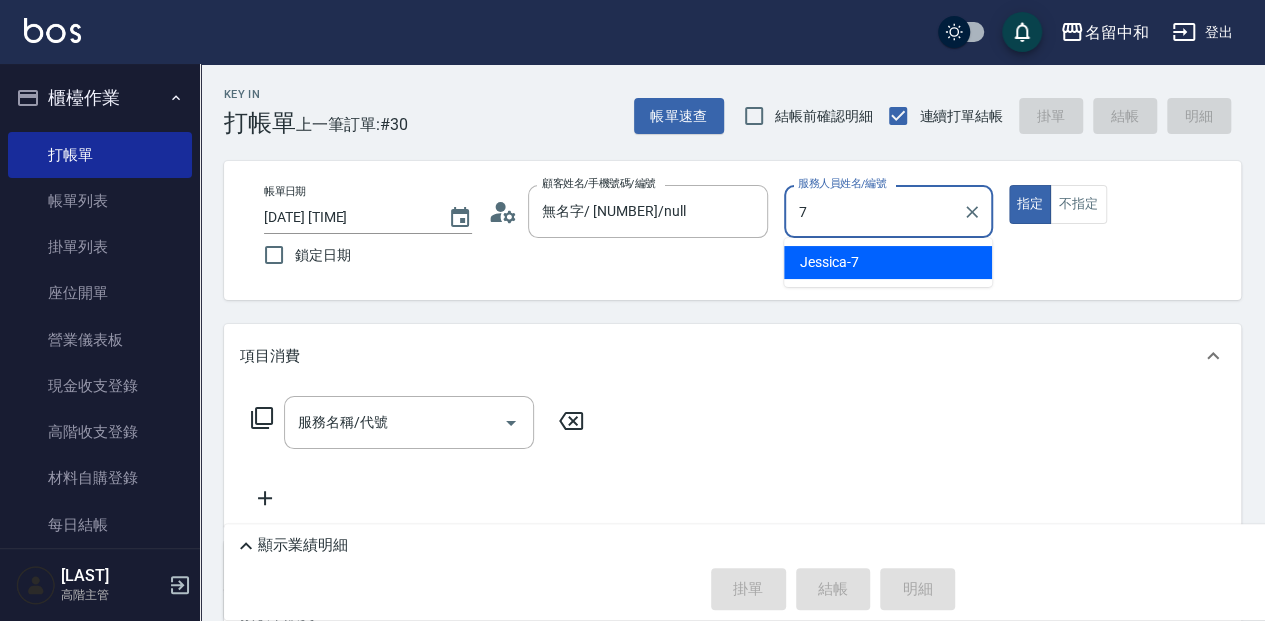 click on "[LAST] - [NUMBER]" at bounding box center [888, 262] 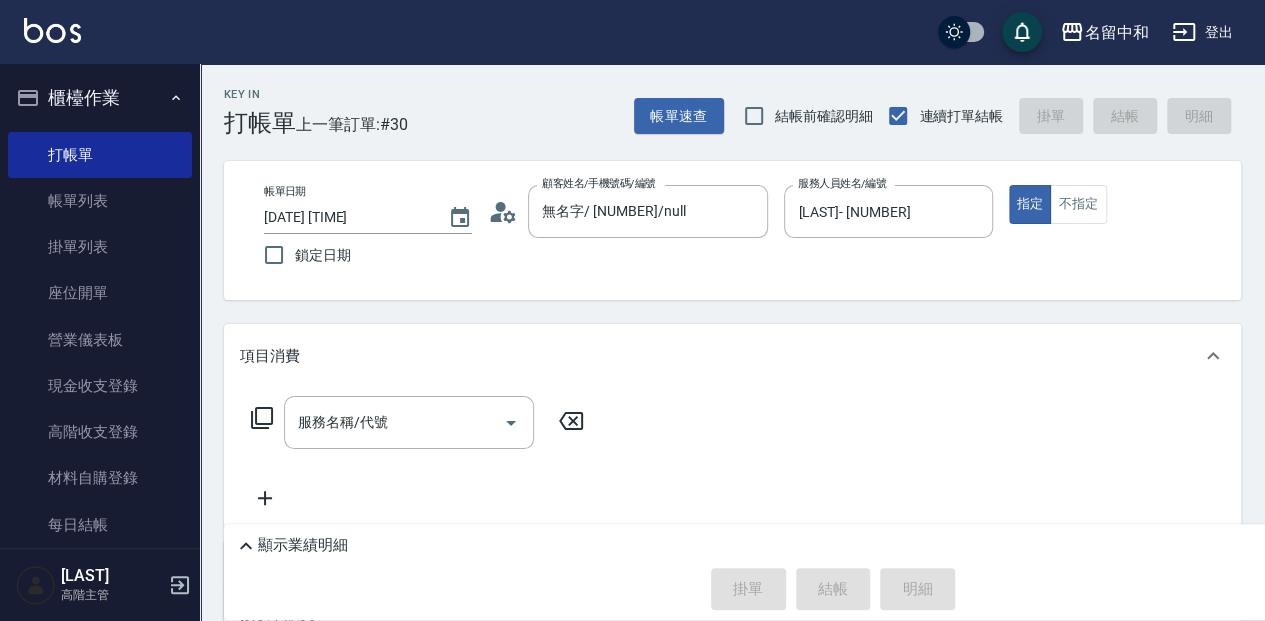 click 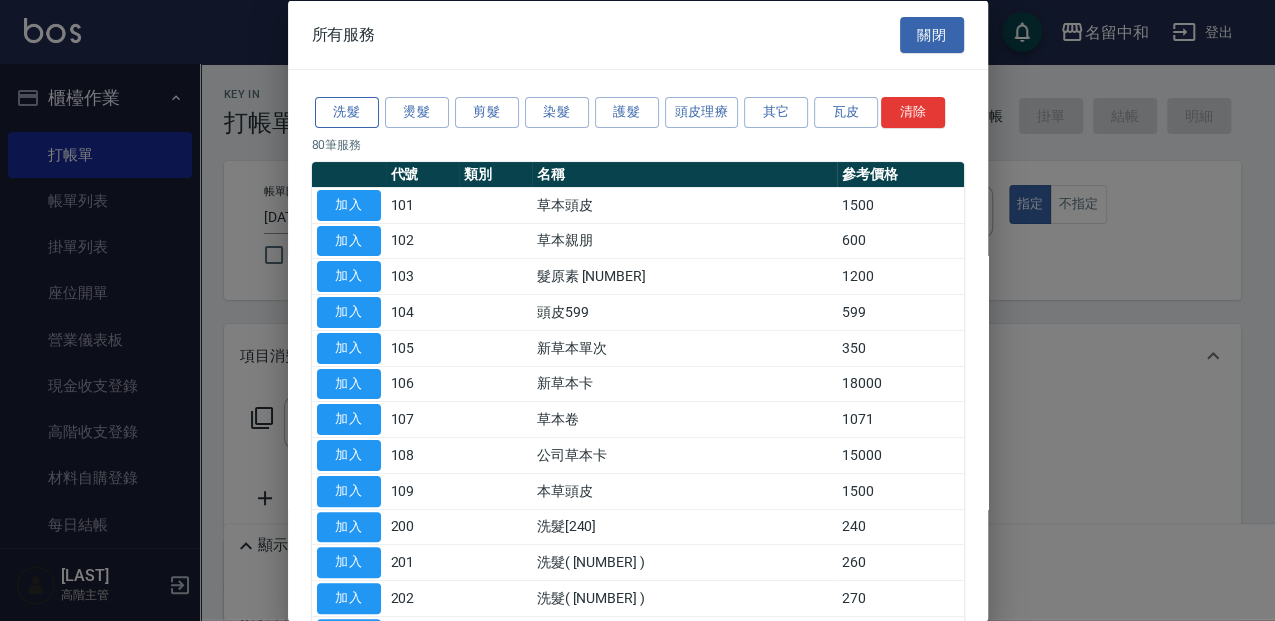 click on "洗髮" at bounding box center [347, 112] 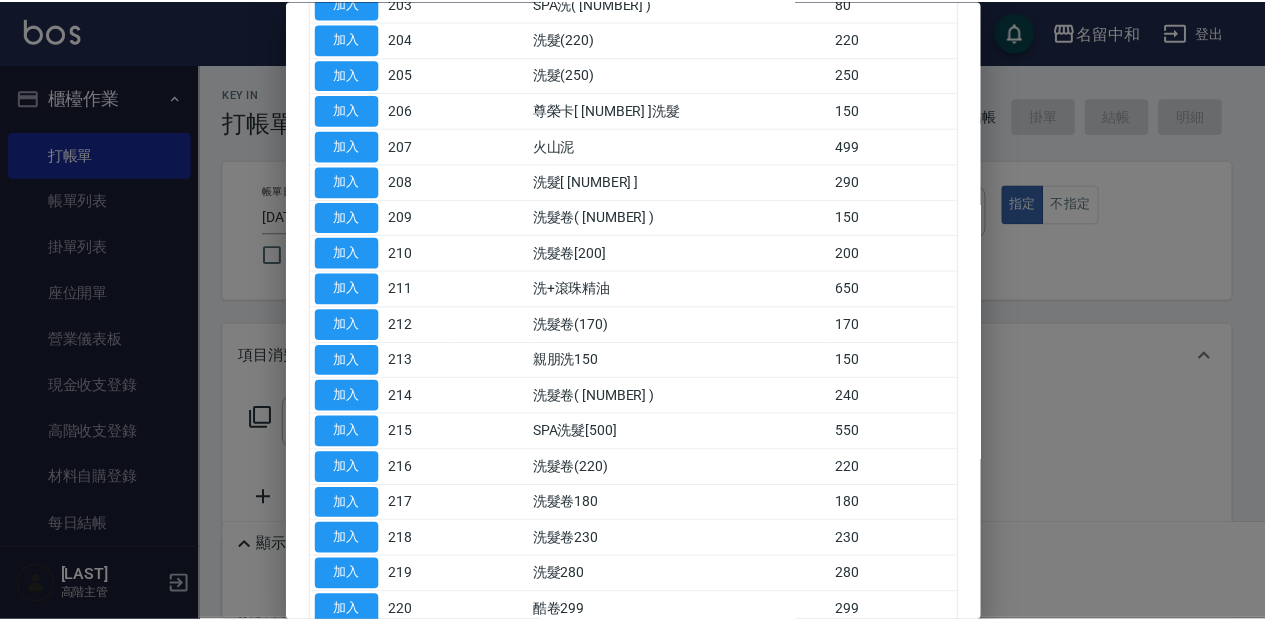scroll, scrollTop: 333, scrollLeft: 0, axis: vertical 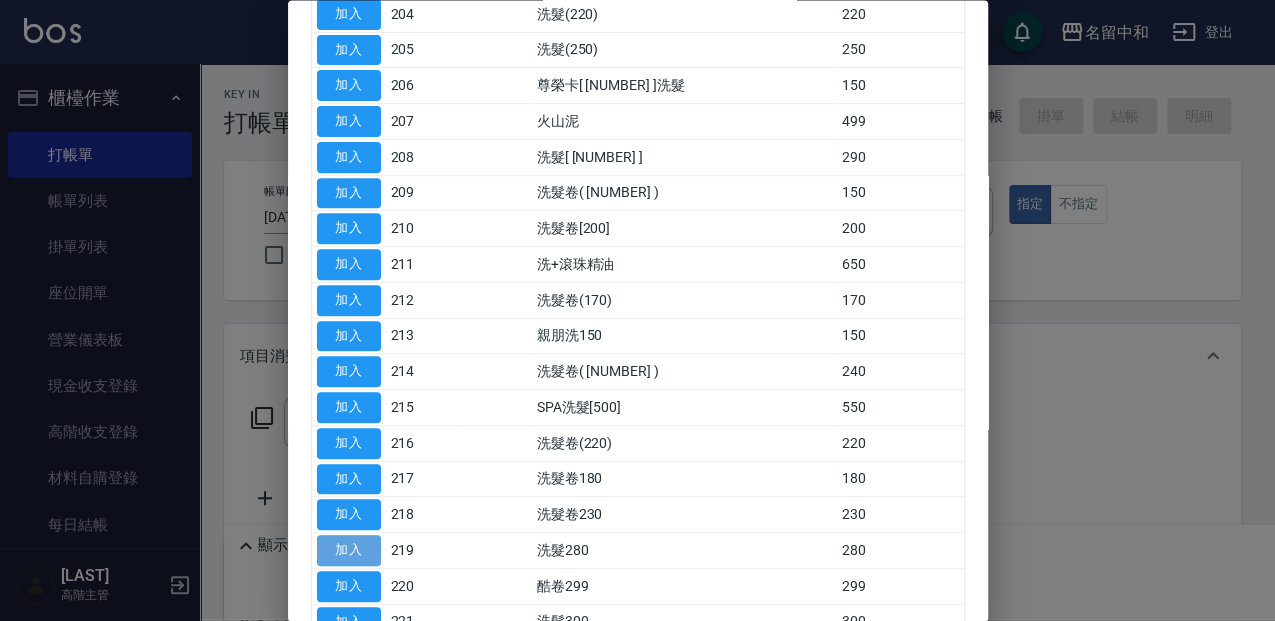 click on "加入" at bounding box center [349, 551] 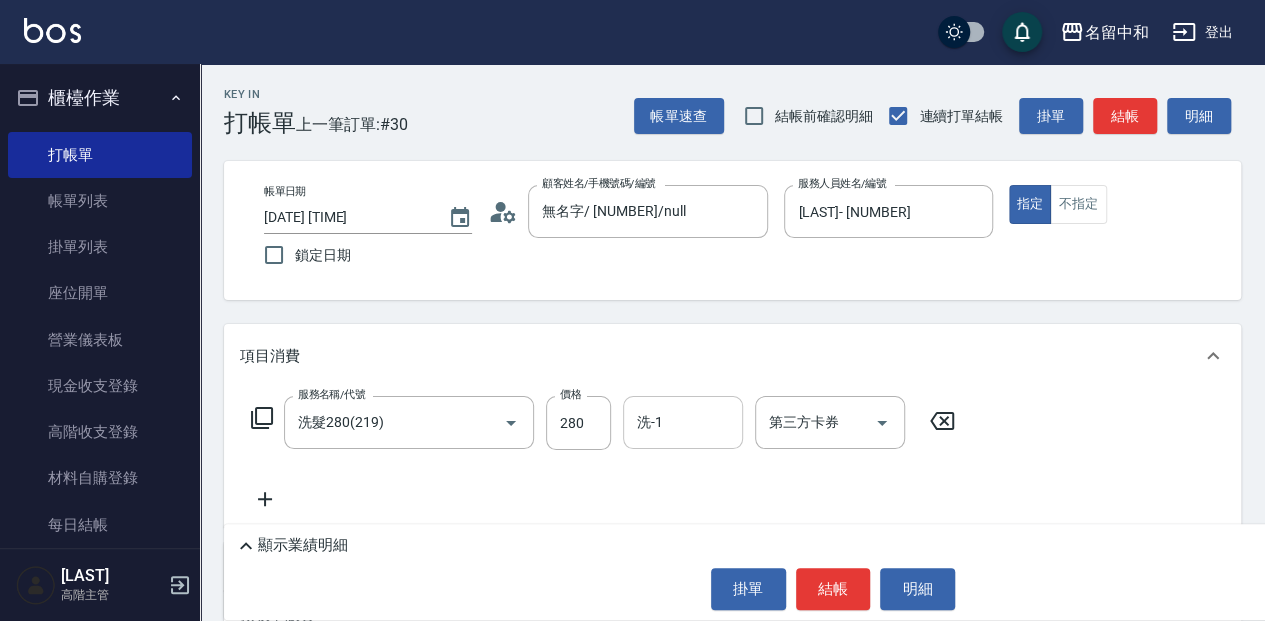 click on "洗-1" at bounding box center [683, 422] 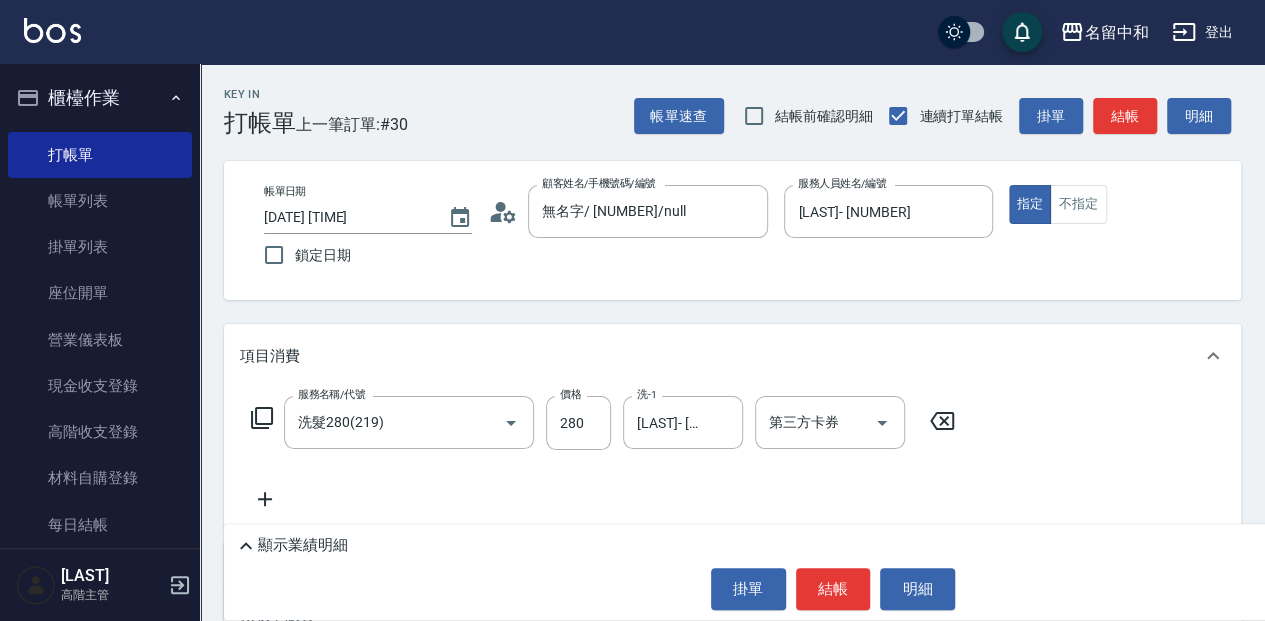 click 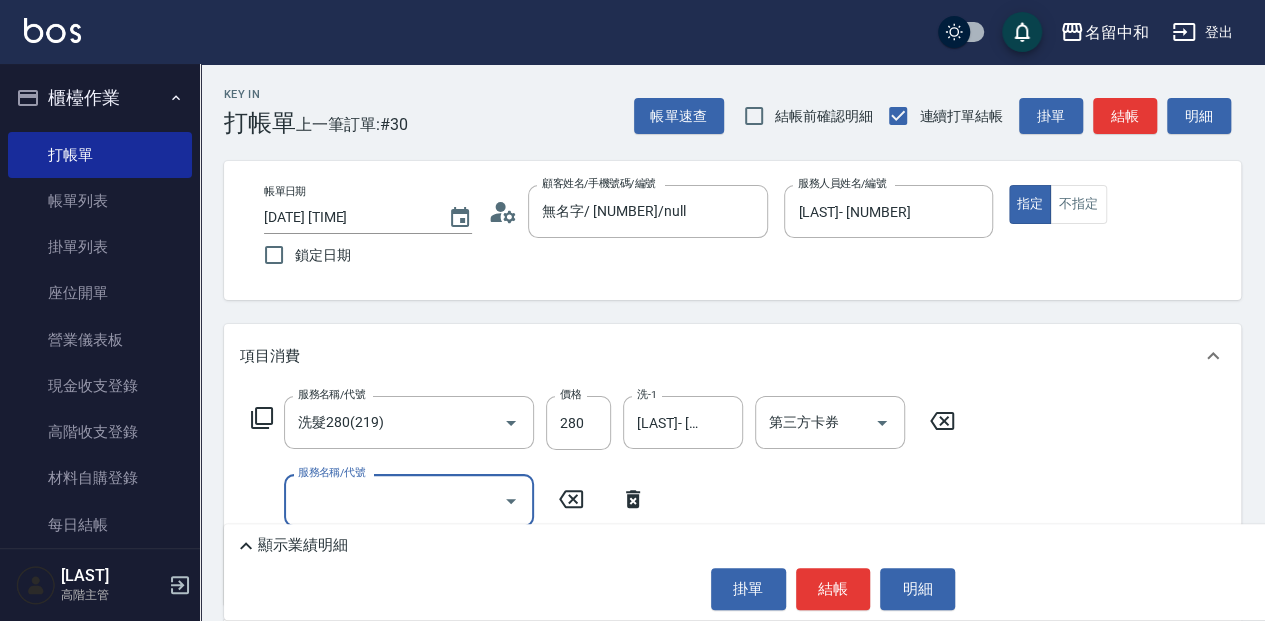 click 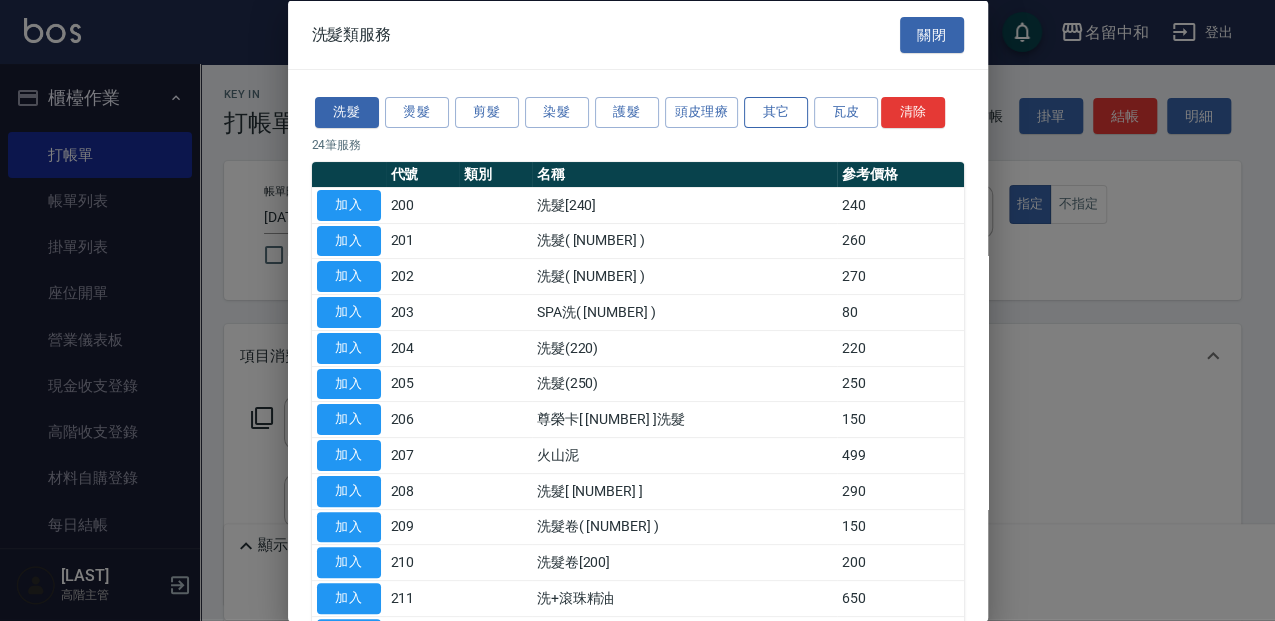 click on "其它" at bounding box center (776, 112) 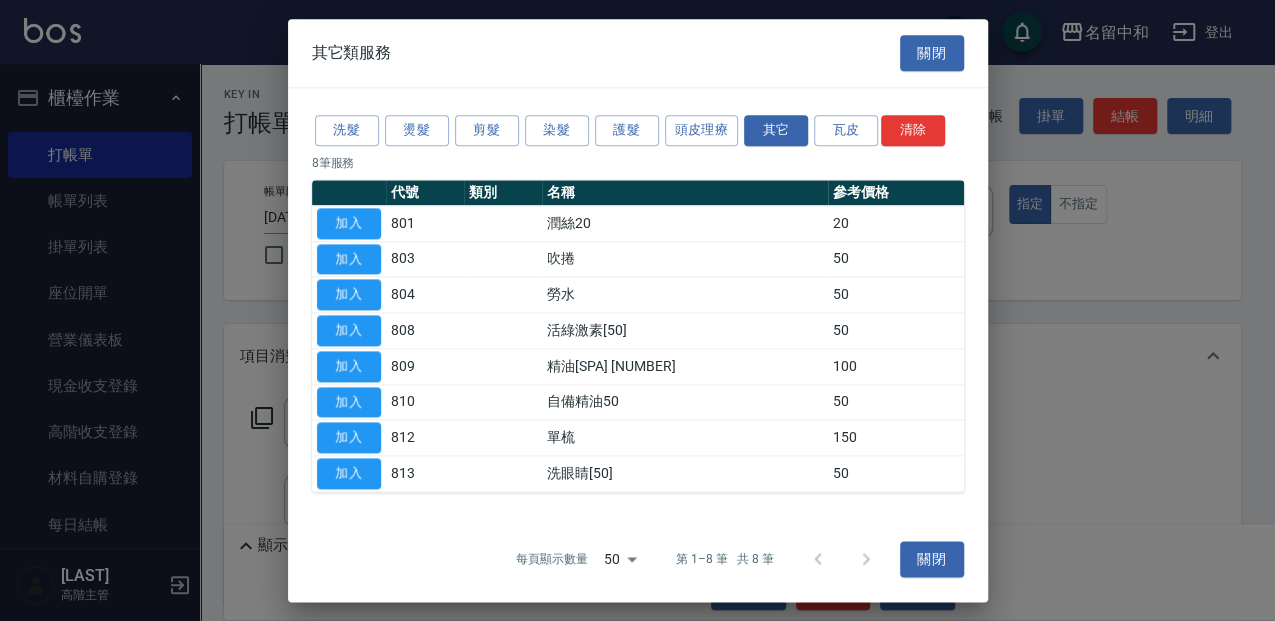 click on "加入" at bounding box center (349, 438) 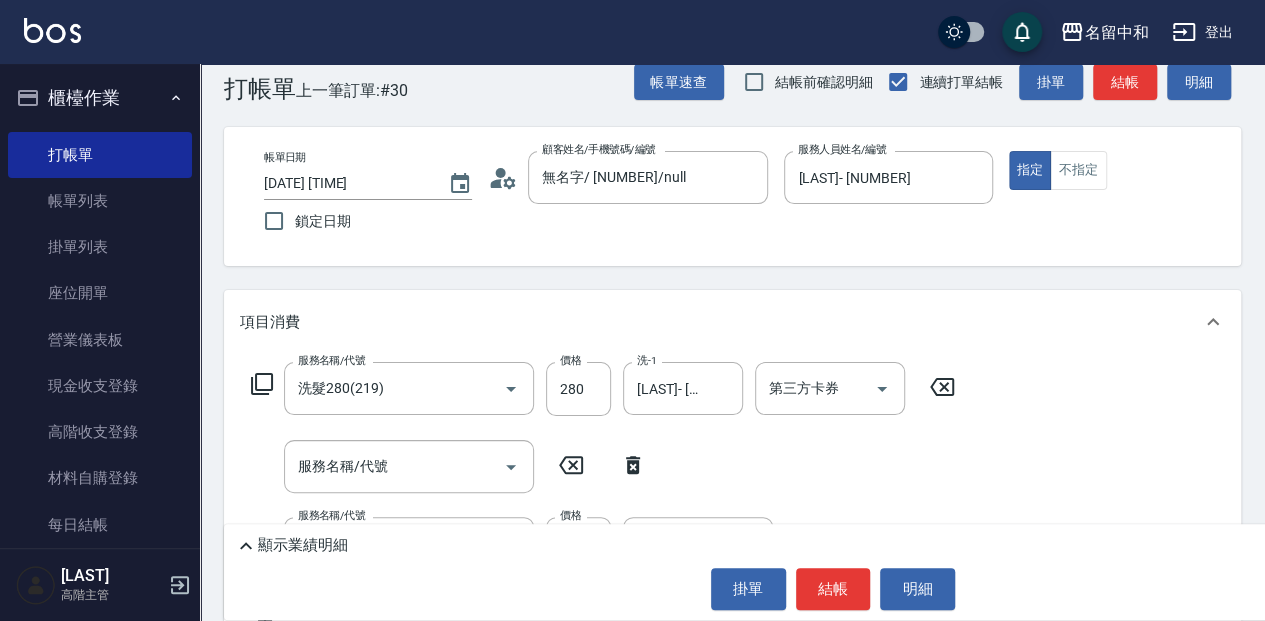scroll, scrollTop: 66, scrollLeft: 0, axis: vertical 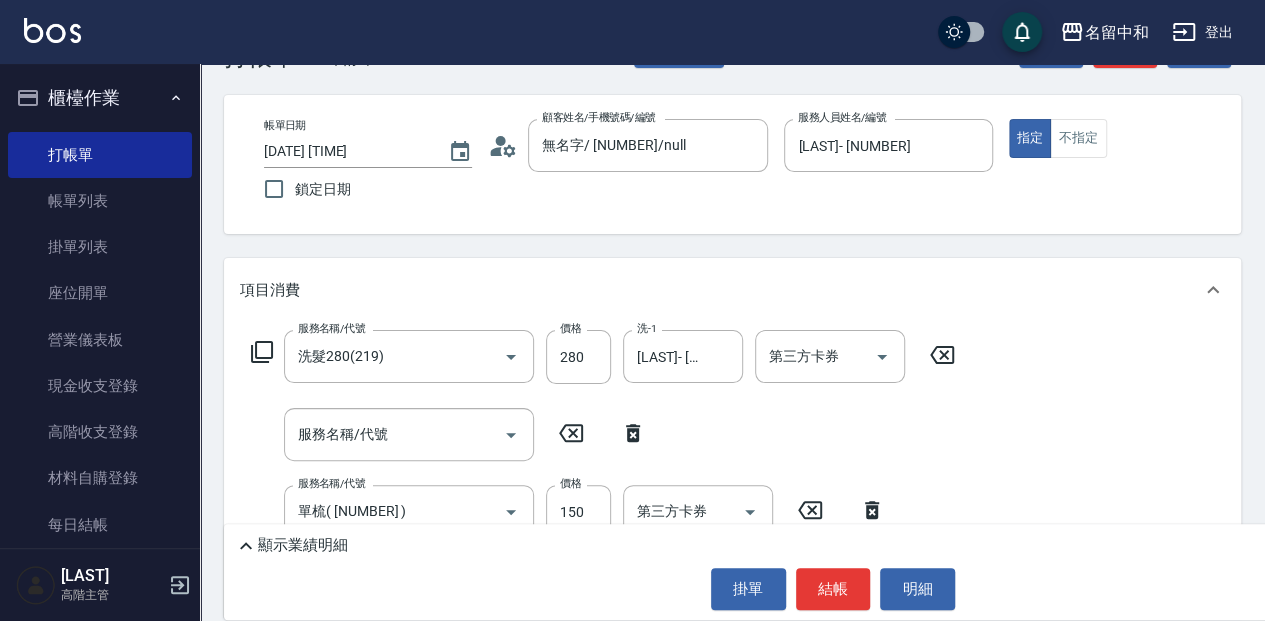 click 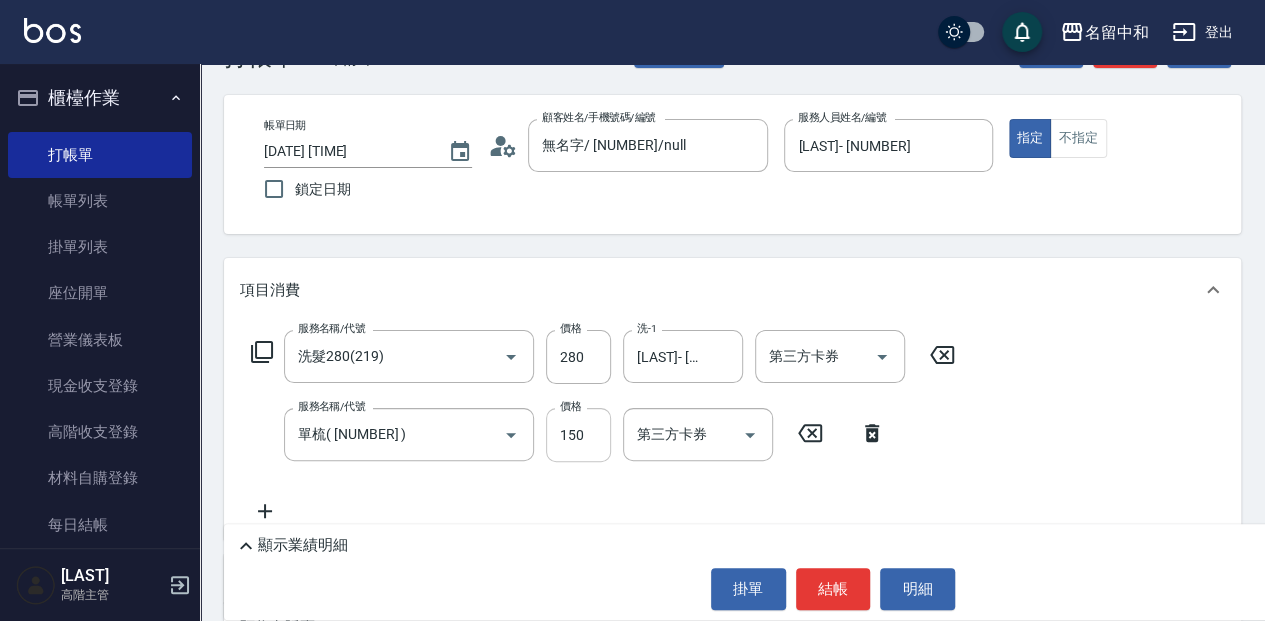 click on "150" at bounding box center (578, 435) 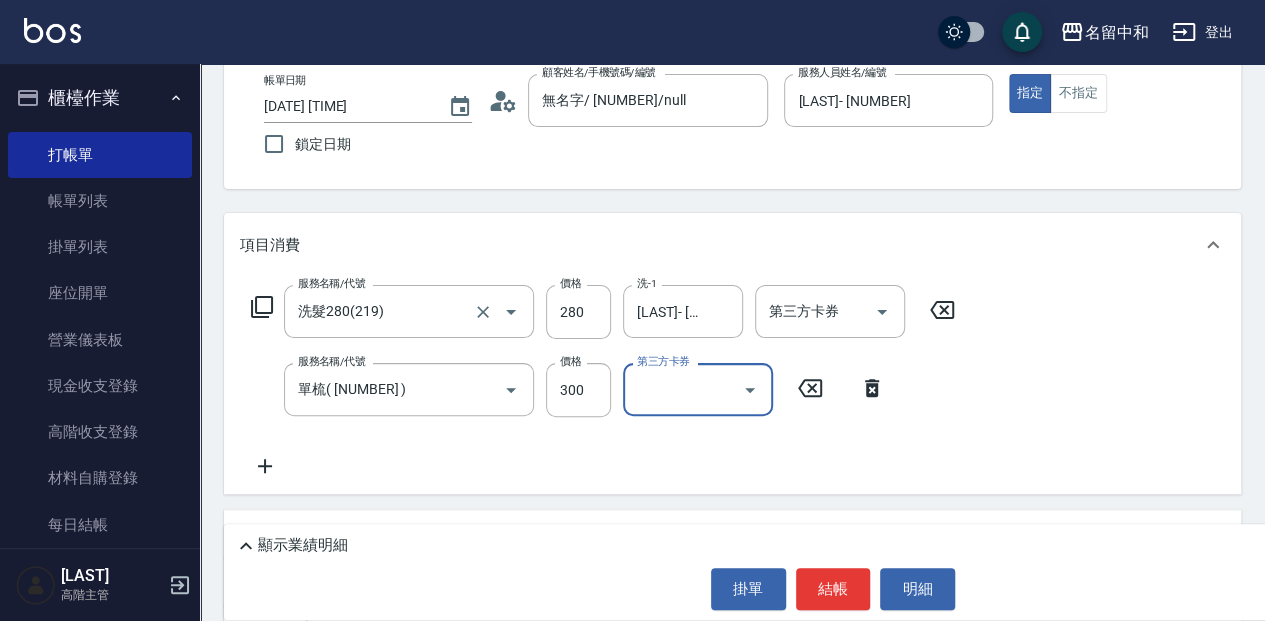 scroll, scrollTop: 133, scrollLeft: 0, axis: vertical 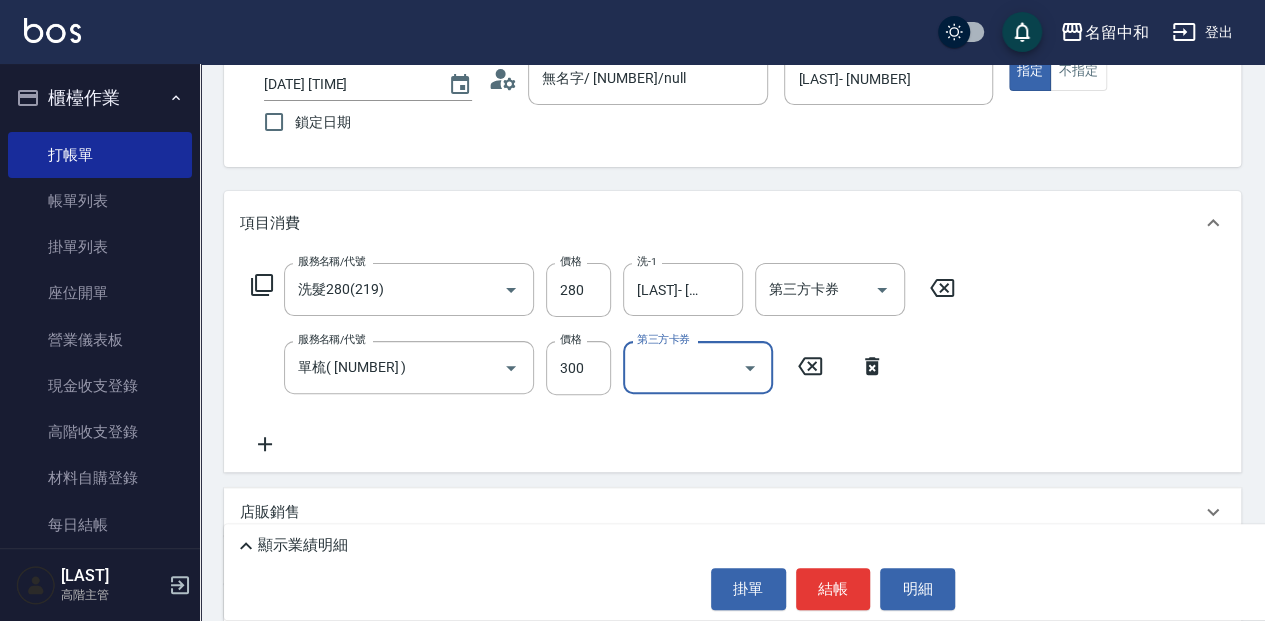 click 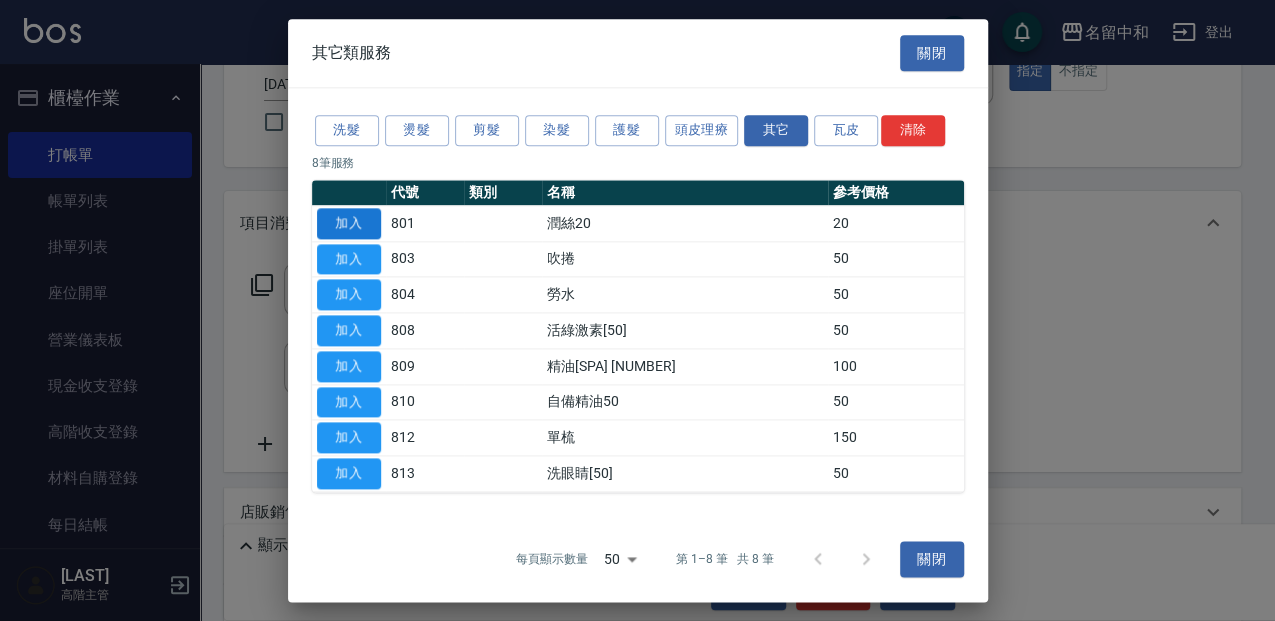 click on "加入" at bounding box center [349, 223] 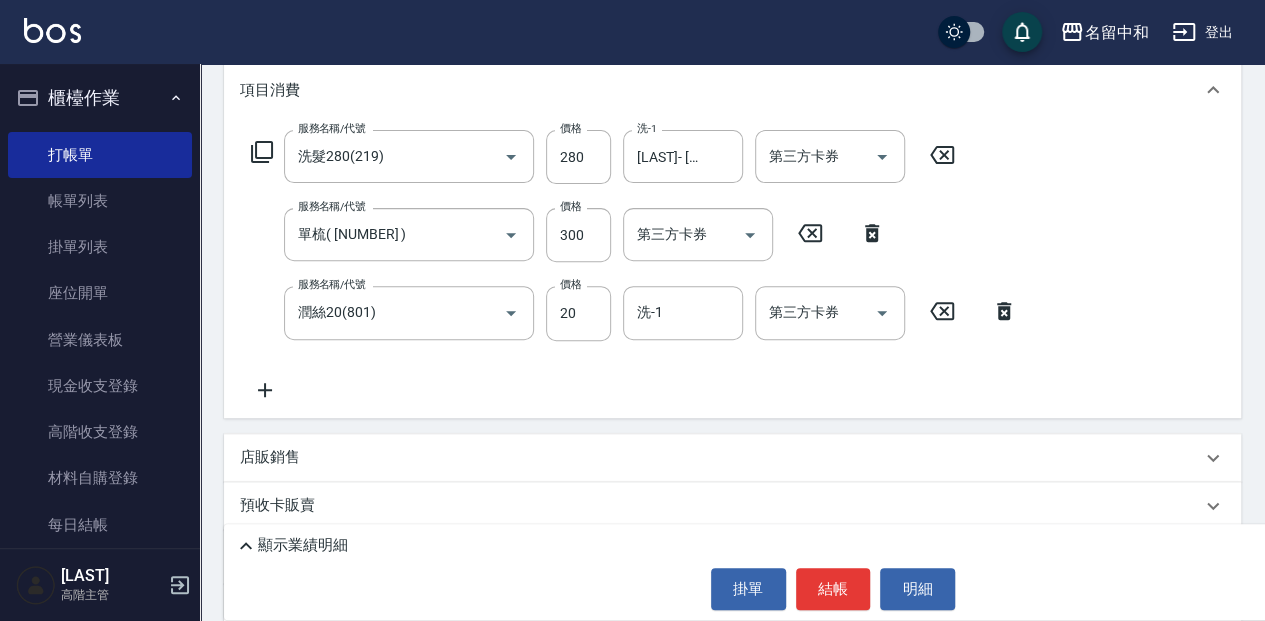 scroll, scrollTop: 333, scrollLeft: 0, axis: vertical 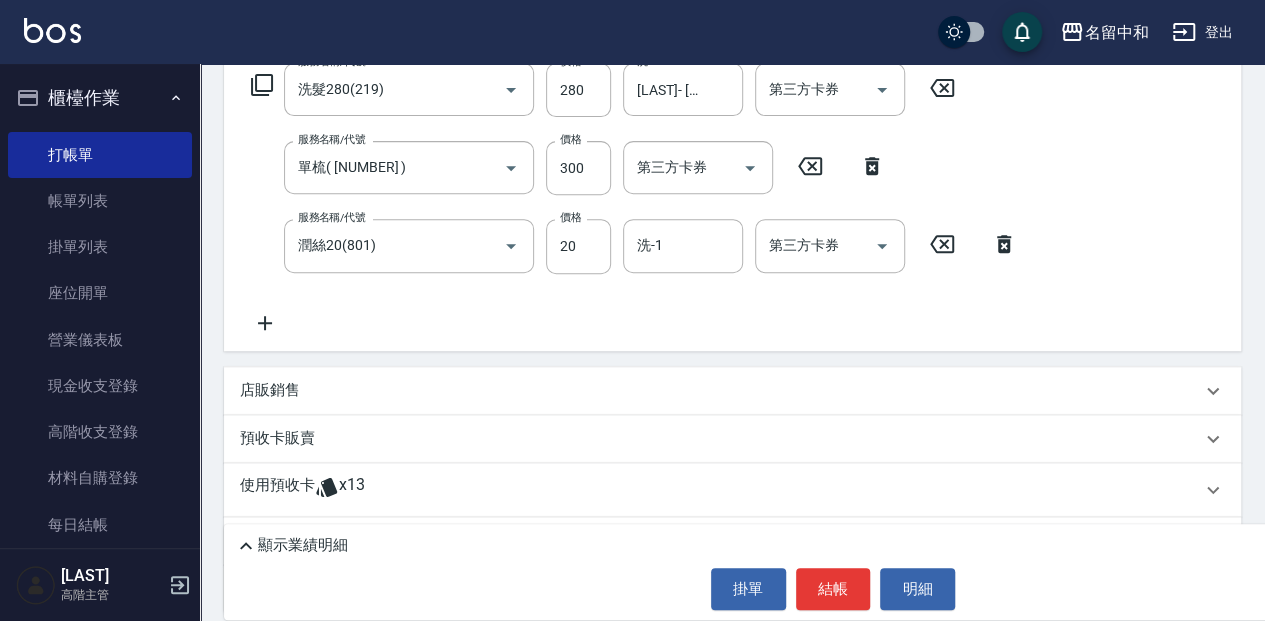 click on "顯示業績明細" at bounding box center [303, 545] 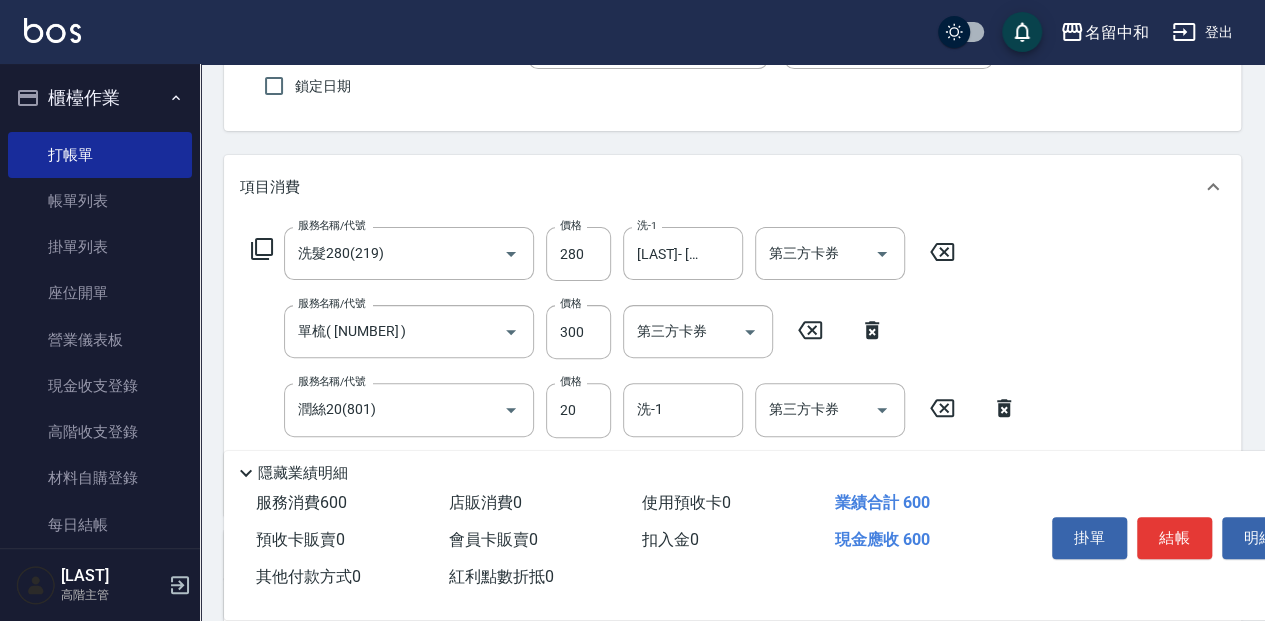 scroll, scrollTop: 200, scrollLeft: 0, axis: vertical 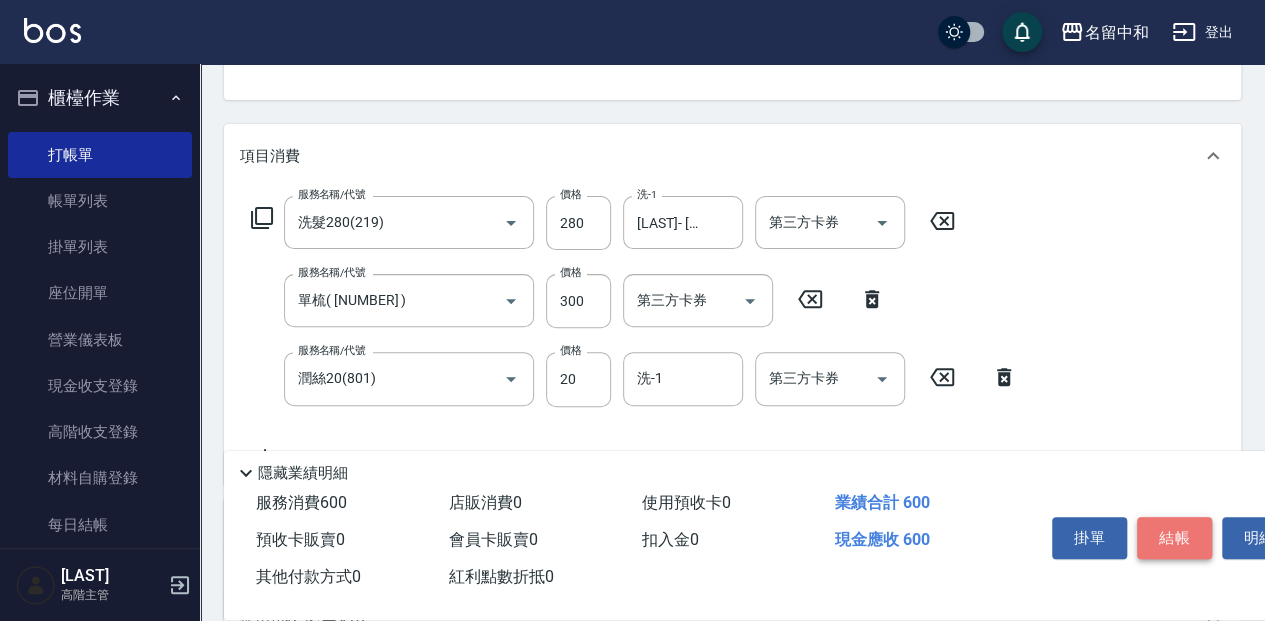 click on "結帳" at bounding box center [1174, 538] 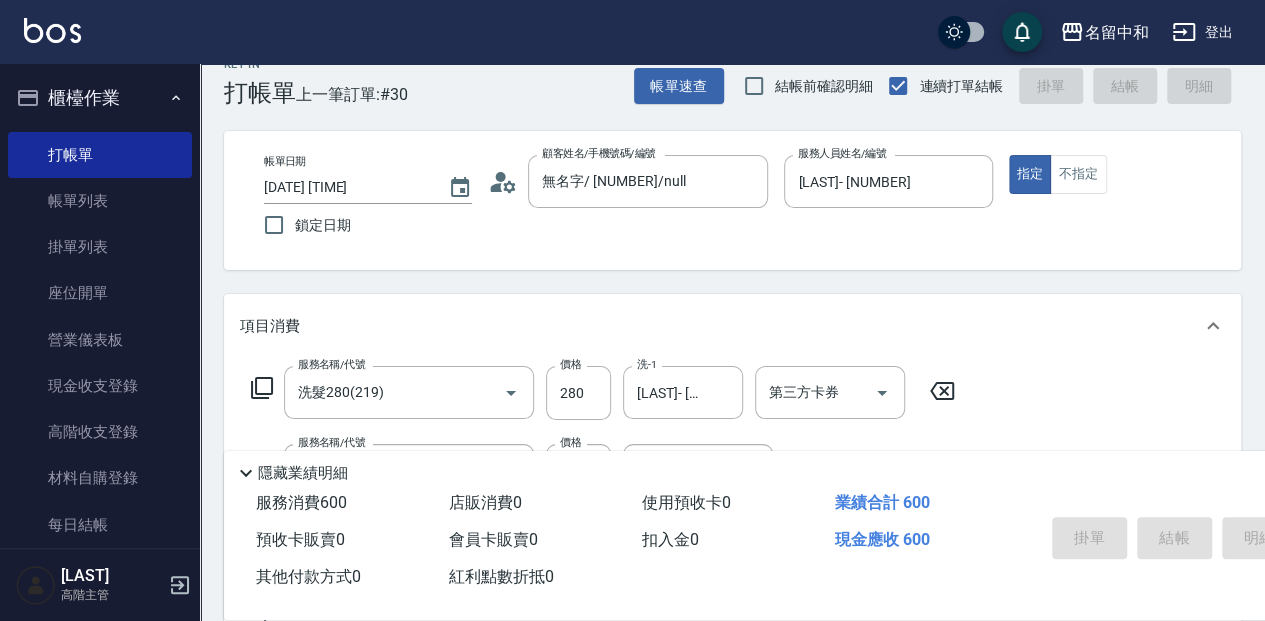 scroll, scrollTop: 0, scrollLeft: 0, axis: both 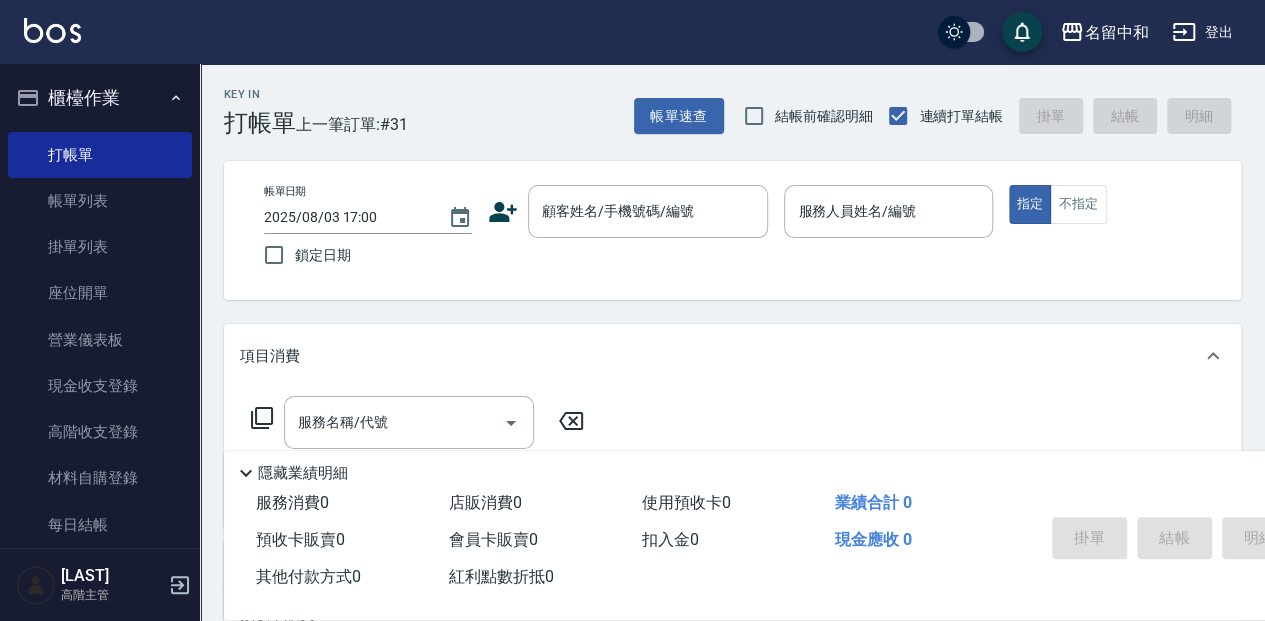 click on "Key In 打帳單 上一筆訂單:#31 帳單速查 結帳前確認明細 連續打單結帳 掛單 結帳 明細" at bounding box center [720, 100] 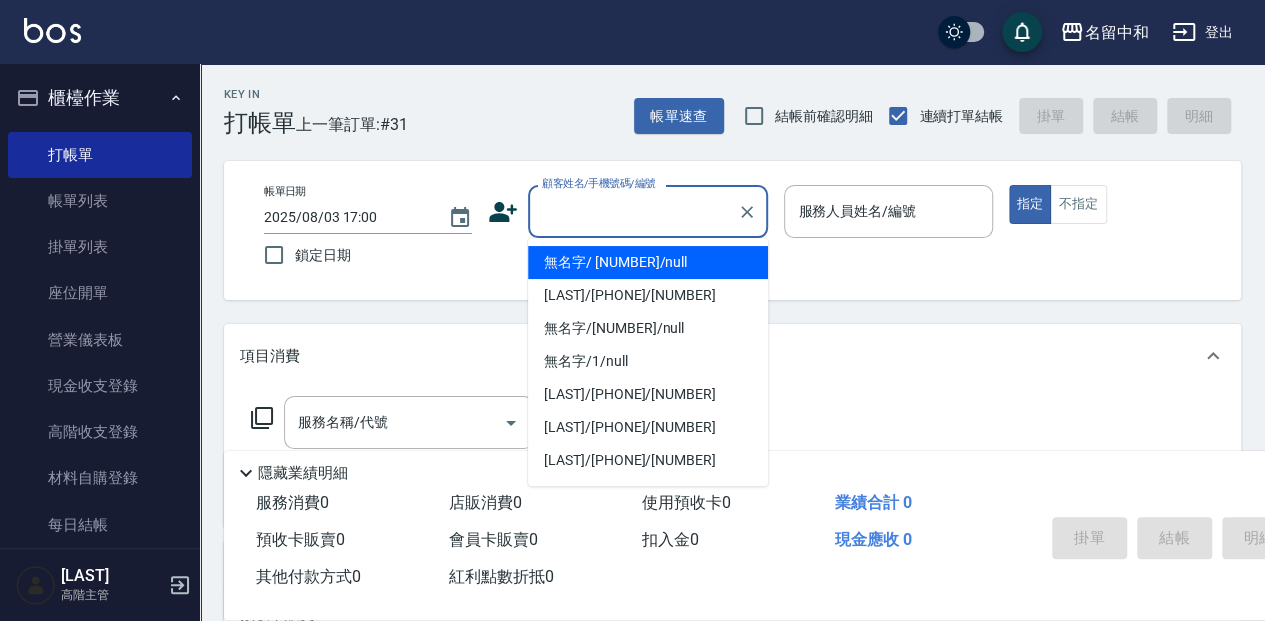 click on "顧客姓名/手機號碼/編號" at bounding box center [633, 211] 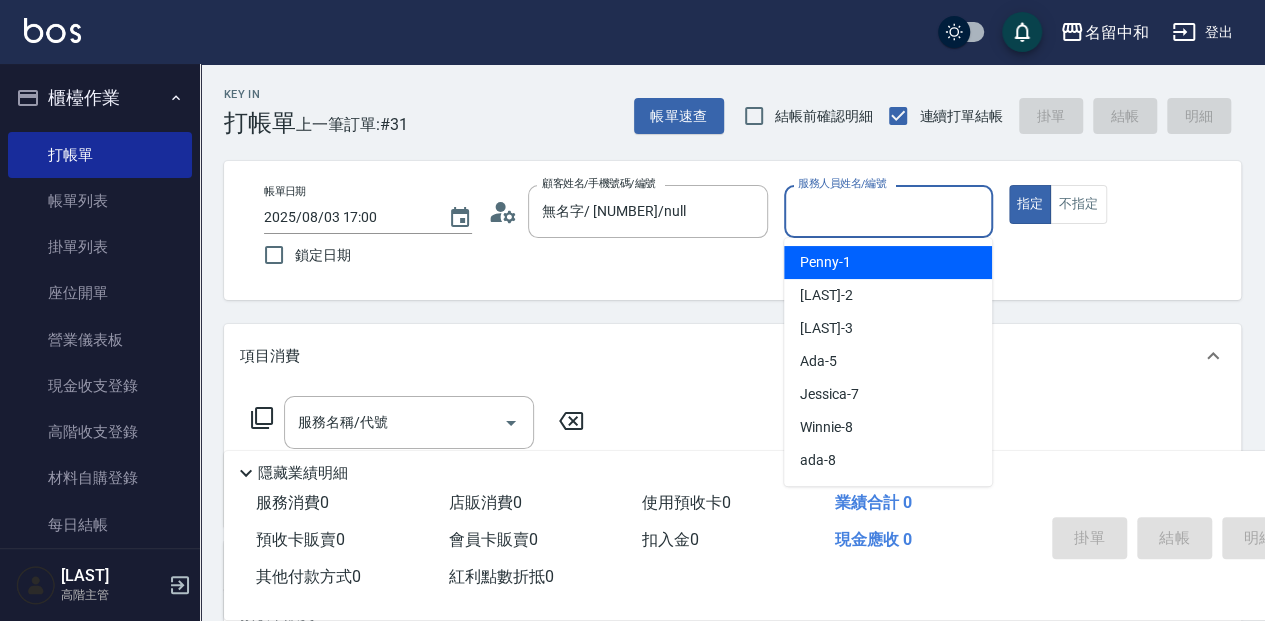 click on "服務人員姓名/編號" at bounding box center (888, 211) 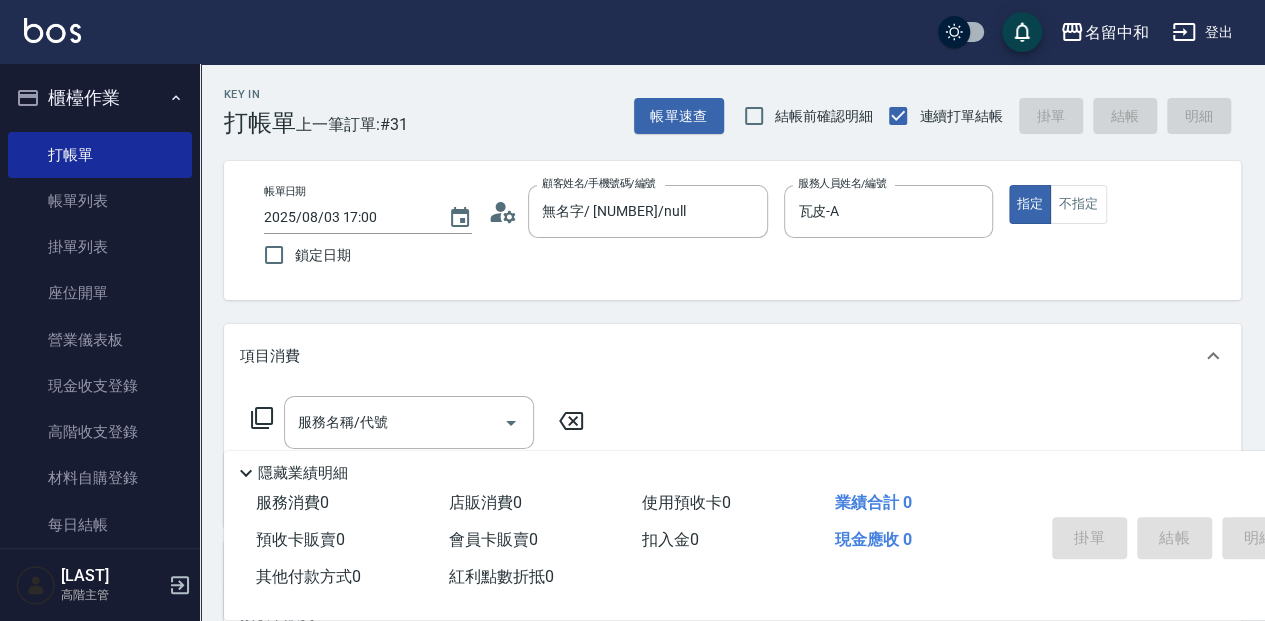 click on "隱藏業績明細" at bounding box center [303, 473] 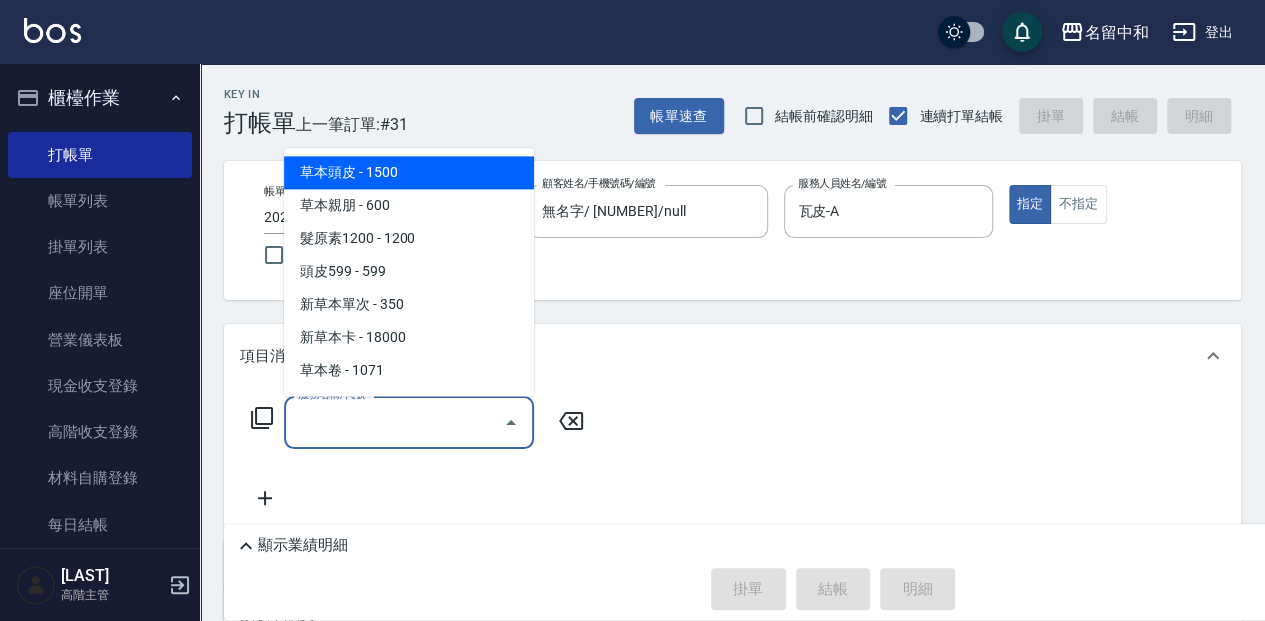 click on "服務名稱/代號" at bounding box center (394, 422) 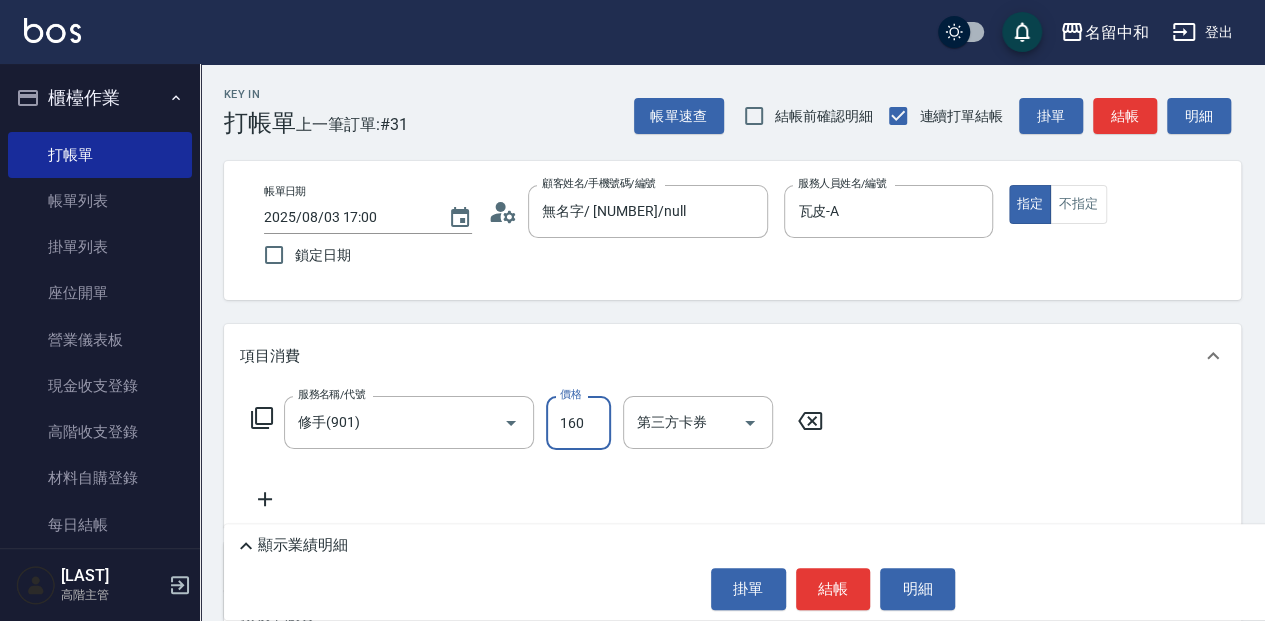 click on "160" at bounding box center [578, 423] 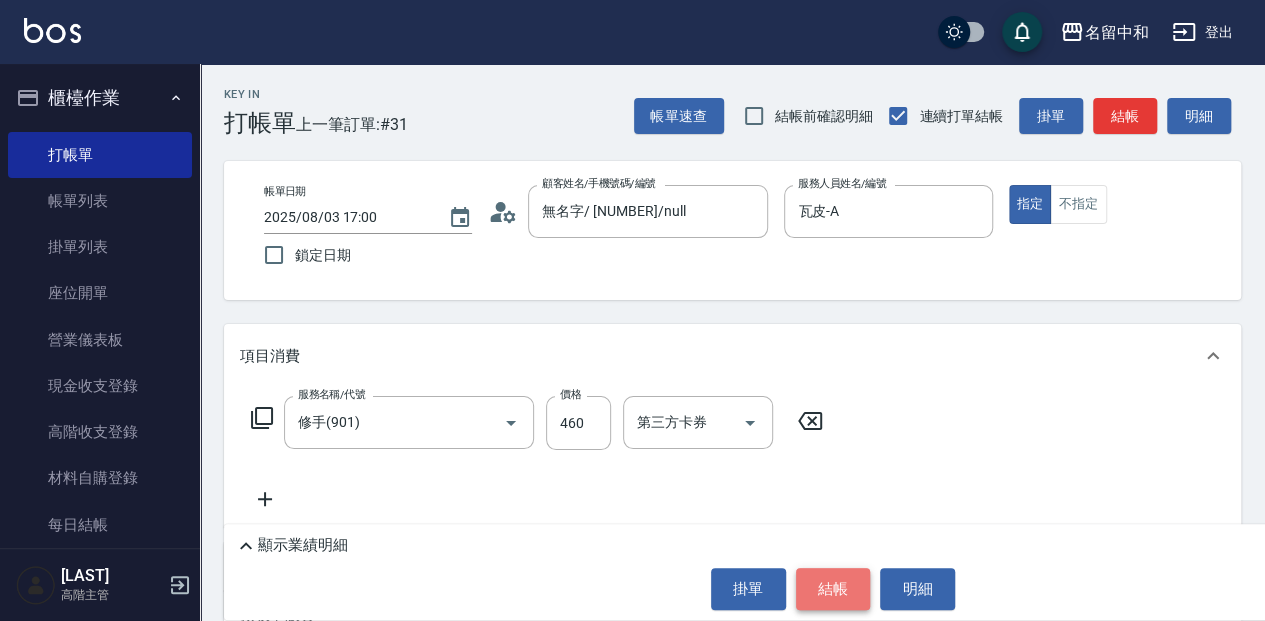 click on "結帳" at bounding box center (833, 589) 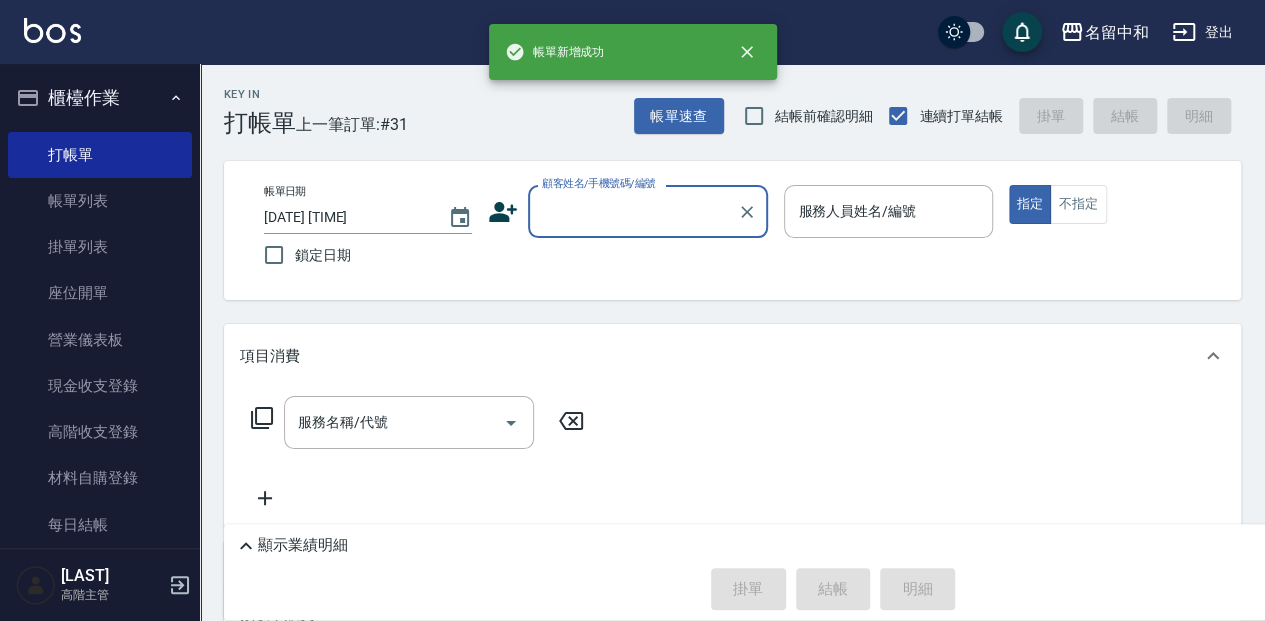 scroll, scrollTop: 0, scrollLeft: 0, axis: both 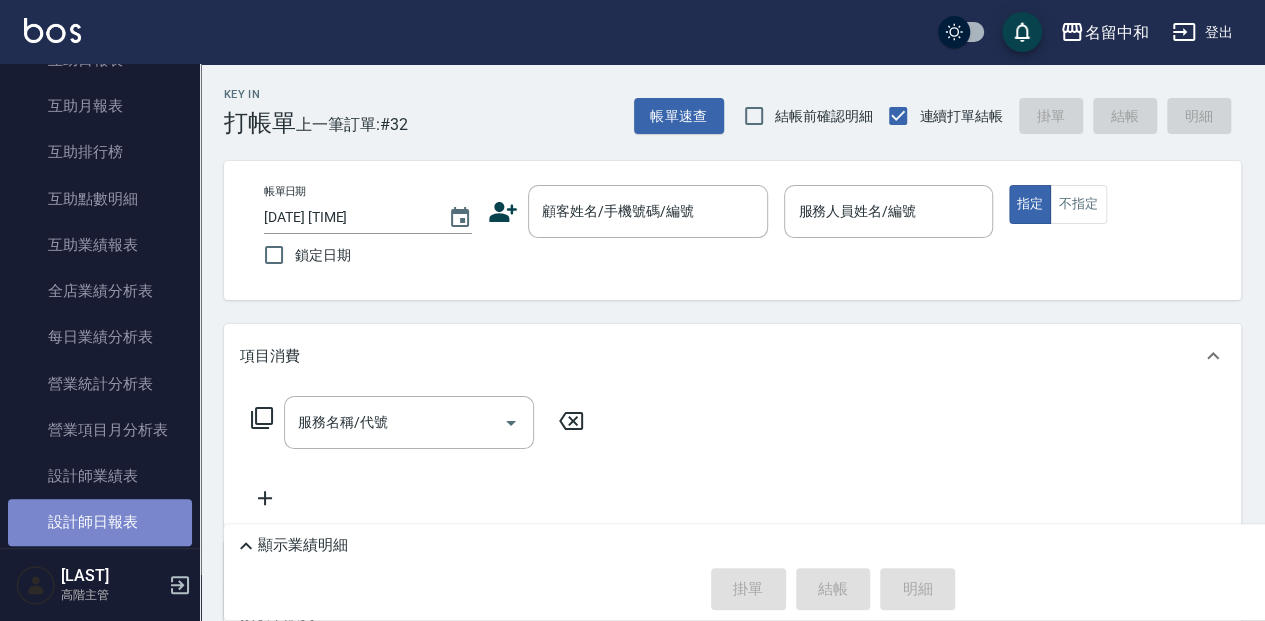 click on "設計師日報表" at bounding box center (100, 522) 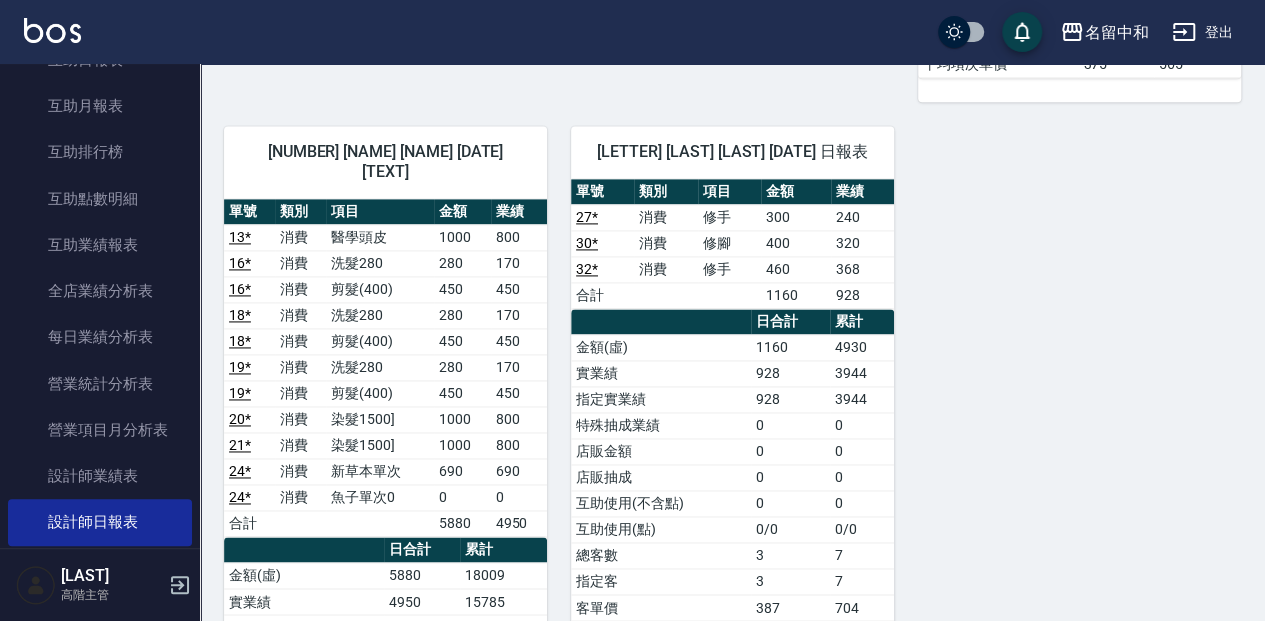 scroll, scrollTop: 1333, scrollLeft: 0, axis: vertical 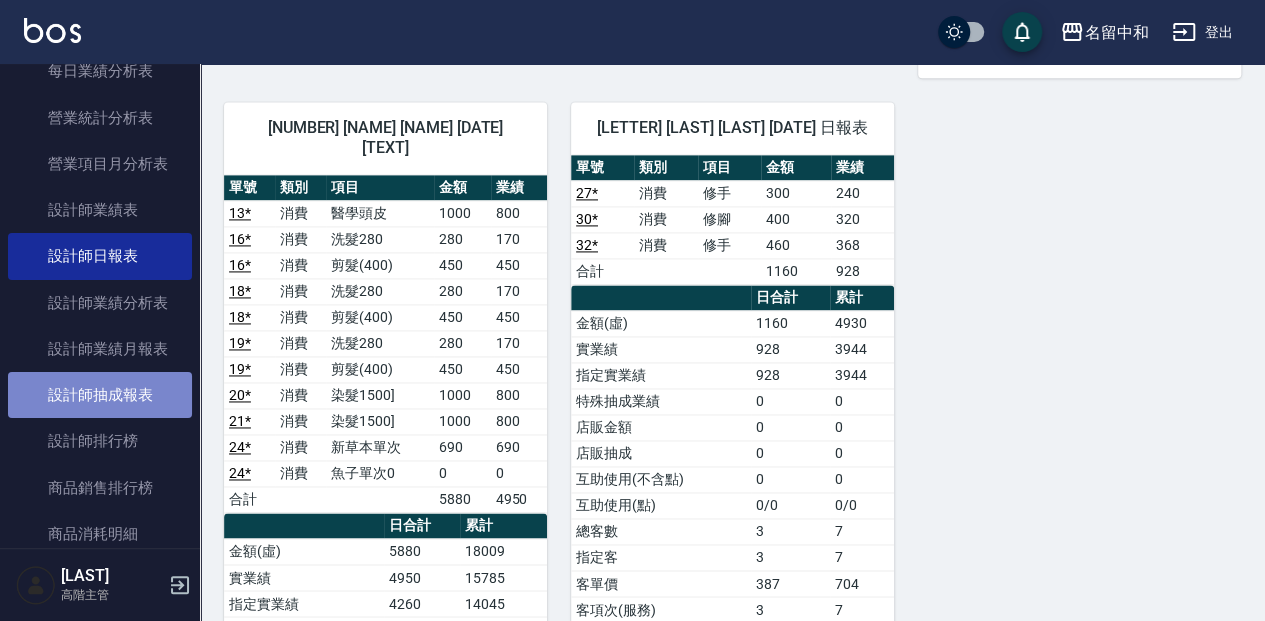 click on "設計師抽成報表" at bounding box center [100, 395] 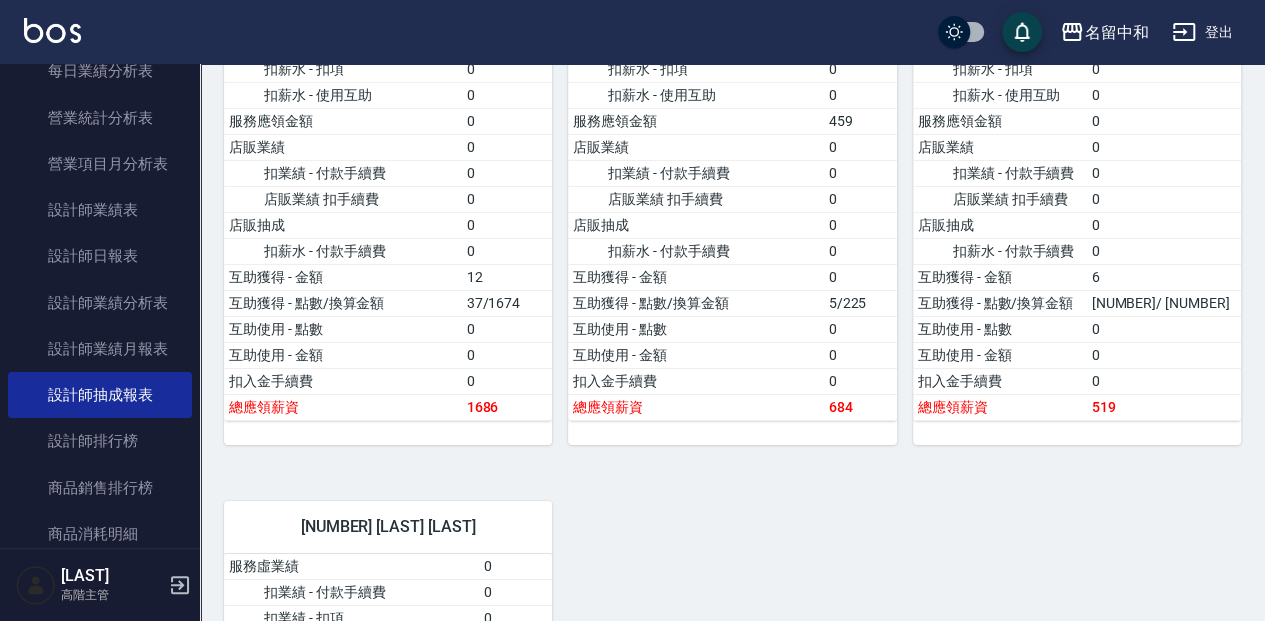 scroll, scrollTop: 3333, scrollLeft: 0, axis: vertical 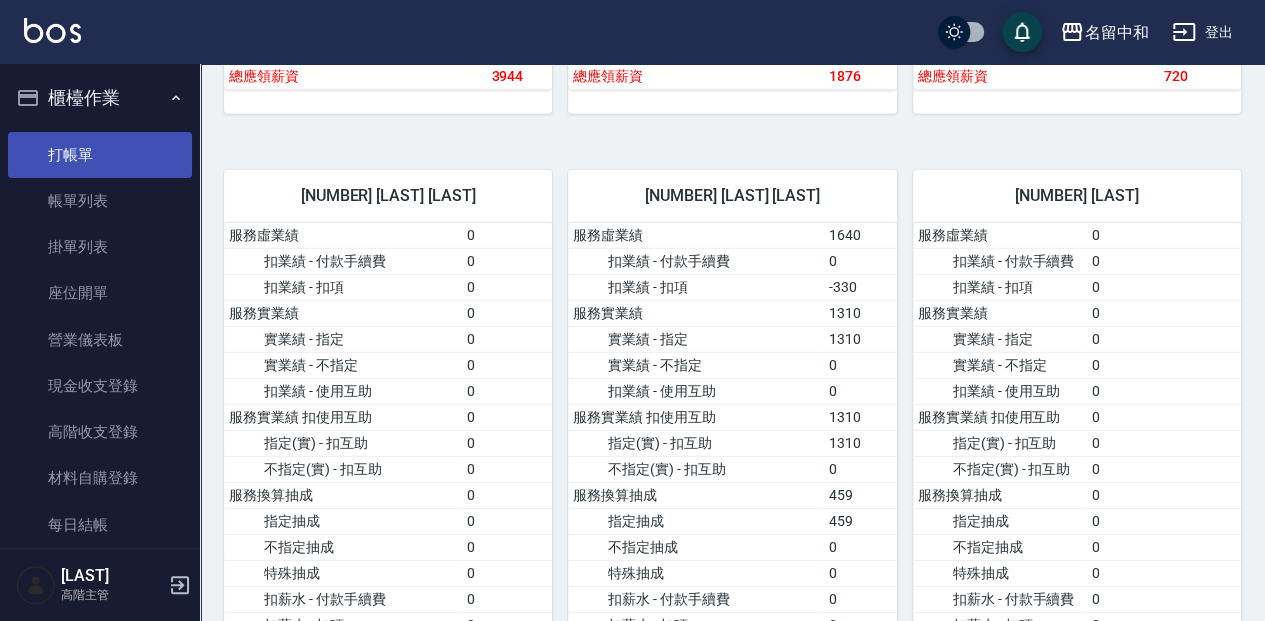 click on "打帳單" at bounding box center (100, 155) 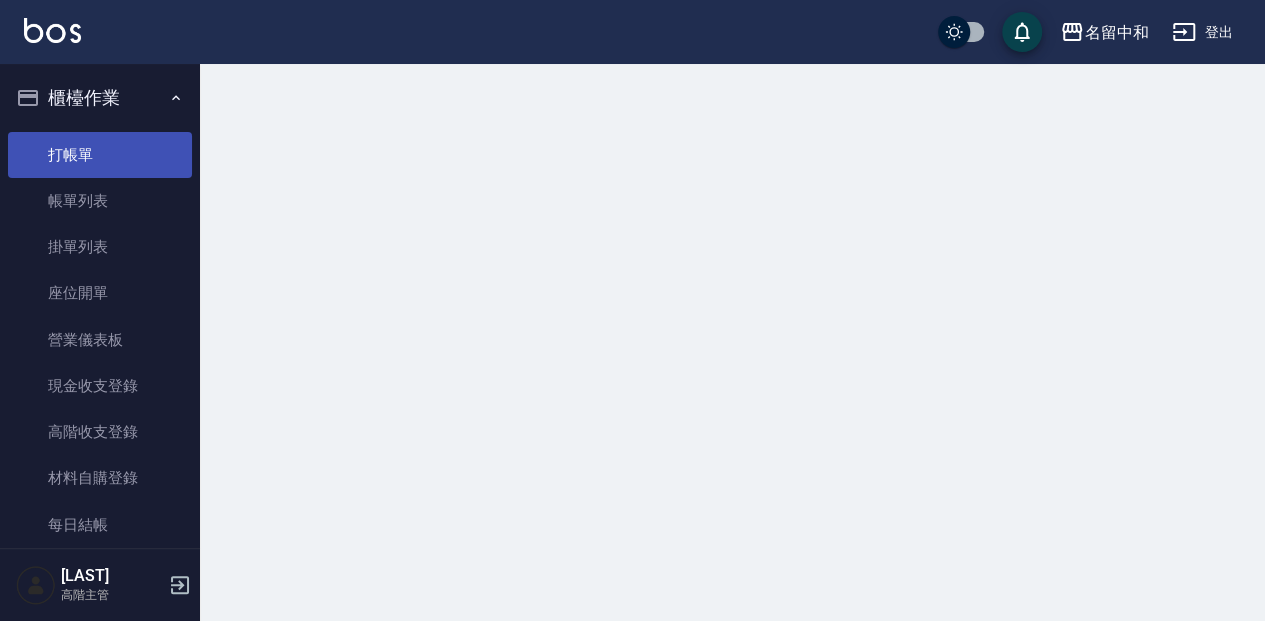 scroll, scrollTop: 0, scrollLeft: 0, axis: both 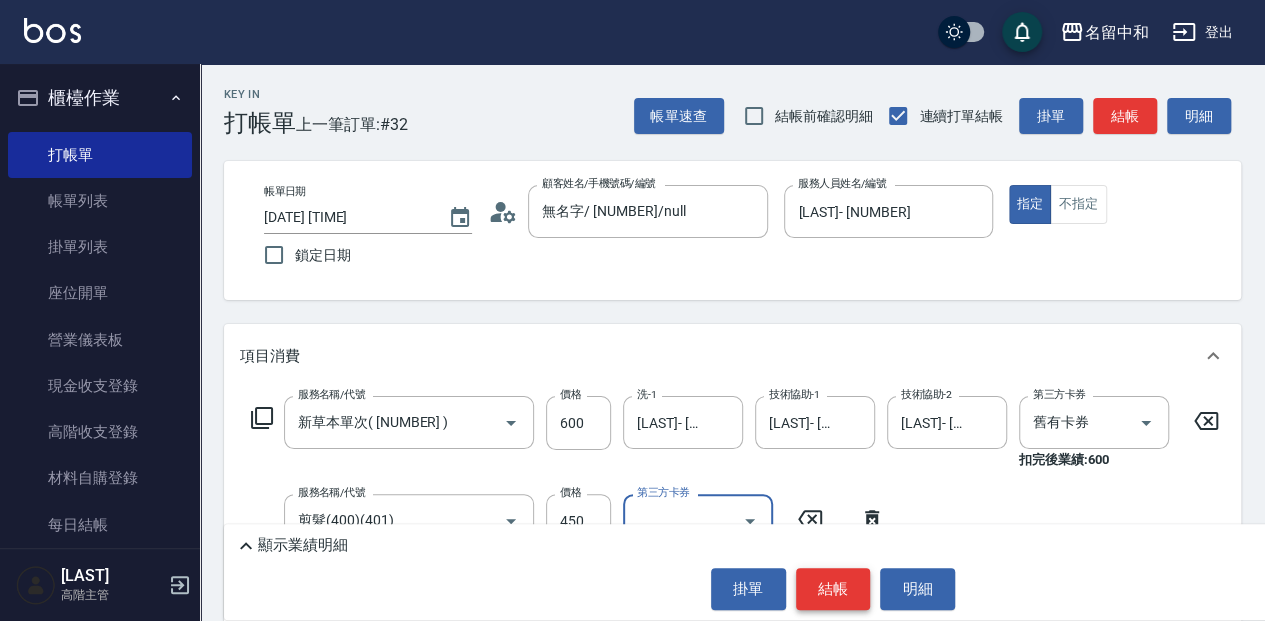 click on "結帳" at bounding box center (833, 589) 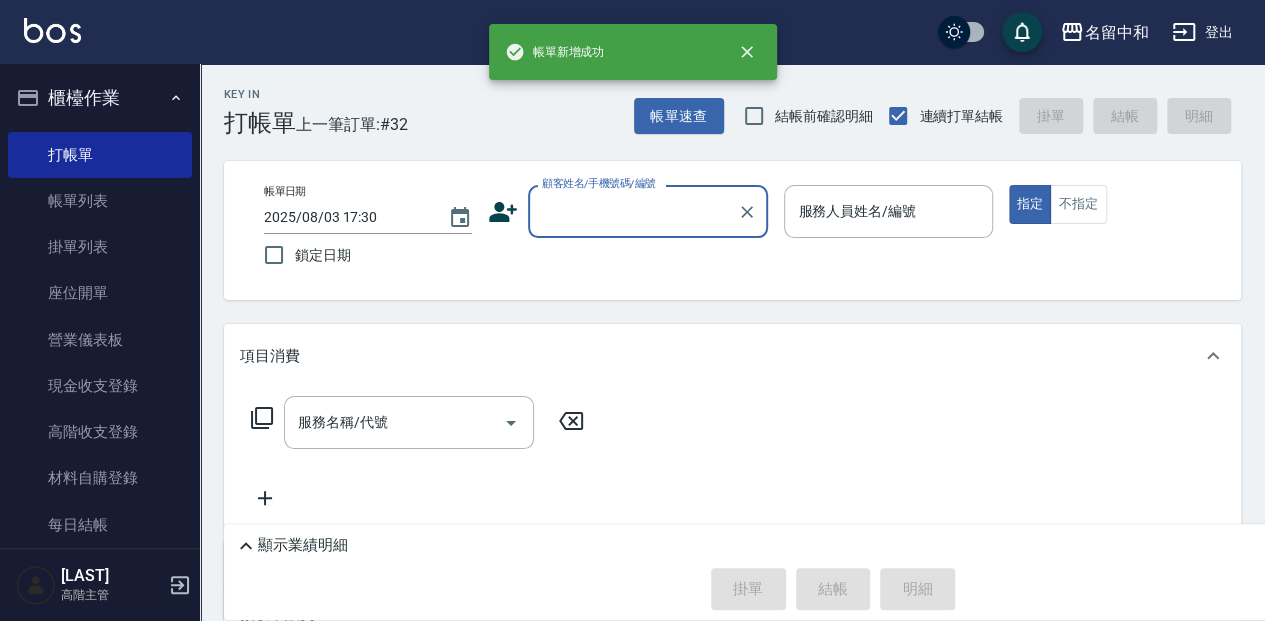 scroll, scrollTop: 0, scrollLeft: 0, axis: both 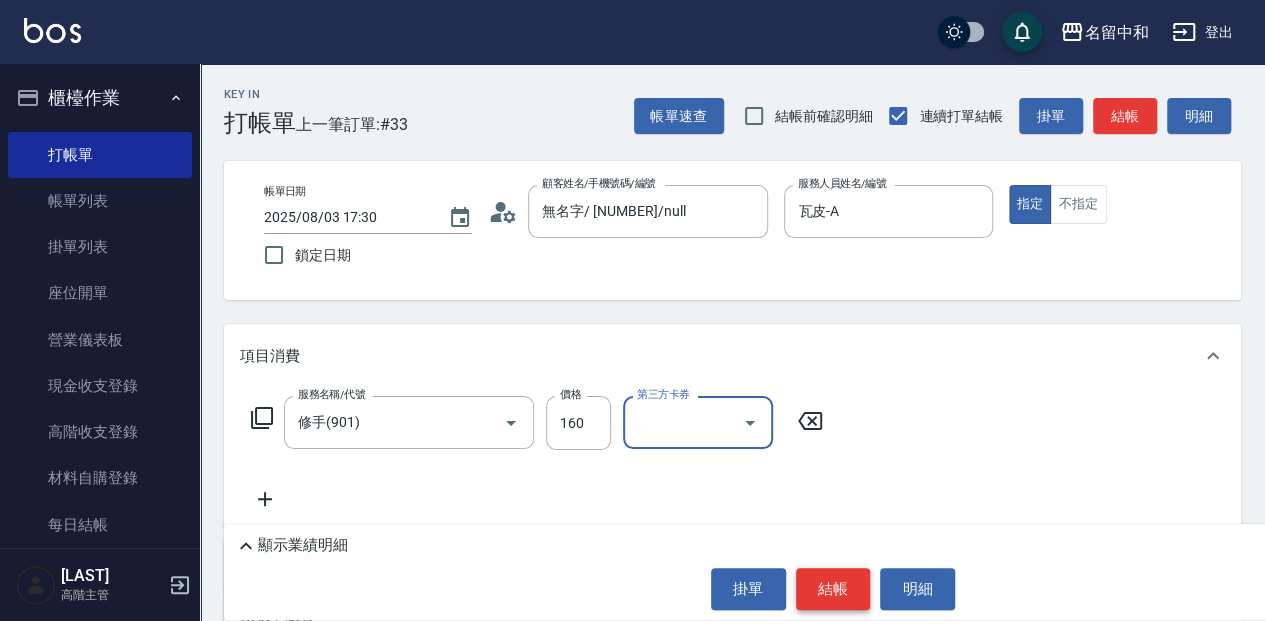 click on "結帳" at bounding box center (833, 589) 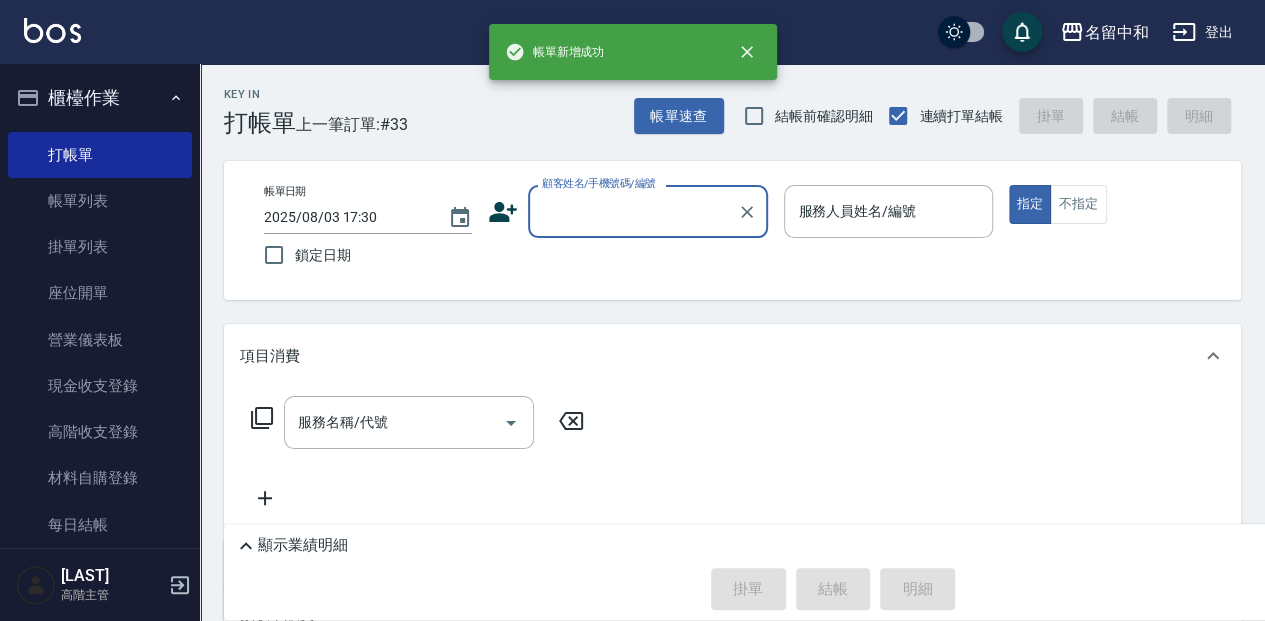 scroll, scrollTop: 0, scrollLeft: 0, axis: both 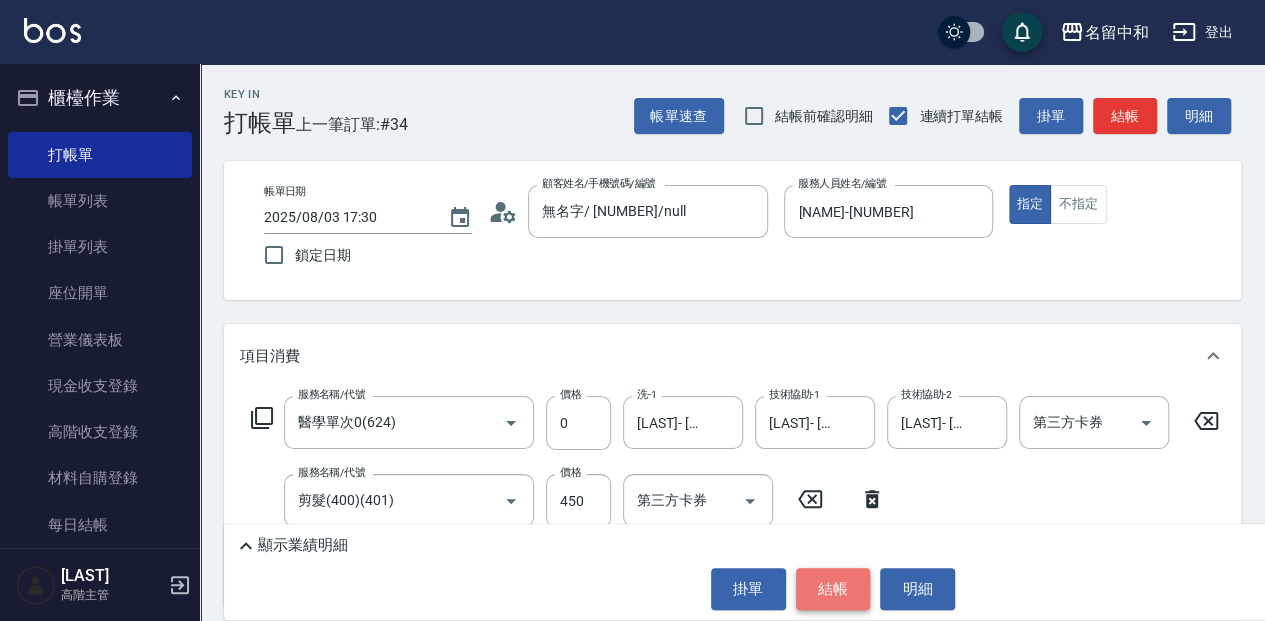 click on "結帳" at bounding box center [833, 589] 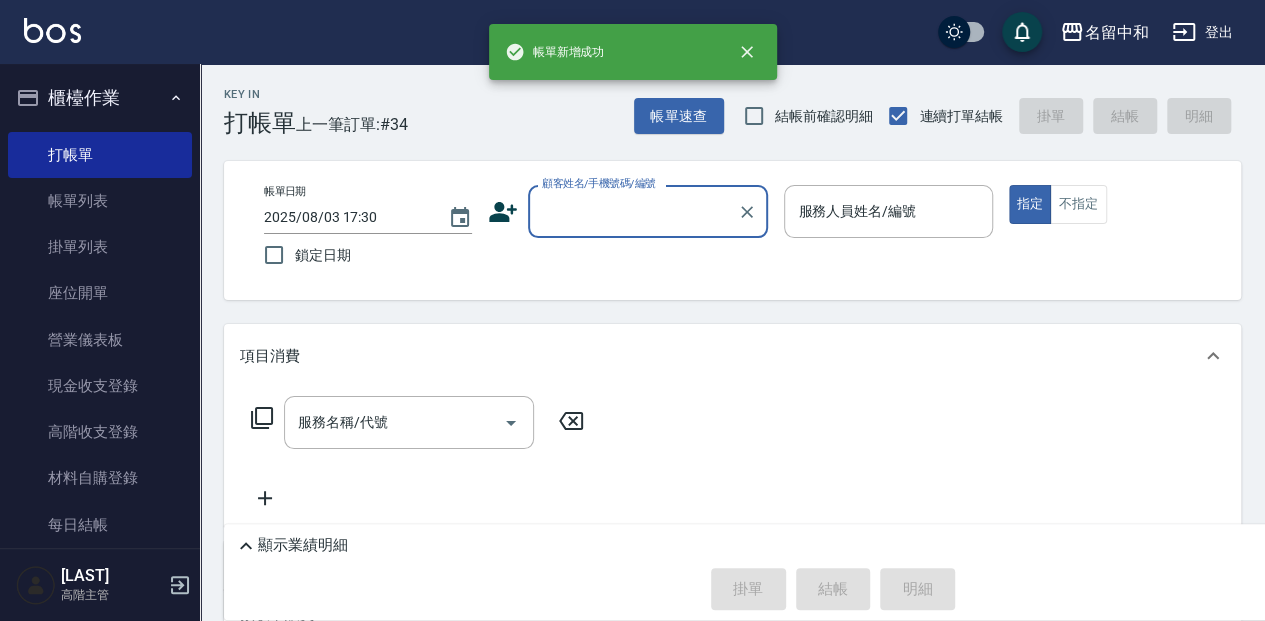 scroll, scrollTop: 0, scrollLeft: 0, axis: both 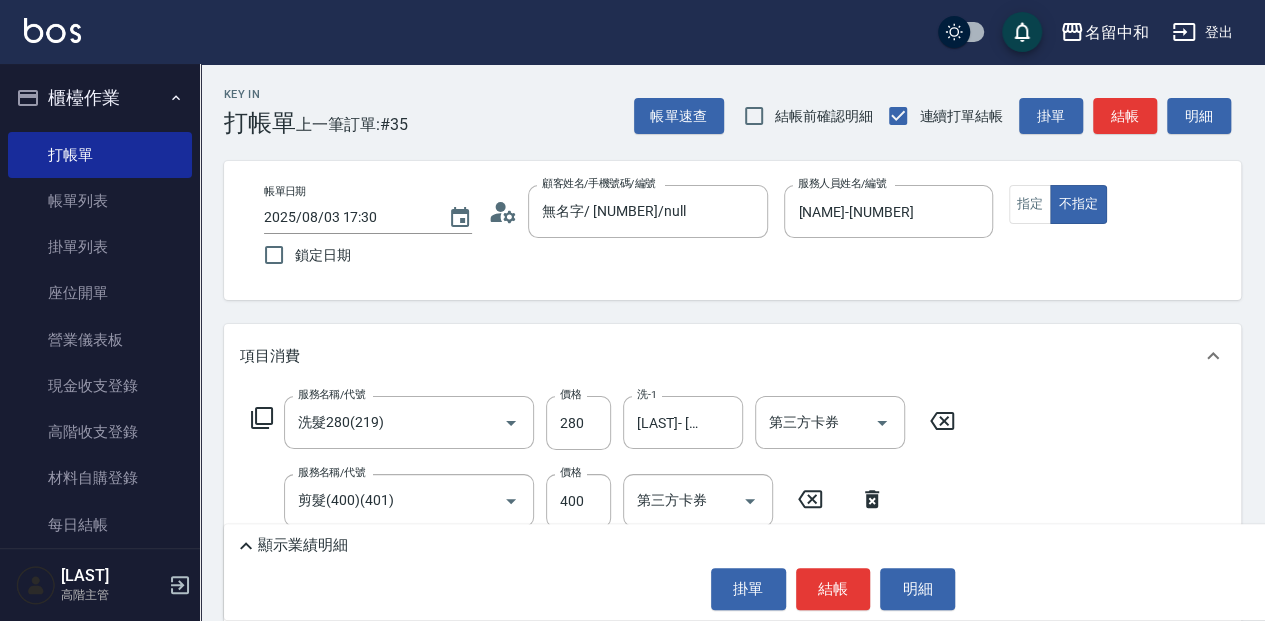click on "顯示業績明細" at bounding box center [838, 546] 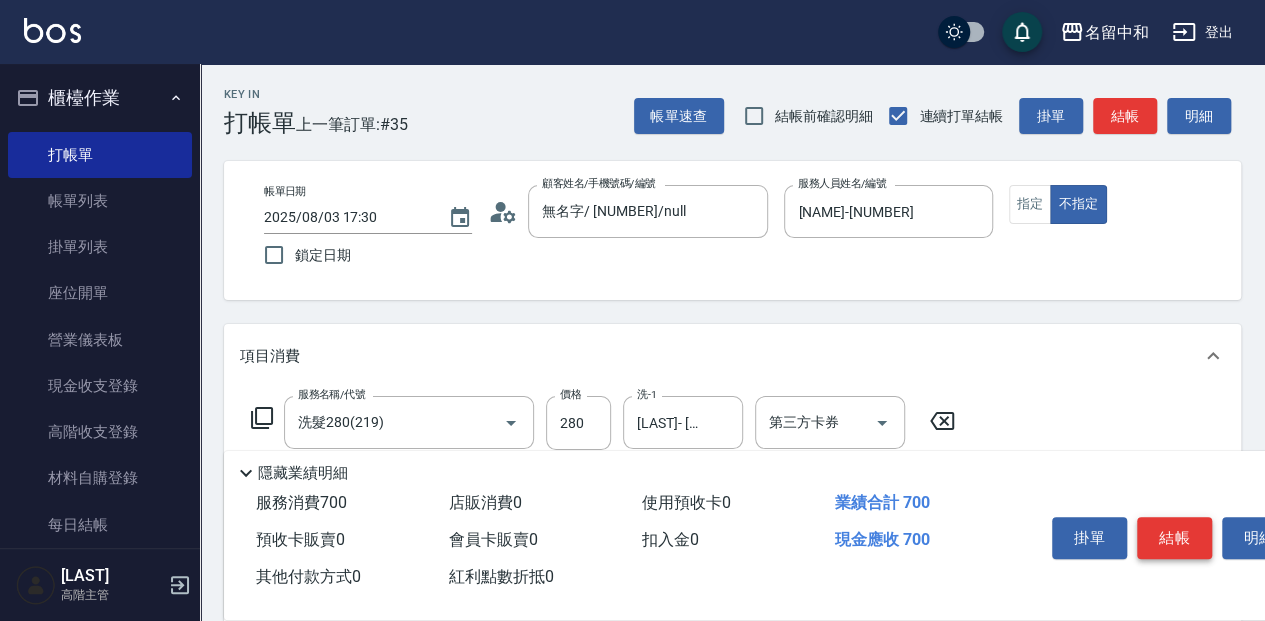 click on "結帳" at bounding box center (1174, 538) 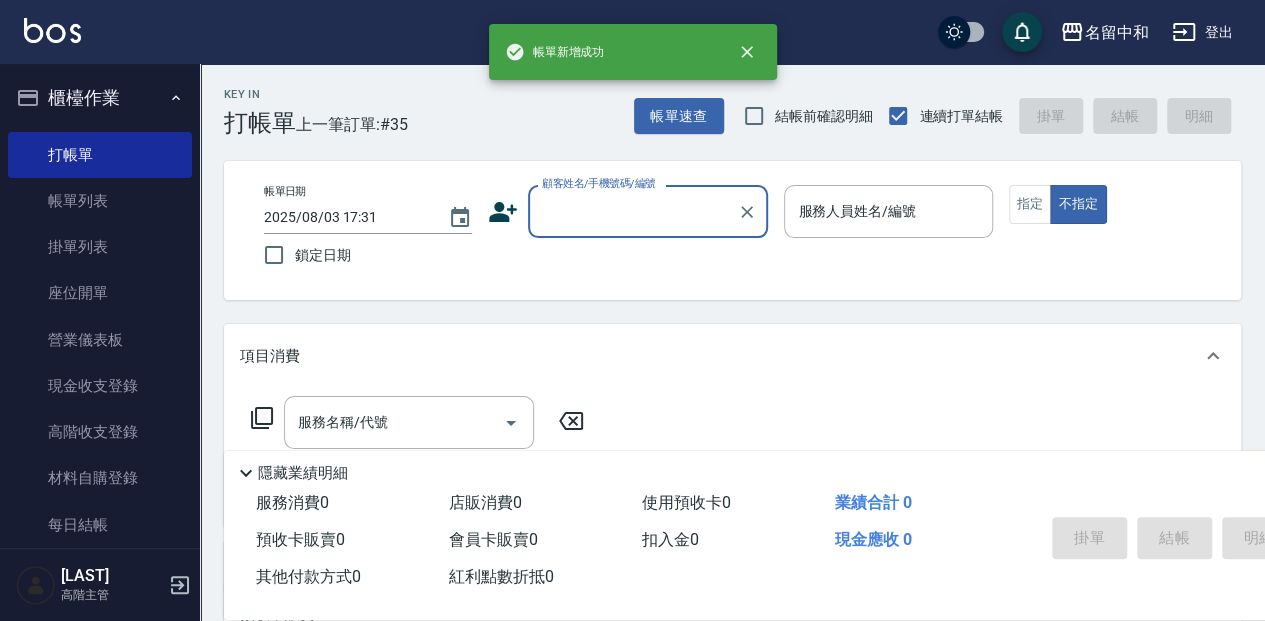 scroll, scrollTop: 0, scrollLeft: 0, axis: both 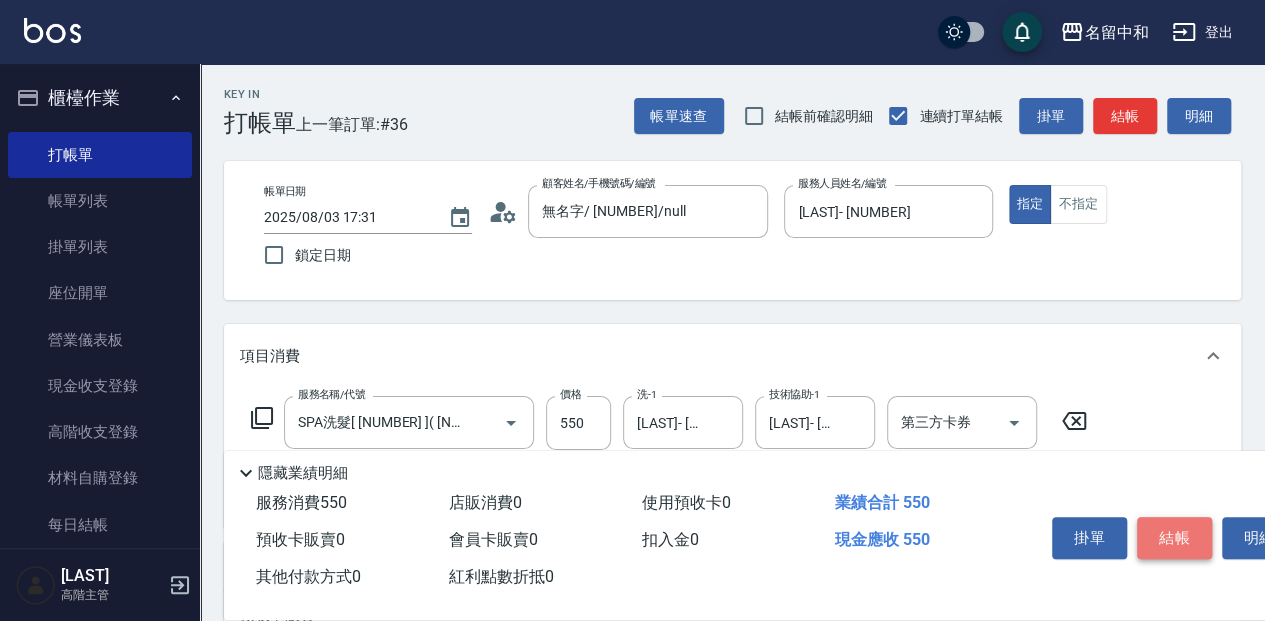click on "結帳" at bounding box center (1174, 538) 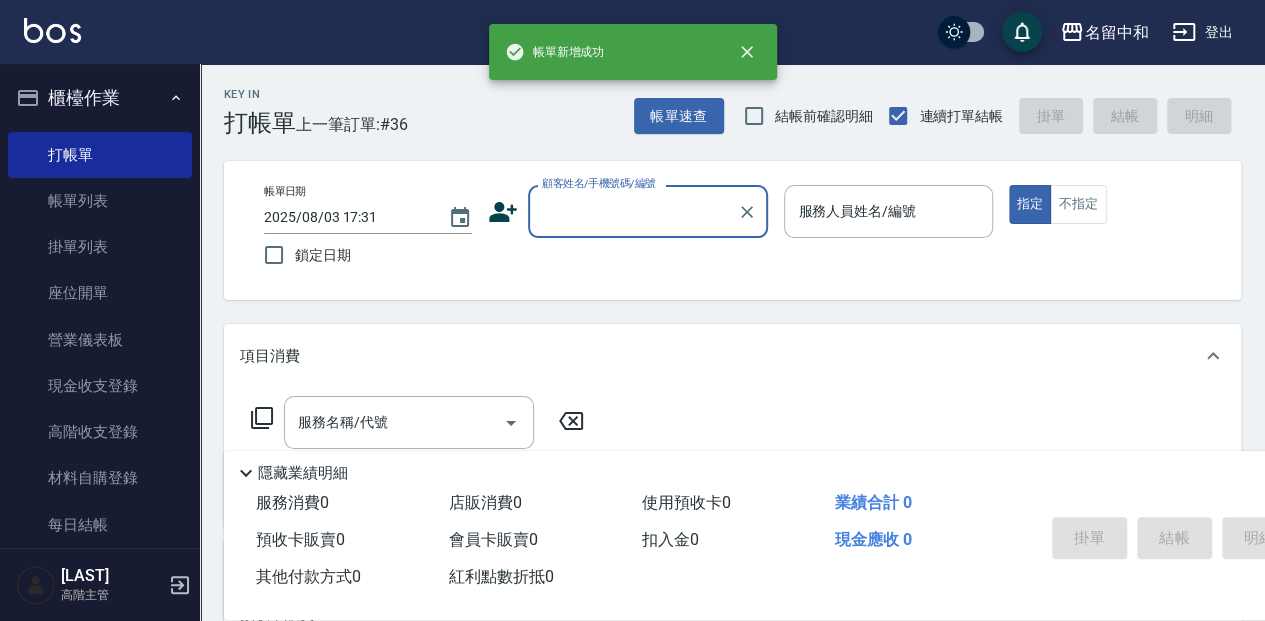 scroll, scrollTop: 0, scrollLeft: 0, axis: both 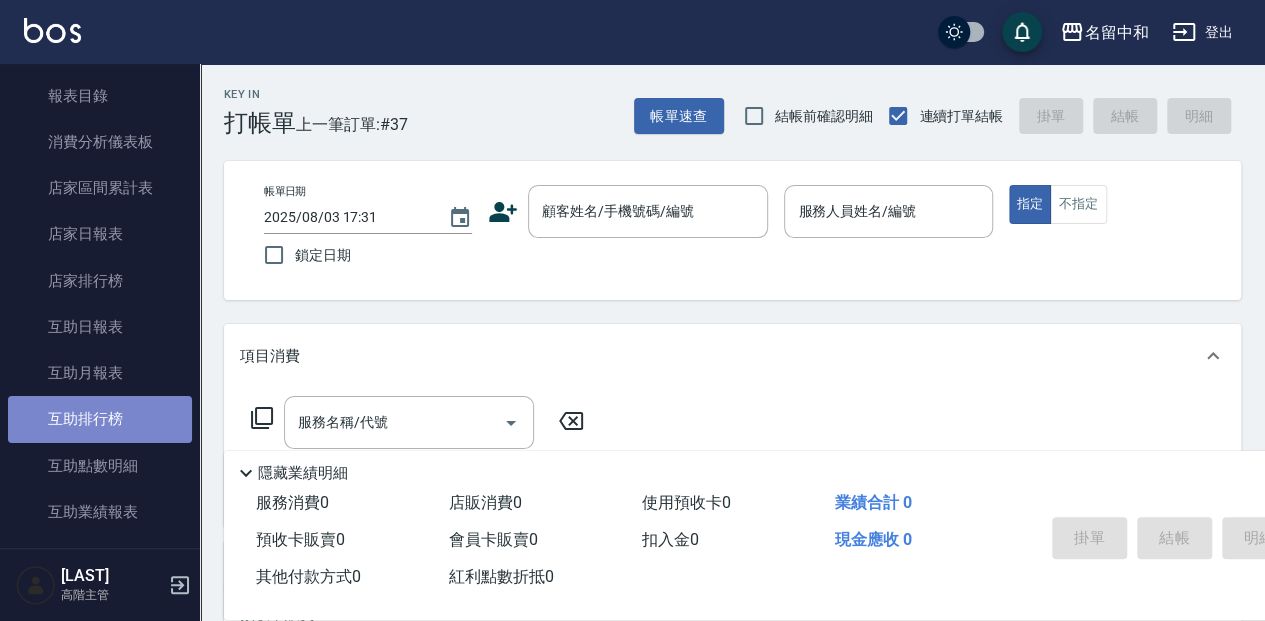 click on "互助排行榜" at bounding box center (100, 419) 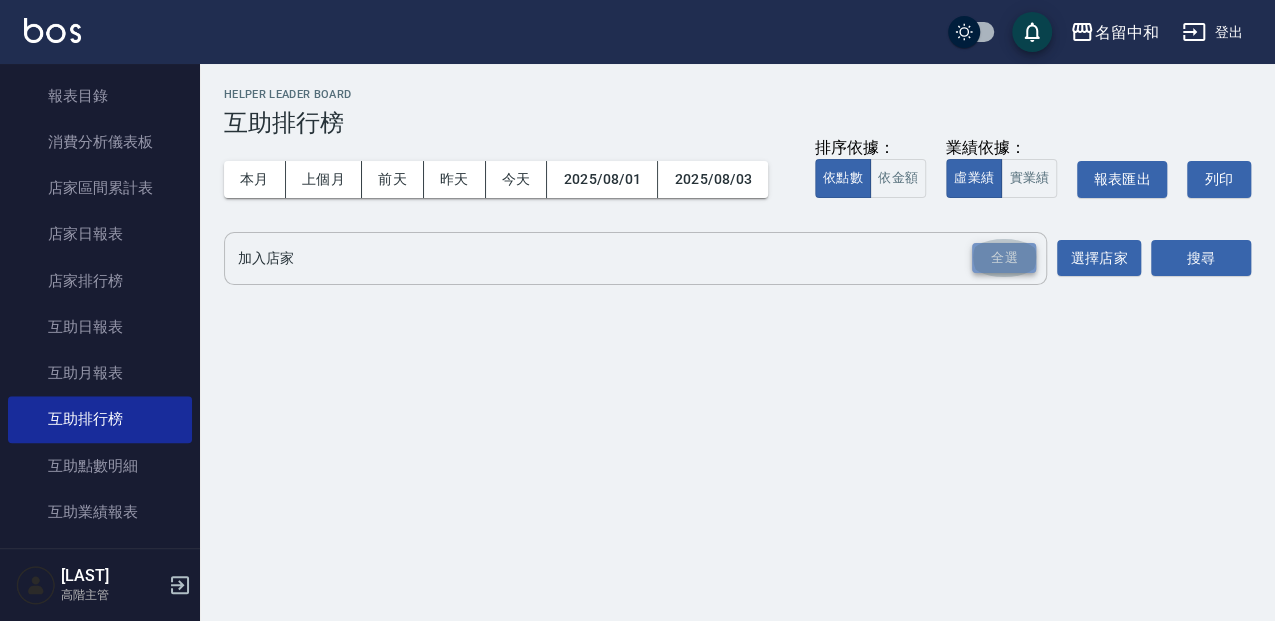 click on "全選" at bounding box center (1004, 258) 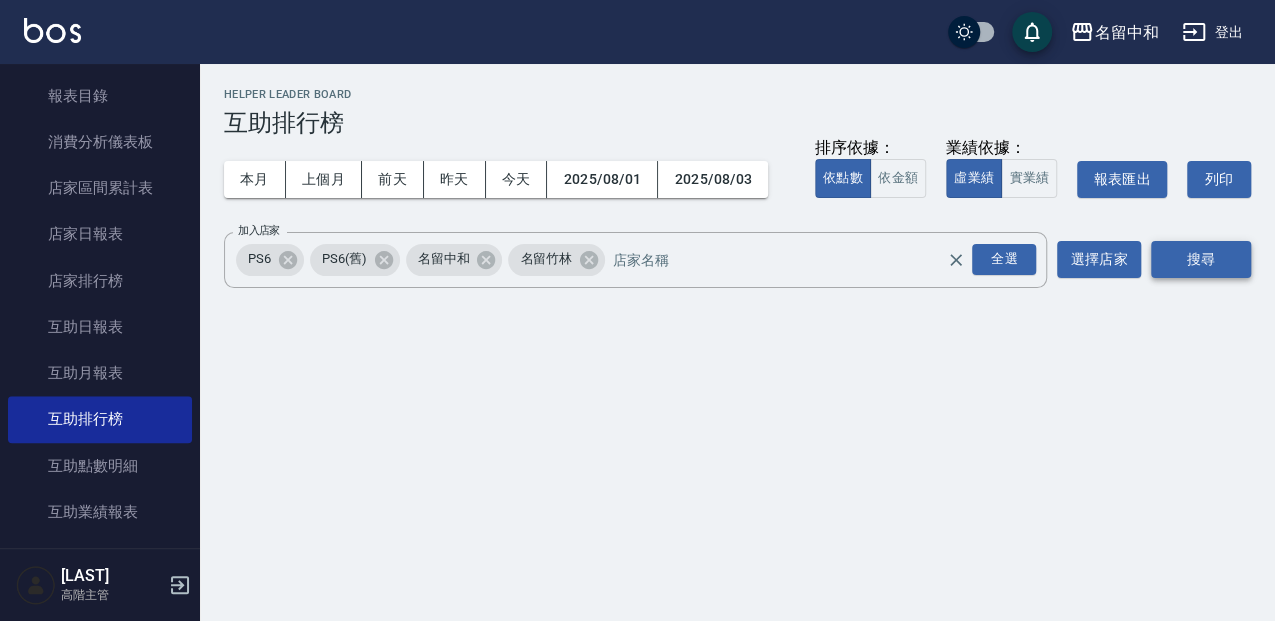 click on "搜尋" at bounding box center (1201, 259) 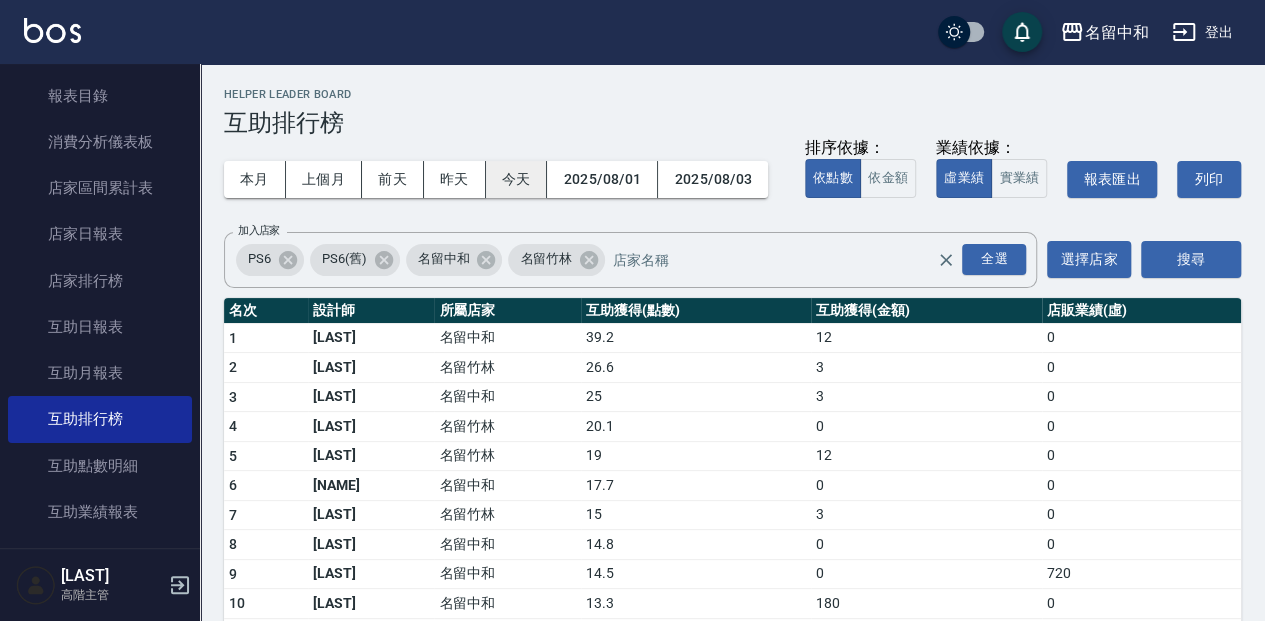 click on "今天" at bounding box center (517, 179) 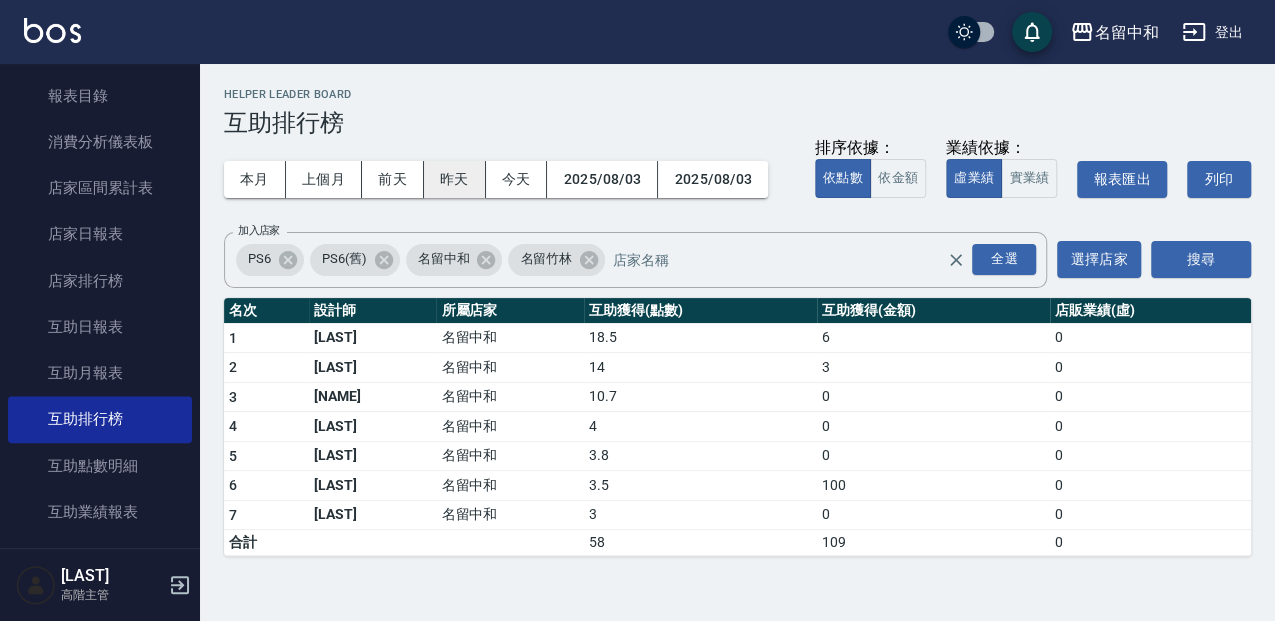 click on "昨天" at bounding box center (455, 179) 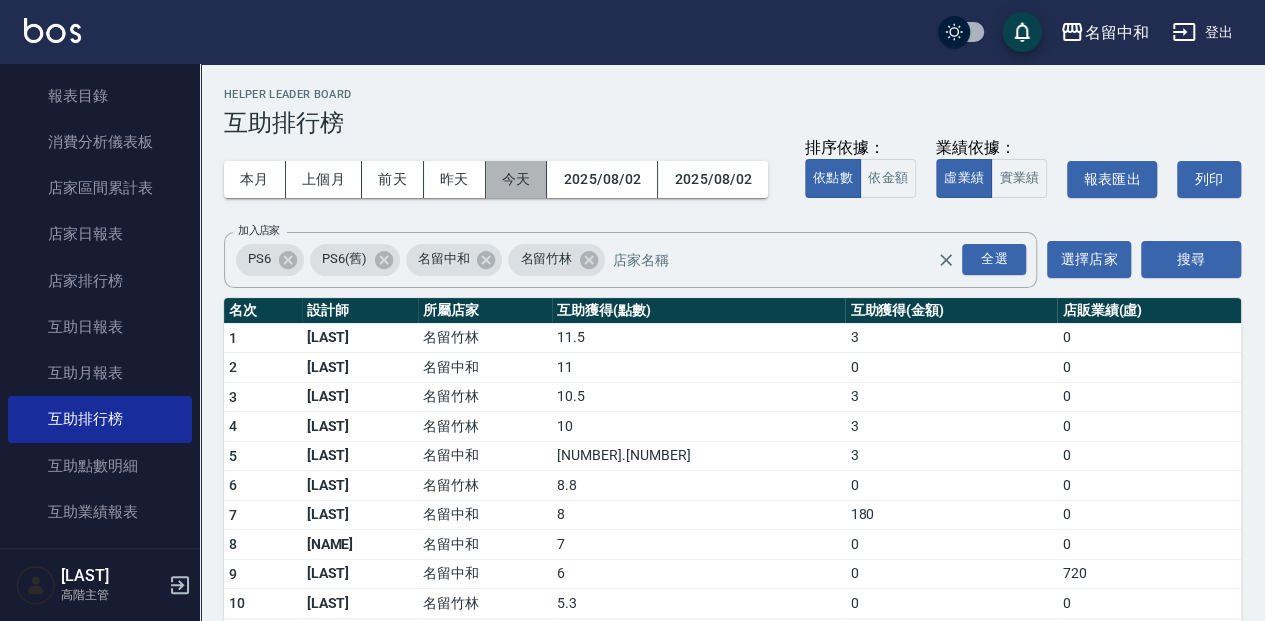 click on "今天" at bounding box center (517, 179) 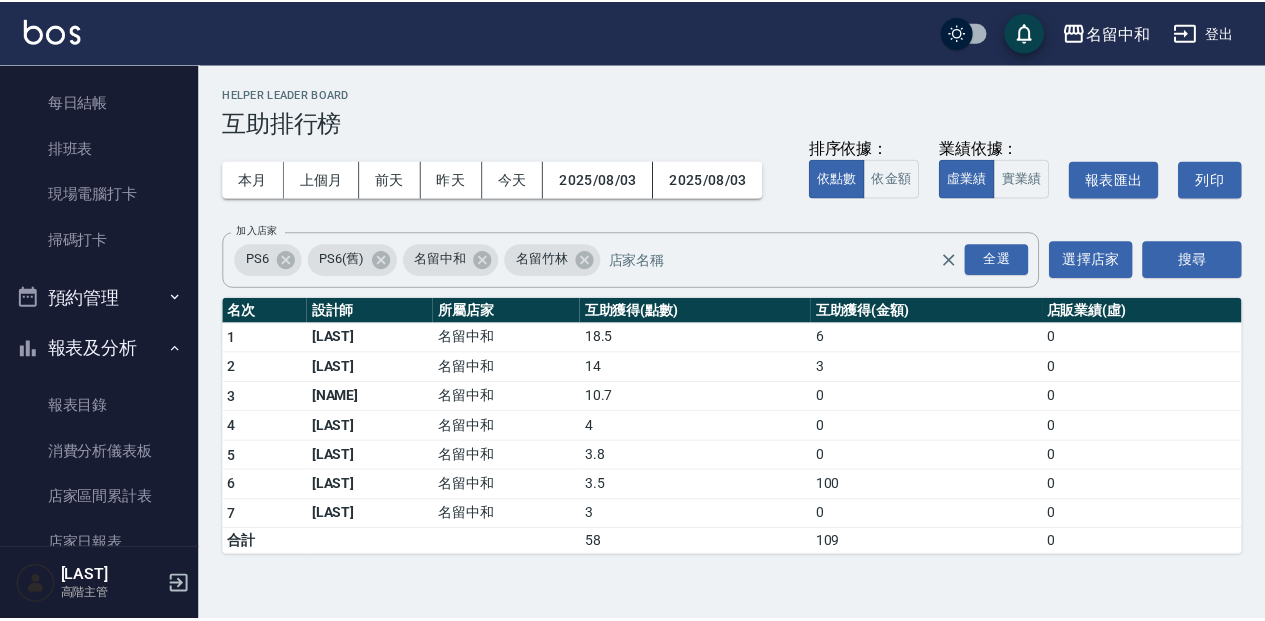 scroll, scrollTop: 0, scrollLeft: 0, axis: both 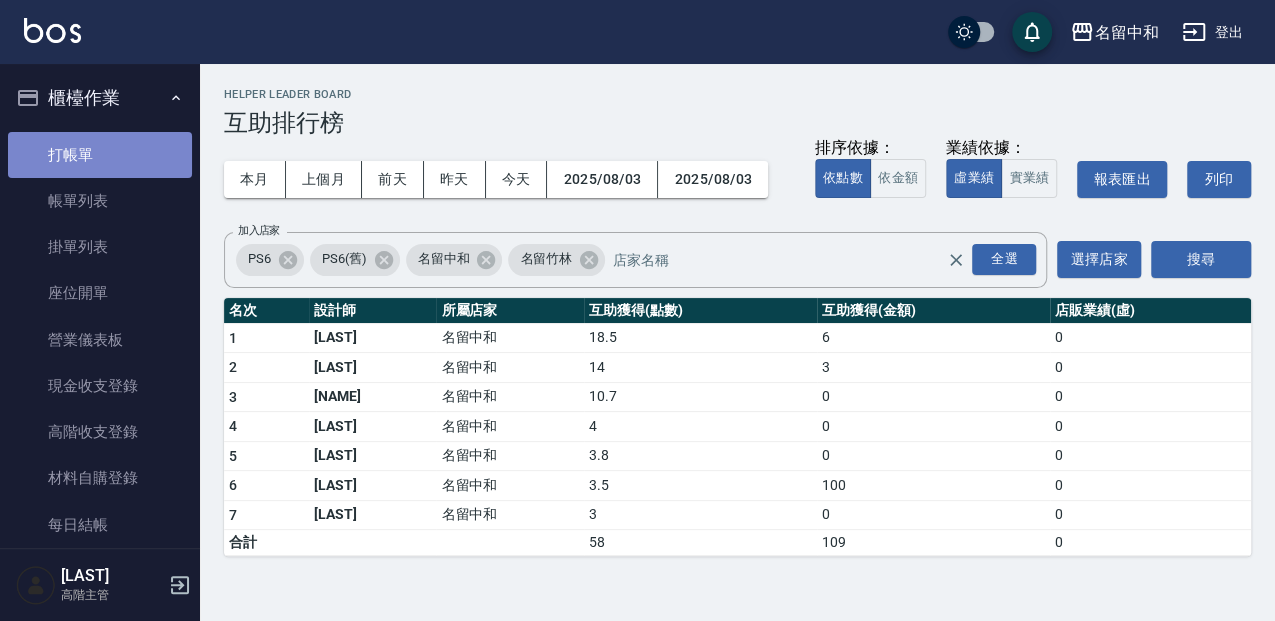 click on "打帳單" at bounding box center (100, 155) 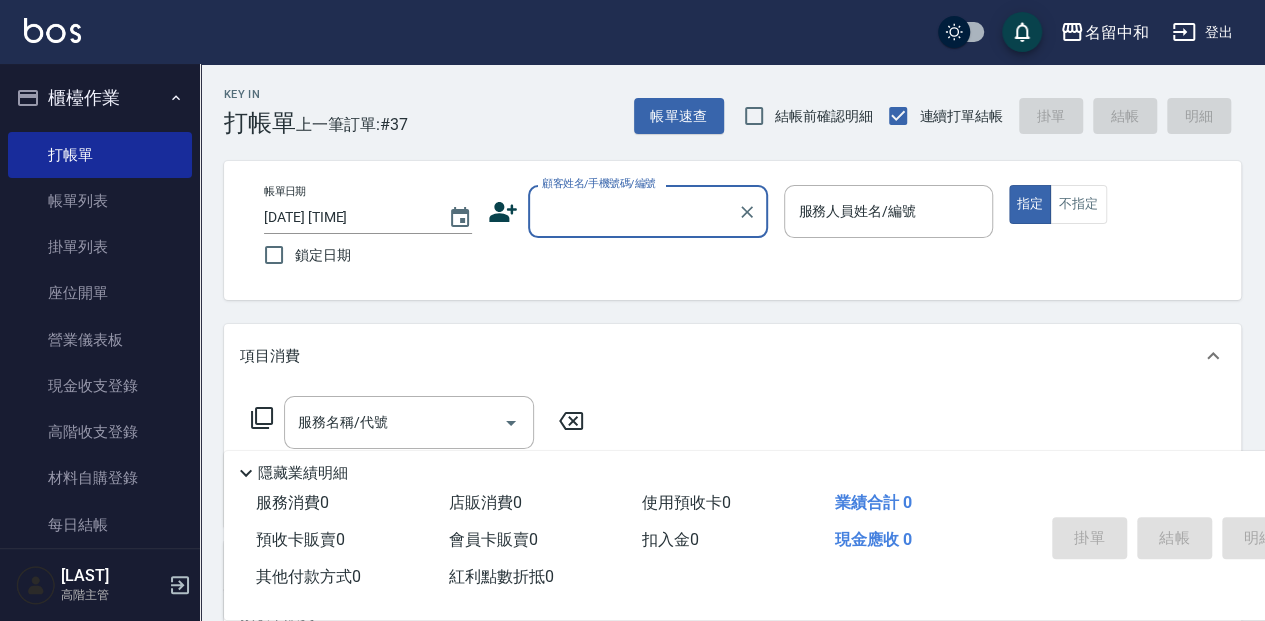 click on "顧客姓名/手機號碼/編號" at bounding box center (633, 211) 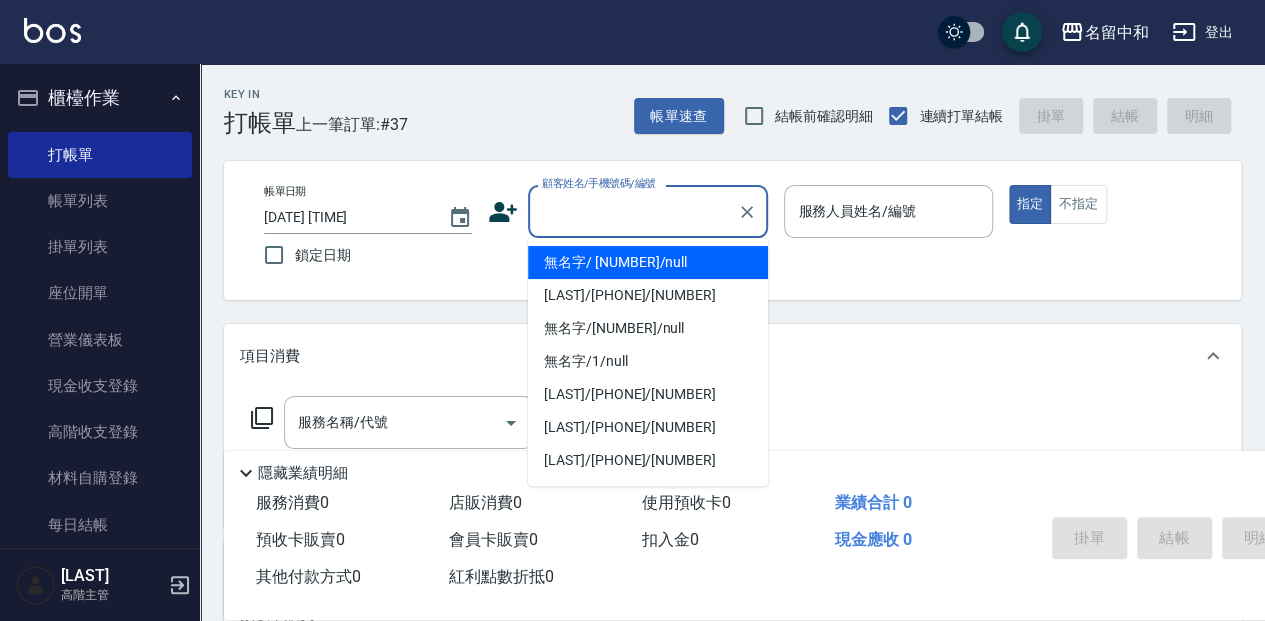click on "無名字/ [NUMBER]/null" at bounding box center [648, 262] 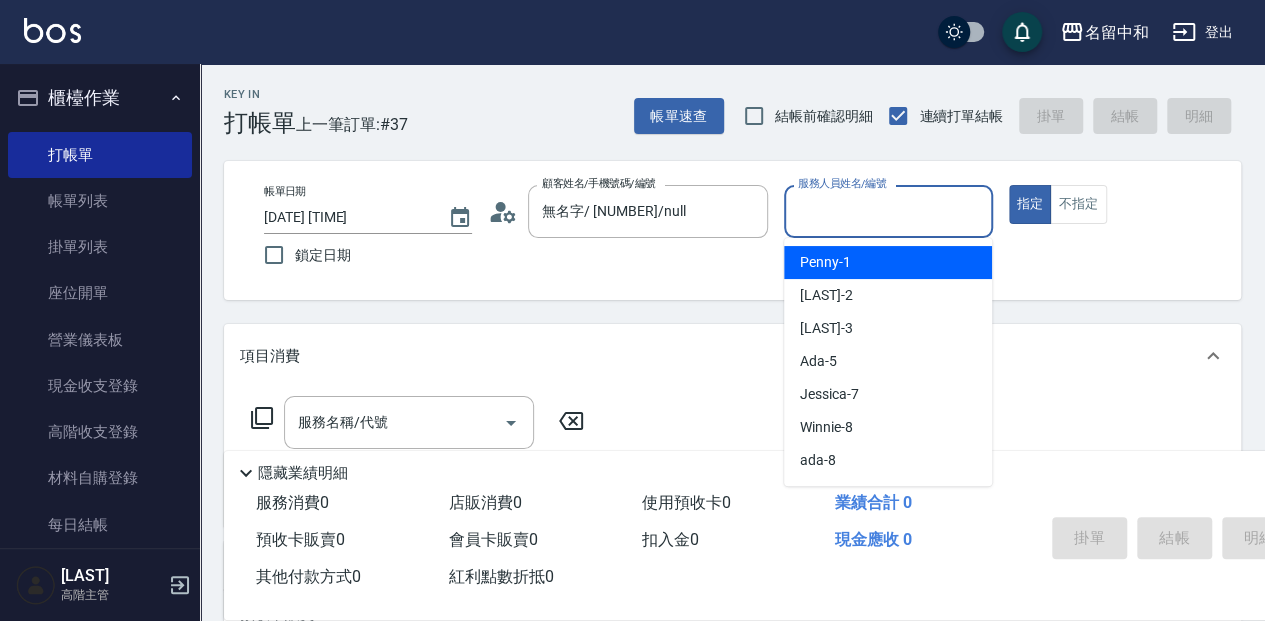 click on "服務人員姓名/編號" at bounding box center (888, 211) 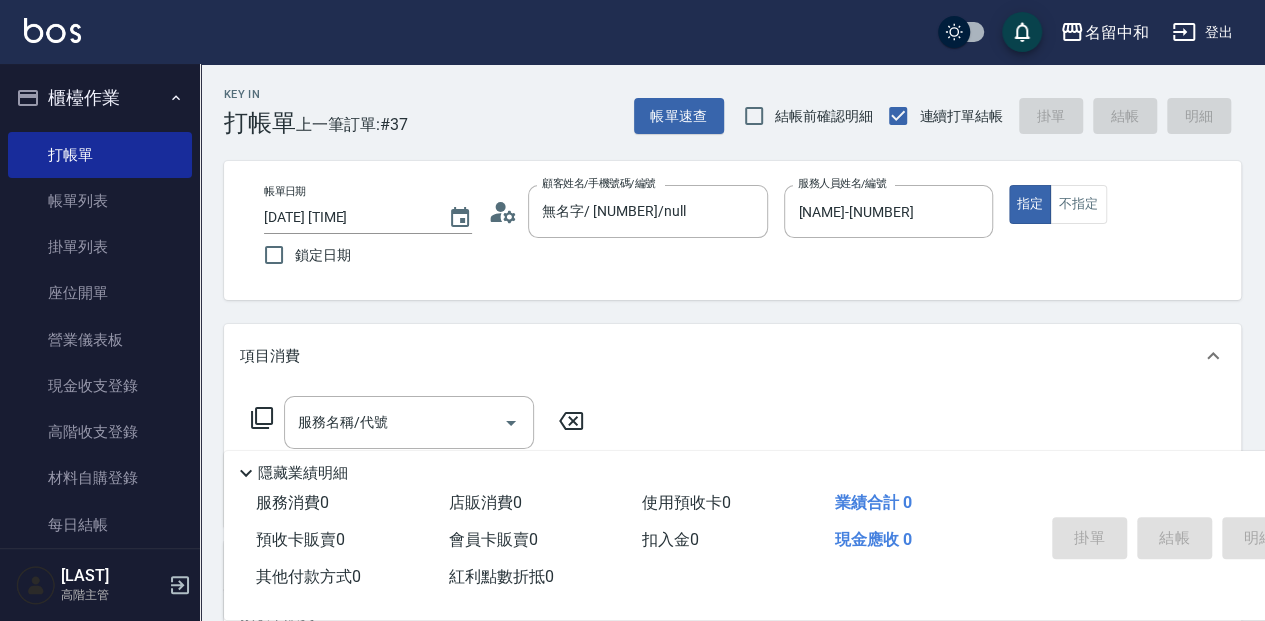 click 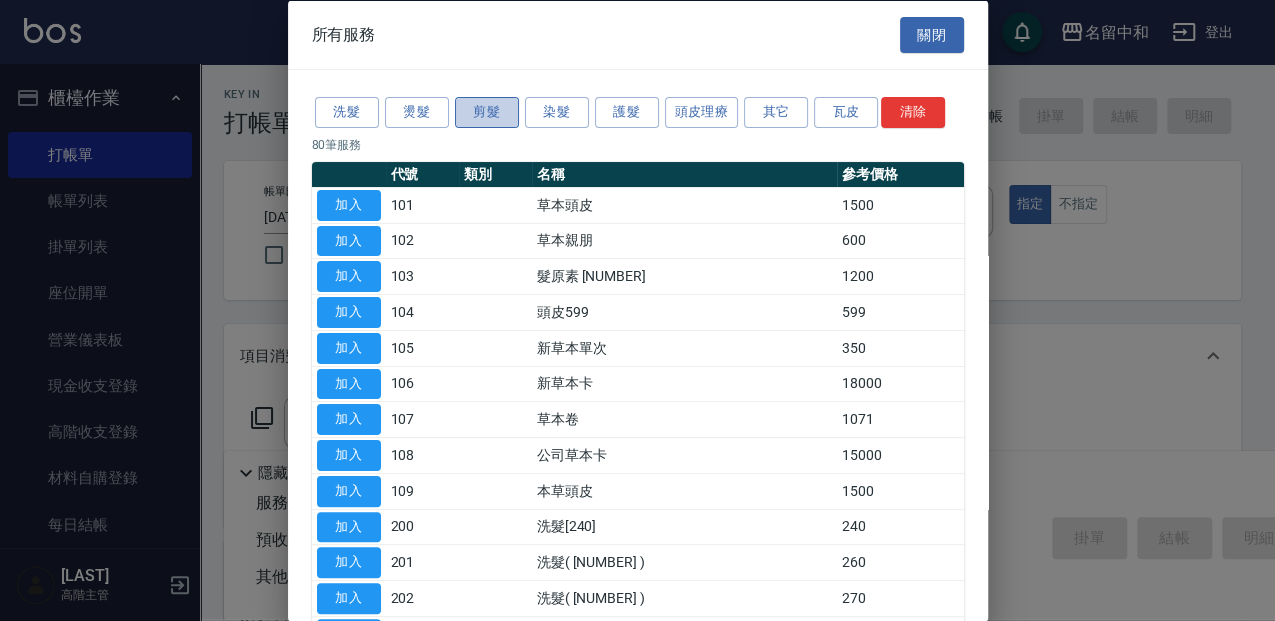 click on "剪髮" at bounding box center (487, 112) 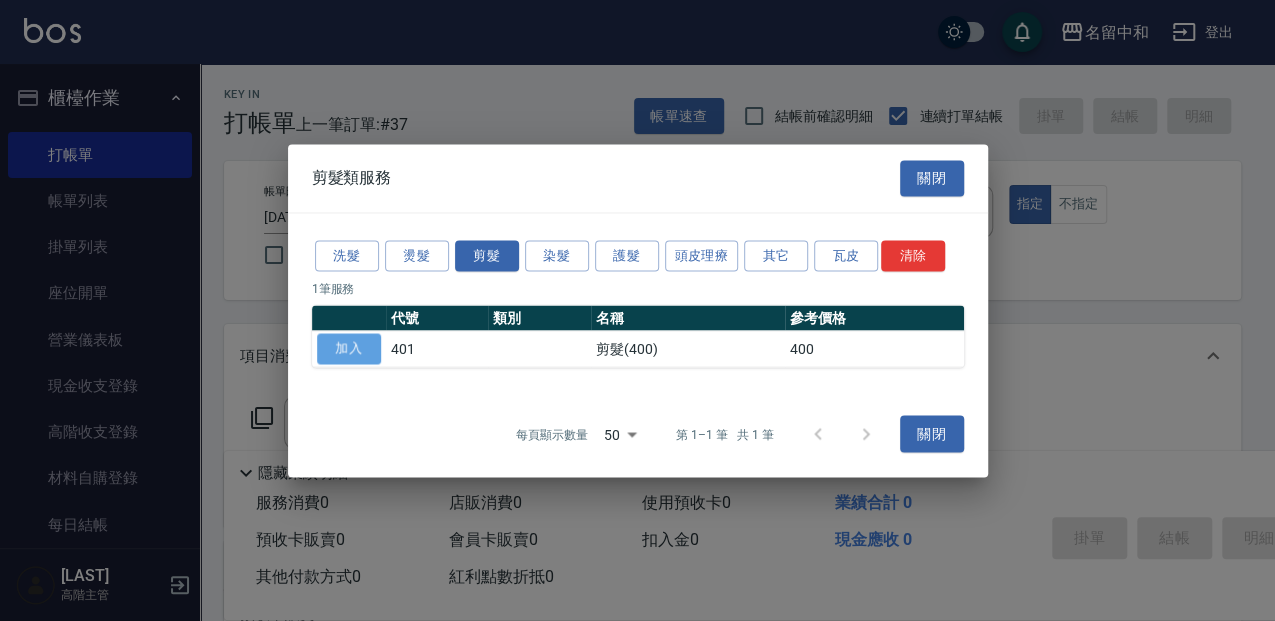 click on "加入" at bounding box center (349, 348) 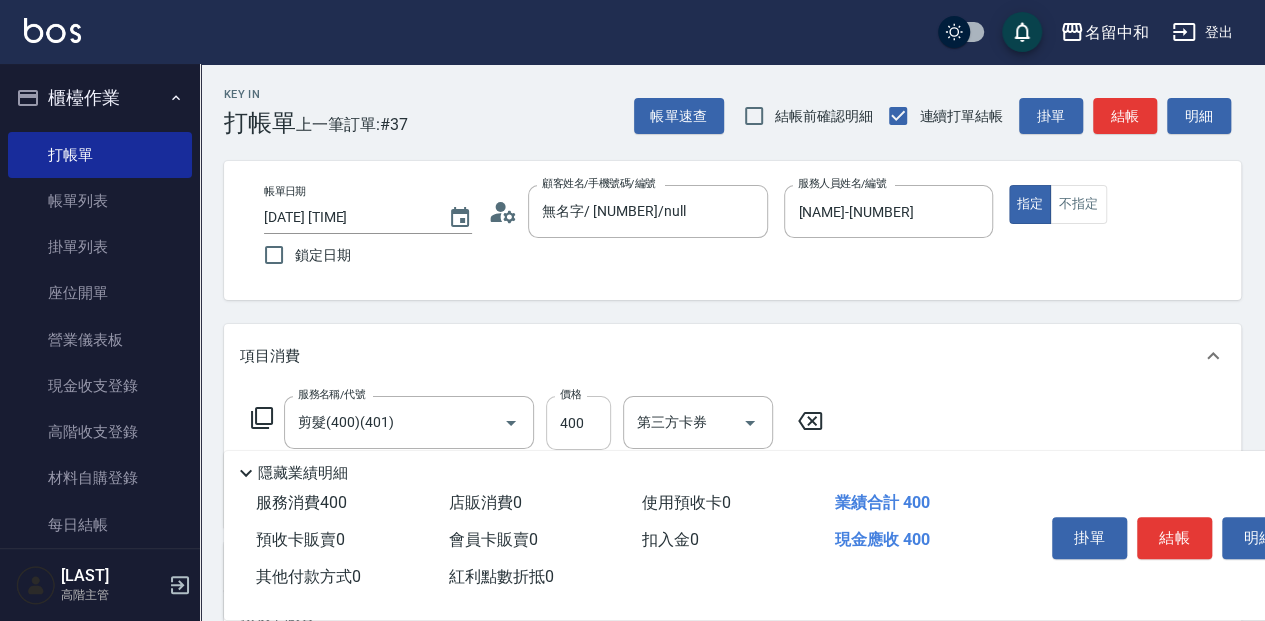 click on "400" at bounding box center [578, 423] 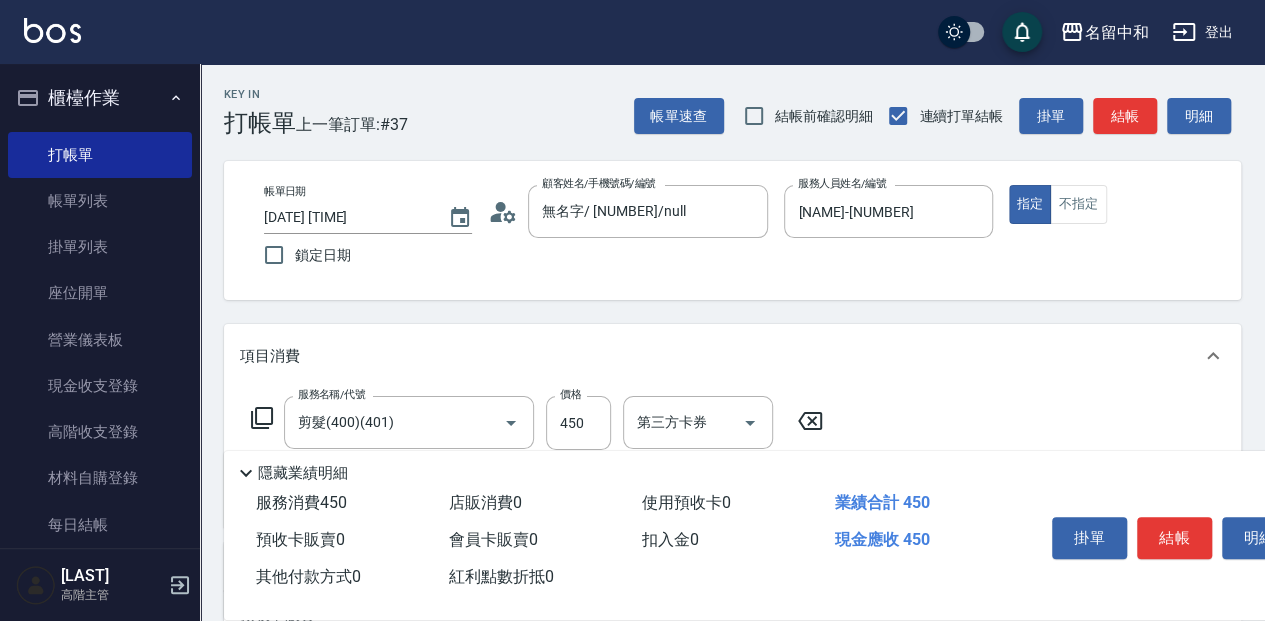 click on "項目消費" at bounding box center (732, 356) 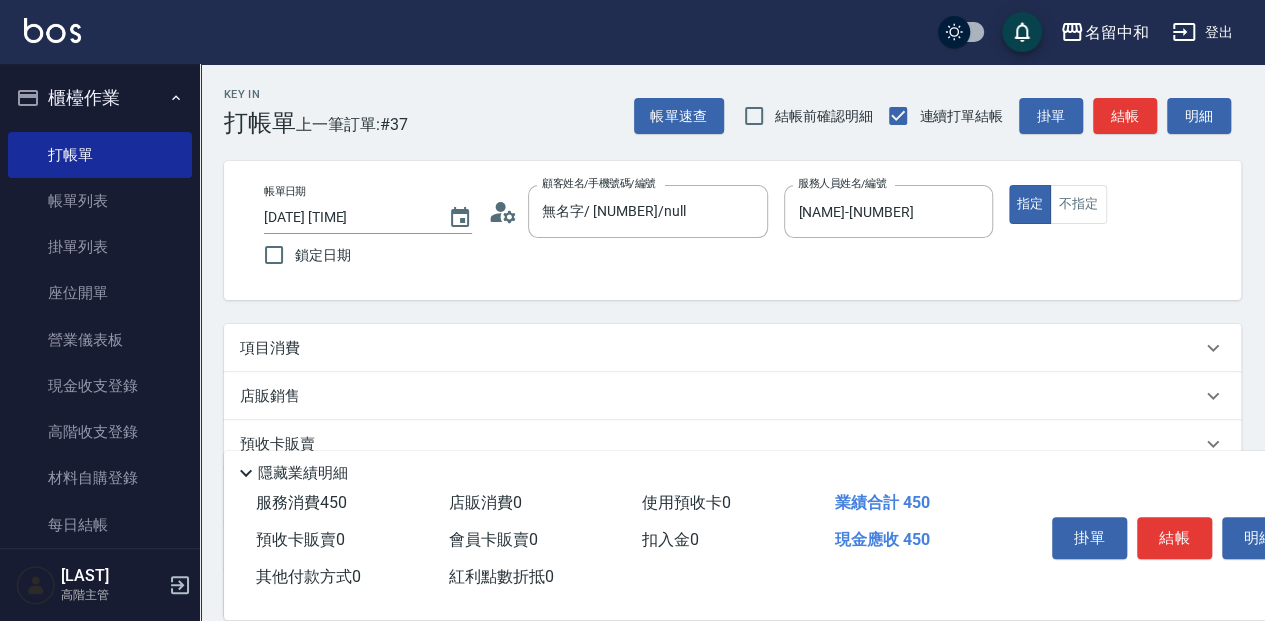 click on "項目消費" at bounding box center (720, 348) 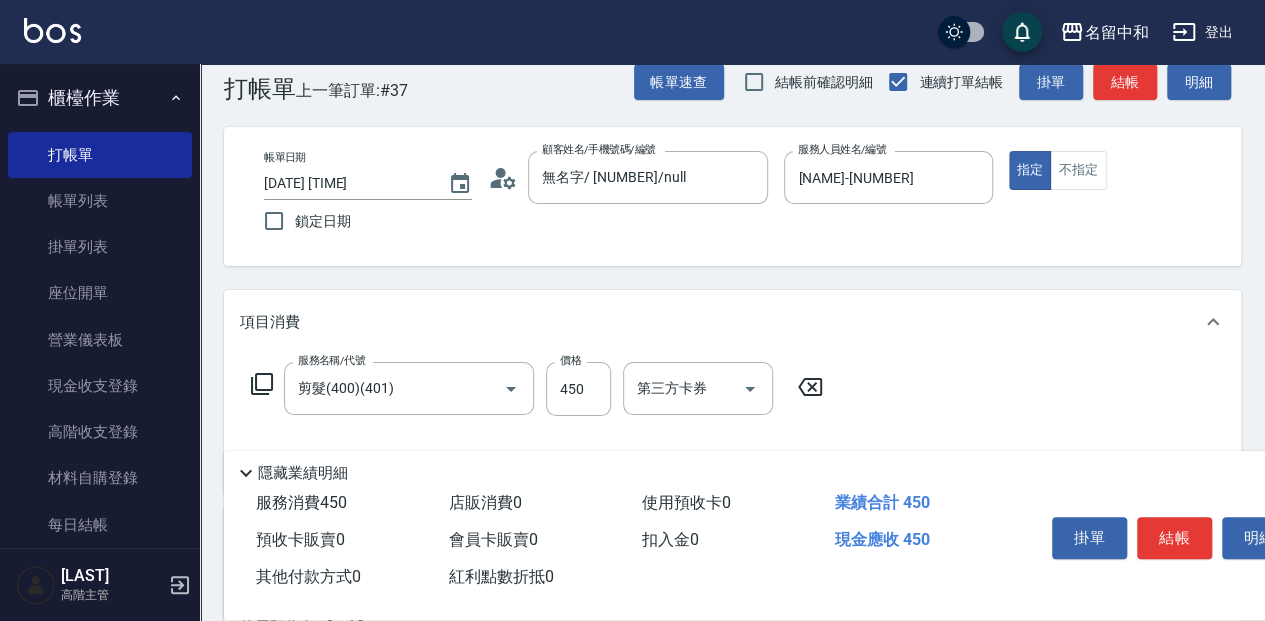 scroll, scrollTop: 66, scrollLeft: 0, axis: vertical 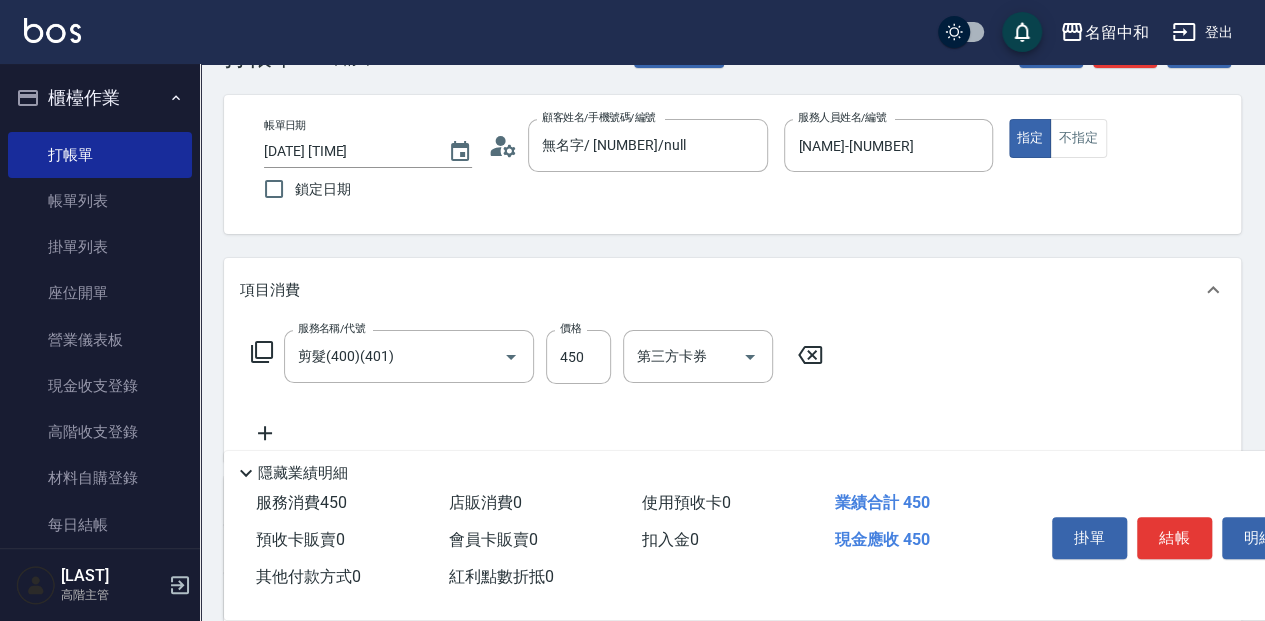 click 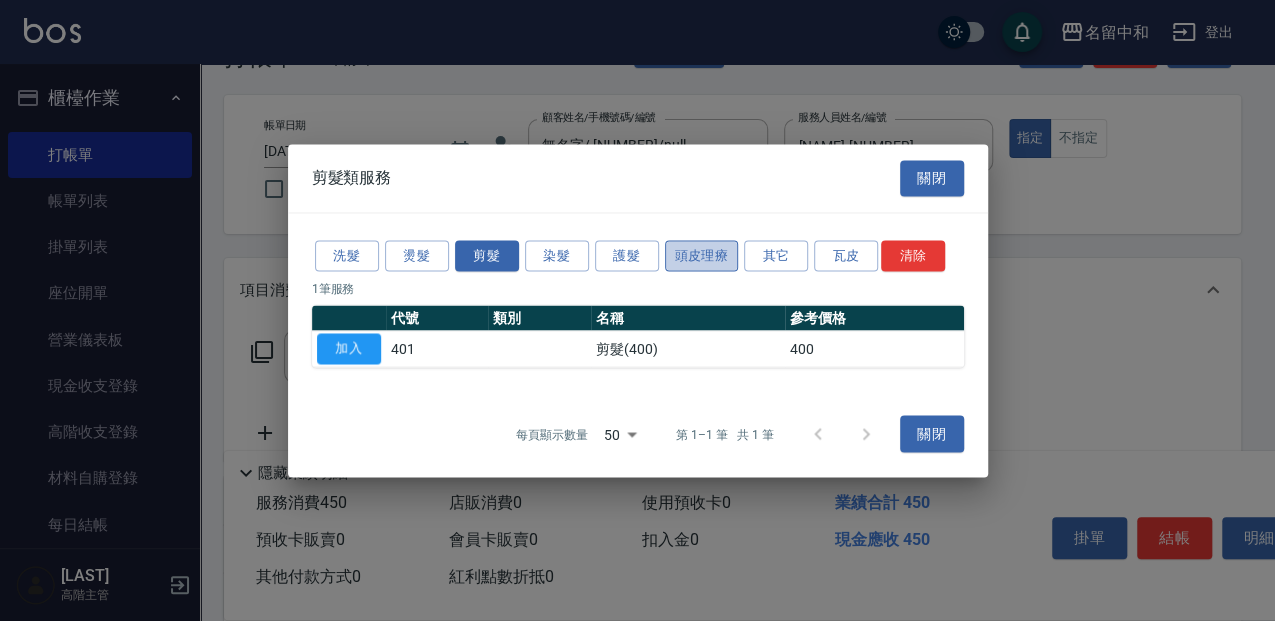 click on "頭皮理療" at bounding box center [702, 255] 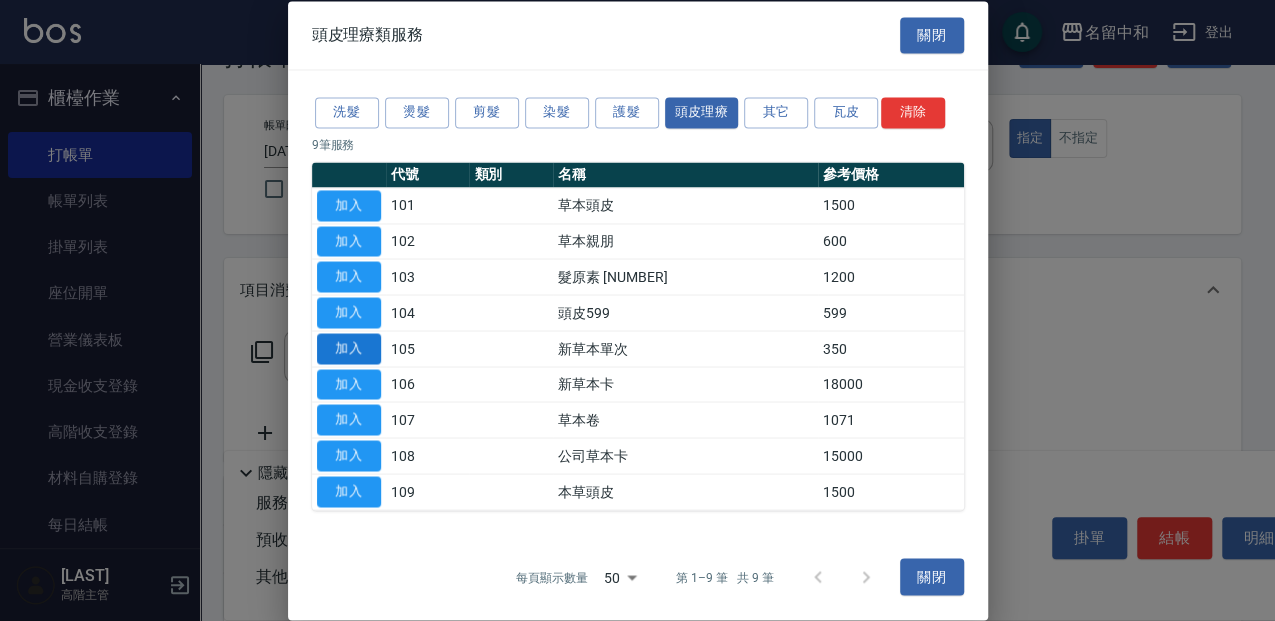 click on "加入" at bounding box center [349, 348] 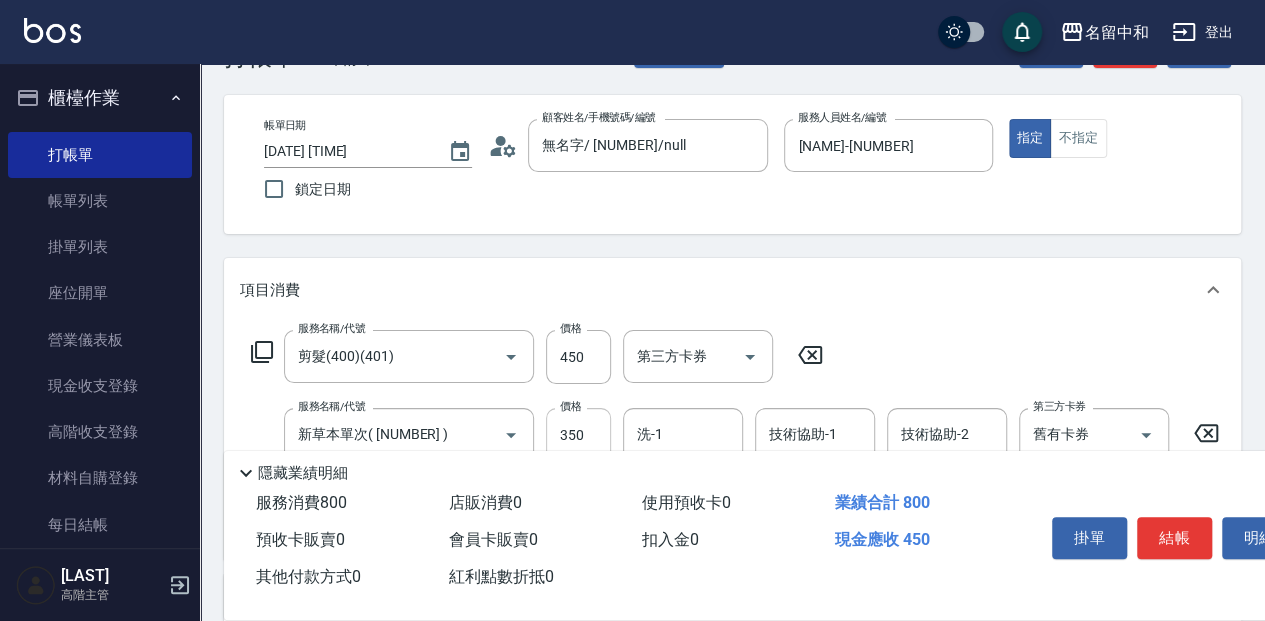 click on "350" at bounding box center (578, 435) 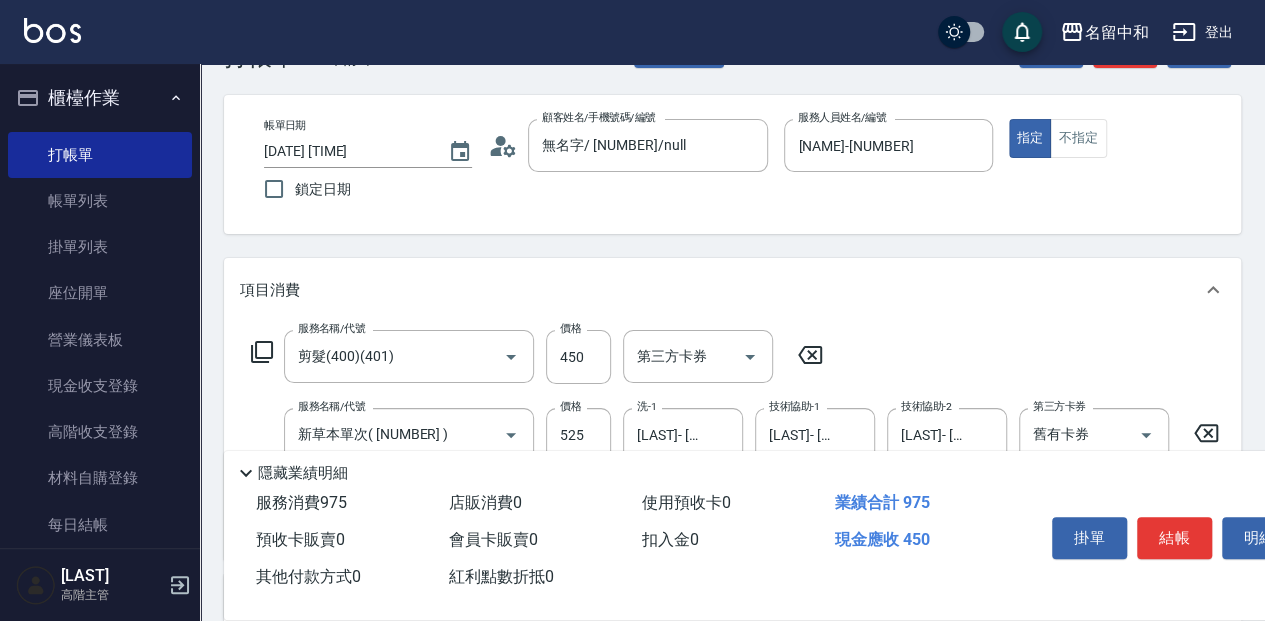 click on "Key In 打帳單 上一筆訂單:# [NUMBER] 帳單速查 結帳前確認明細 連續打單結帳 掛單 結帳 明細 帳單日期 [DATE] [TIME] 鎖定日期 顧客姓名/手機號碼/編號 無名字/ [NUMBER] /null 顧客姓名/手機號碼/編號 服務人員姓名/編號 [LAST]- [NUMBER] 服務人員姓名/編號 指定 不指定 項目消費 服務名稱/代號 剪髮( [NUMBER] )( [NUMBER] ) 服務名稱/代號 價格 [NUMBER] 價格 第三方卡券 第三方卡券 服務名稱/代號 新草本單次( [NUMBER] ) 服務名稱/代號 價格 [NUMBER] 價格 洗-1 沛岑- [NUMBER] 洗-1 技術協助-1 沛岑- [NUMBER] 技術協助-1 技術協助-2 沛岑- [NUMBER] 技術協助-2 第三方卡券 舊有卡券 第三方卡券 扣完後業績: [NUMBER] 店販銷售 服務人員姓名/編號 服務人員姓名/編號 商品代號/名稱 商品代號/名稱 預收卡販賣 卡券名稱/代號 卡券名稱/代號 使用預收卡 x [NUMBER] 卡券代號/名稱 卡券代號/名稱 其他付款方式 入金剩餘： [NUMBER]" at bounding box center (732, 504) 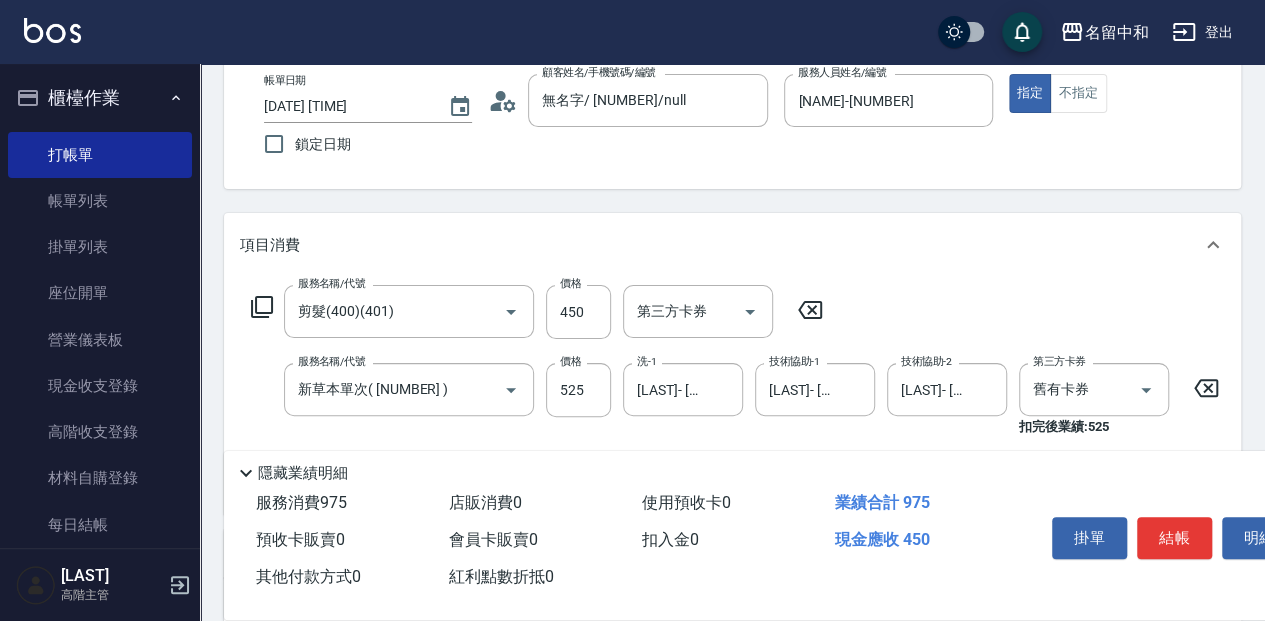 scroll, scrollTop: 133, scrollLeft: 0, axis: vertical 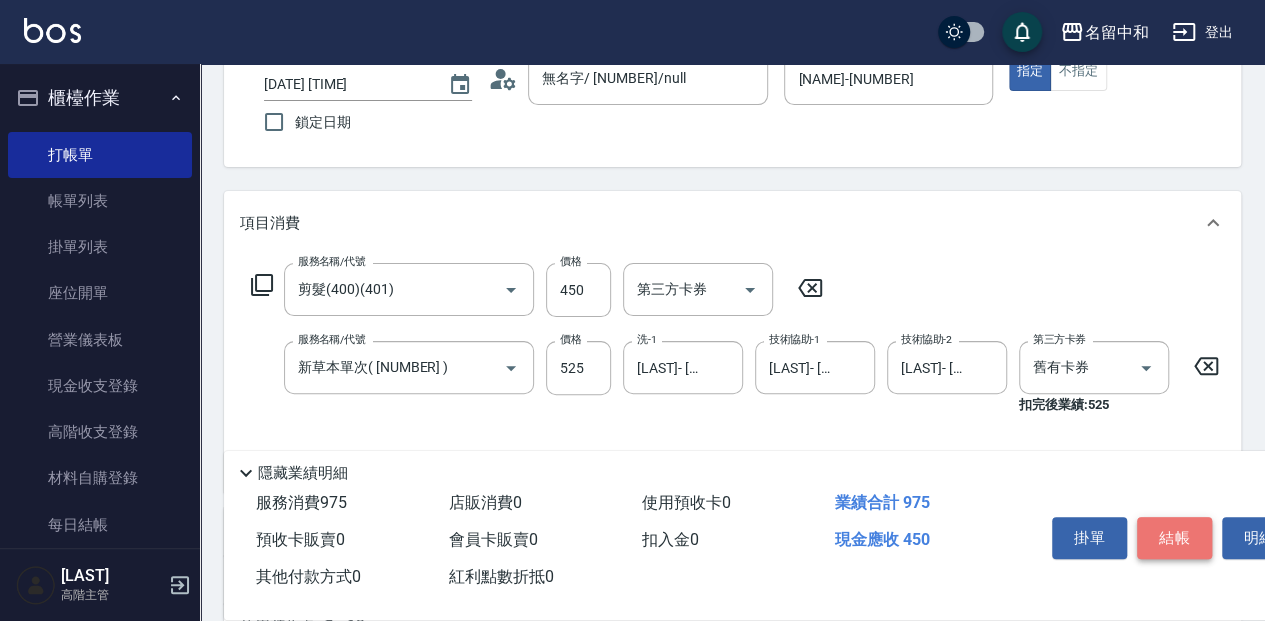 click on "結帳" at bounding box center [1174, 538] 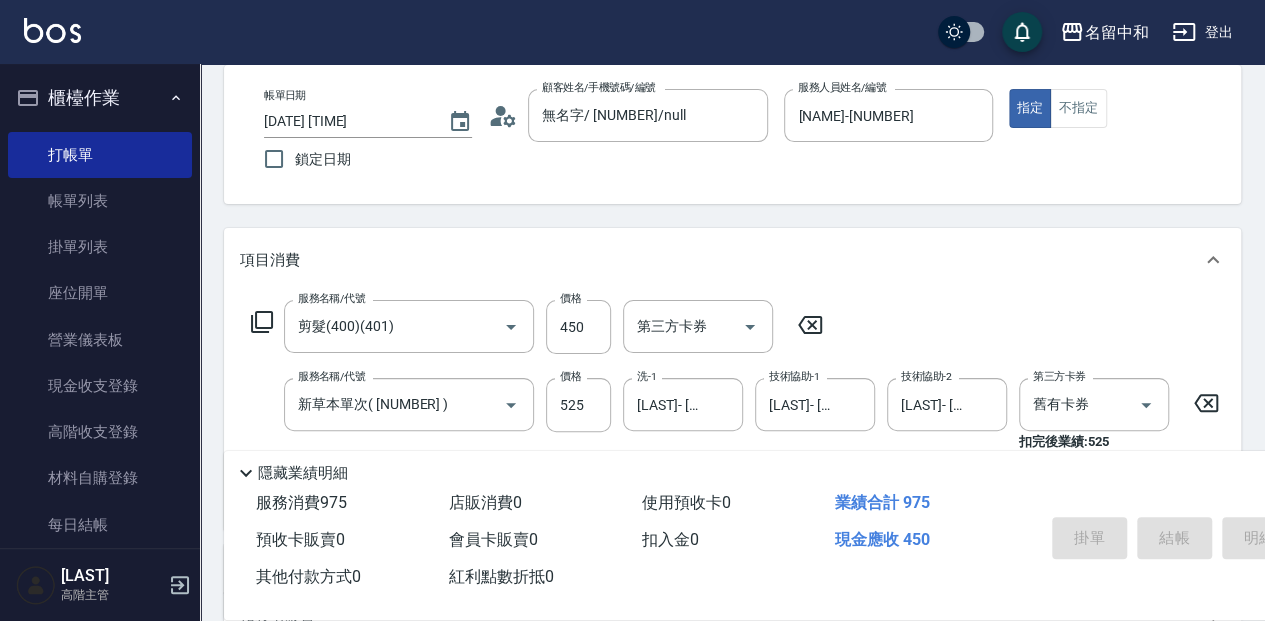 scroll, scrollTop: 66, scrollLeft: 0, axis: vertical 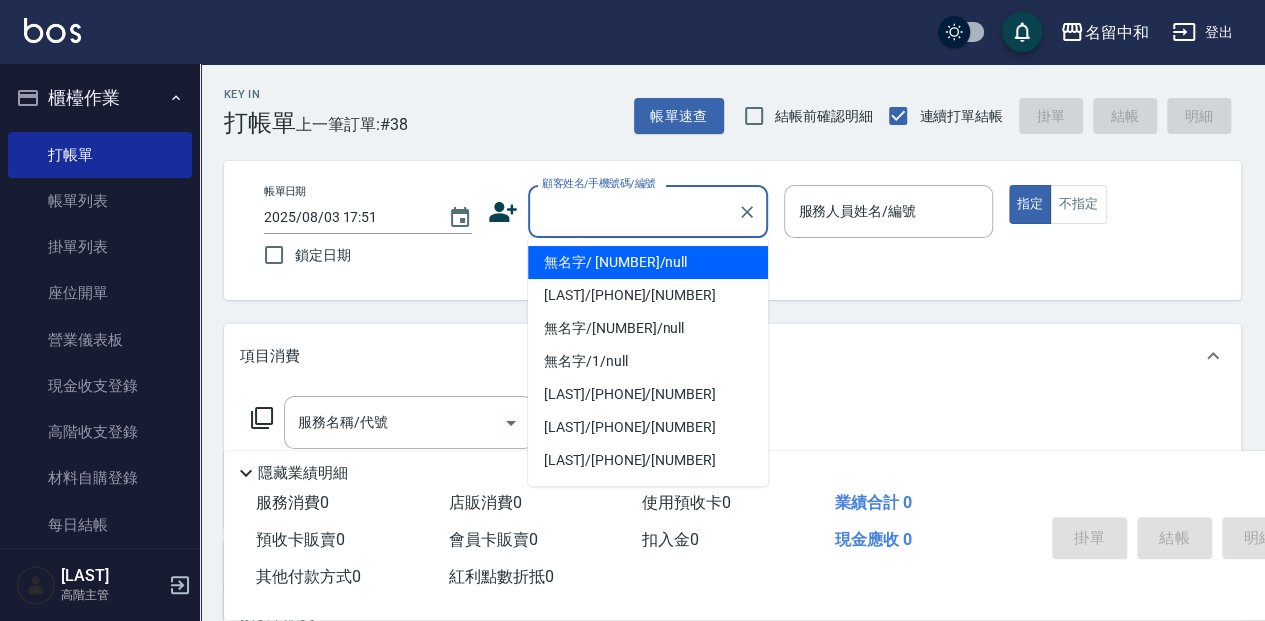 click on "顧客姓名/手機號碼/編號" at bounding box center [633, 211] 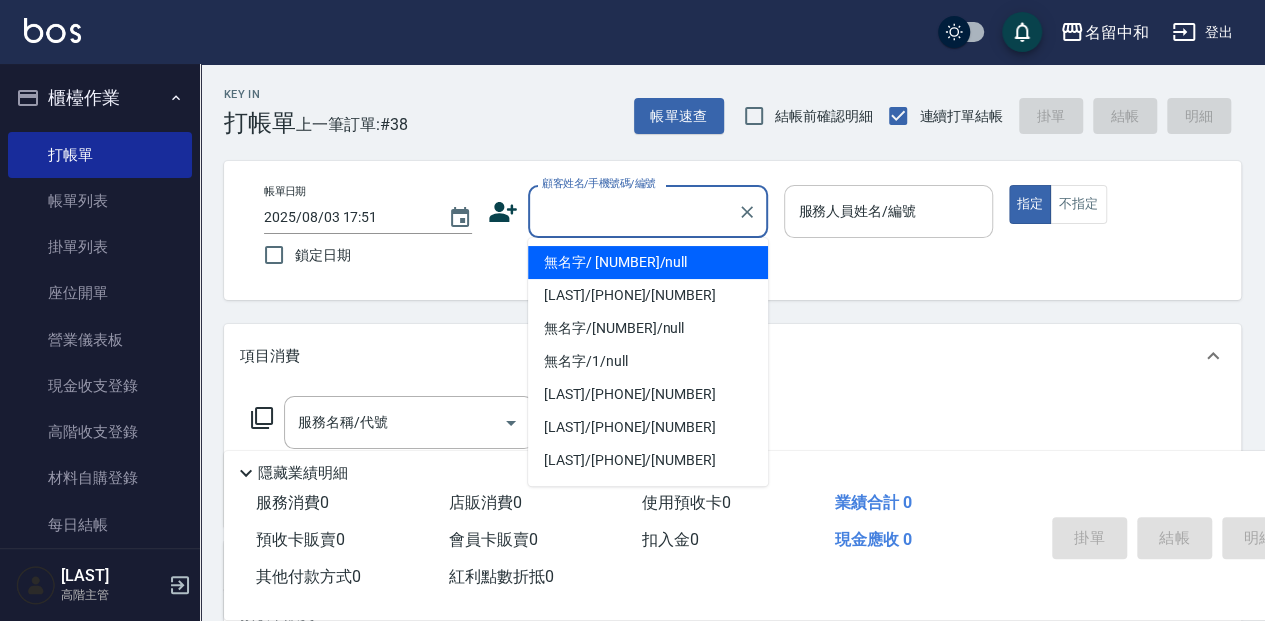 drag, startPoint x: 676, startPoint y: 264, endPoint x: 832, endPoint y: 232, distance: 159.24823 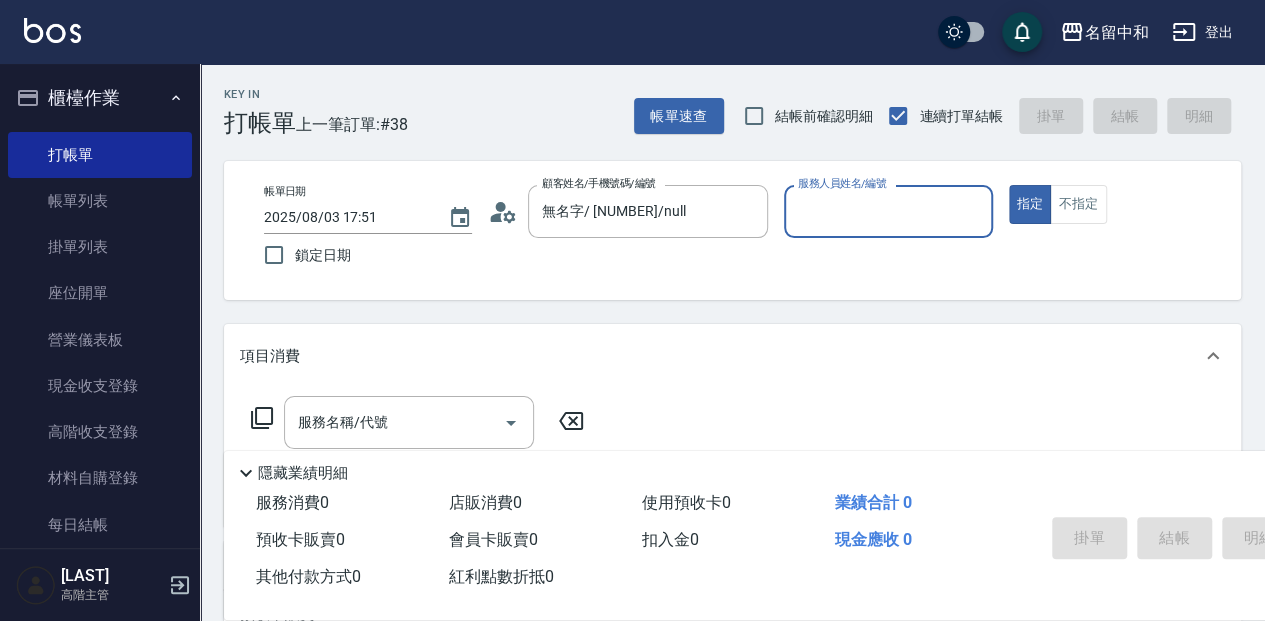 click on "服務人員姓名/編號" at bounding box center [888, 211] 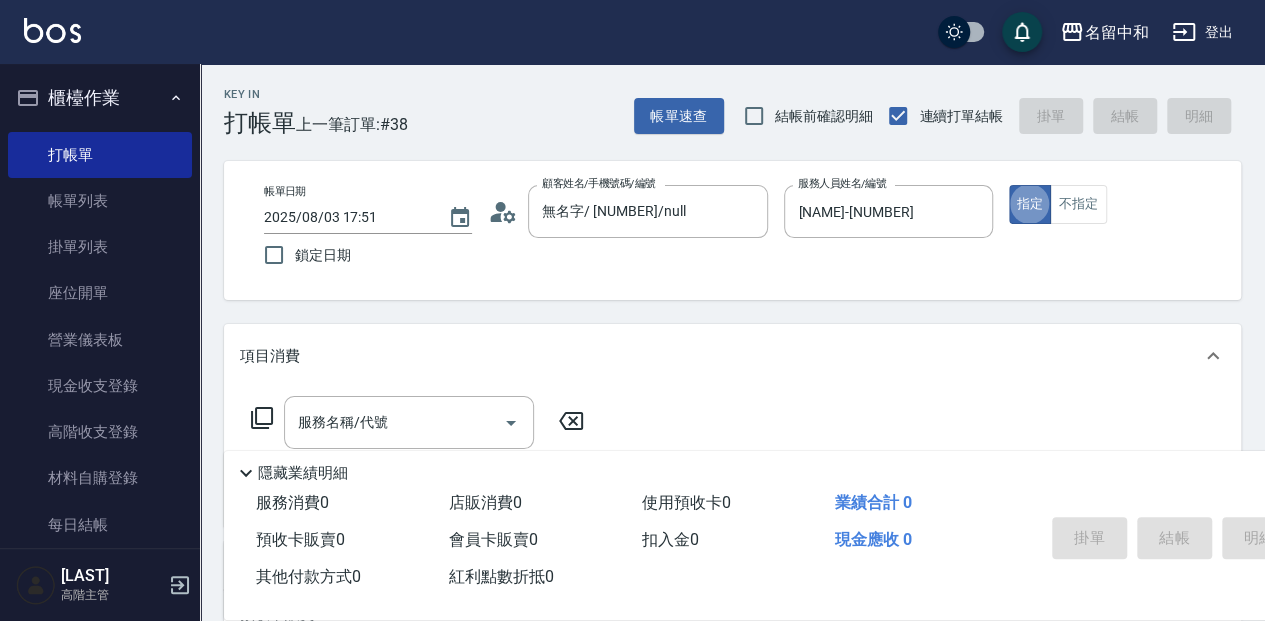 click 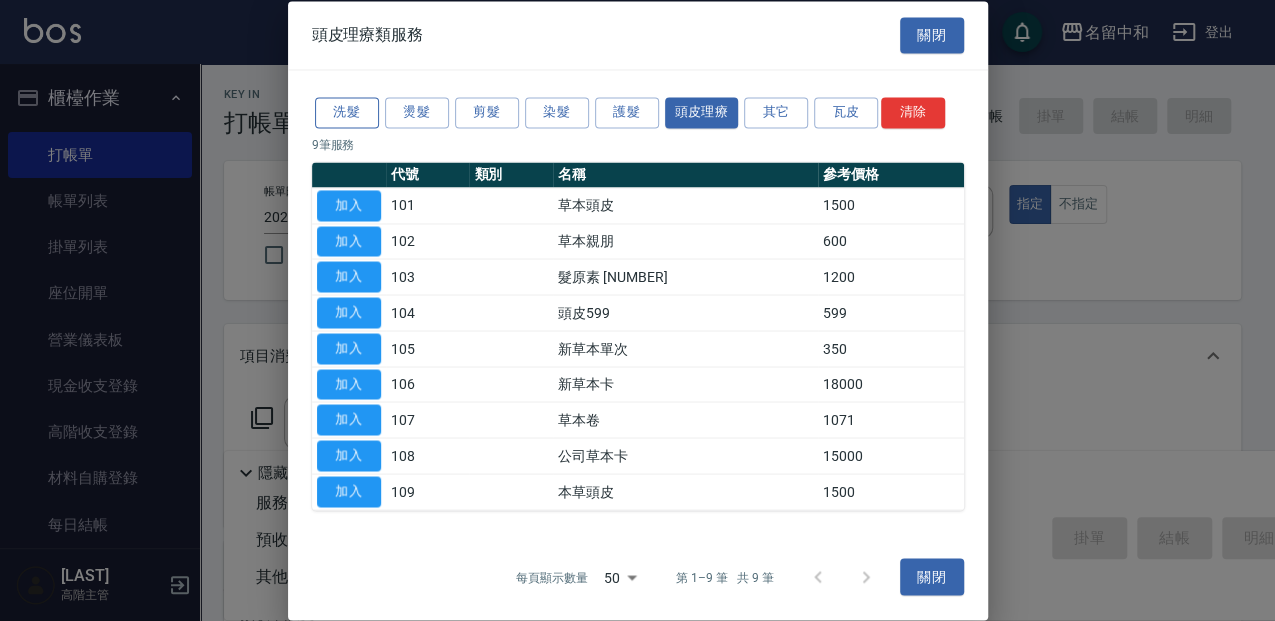 click on "洗髮" at bounding box center [347, 112] 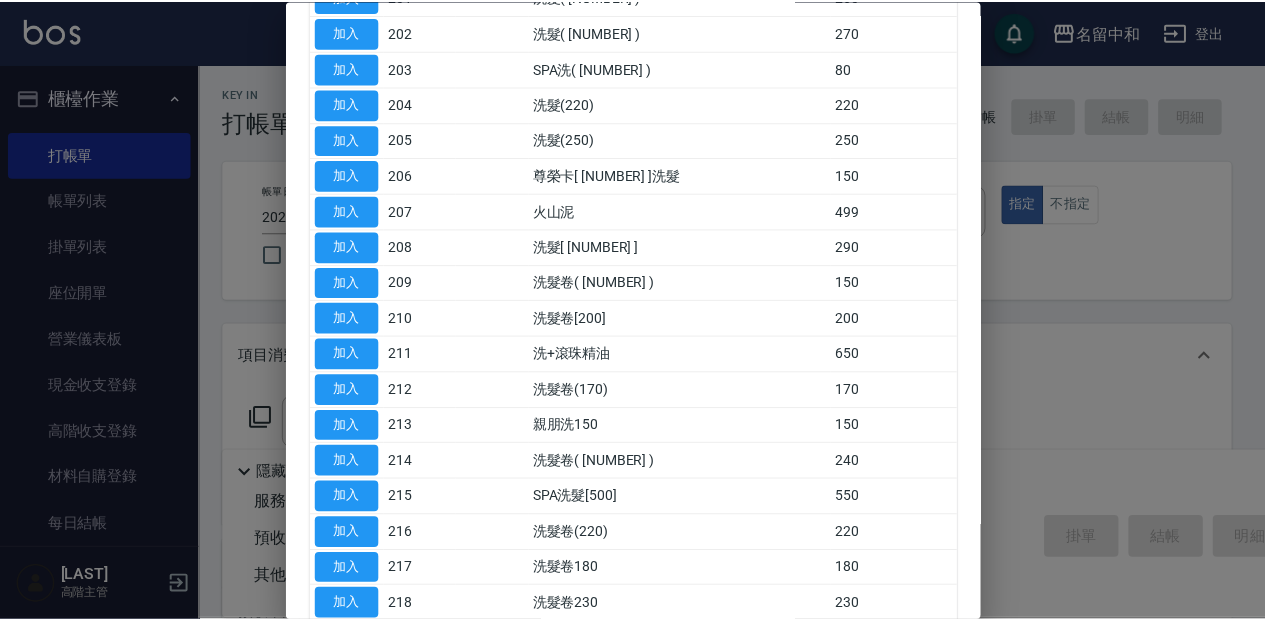 scroll, scrollTop: 266, scrollLeft: 0, axis: vertical 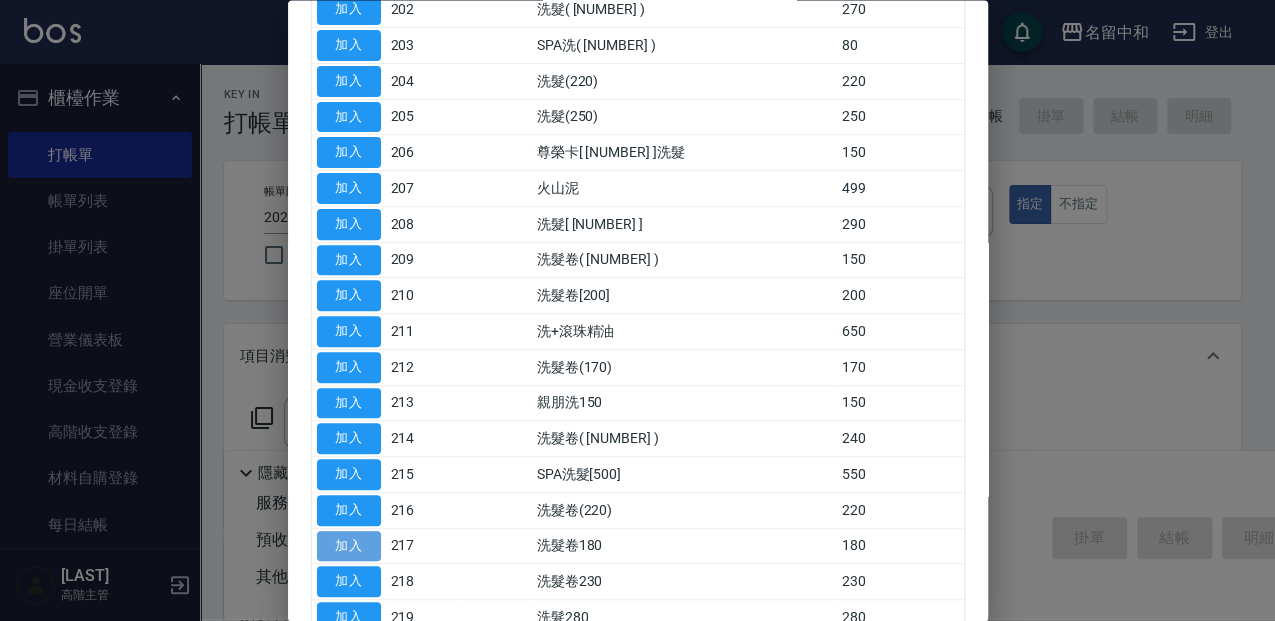 click on "加入" at bounding box center (349, 546) 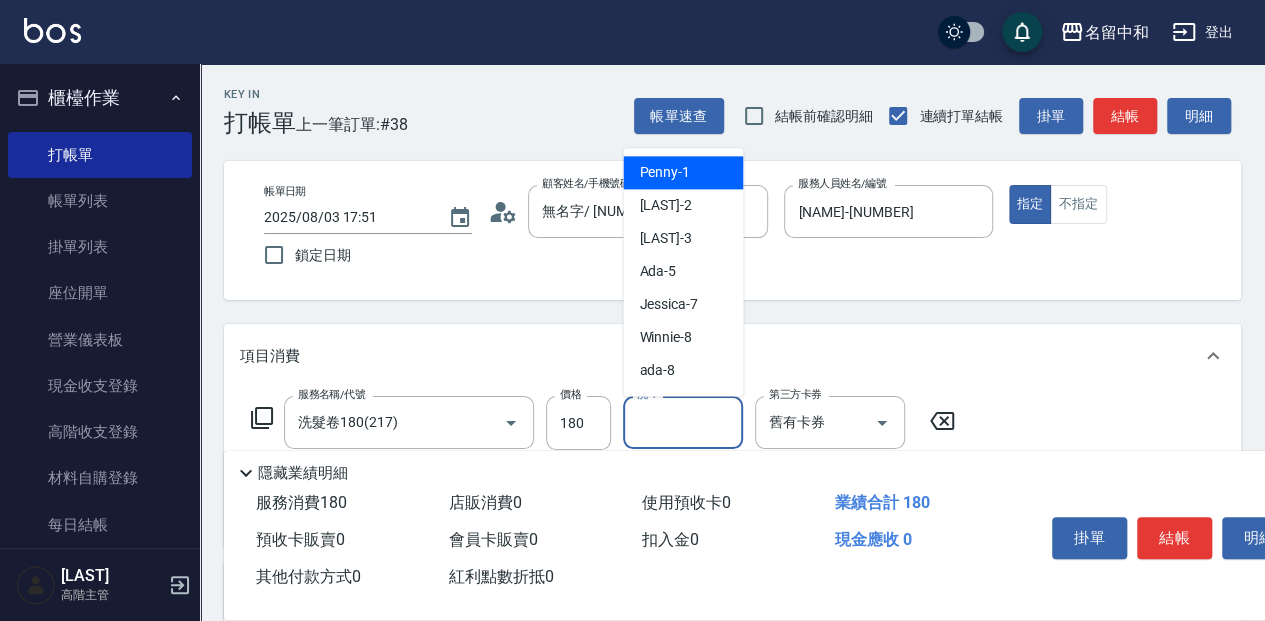 click on "洗-1" at bounding box center (683, 422) 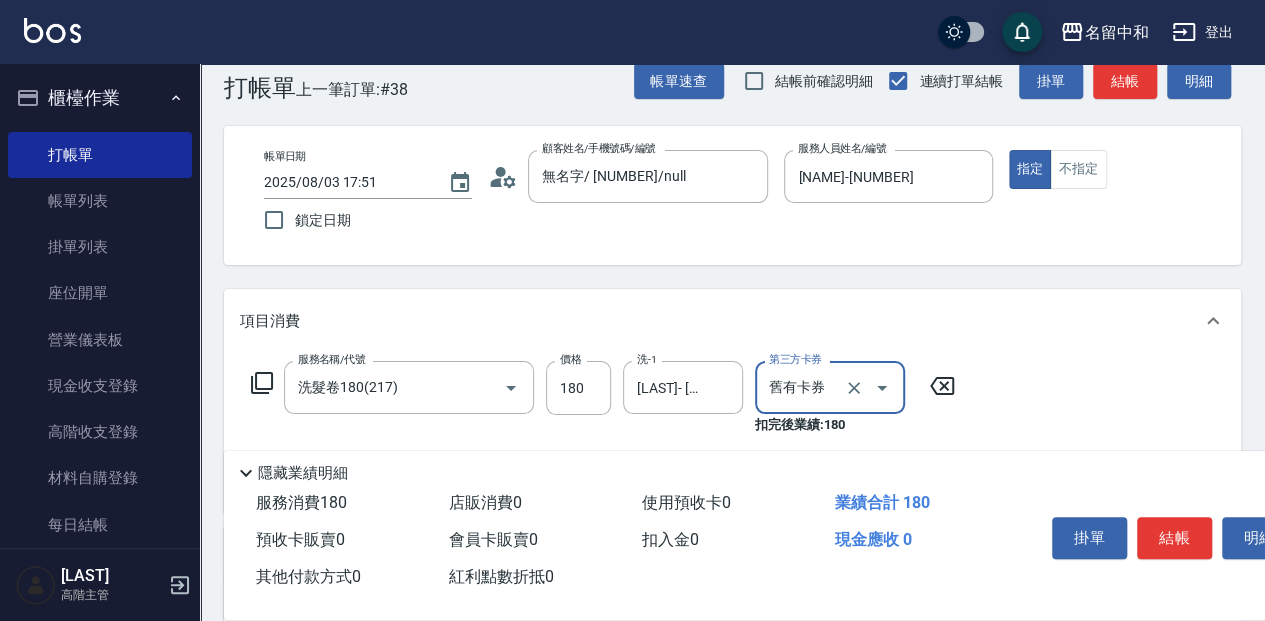 scroll, scrollTop: 66, scrollLeft: 0, axis: vertical 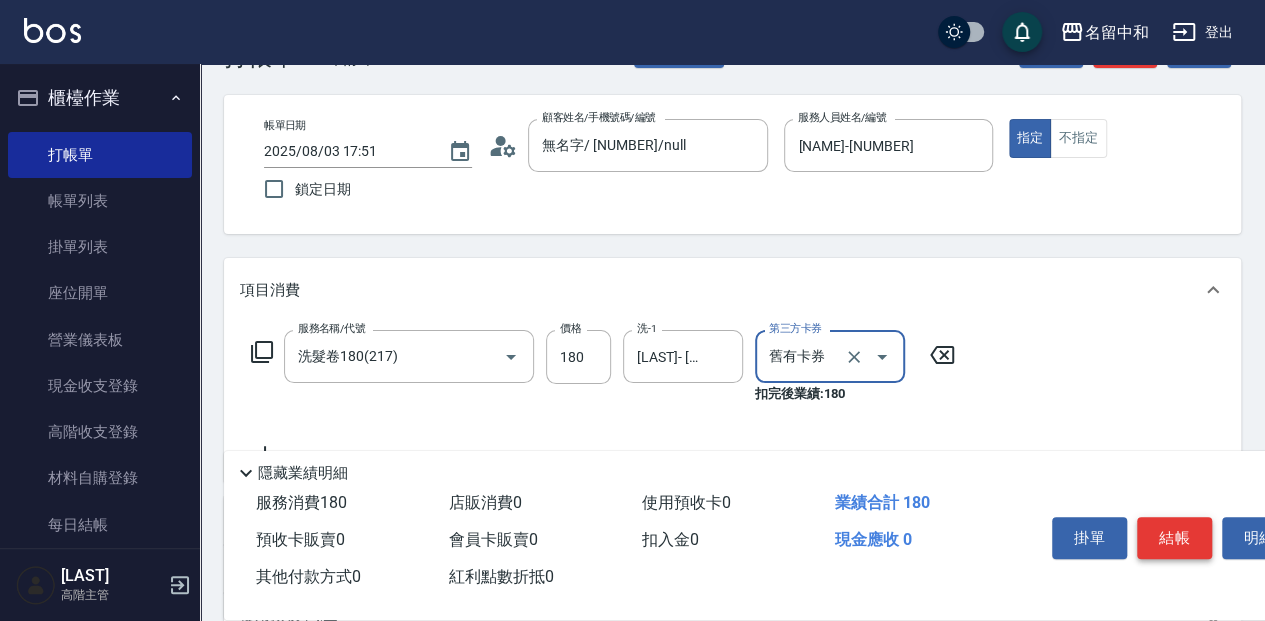 click on "結帳" at bounding box center [1174, 538] 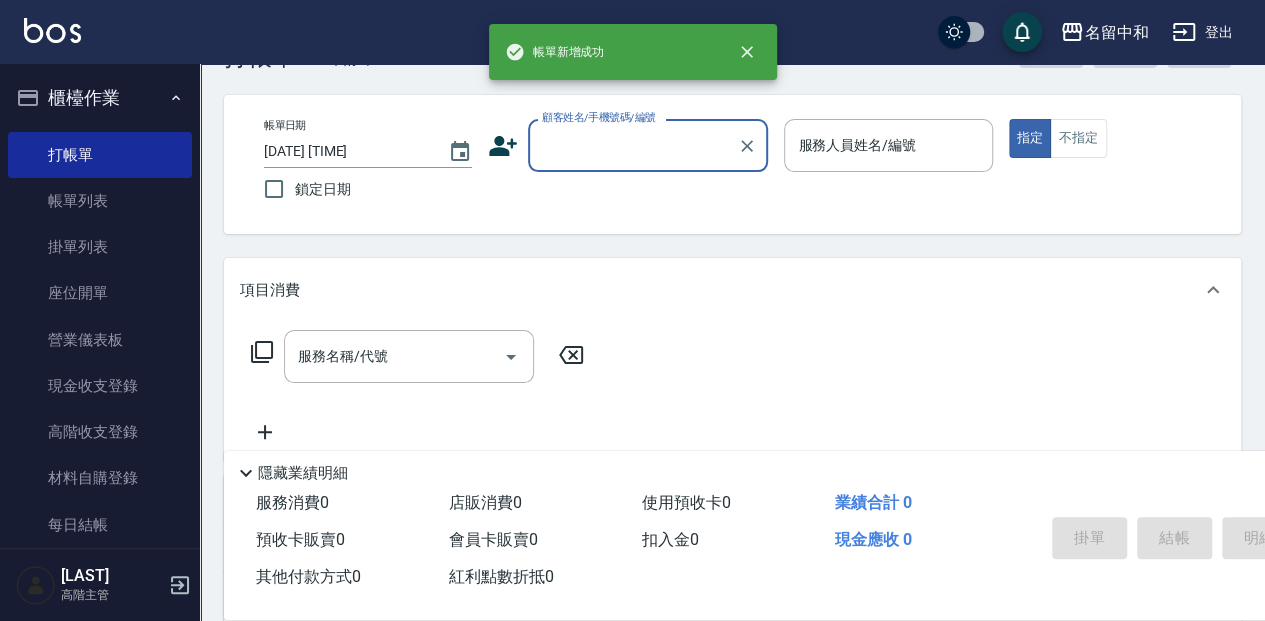 scroll, scrollTop: 0, scrollLeft: 0, axis: both 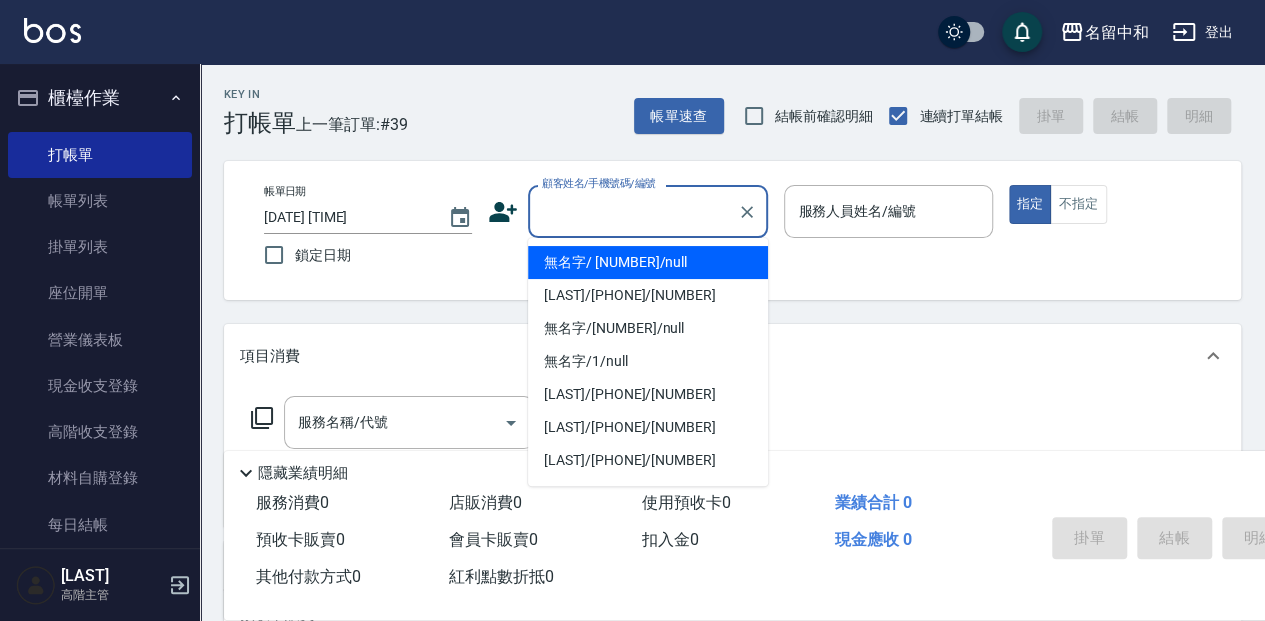 click on "顧客姓名/手機號碼/編號" at bounding box center (633, 211) 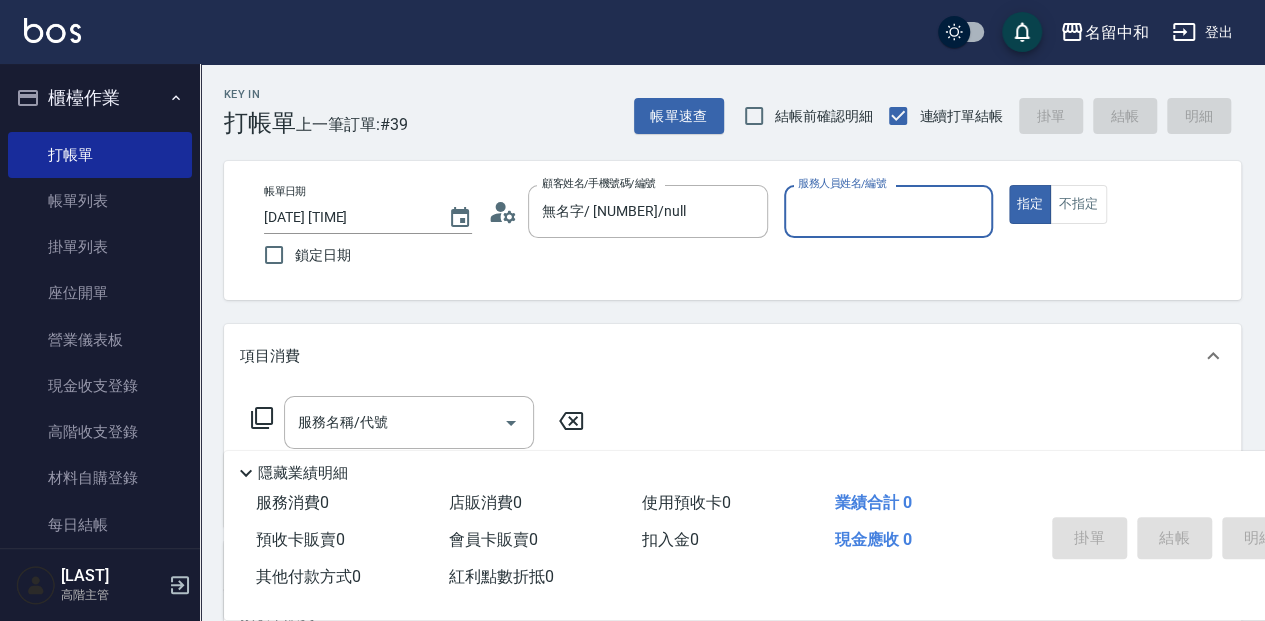 click on "服務人員姓名/編號" at bounding box center [888, 211] 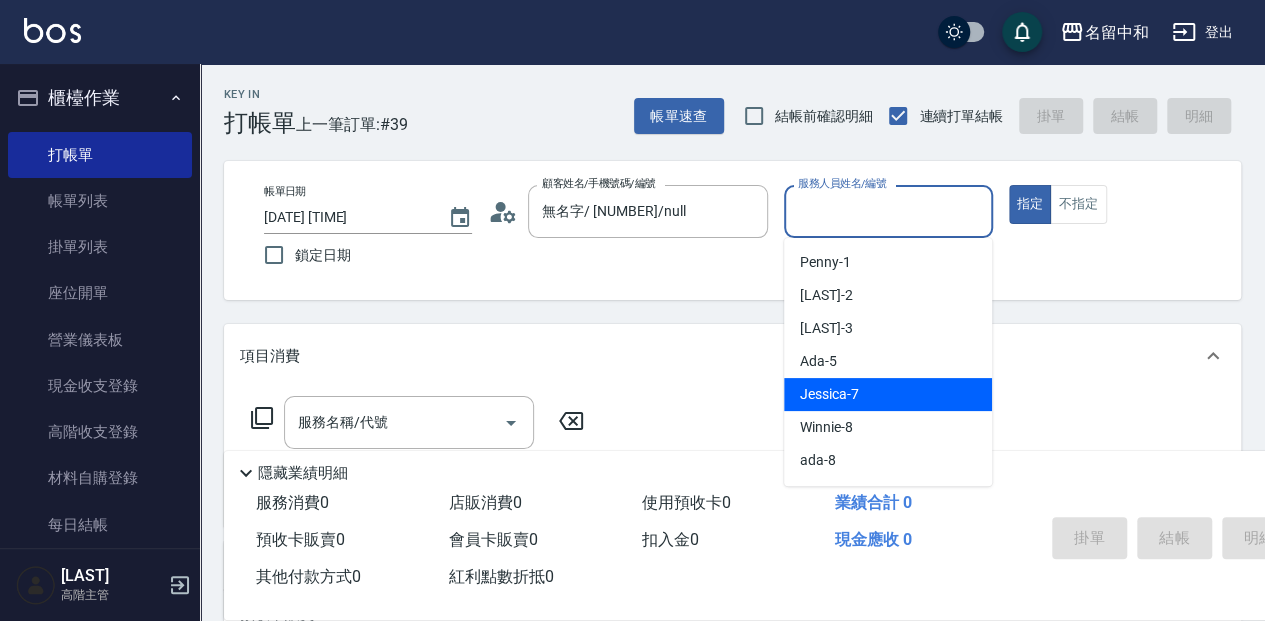 drag, startPoint x: 852, startPoint y: 381, endPoint x: 684, endPoint y: 342, distance: 172.46739 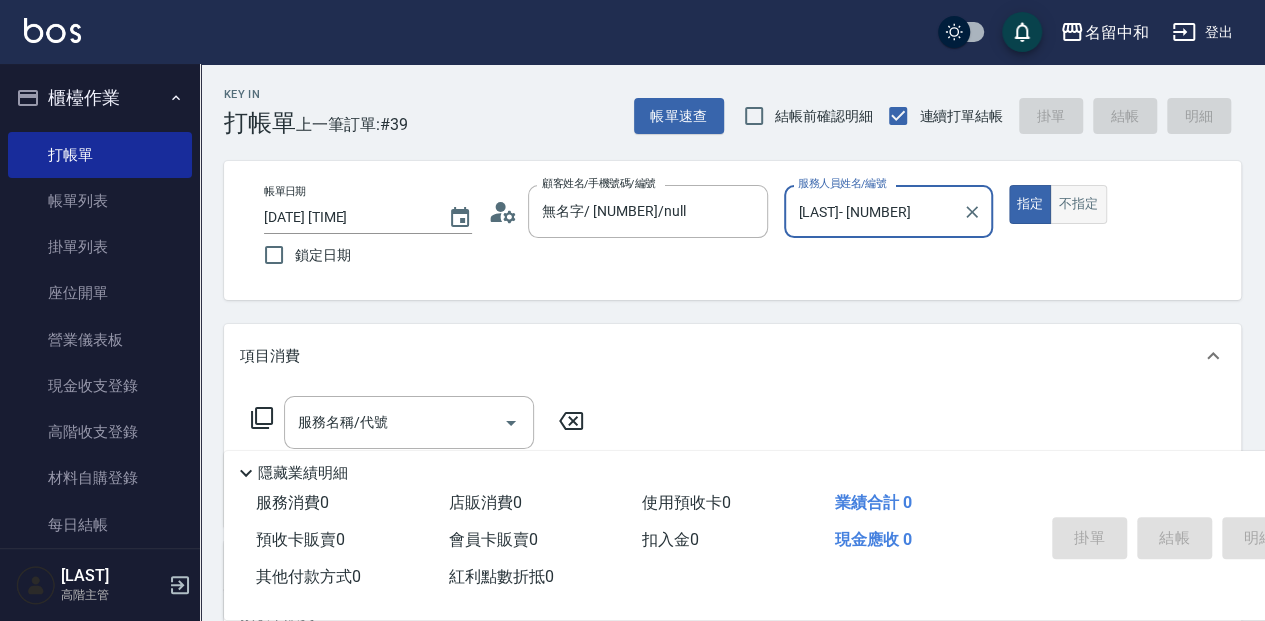 click on "不指定" at bounding box center (1078, 204) 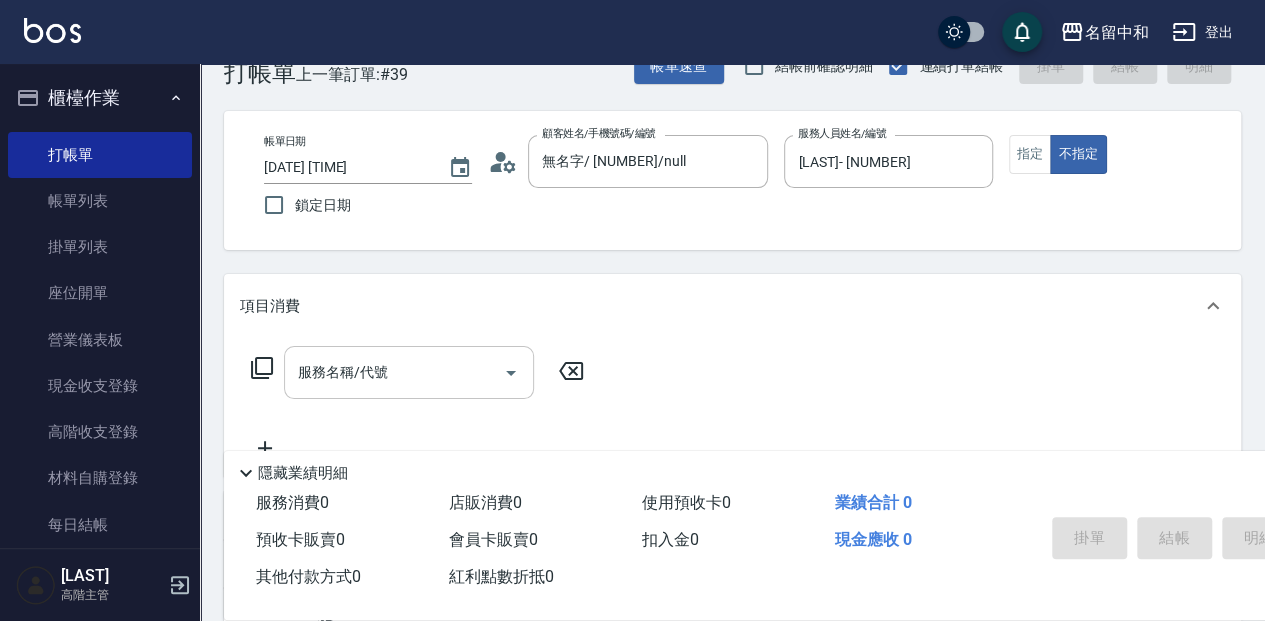 scroll, scrollTop: 66, scrollLeft: 0, axis: vertical 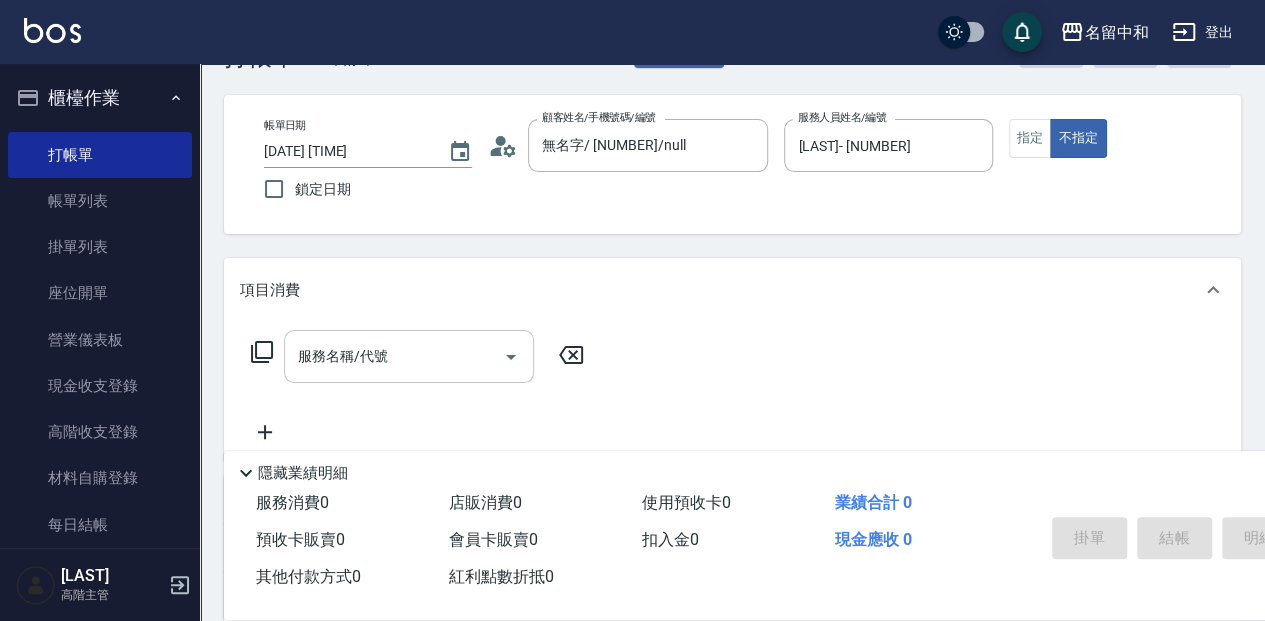 drag, startPoint x: 470, startPoint y: 360, endPoint x: 488, endPoint y: 350, distance: 20.59126 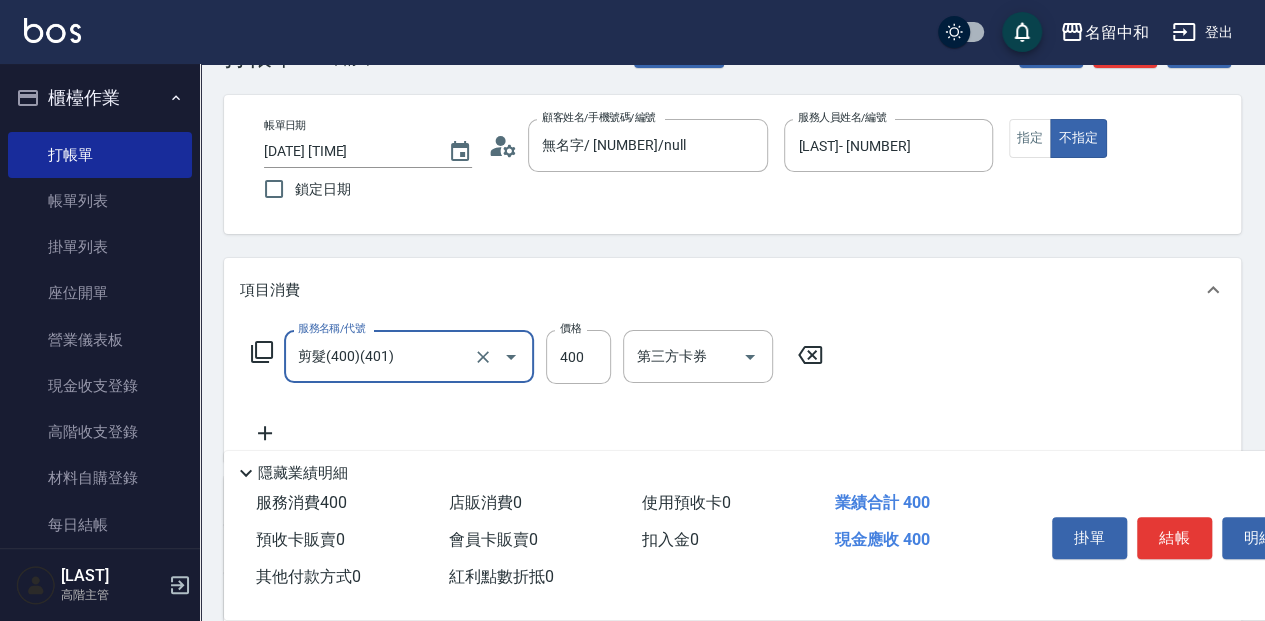 drag, startPoint x: 1174, startPoint y: 519, endPoint x: 1182, endPoint y: 508, distance: 13.601471 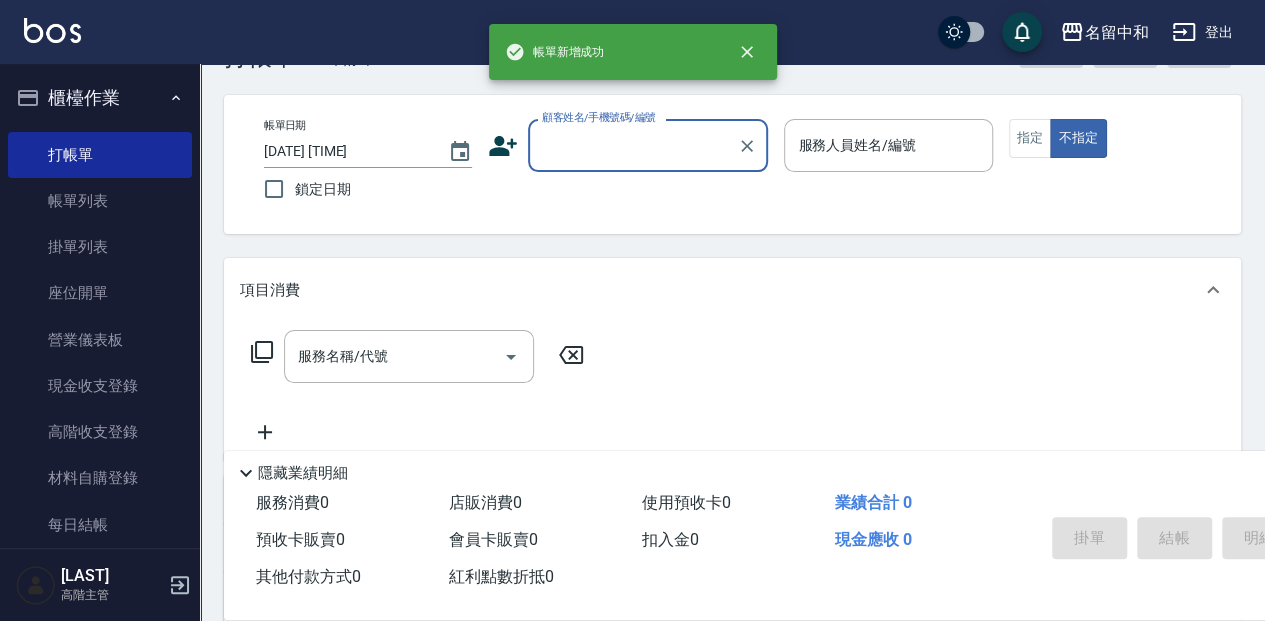 scroll, scrollTop: 0, scrollLeft: 0, axis: both 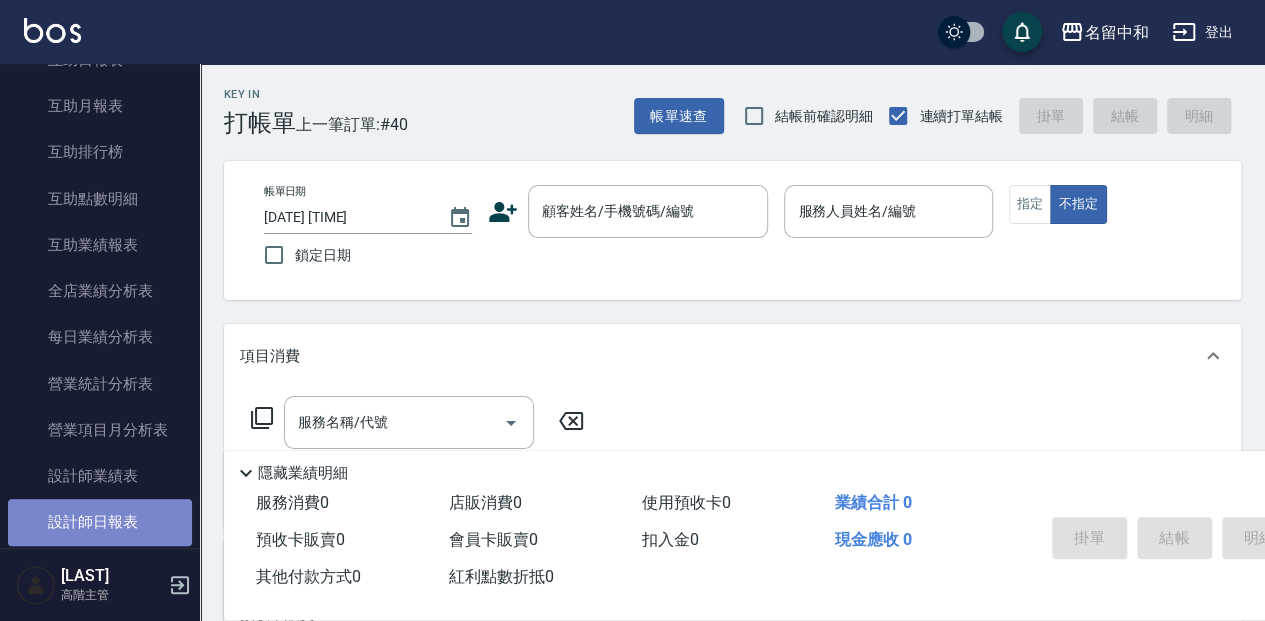 click on "設計師日報表" at bounding box center (100, 522) 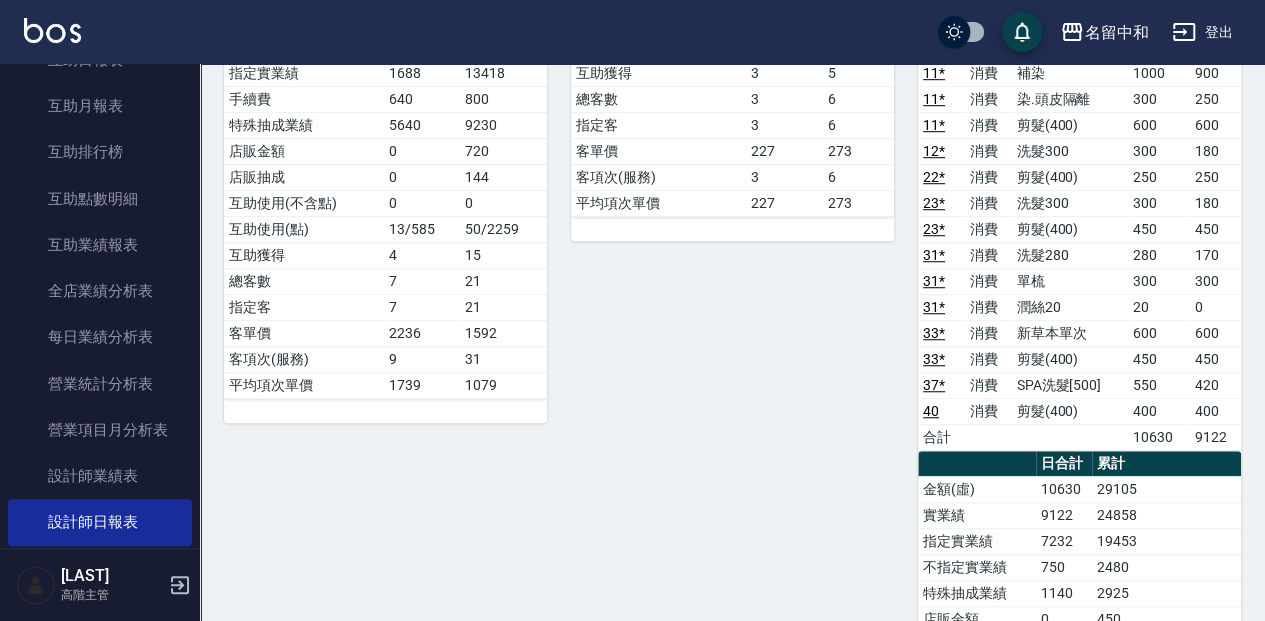 scroll, scrollTop: 600, scrollLeft: 0, axis: vertical 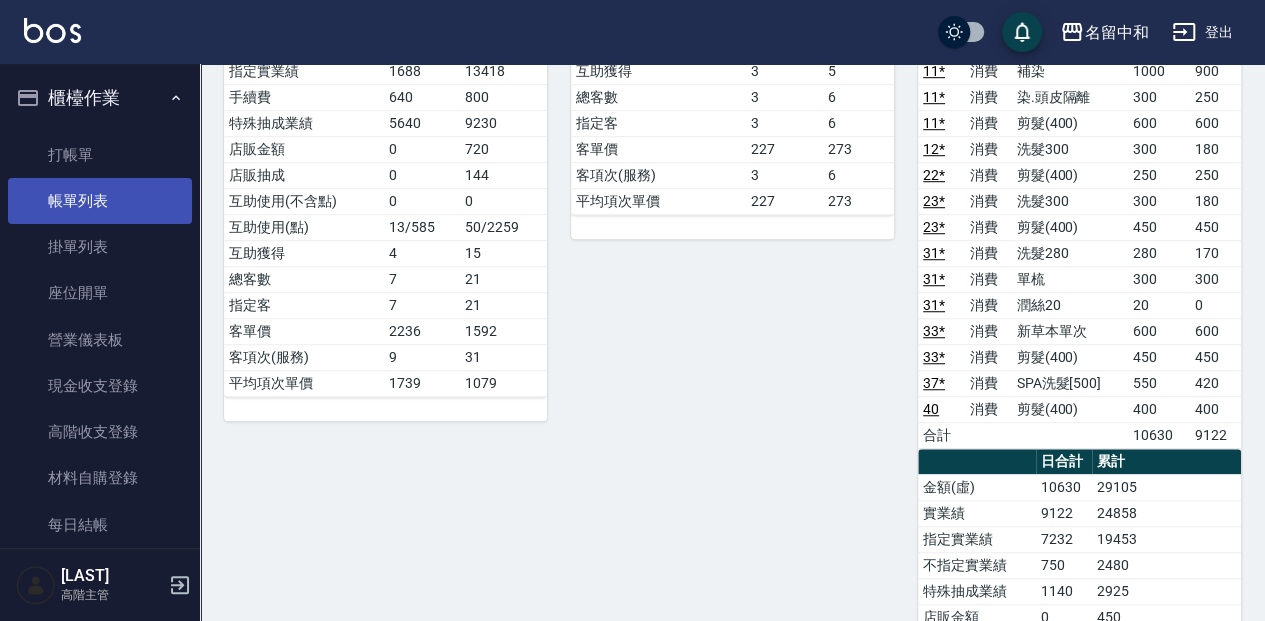 click on "帳單列表" at bounding box center (100, 201) 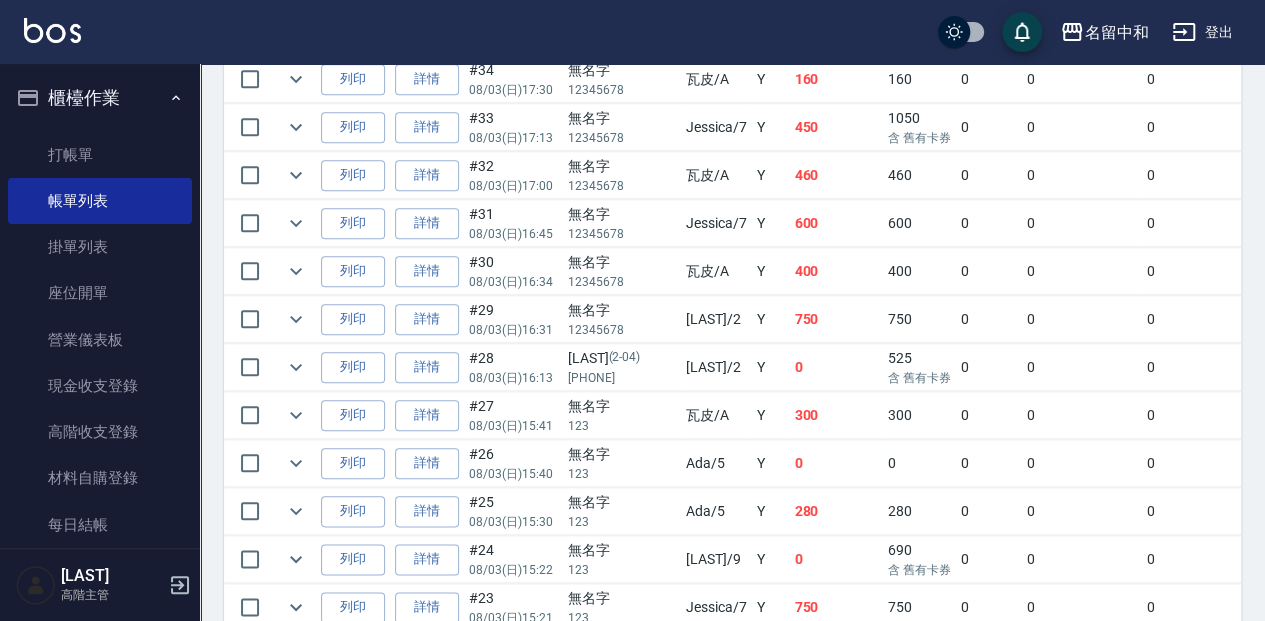 scroll, scrollTop: 891, scrollLeft: 0, axis: vertical 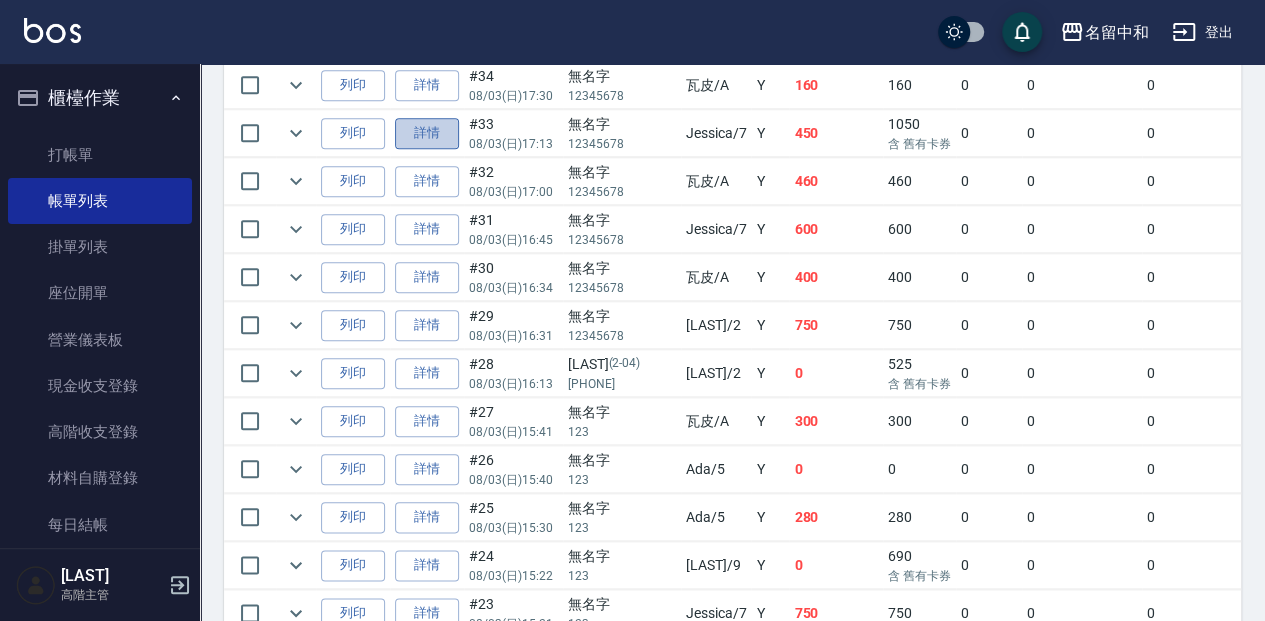 click on "詳情" at bounding box center [427, 133] 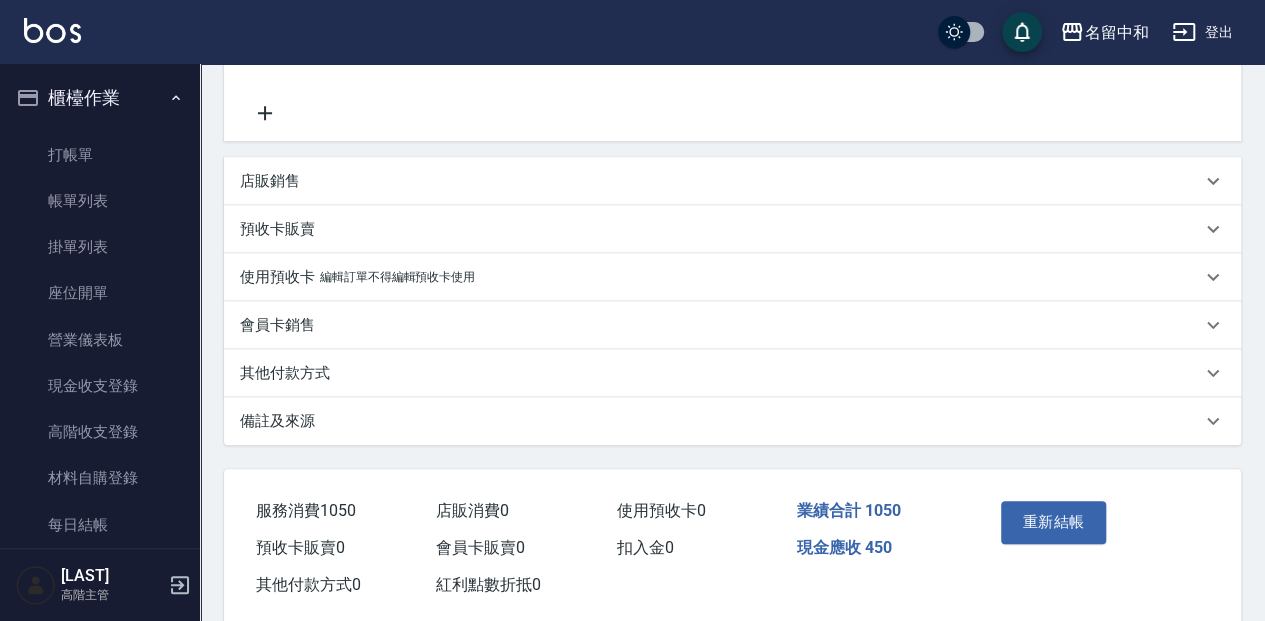 scroll, scrollTop: 533, scrollLeft: 0, axis: vertical 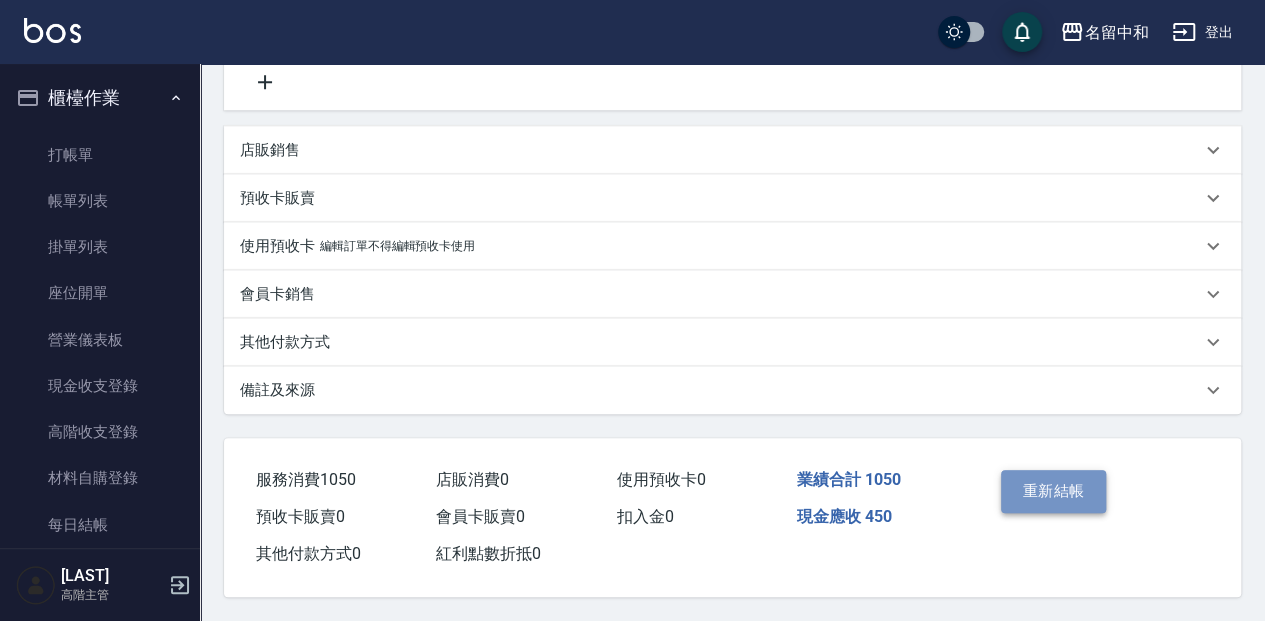 click on "重新結帳" at bounding box center [1054, 491] 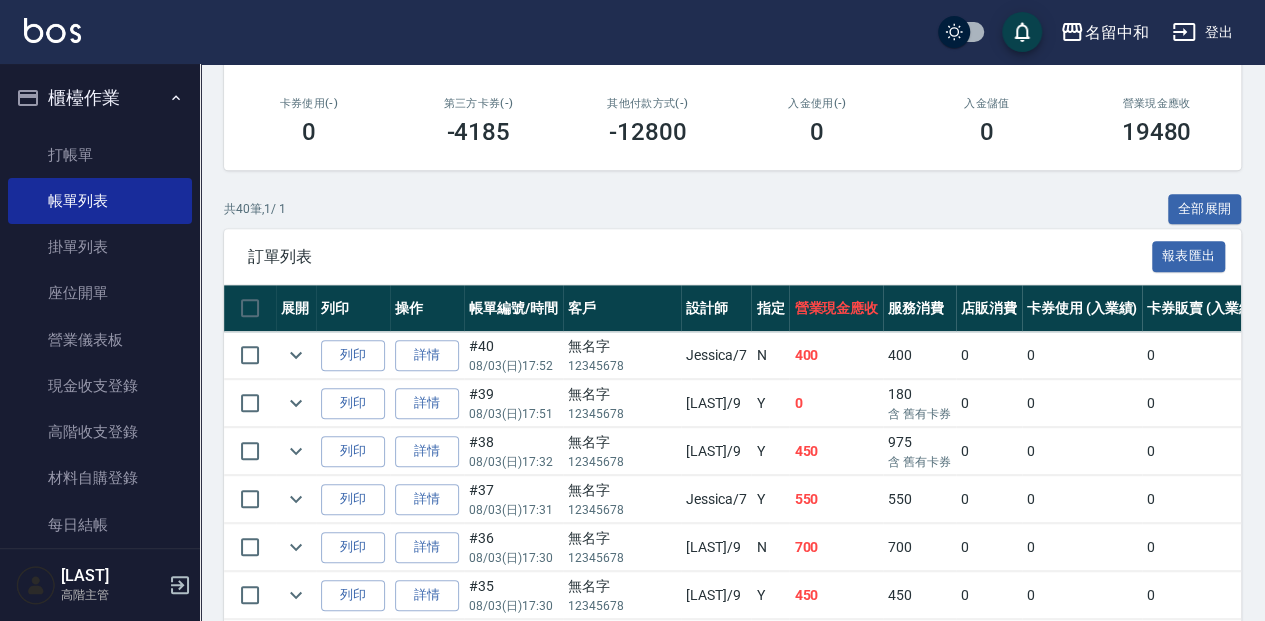 scroll, scrollTop: 466, scrollLeft: 0, axis: vertical 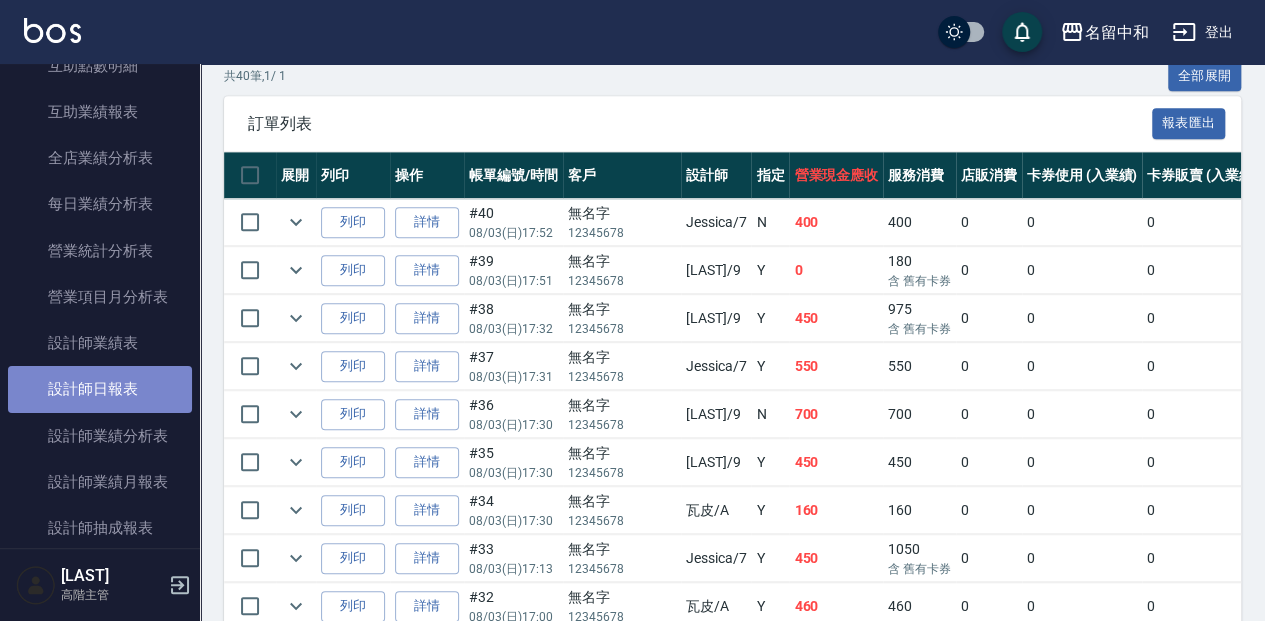 click on "設計師日報表" at bounding box center (100, 389) 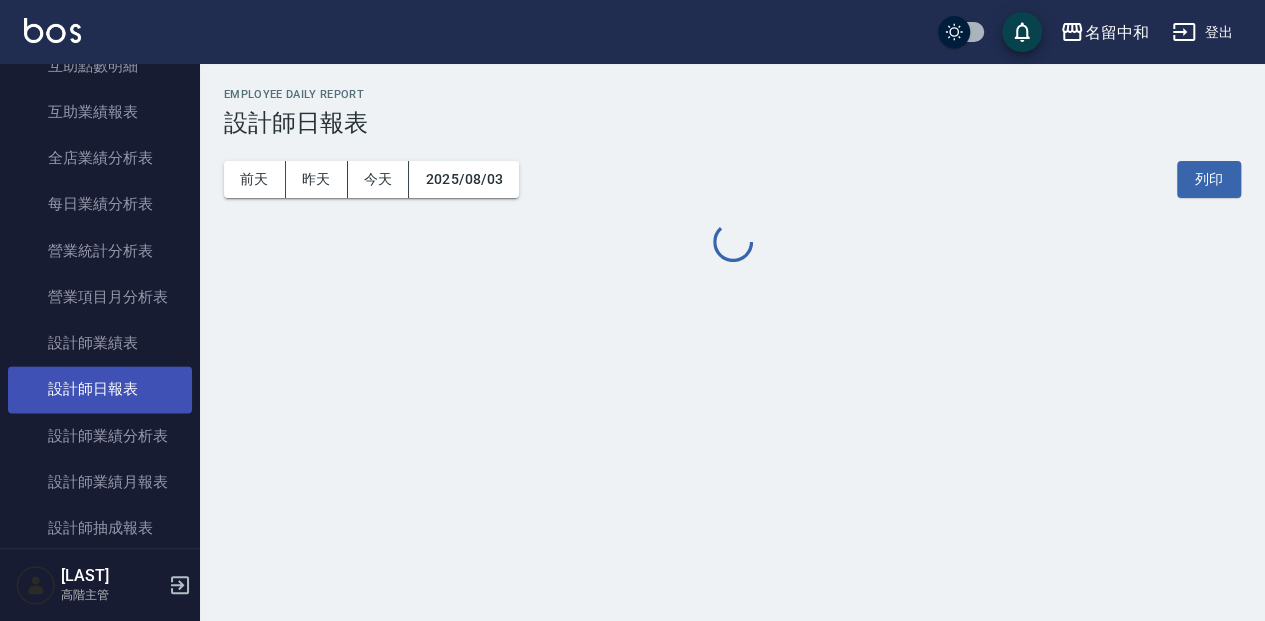 scroll, scrollTop: 0, scrollLeft: 0, axis: both 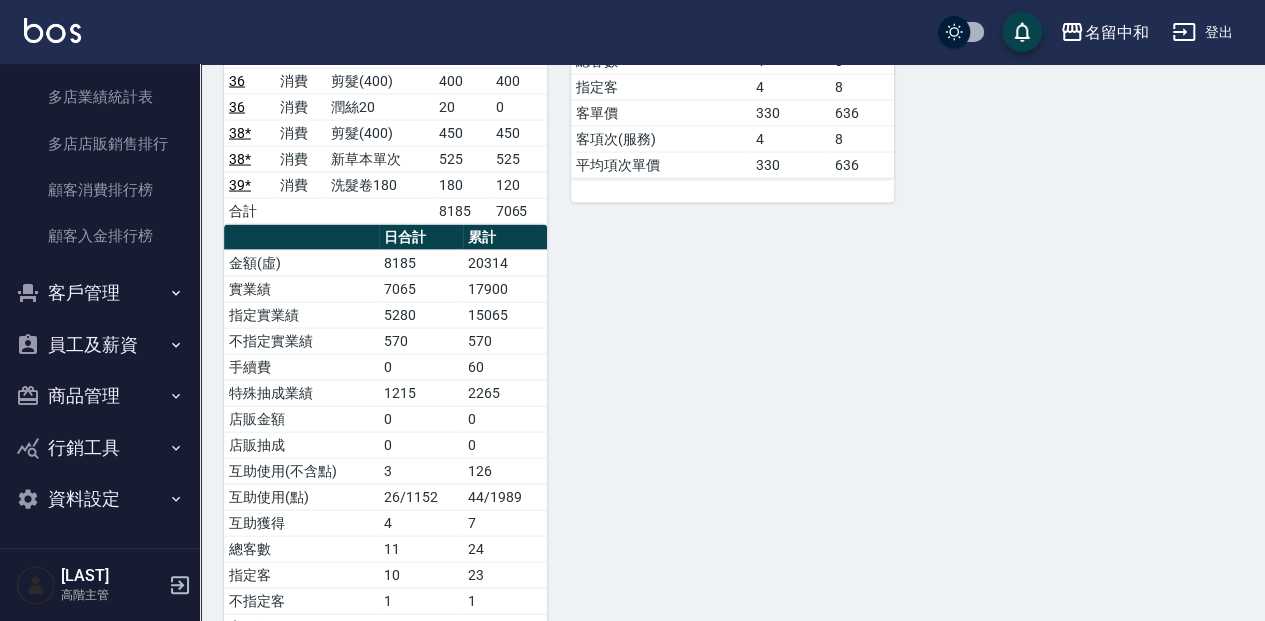 click on "員工及薪資" at bounding box center [100, 345] 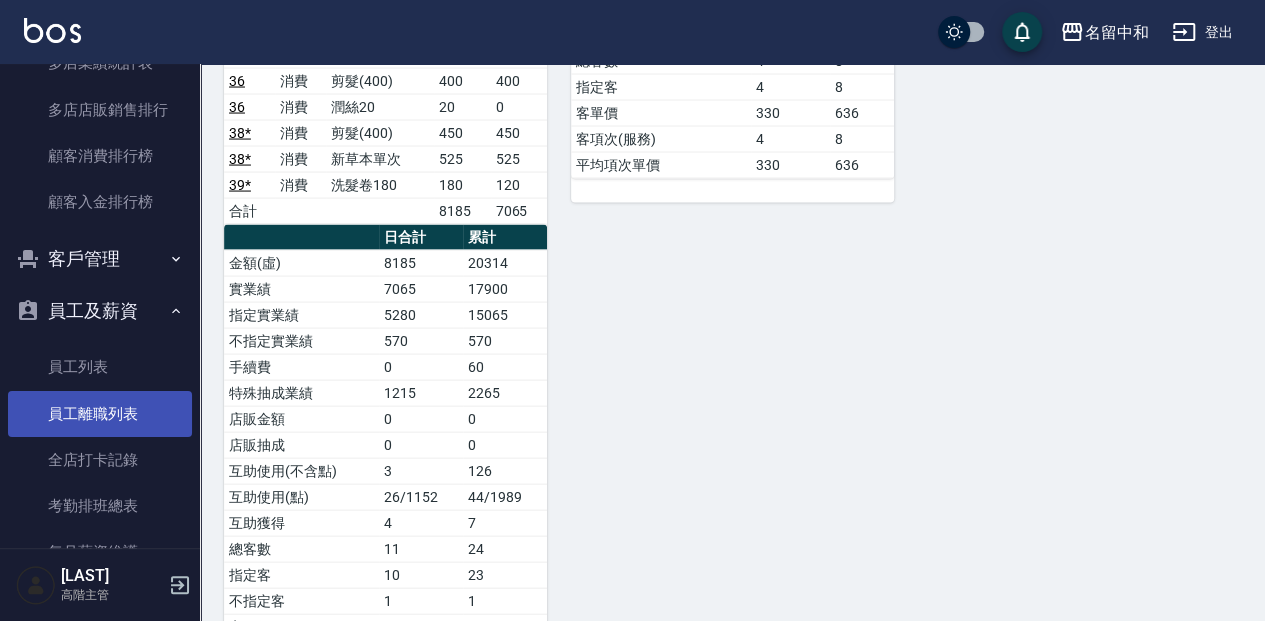 scroll, scrollTop: 2602, scrollLeft: 0, axis: vertical 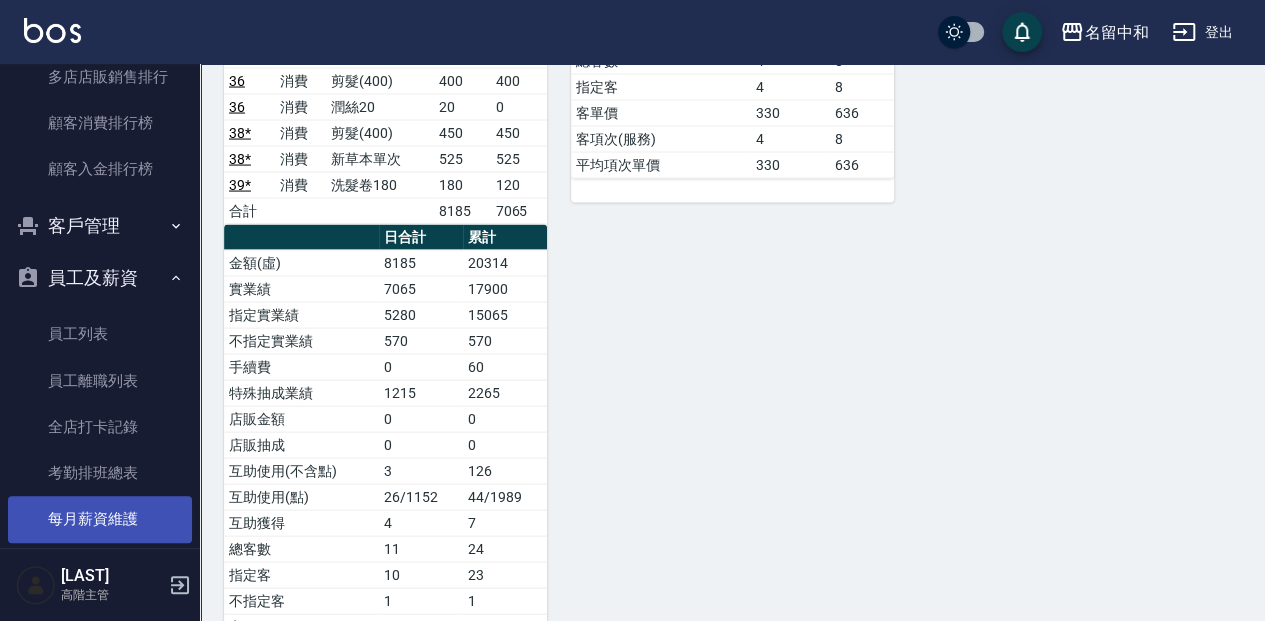 drag, startPoint x: 130, startPoint y: 522, endPoint x: 128, endPoint y: 503, distance: 19.104973 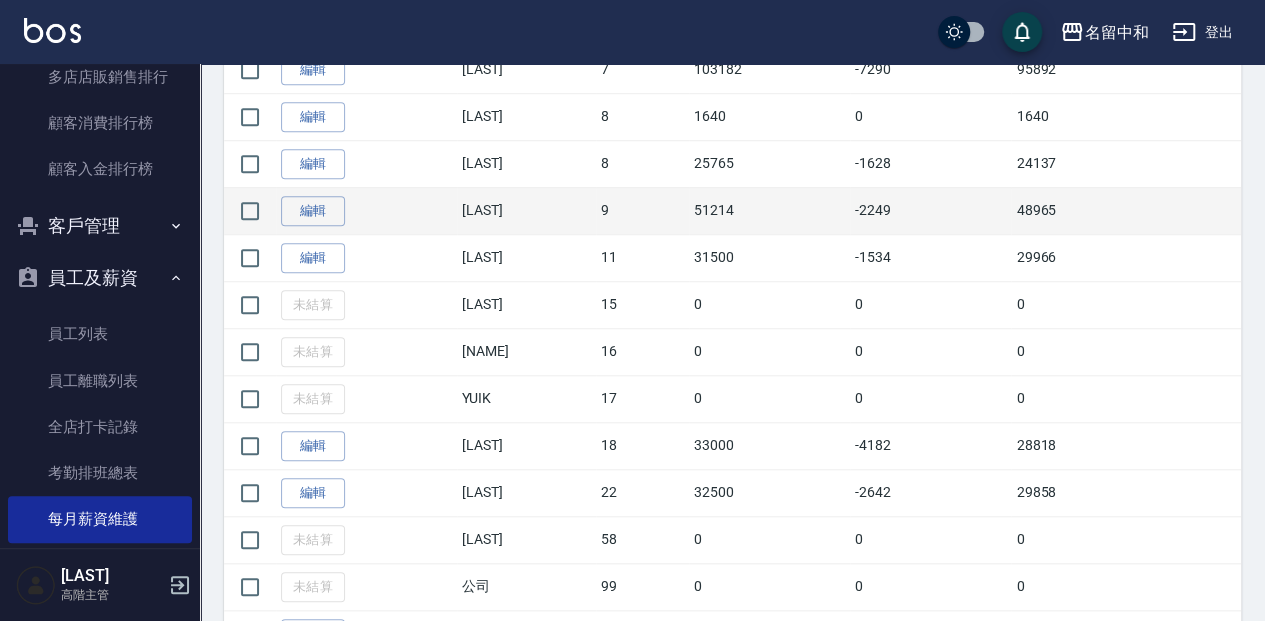 scroll, scrollTop: 733, scrollLeft: 0, axis: vertical 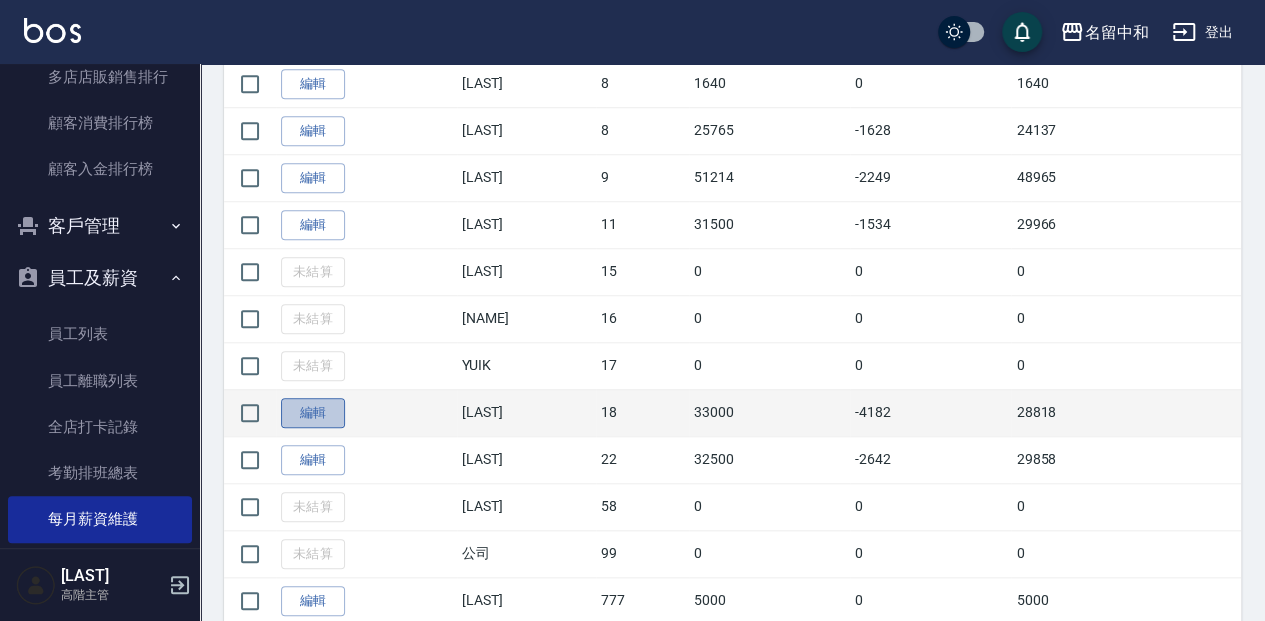 click on "編輯" at bounding box center [313, 413] 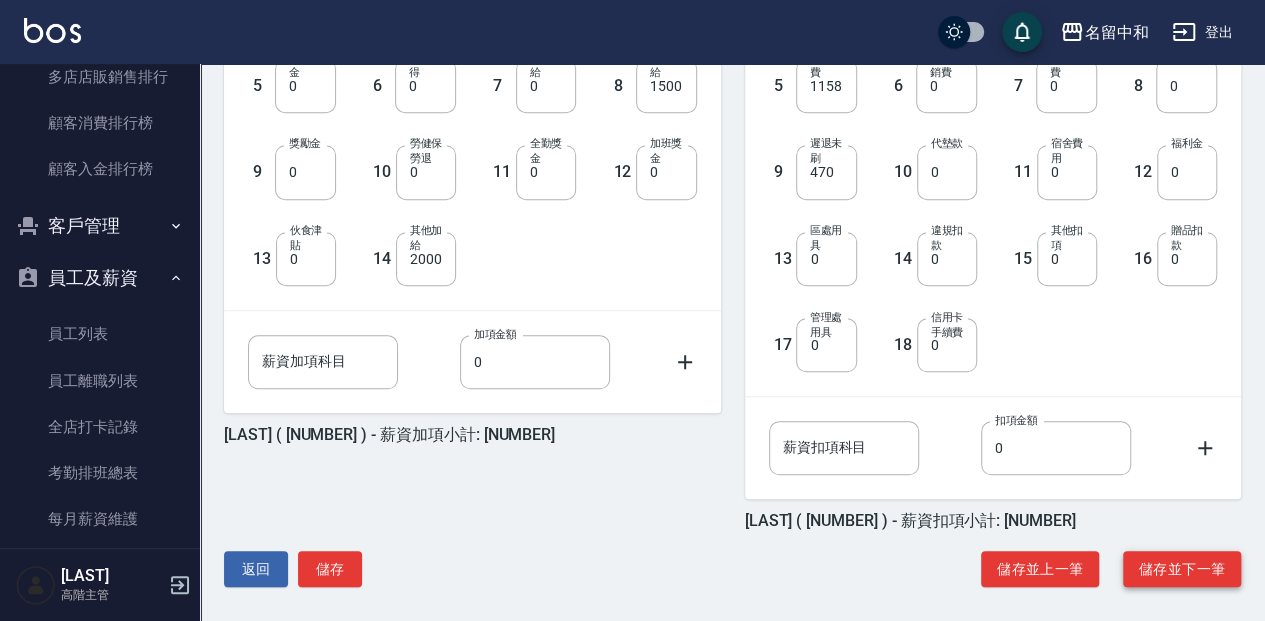 scroll, scrollTop: 677, scrollLeft: 0, axis: vertical 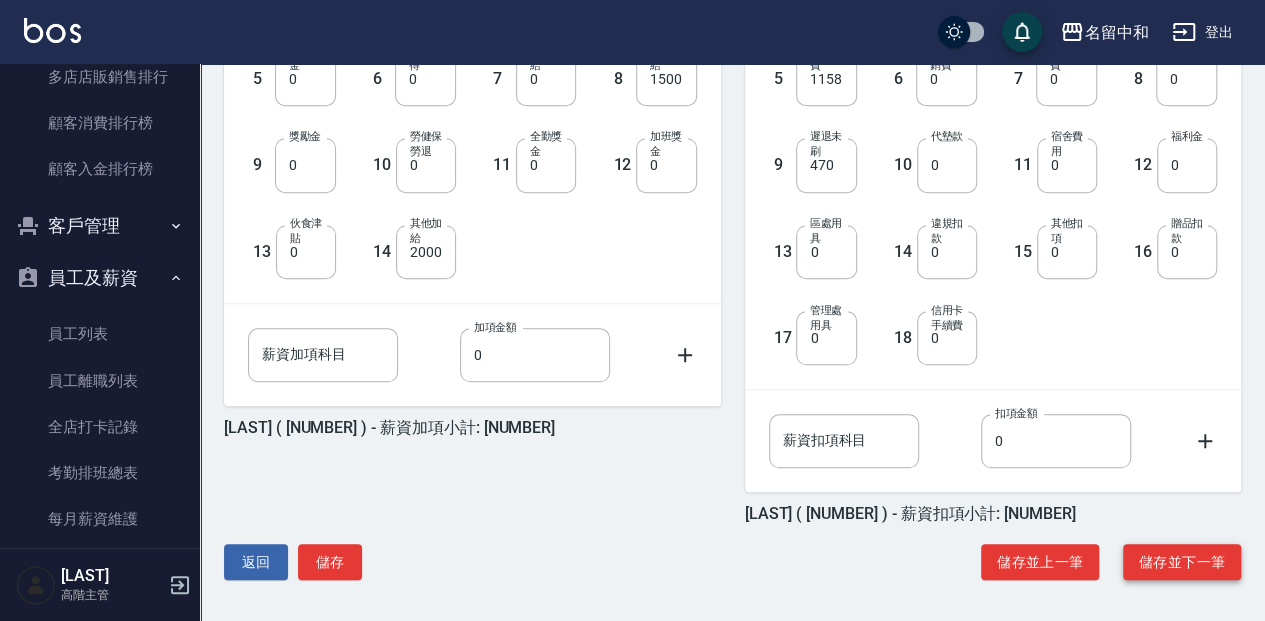 click on "儲存並下一筆" at bounding box center [1182, 562] 